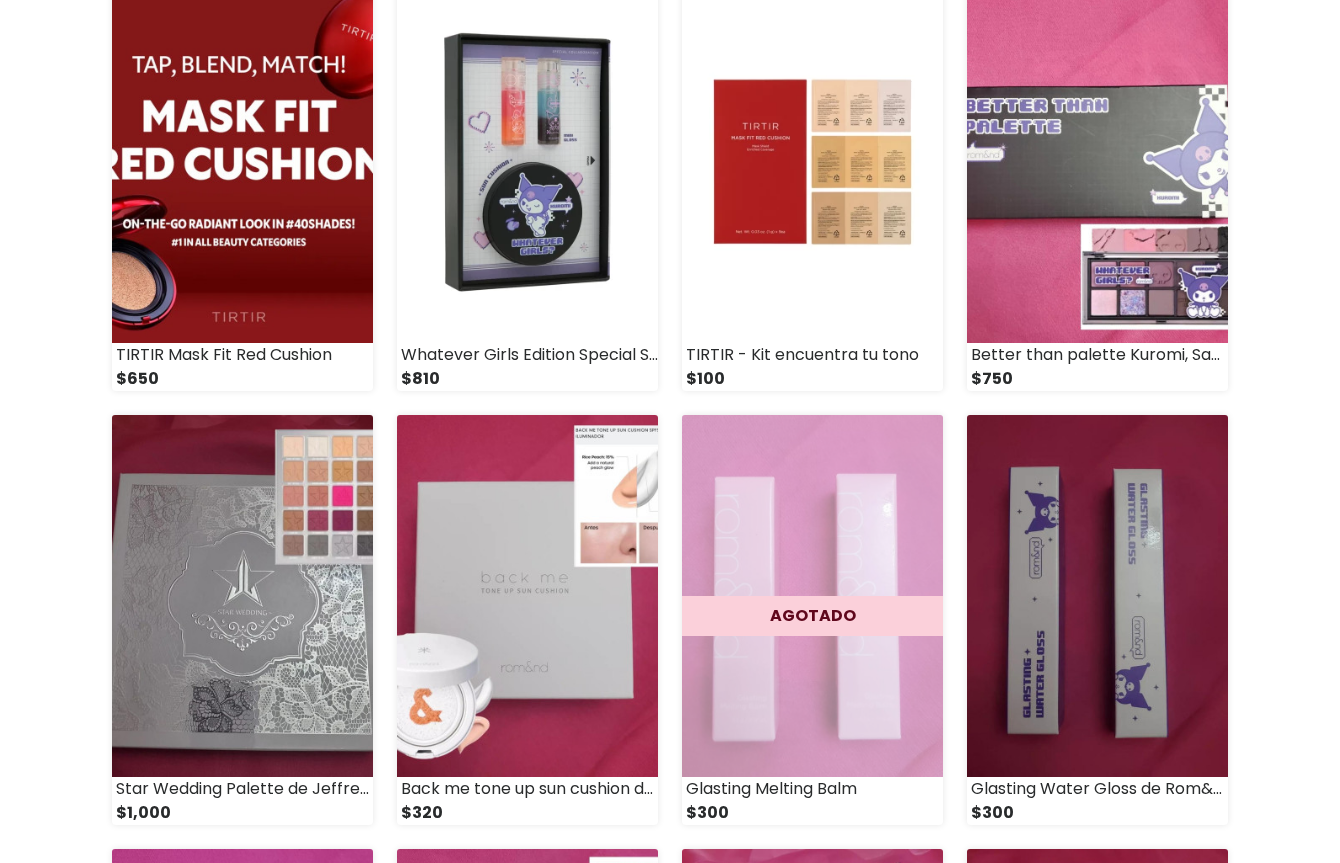 scroll, scrollTop: 0, scrollLeft: 0, axis: both 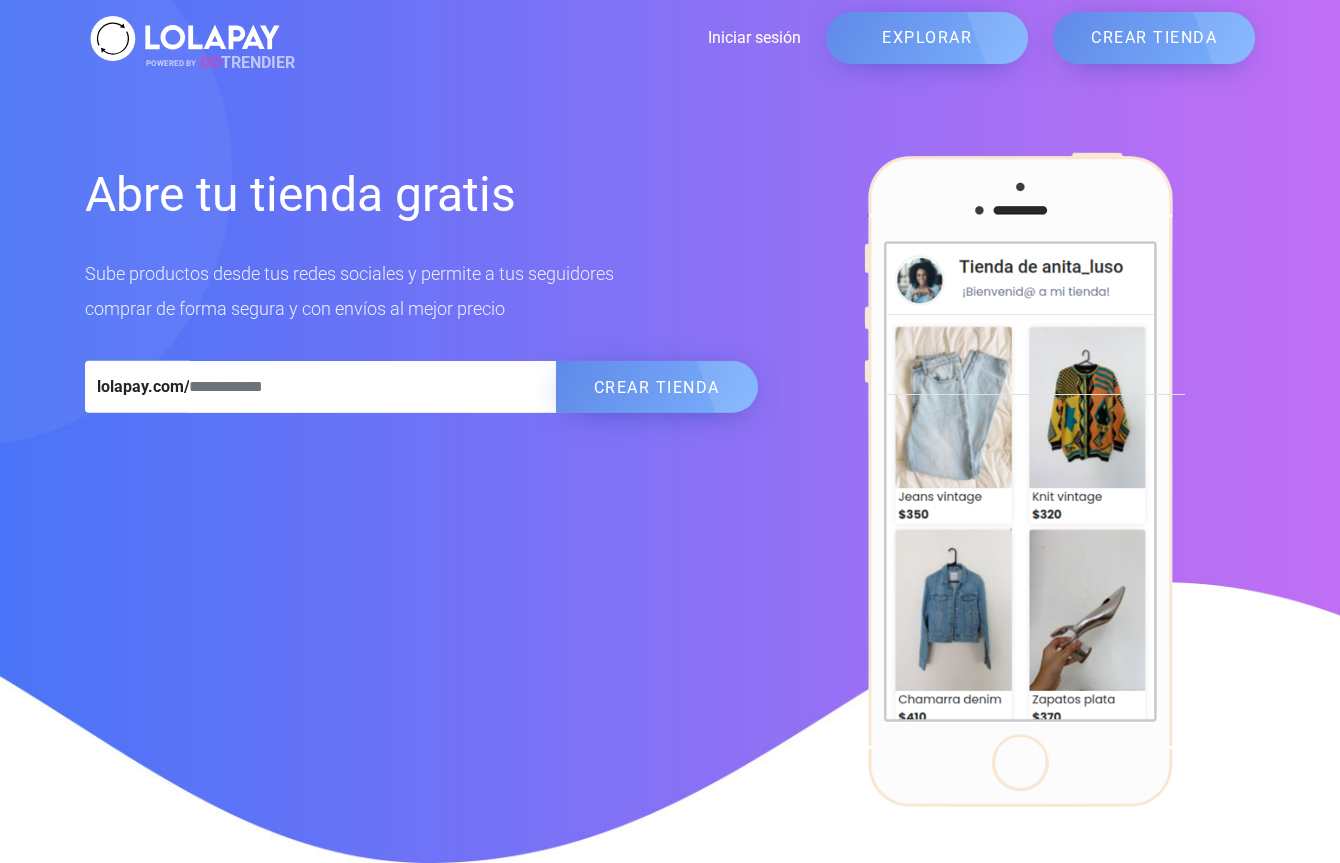 click on "Iniciar sesión" at bounding box center [543, 38] 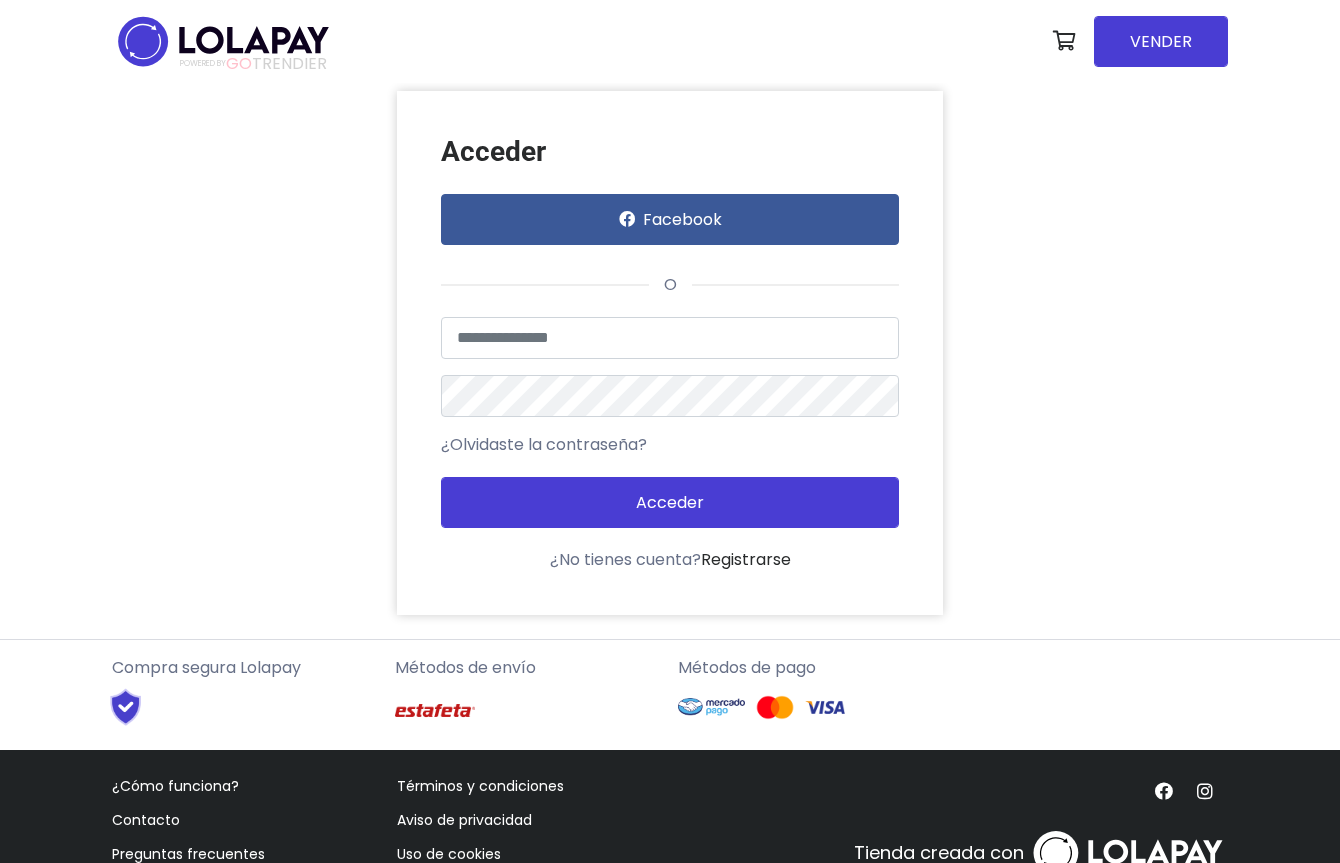 scroll, scrollTop: 0, scrollLeft: 0, axis: both 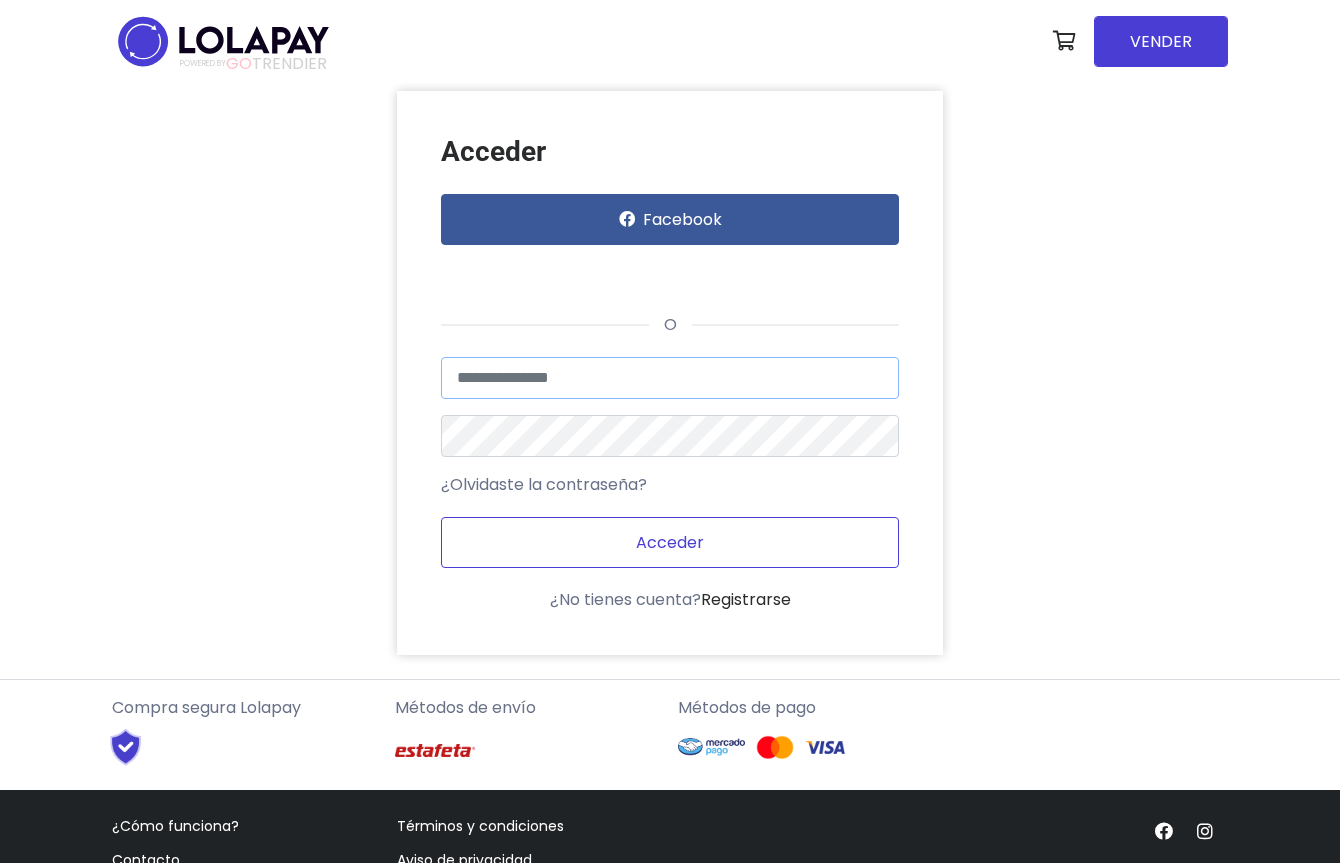 type on "*********" 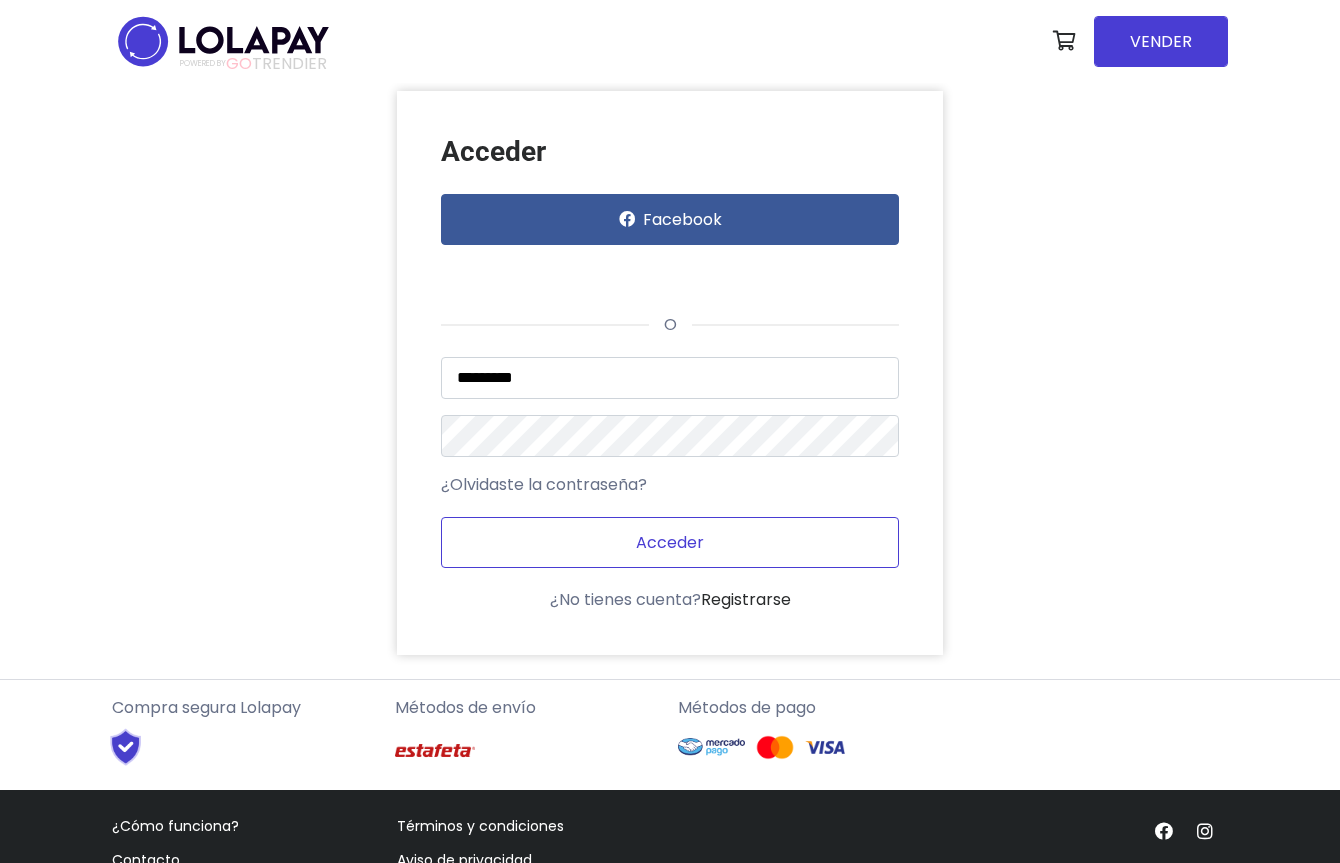 click on "Acceder" at bounding box center [670, 542] 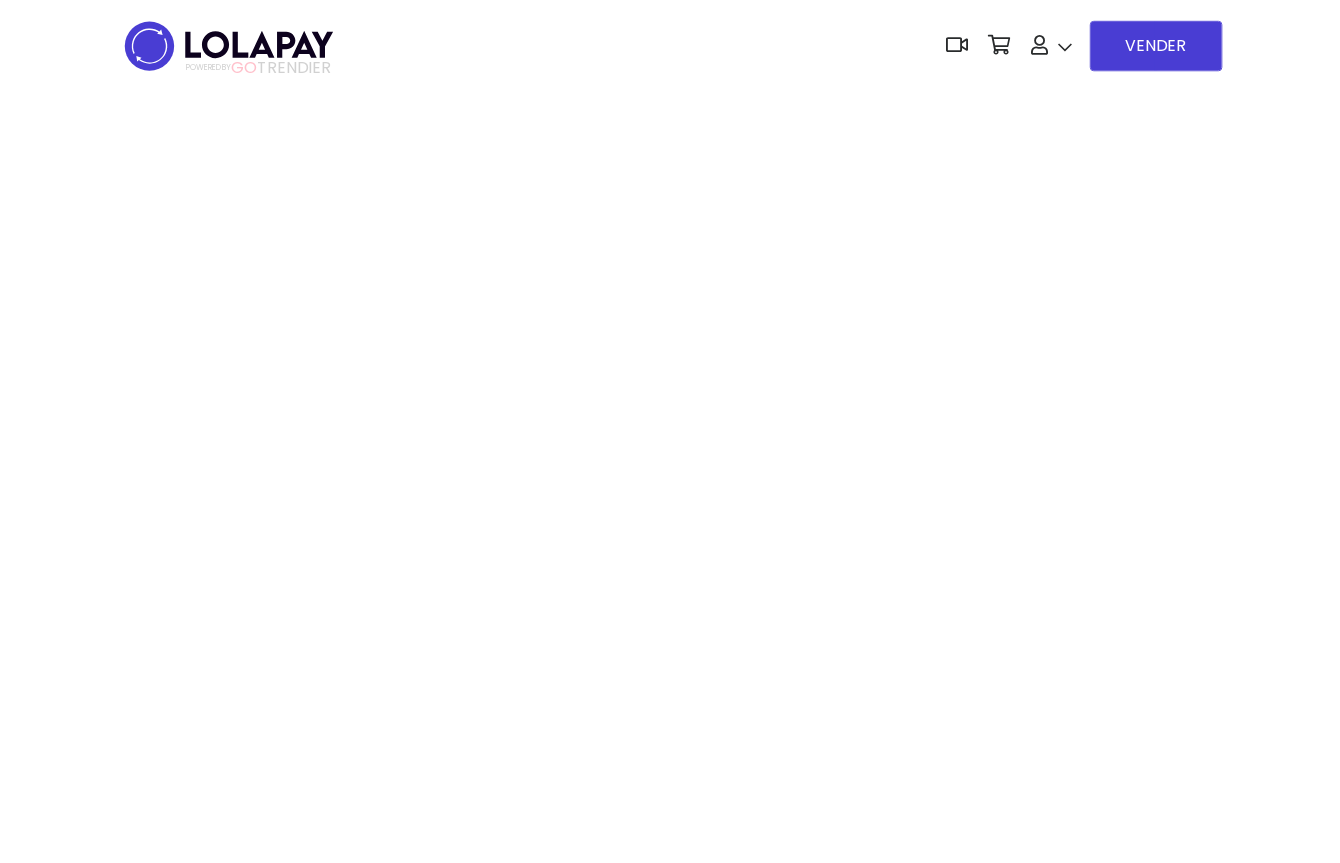scroll, scrollTop: 0, scrollLeft: 0, axis: both 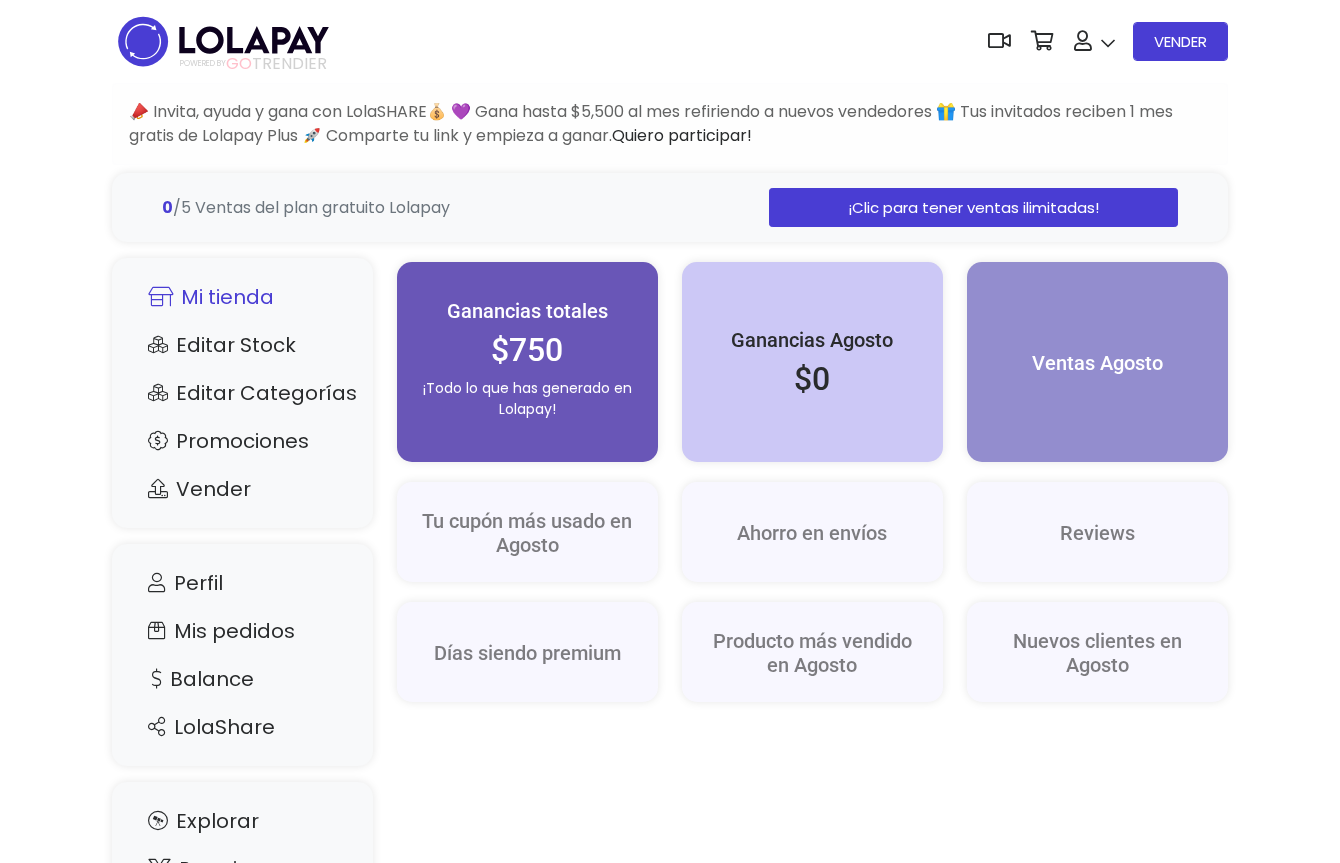 click on "Mi tienda" at bounding box center (242, 297) 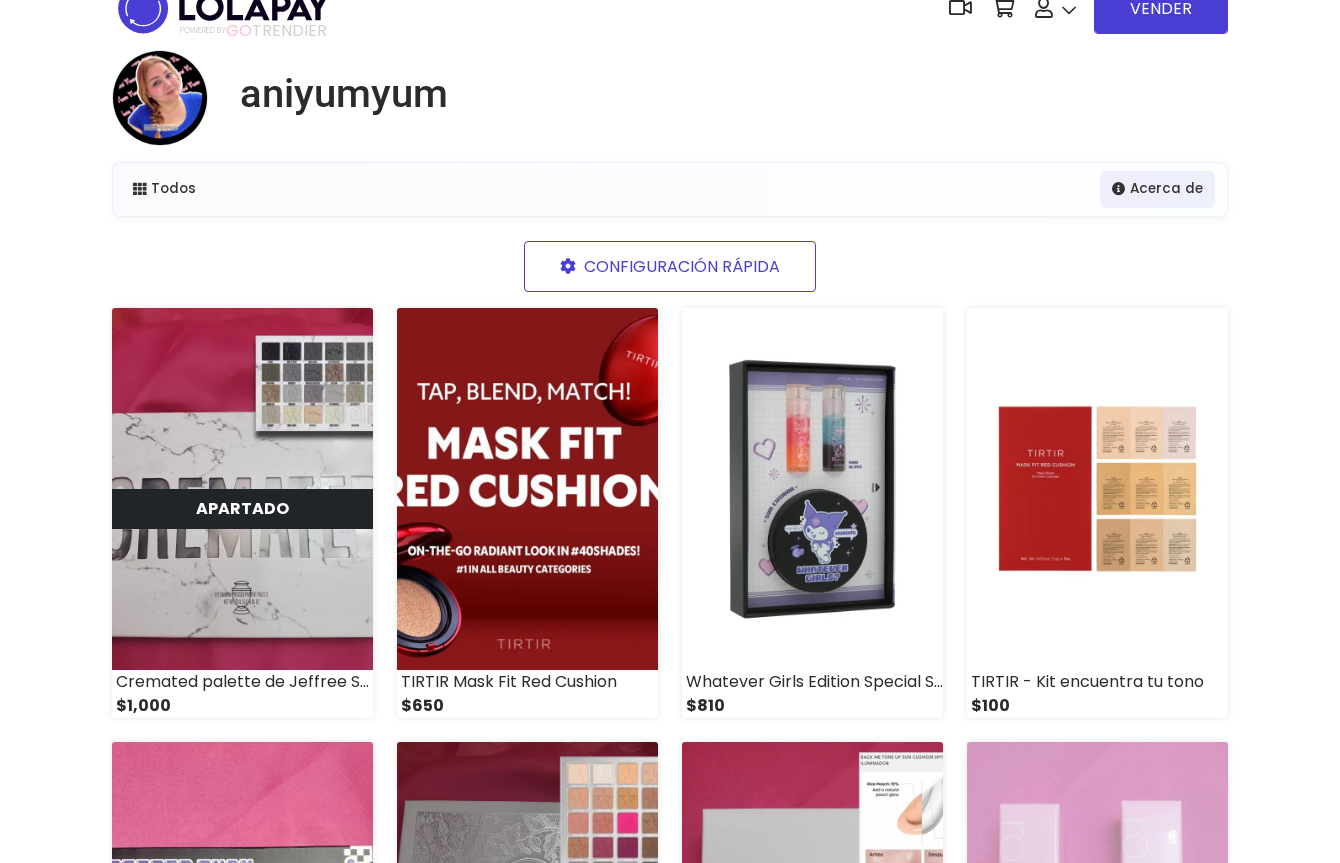 scroll, scrollTop: 0, scrollLeft: 0, axis: both 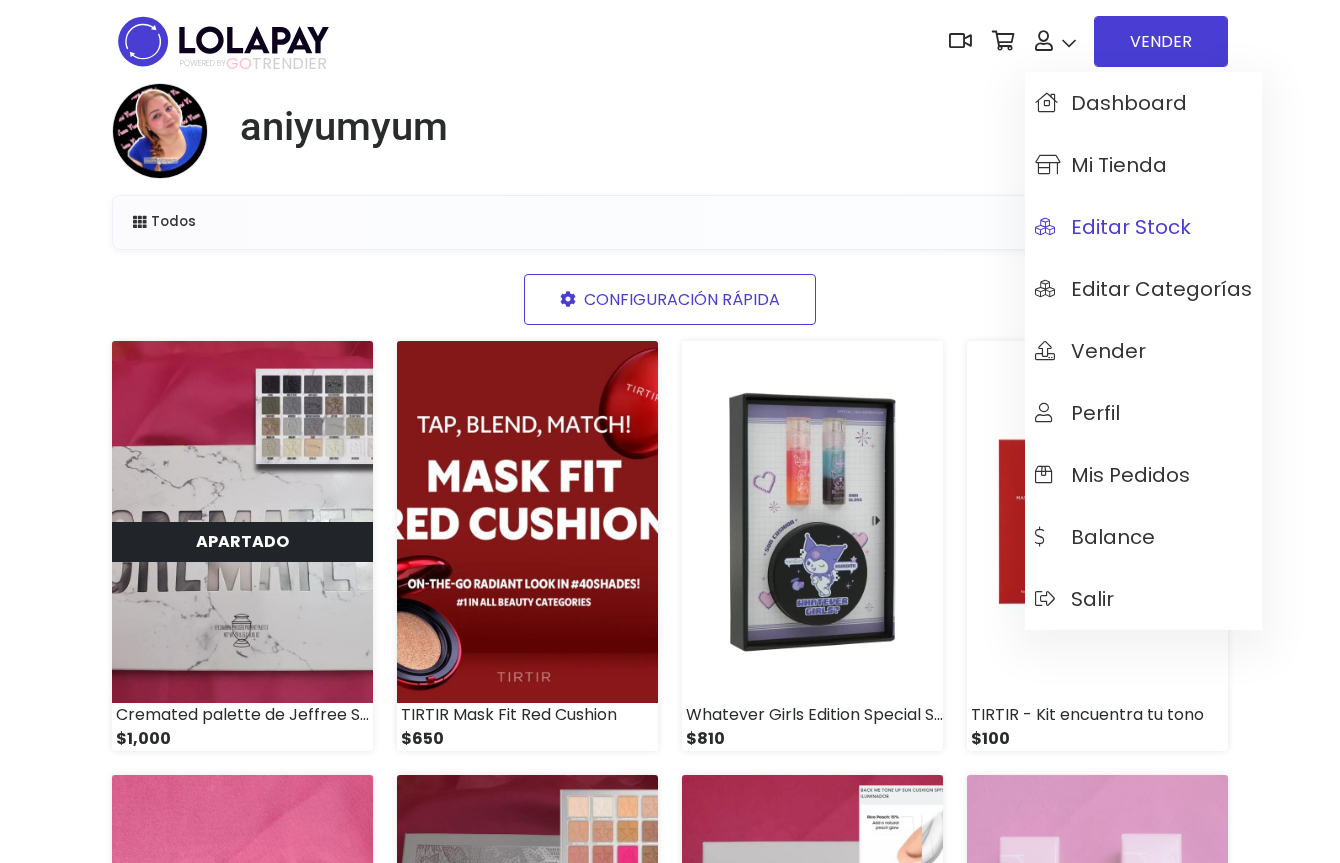 click on "Editar Stock" at bounding box center (1113, 227) 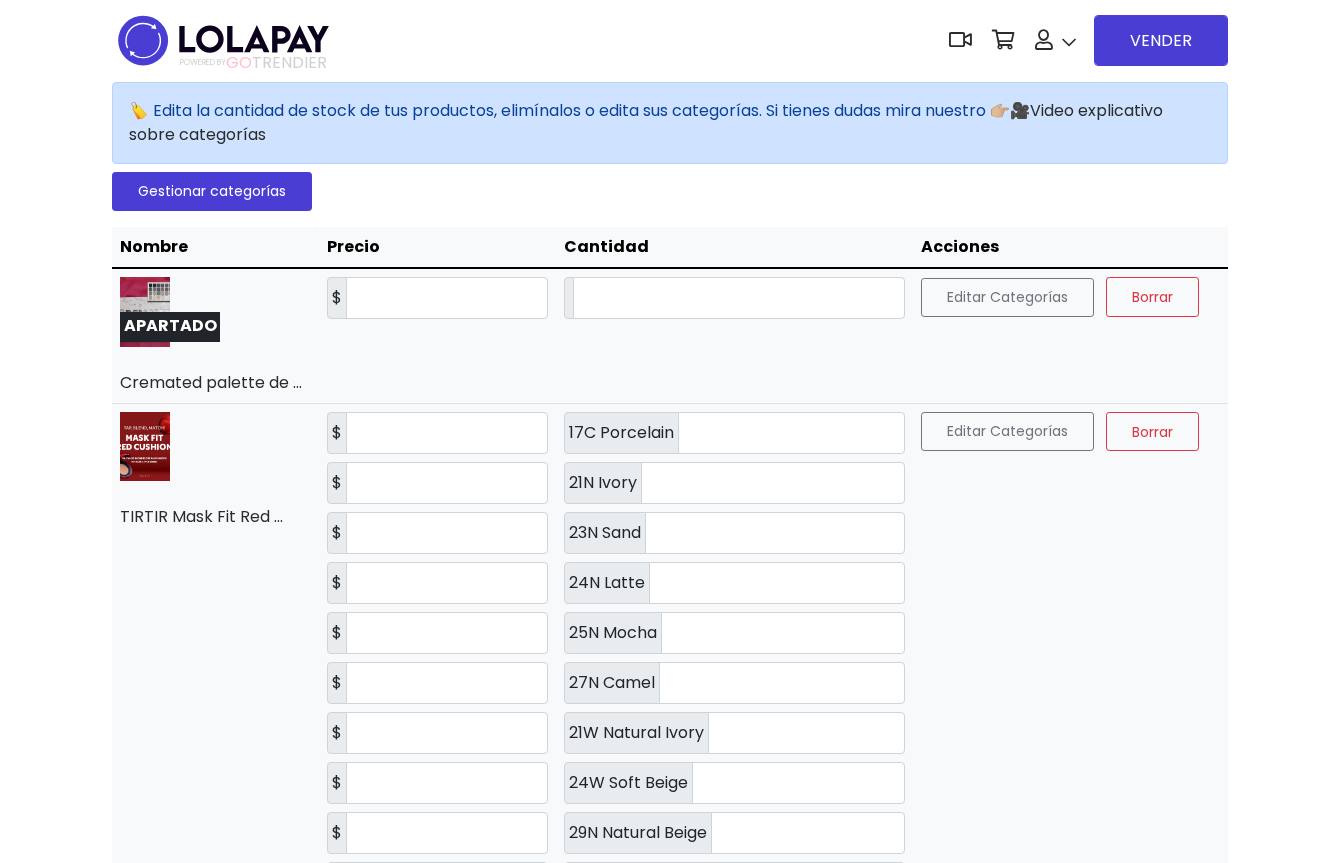 scroll, scrollTop: 0, scrollLeft: 0, axis: both 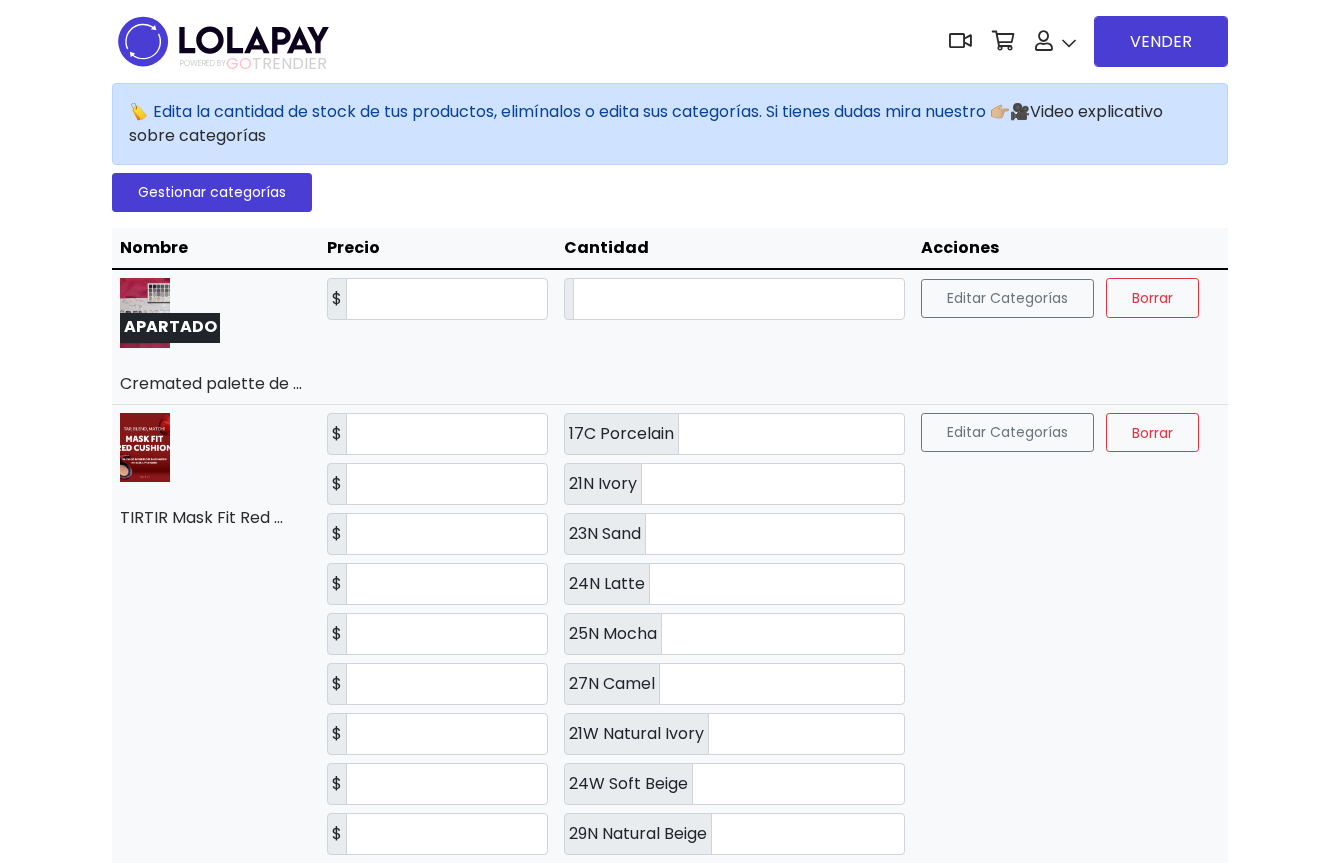 click on "Gestionar categorías" at bounding box center [212, 192] 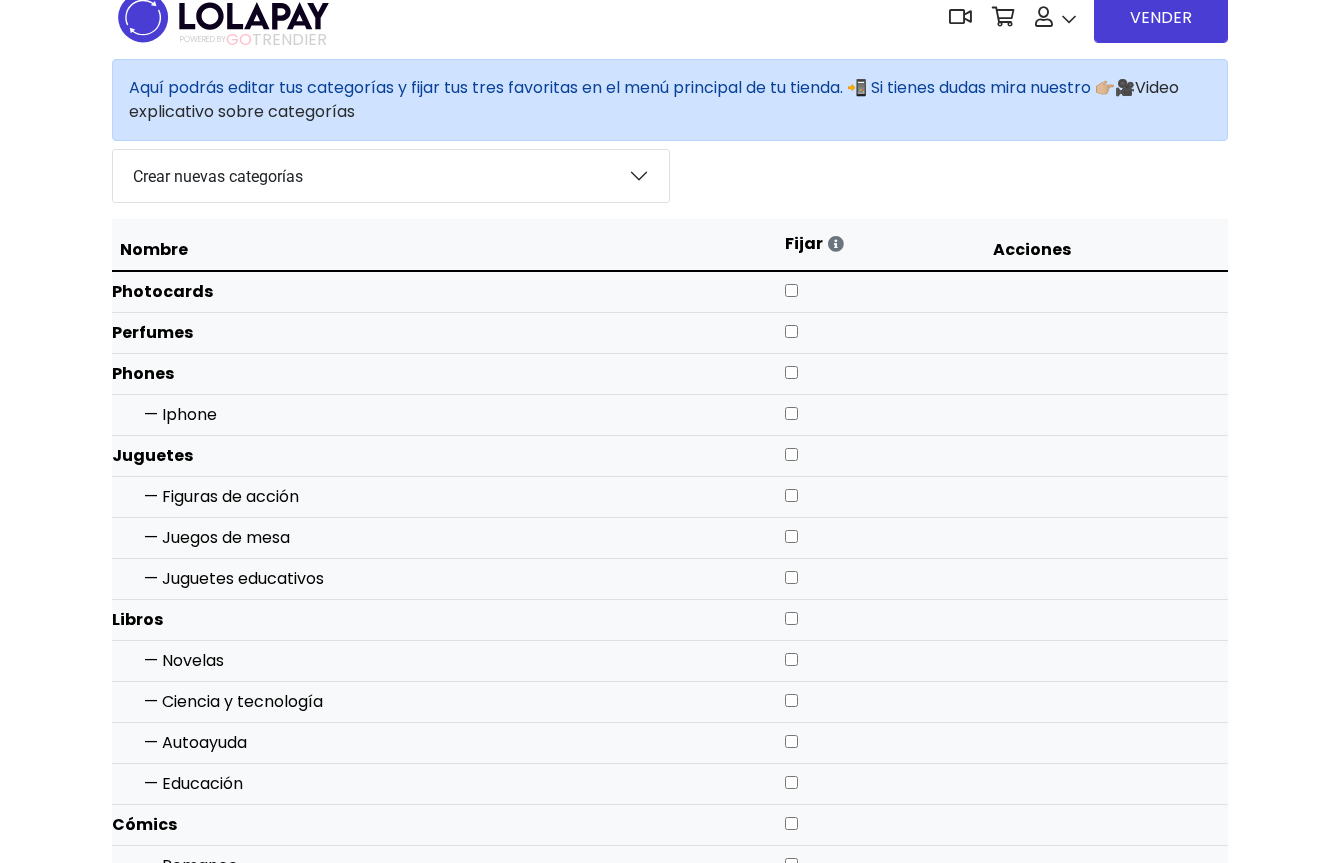 scroll, scrollTop: 0, scrollLeft: 0, axis: both 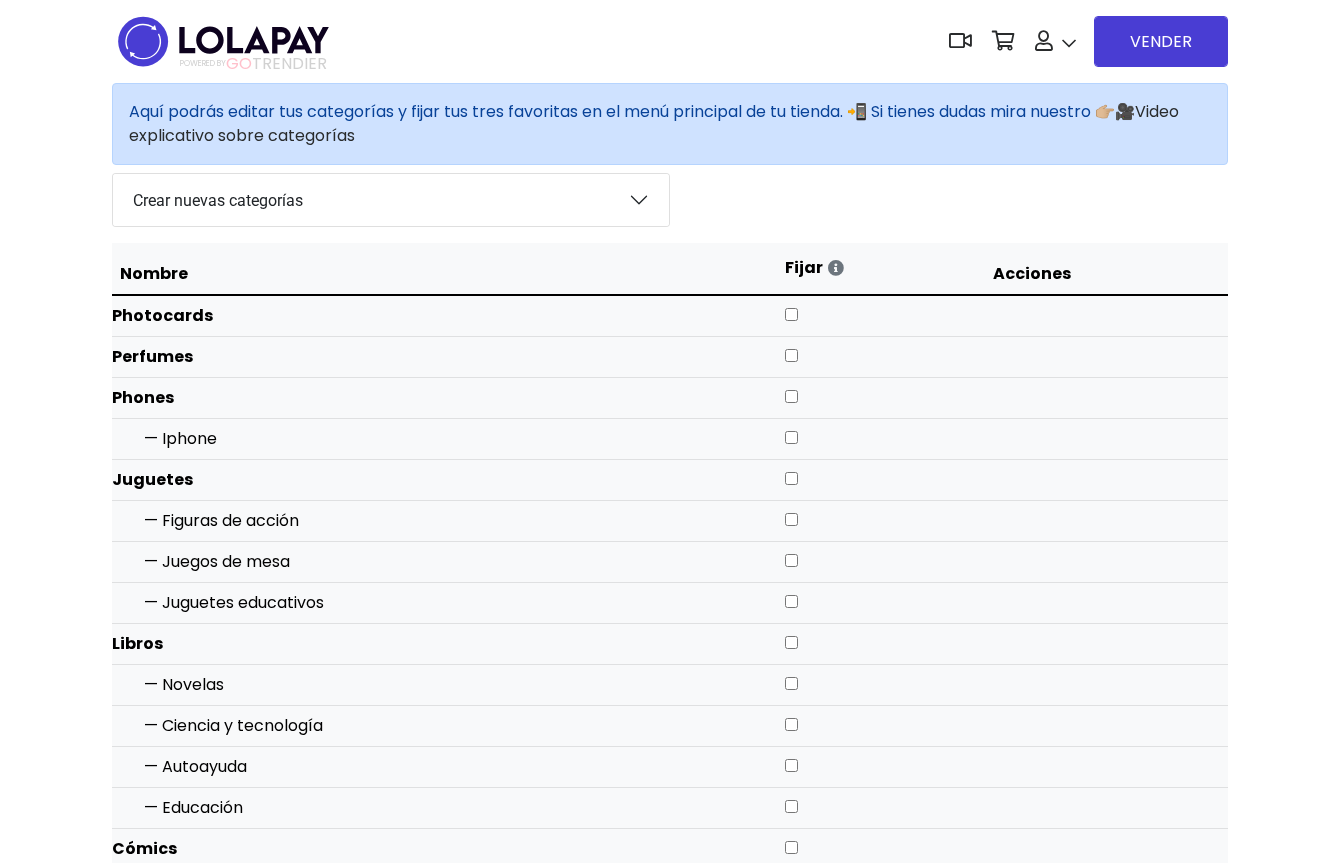 click on "Crear nuevas categorías" at bounding box center [391, 200] 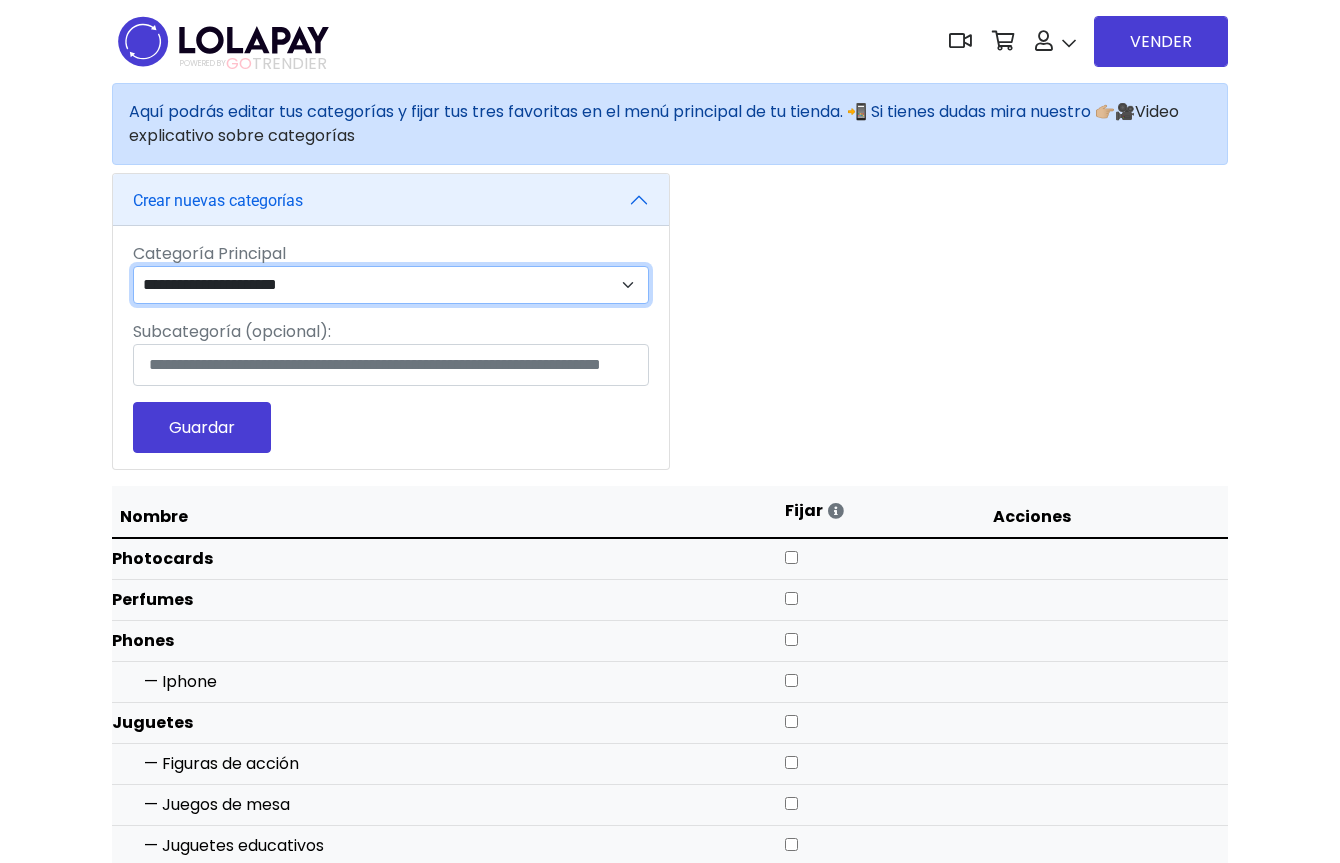 click on "**********" at bounding box center [391, 285] 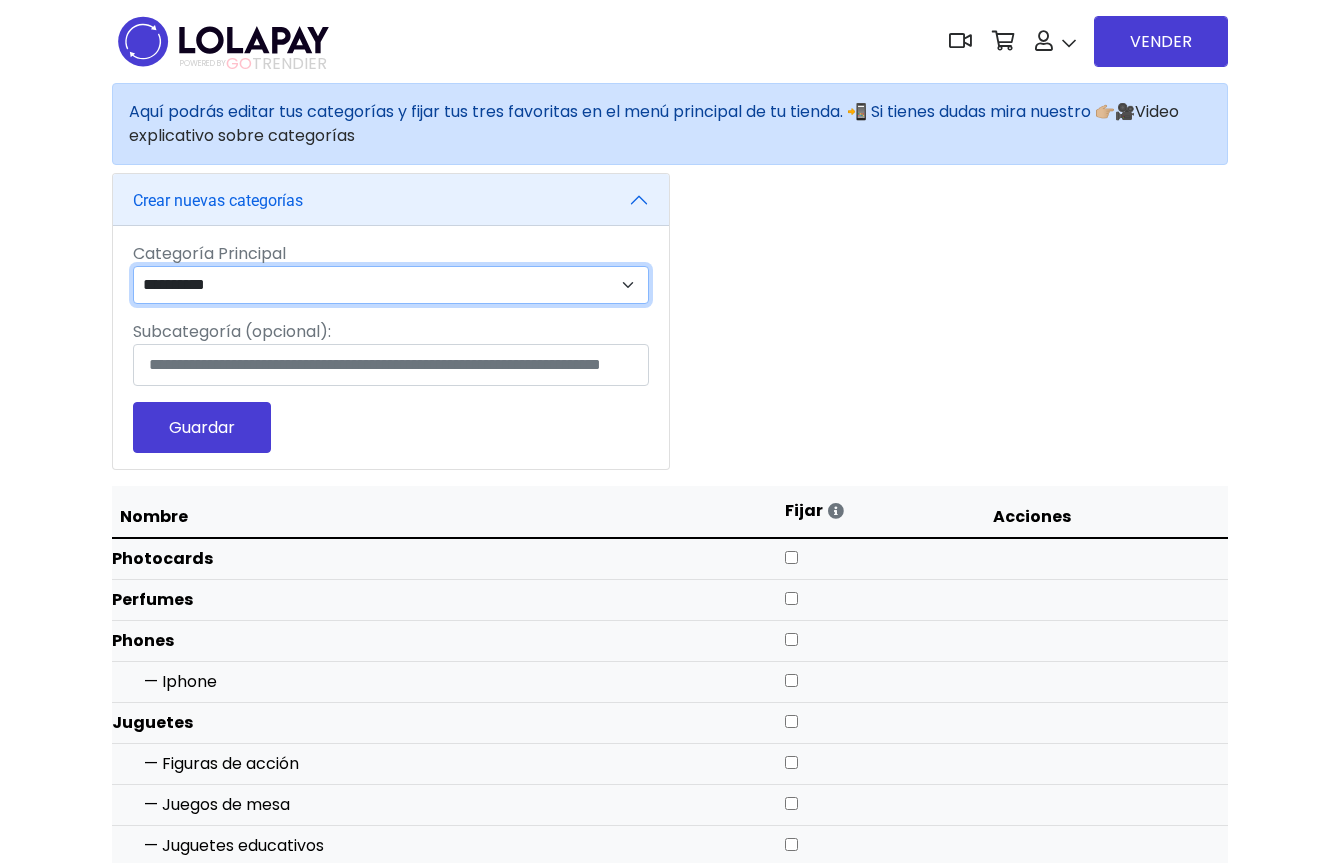 click on "**********" at bounding box center (391, 285) 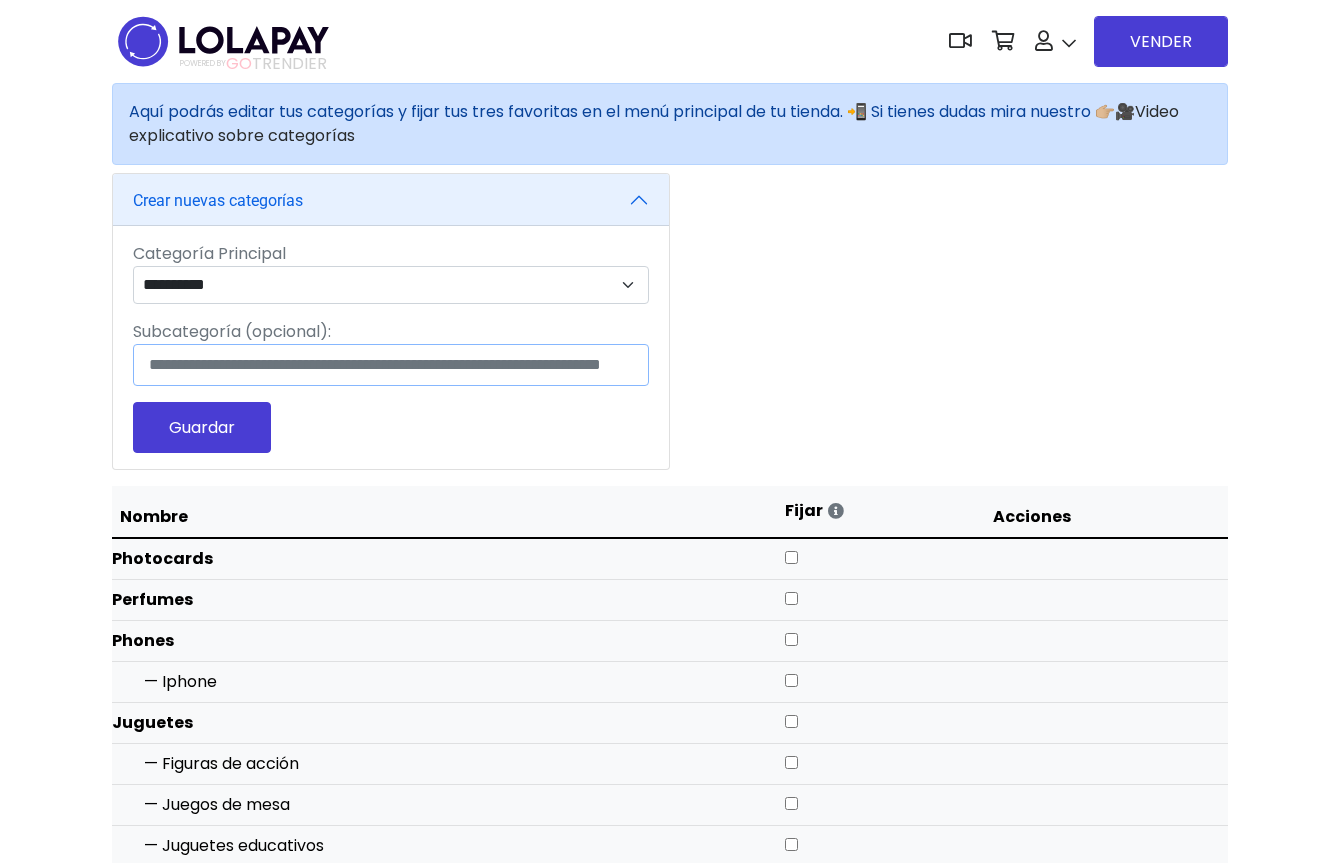 click on "Subcategoría (opcional):" at bounding box center (391, 365) 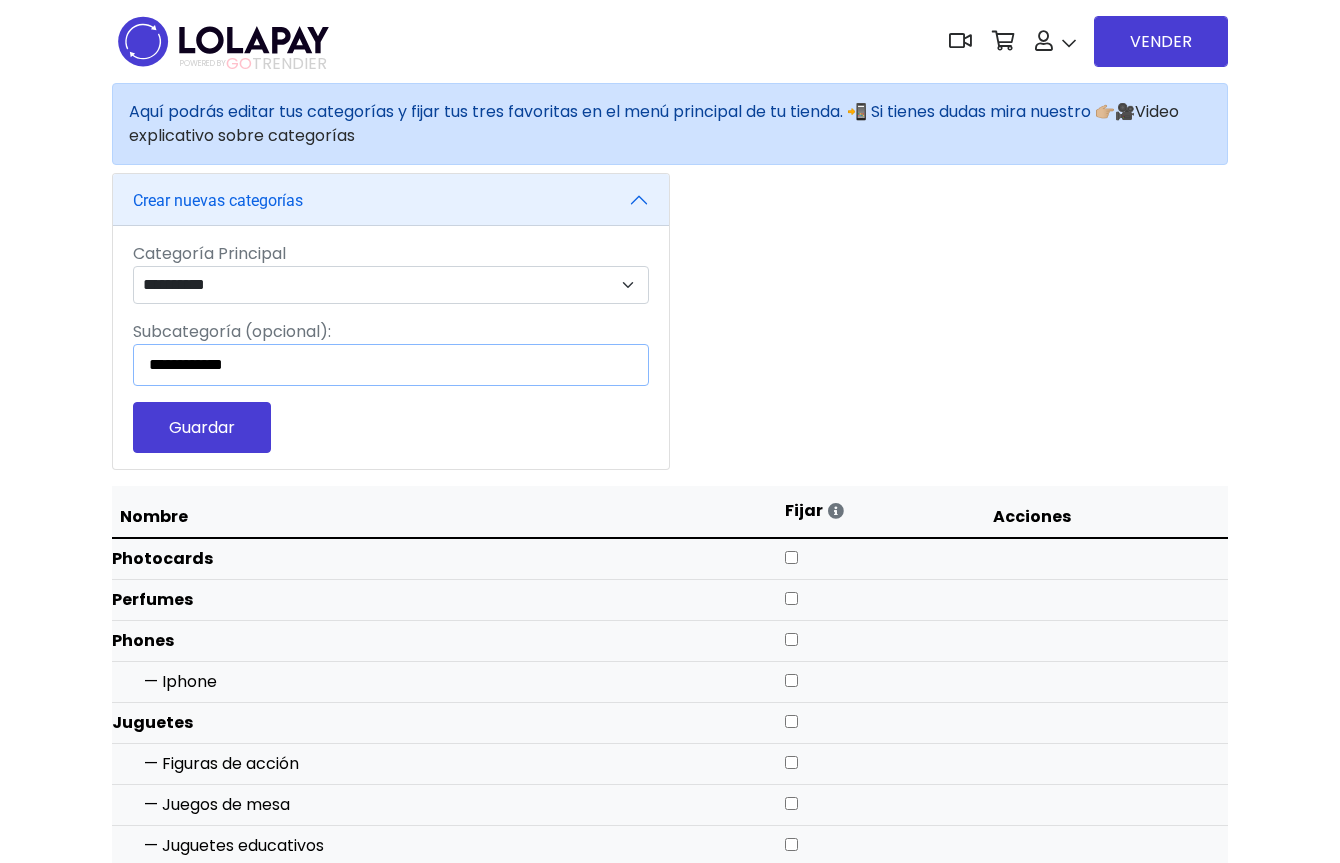 type on "**********" 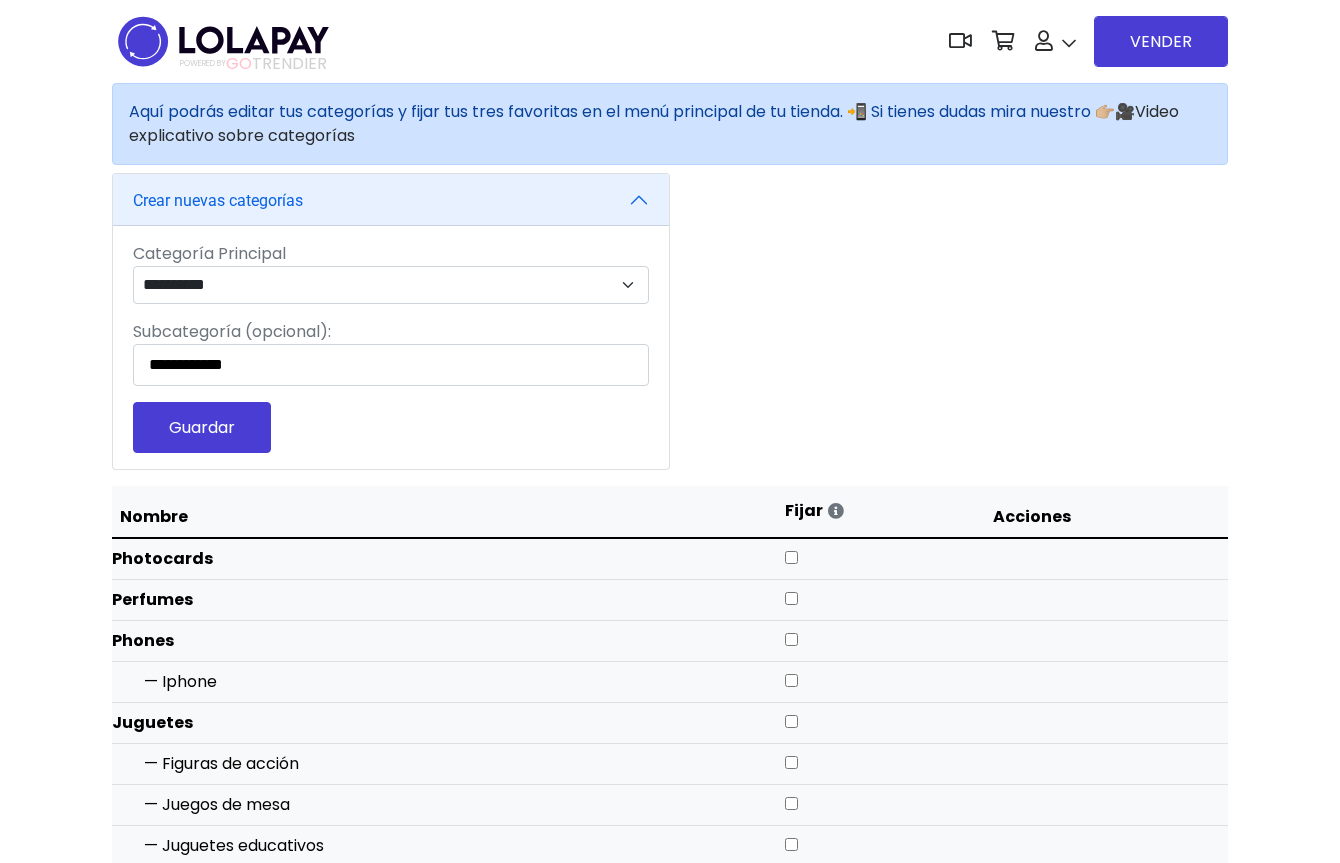 click on "Guardar" at bounding box center (202, 427) 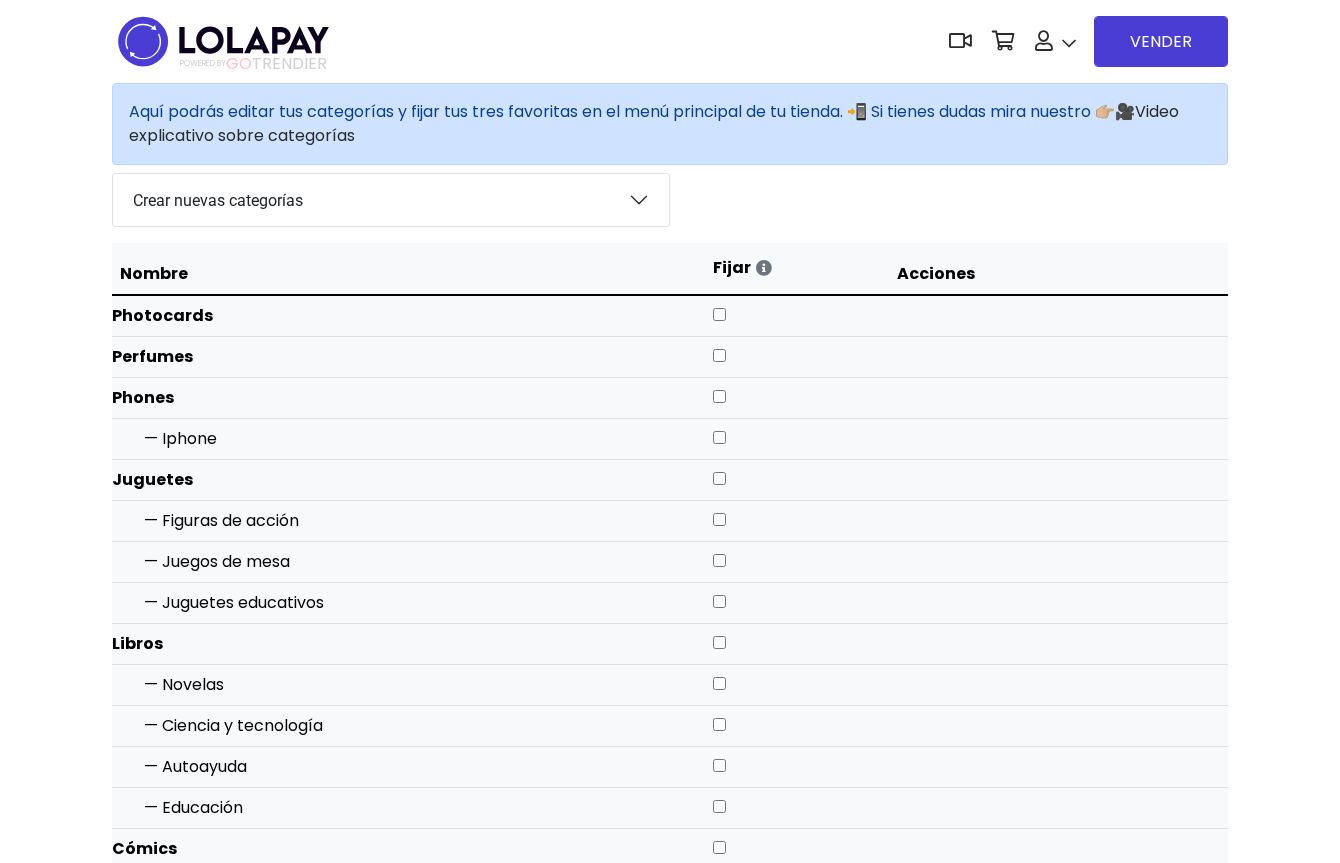 scroll, scrollTop: 0, scrollLeft: 0, axis: both 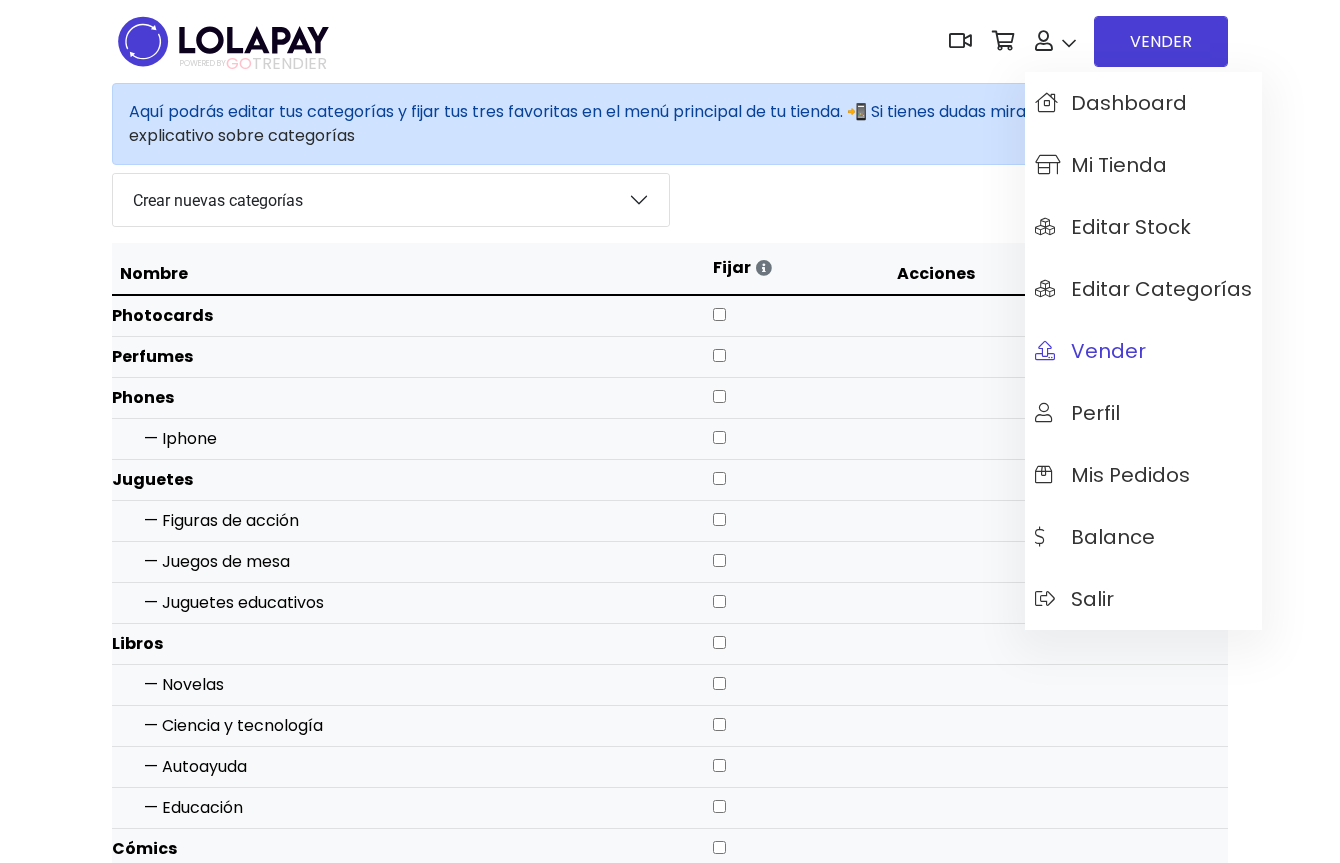 click on "Vender" at bounding box center [1090, 351] 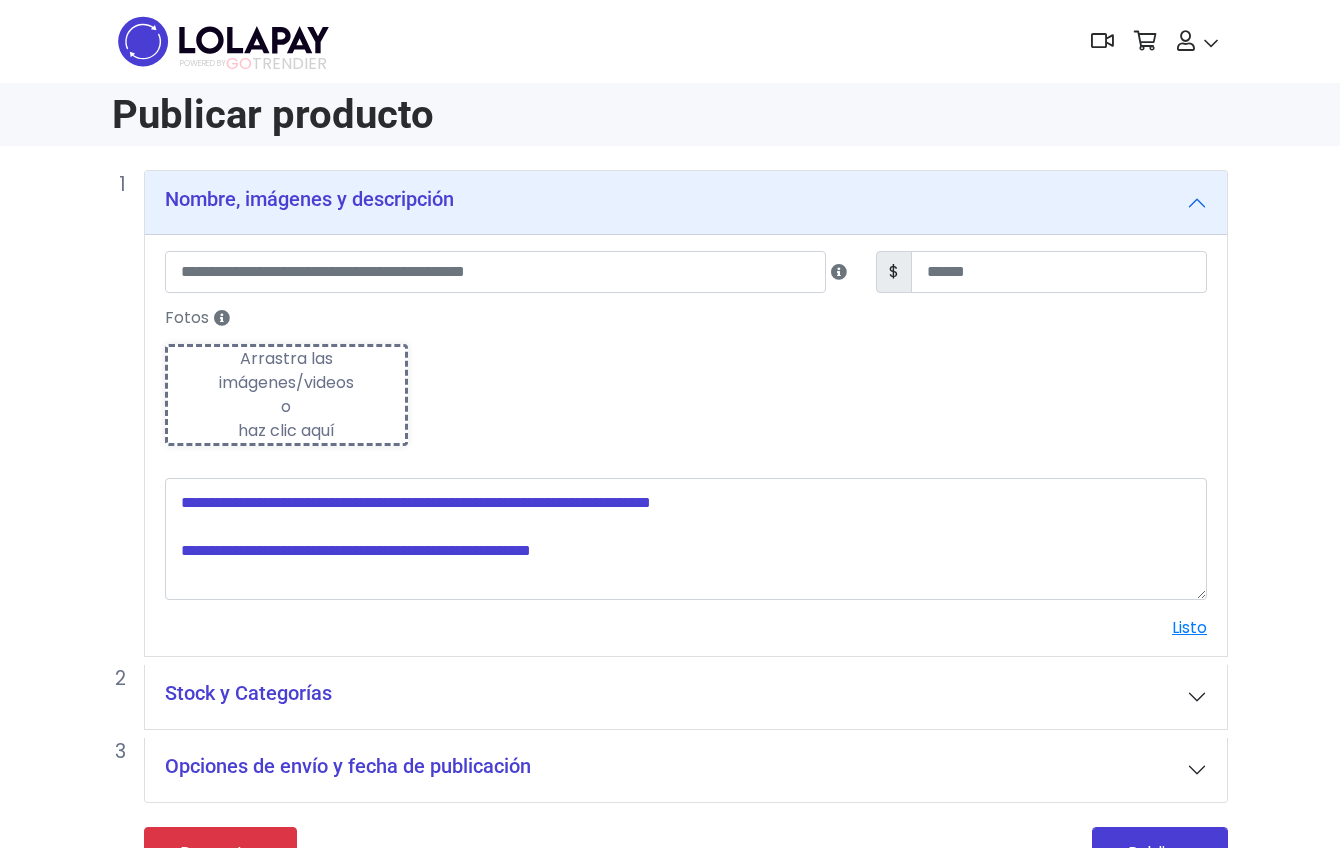 scroll, scrollTop: 0, scrollLeft: 0, axis: both 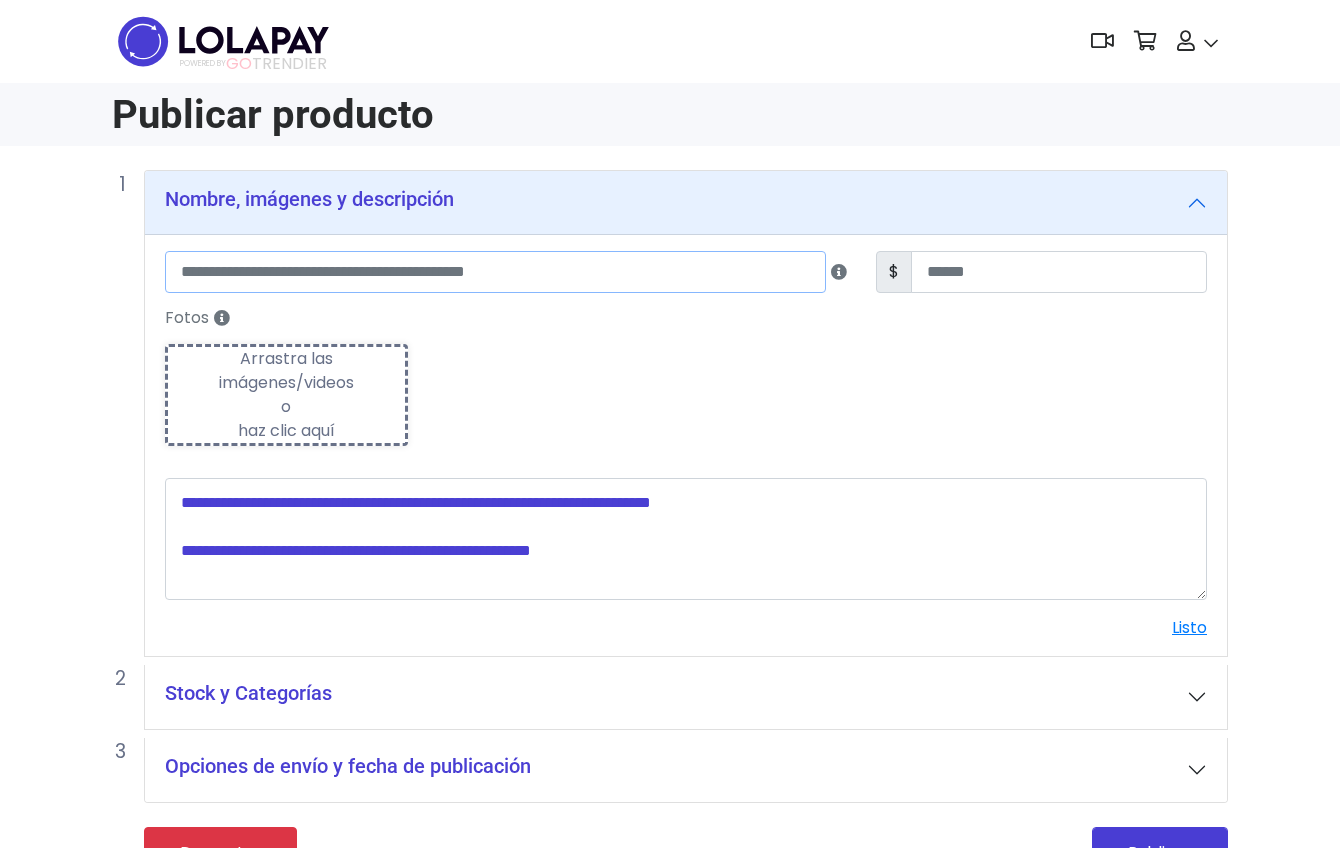 click at bounding box center (495, 272) 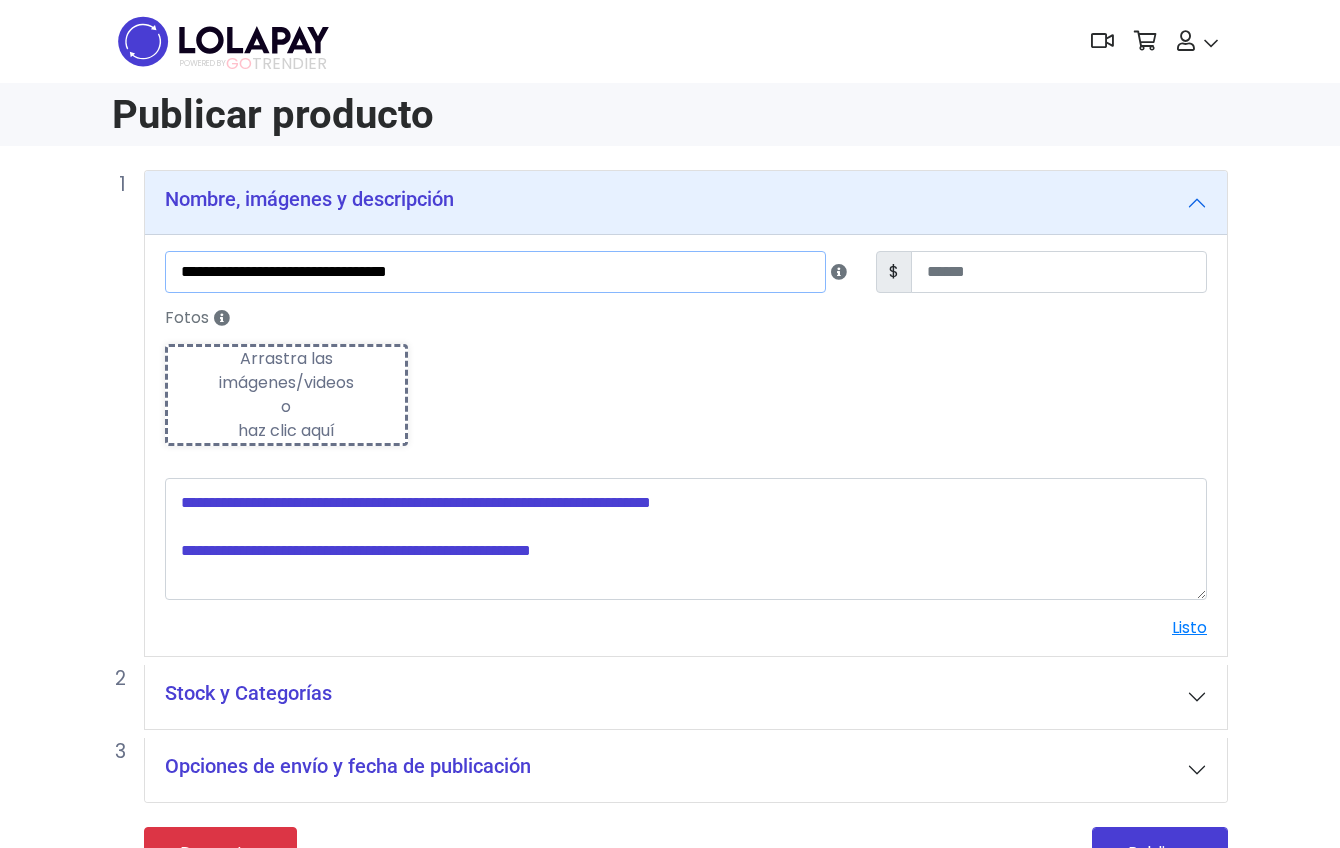 type on "**********" 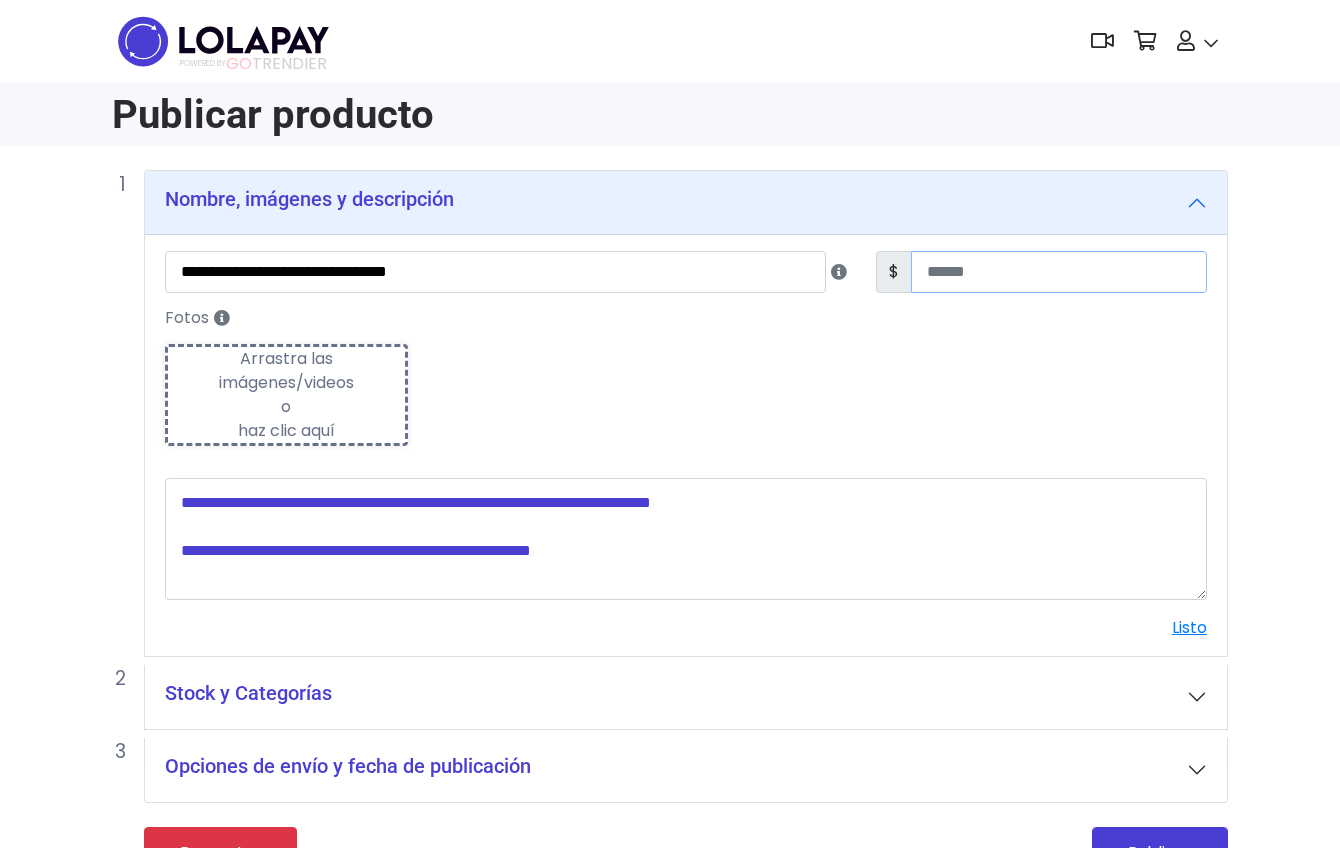 click at bounding box center (1059, 272) 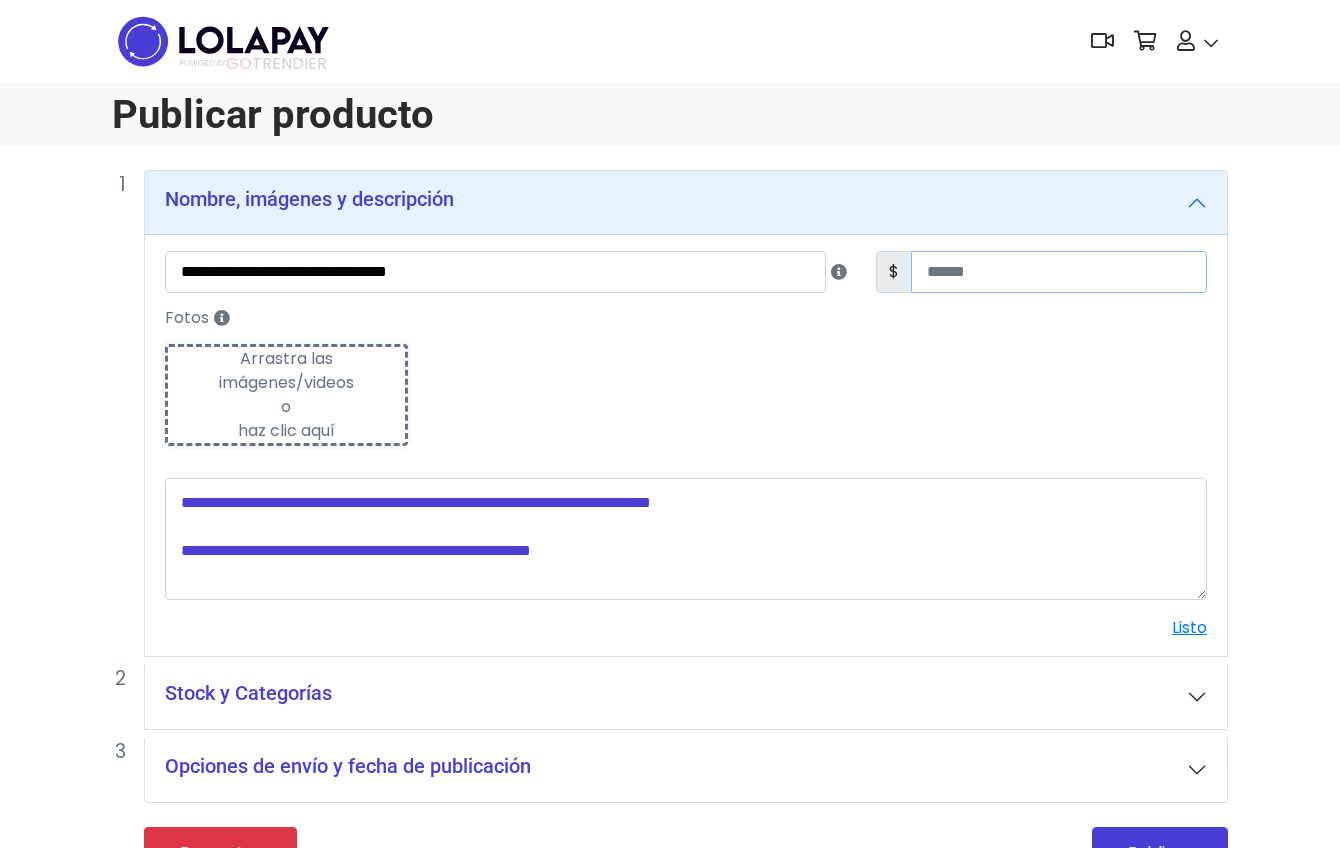 type on "*" 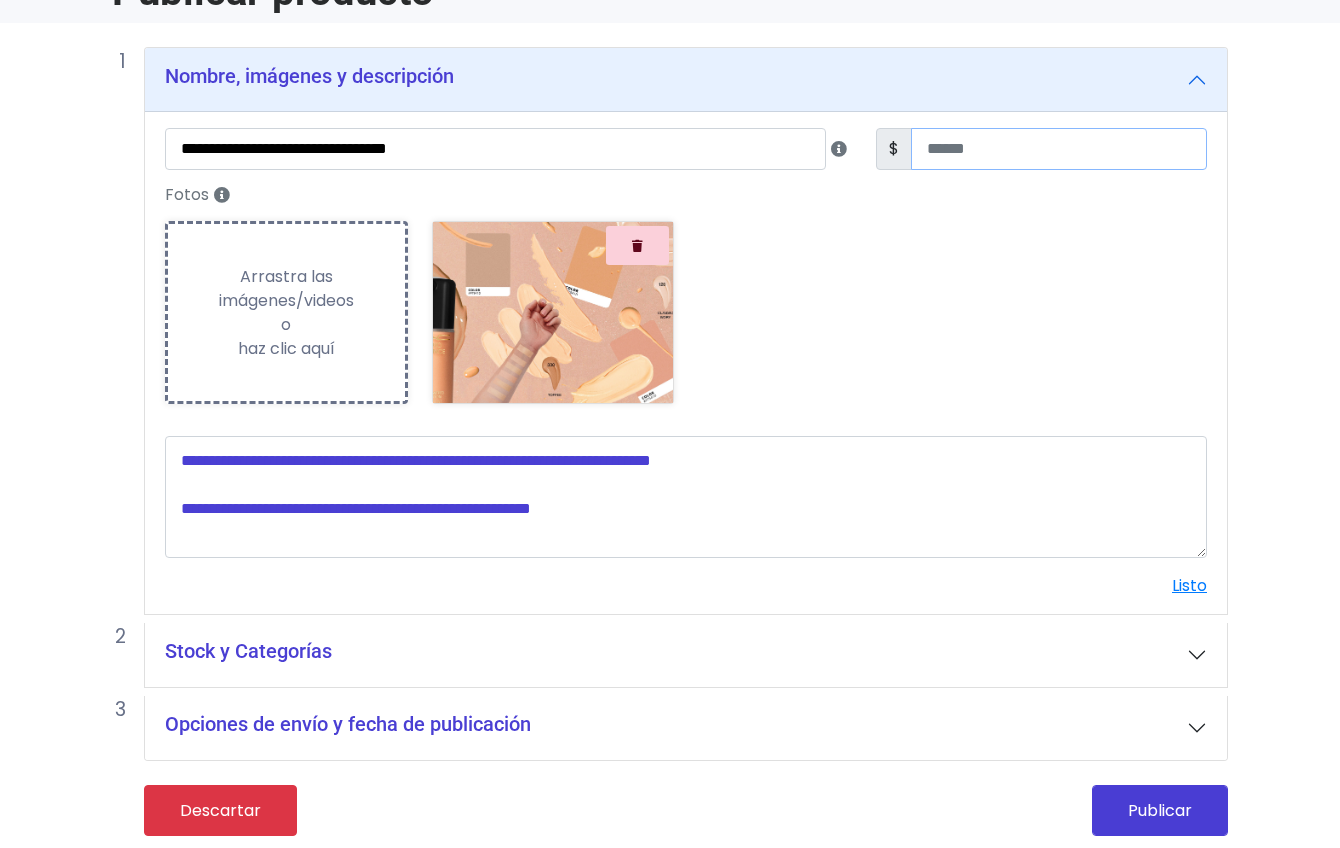 scroll, scrollTop: 128, scrollLeft: 0, axis: vertical 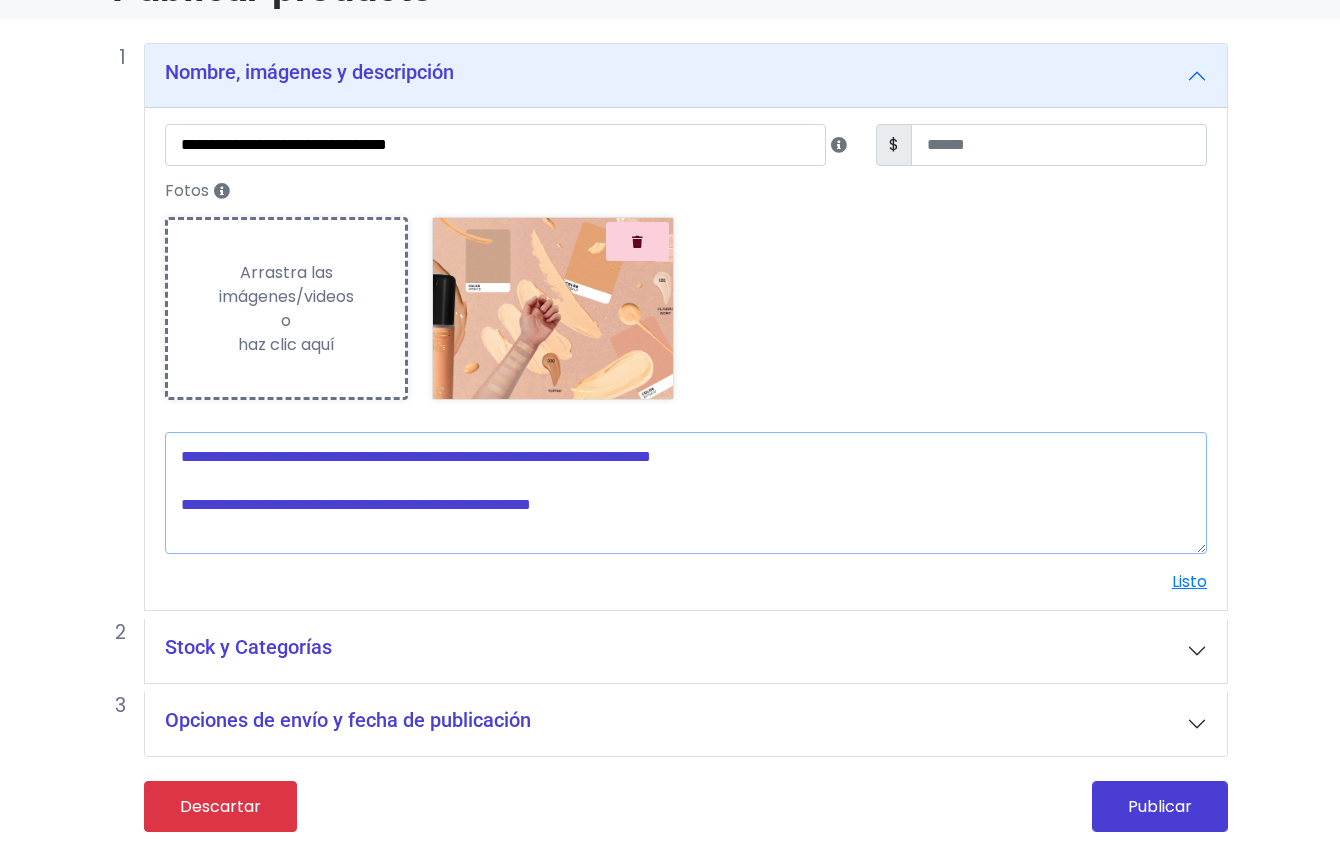 click at bounding box center (686, 493) 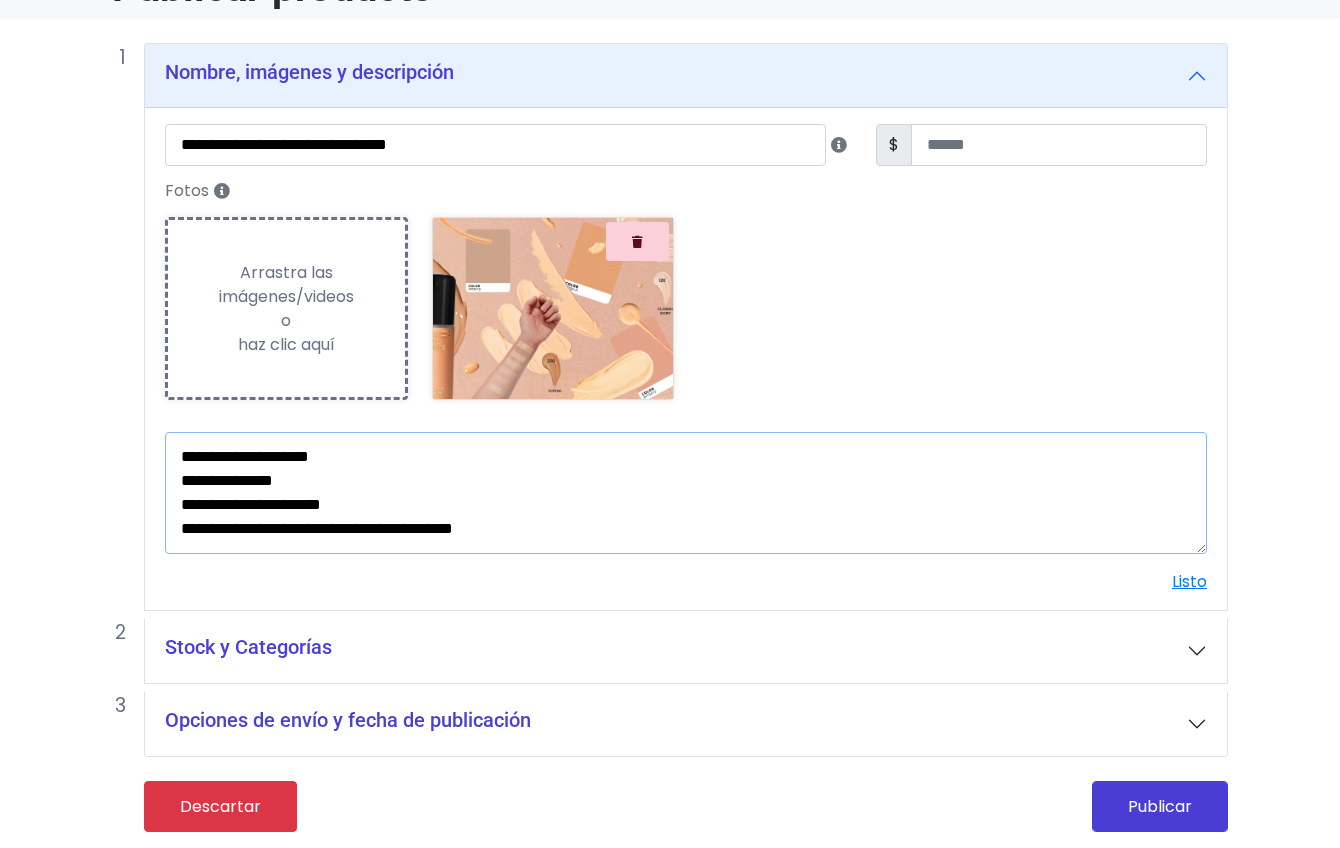 scroll, scrollTop: 11, scrollLeft: 0, axis: vertical 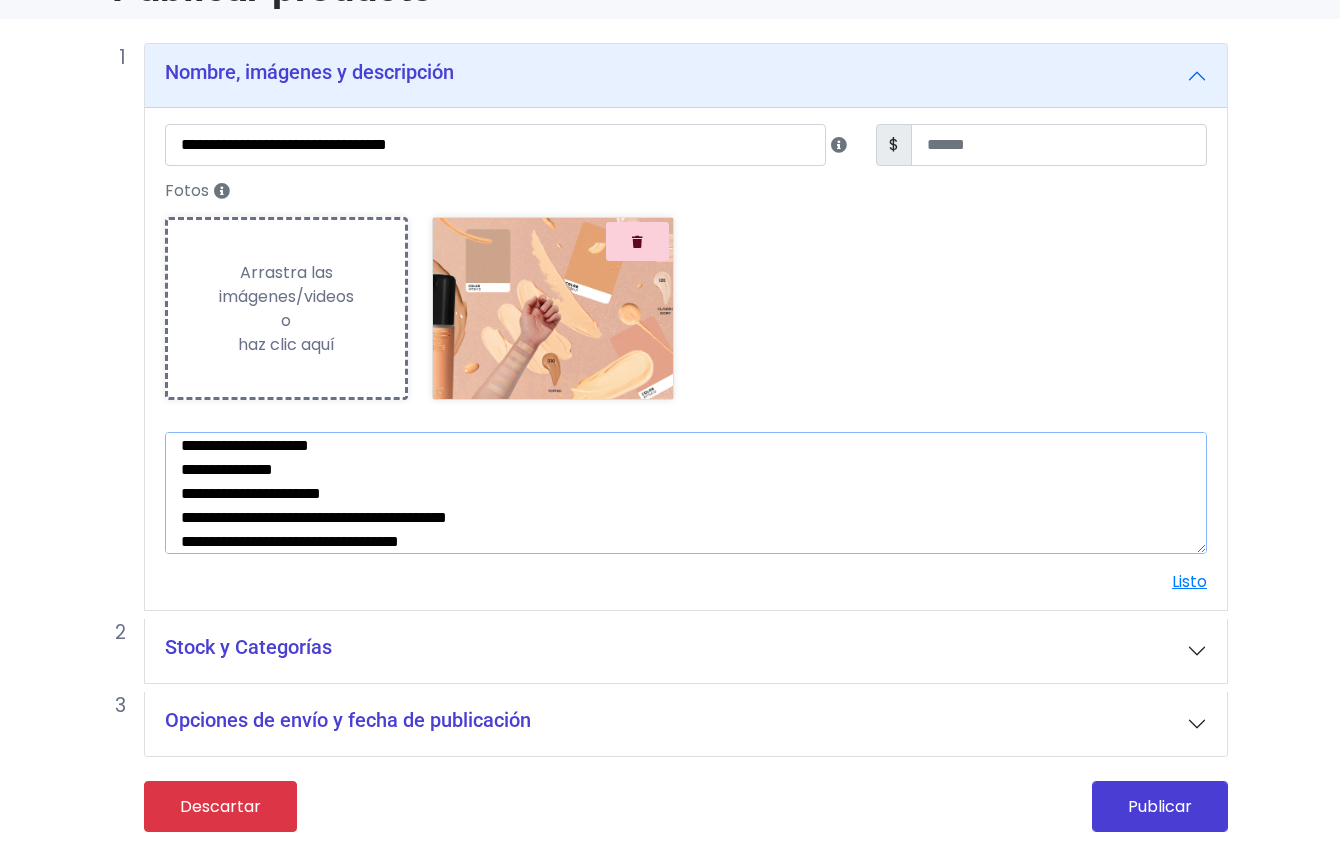drag, startPoint x: 259, startPoint y: 470, endPoint x: 711, endPoint y: 533, distance: 456.36935 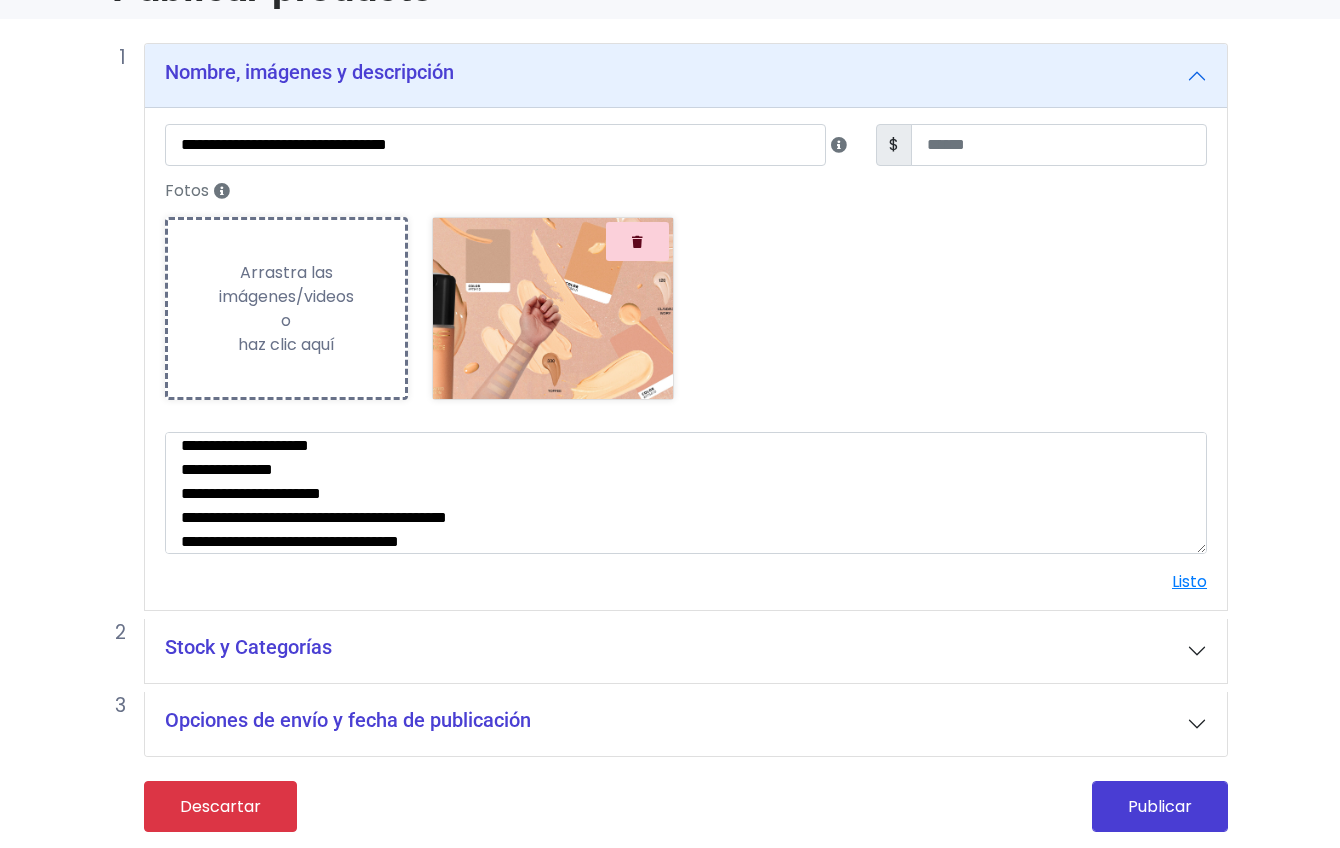 click on "Stock y Categorías" at bounding box center (686, 651) 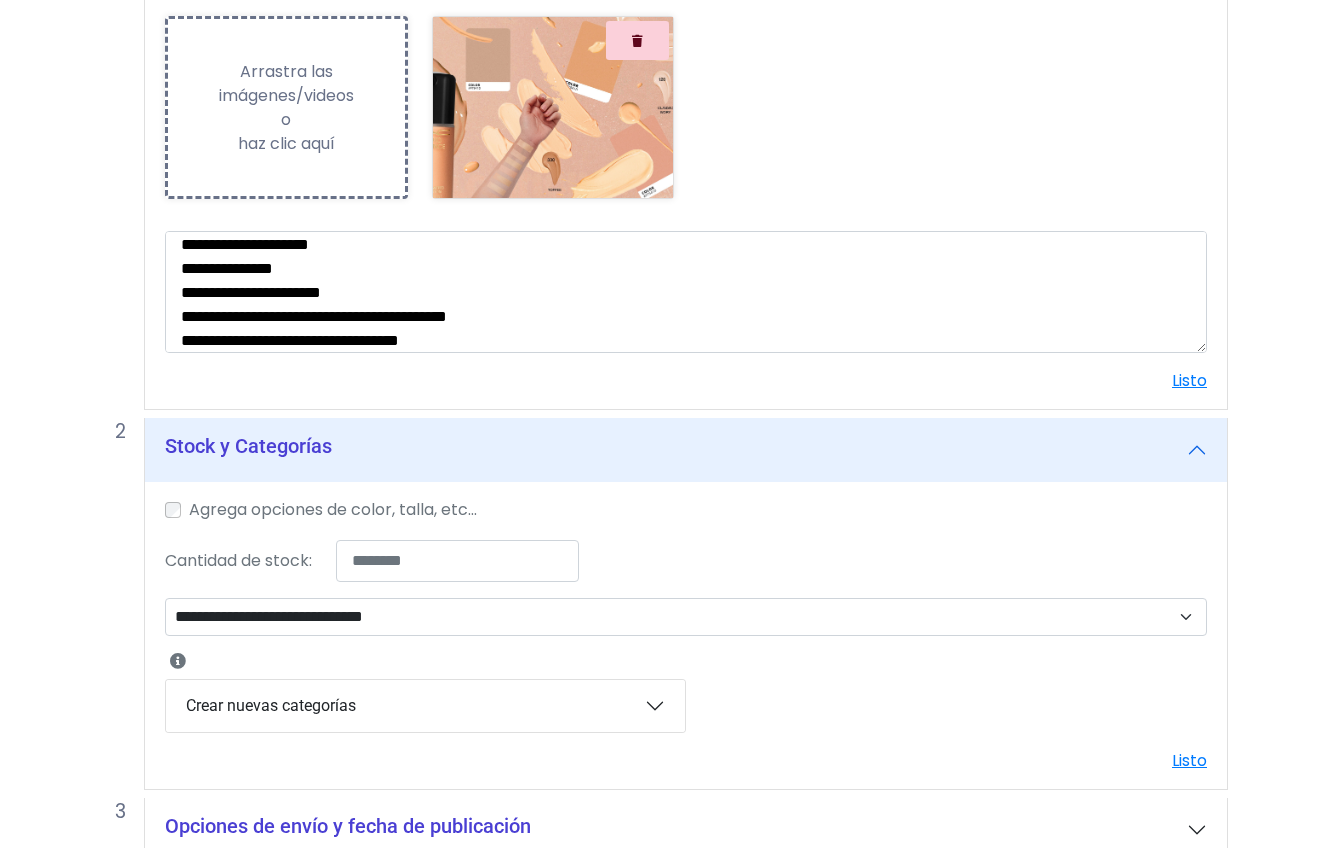 scroll, scrollTop: 428, scrollLeft: 0, axis: vertical 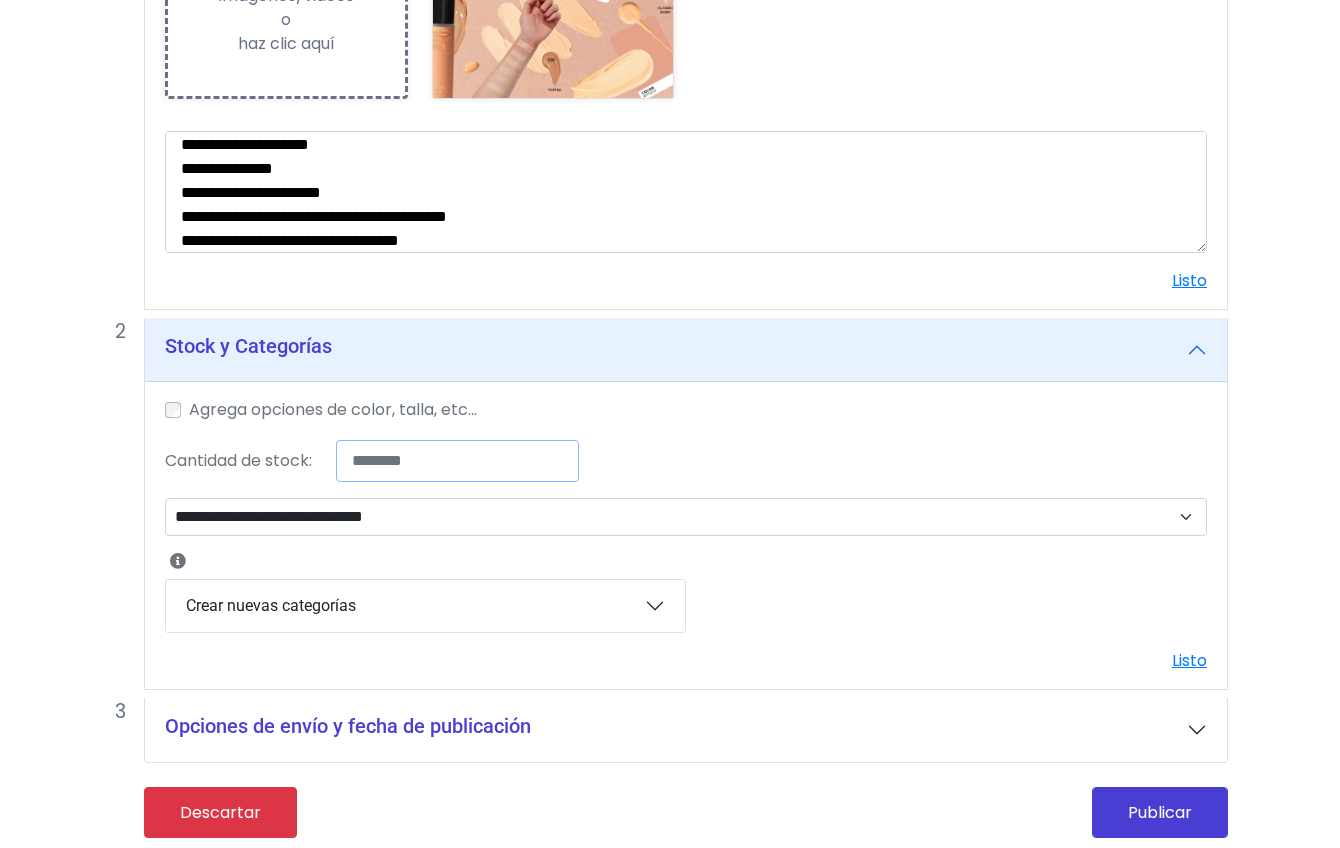 click on "*" at bounding box center [457, 461] 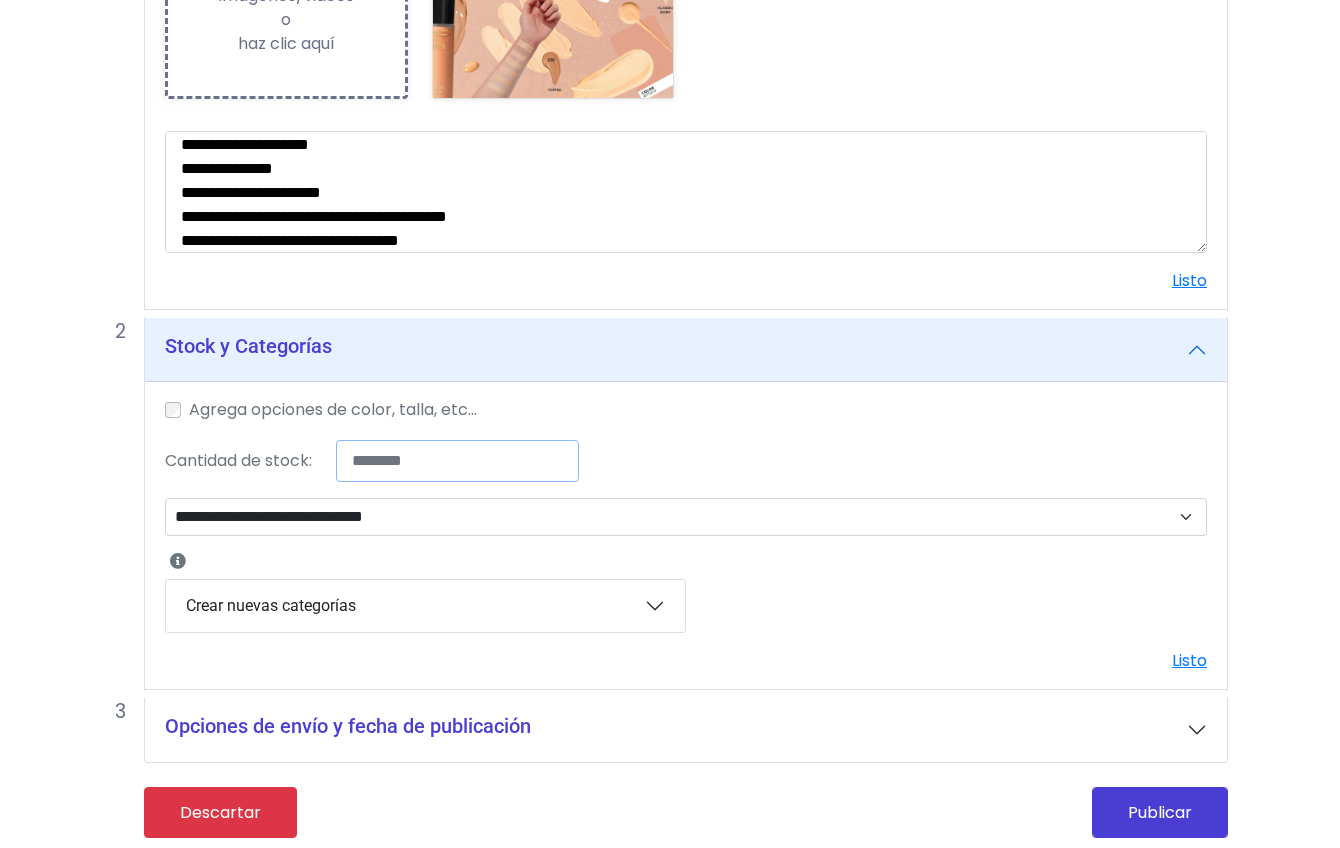type on "**" 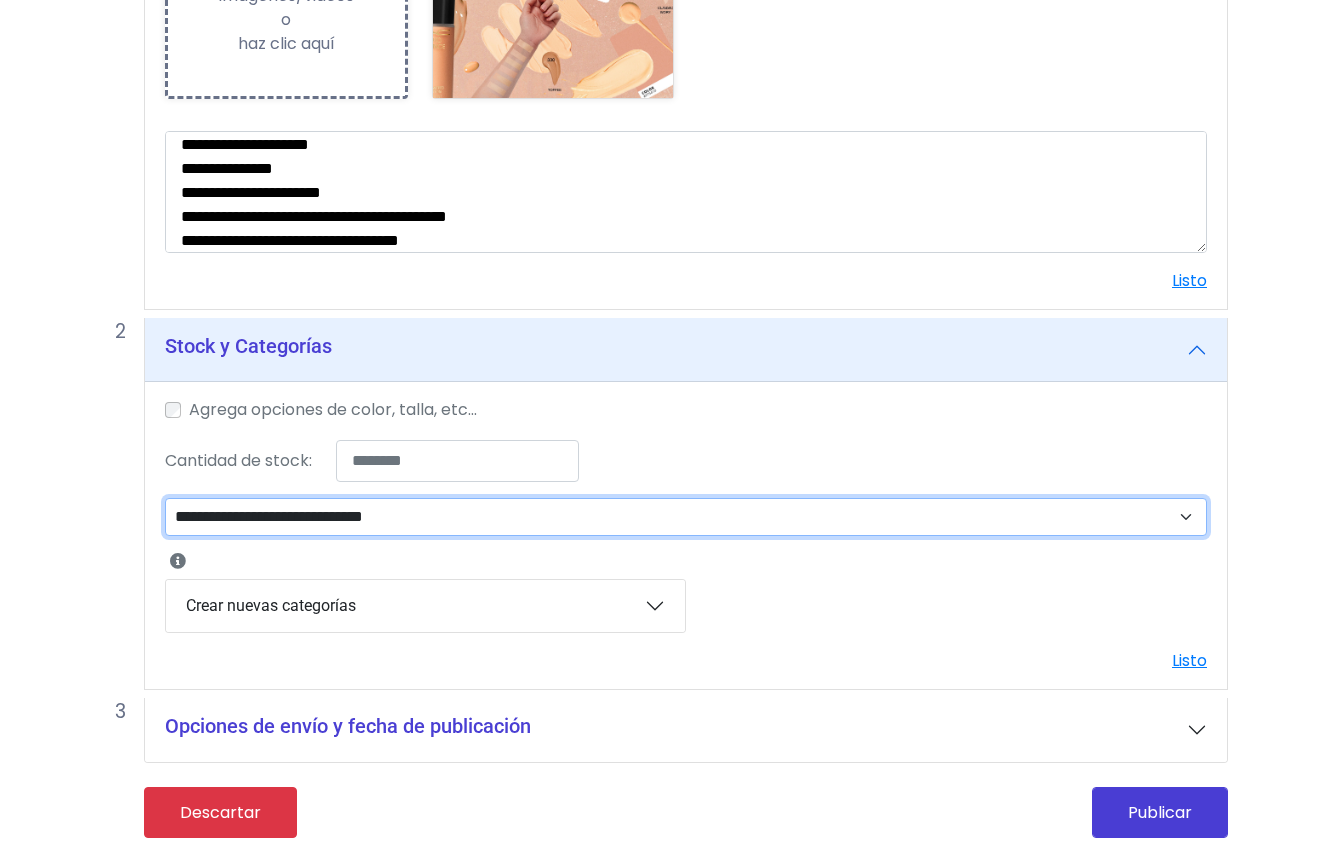 click on "**********" at bounding box center (686, 517) 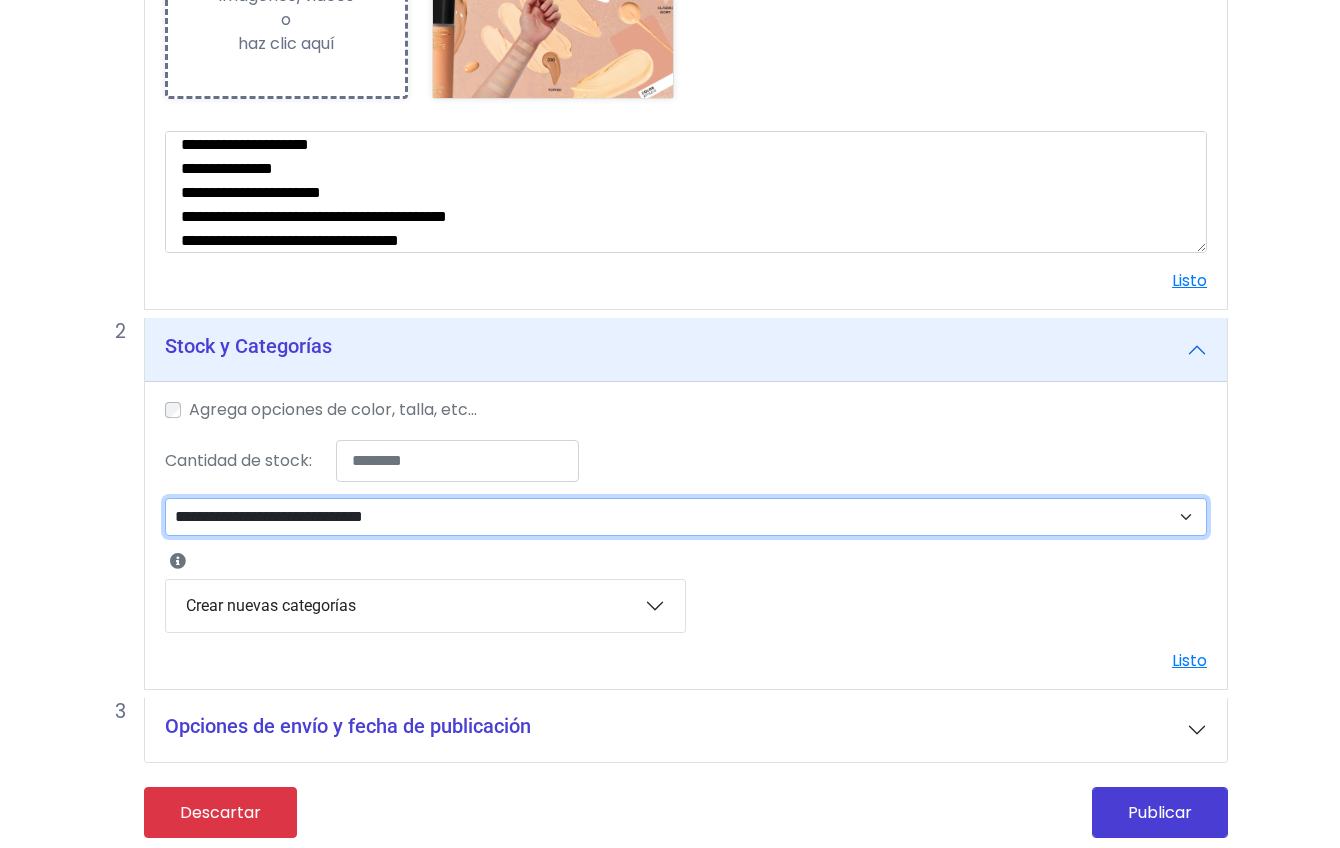 select on "**" 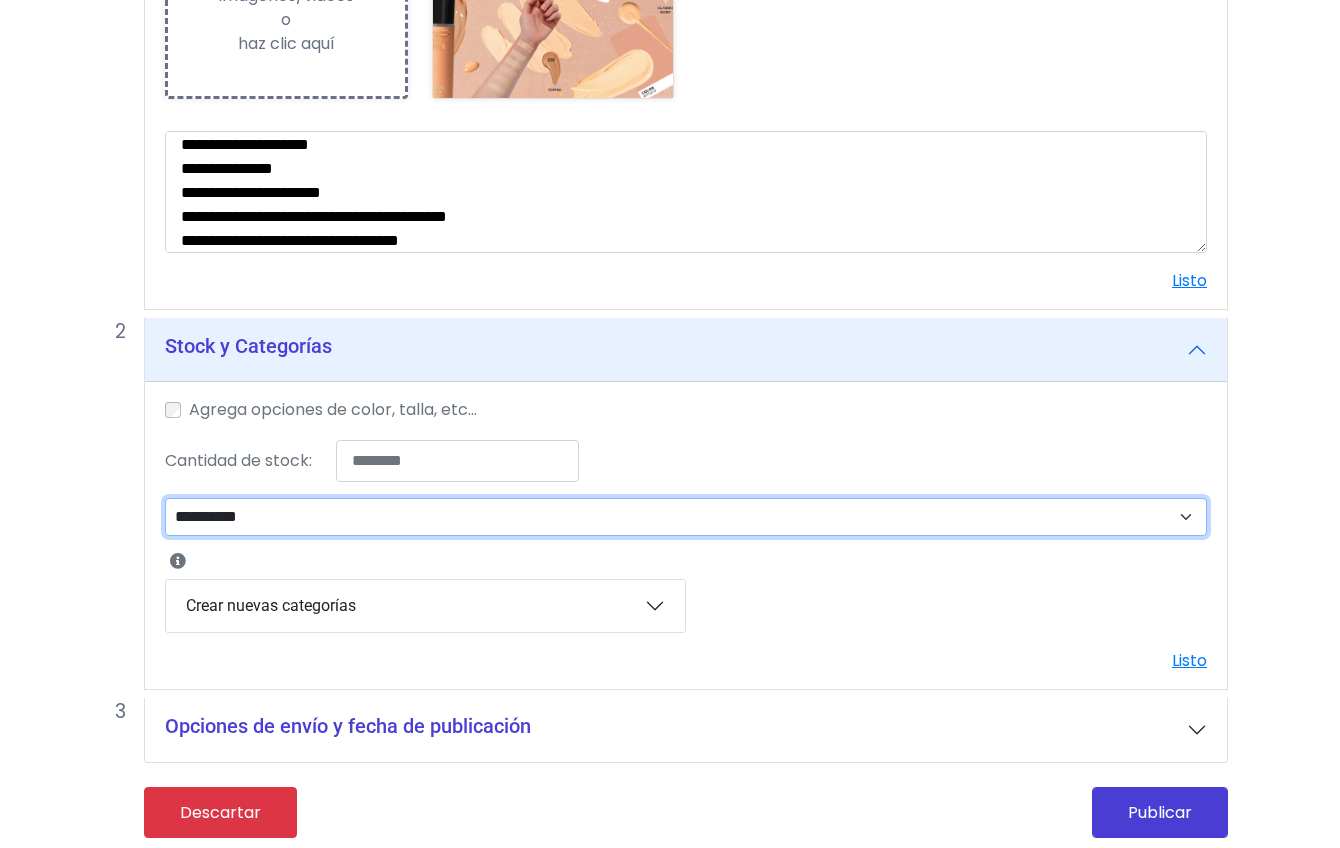 click on "**********" at bounding box center (686, 517) 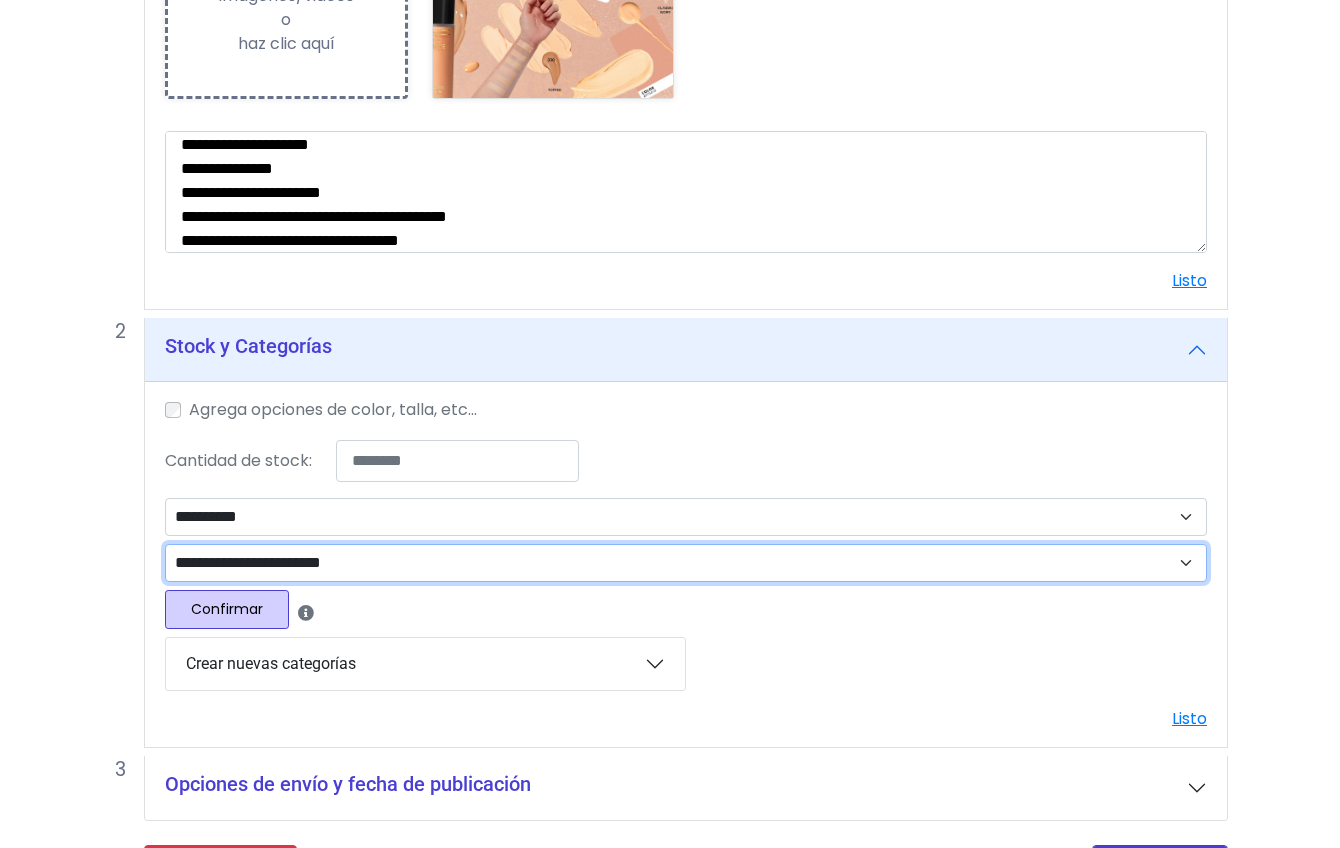 click on "**********" at bounding box center (686, 563) 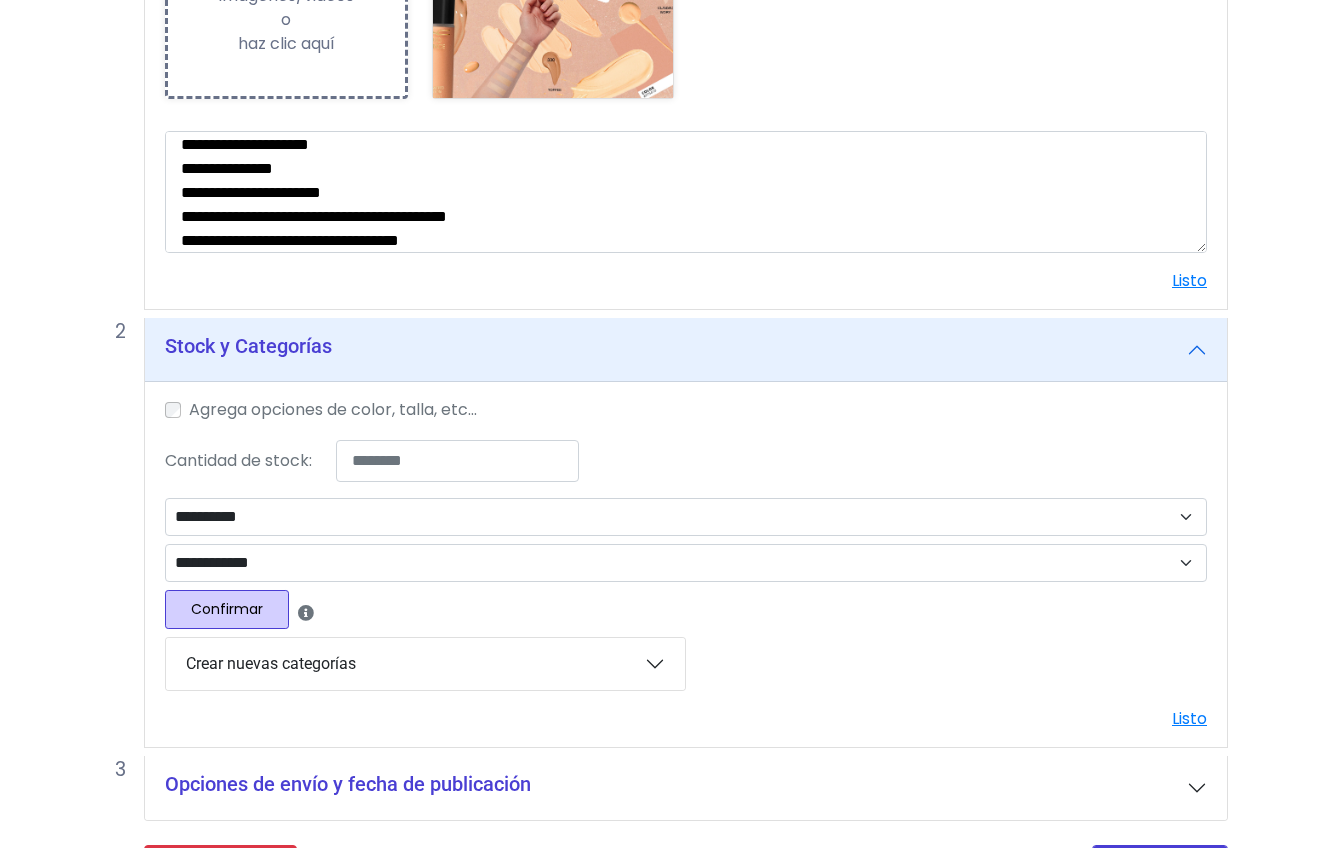 click on "Confirmar" at bounding box center [227, 609] 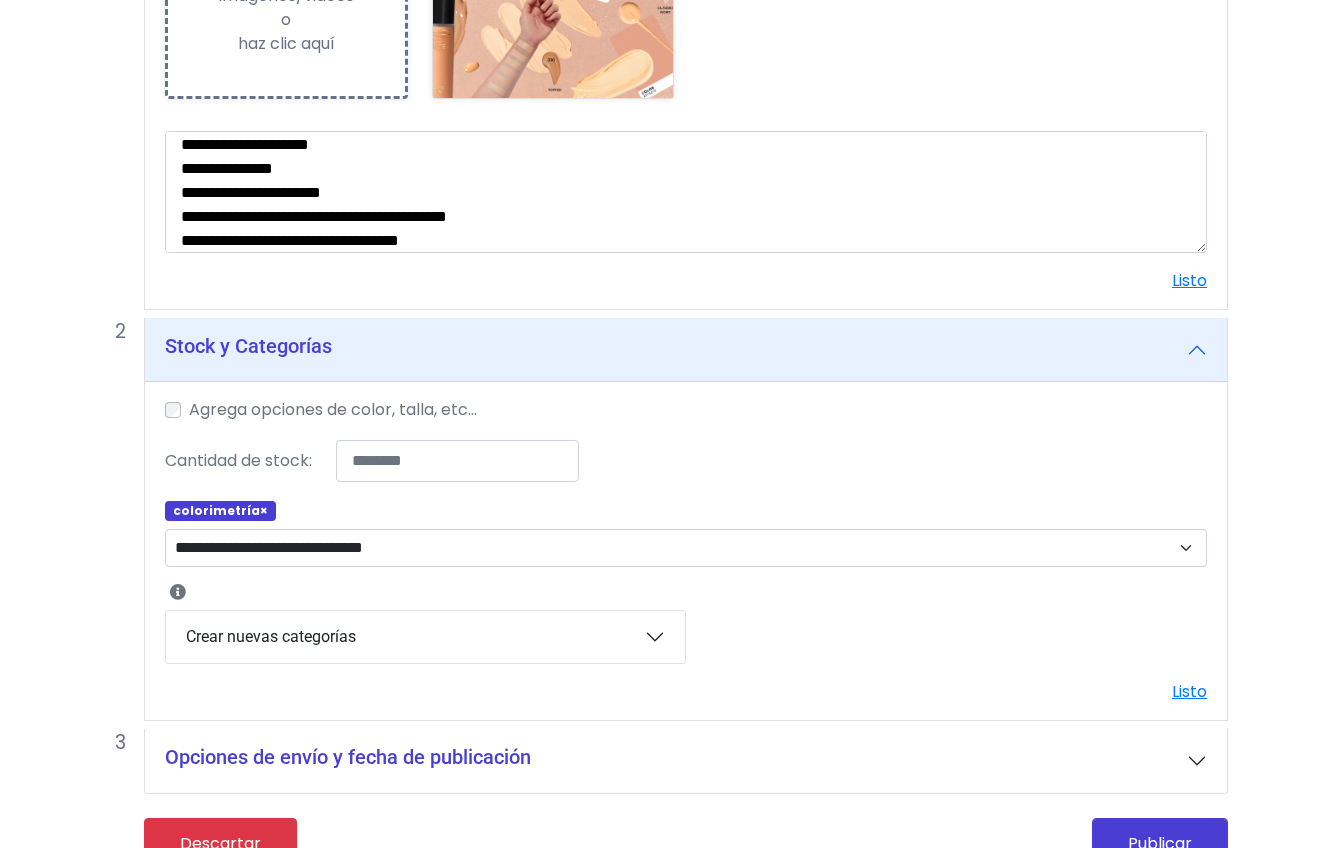 scroll, scrollTop: 466, scrollLeft: 0, axis: vertical 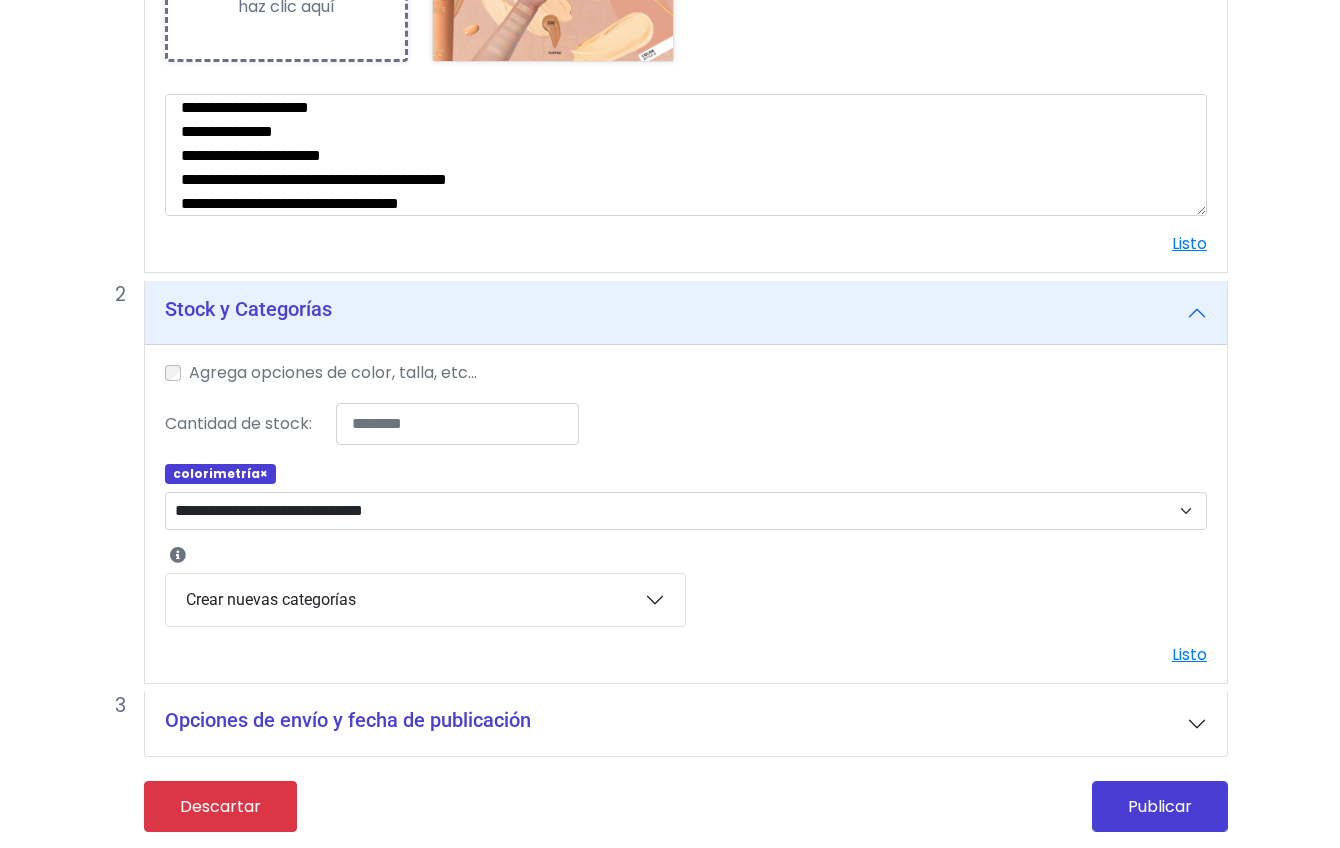 click on "Opciones de envío y fecha de publicación" at bounding box center [686, 724] 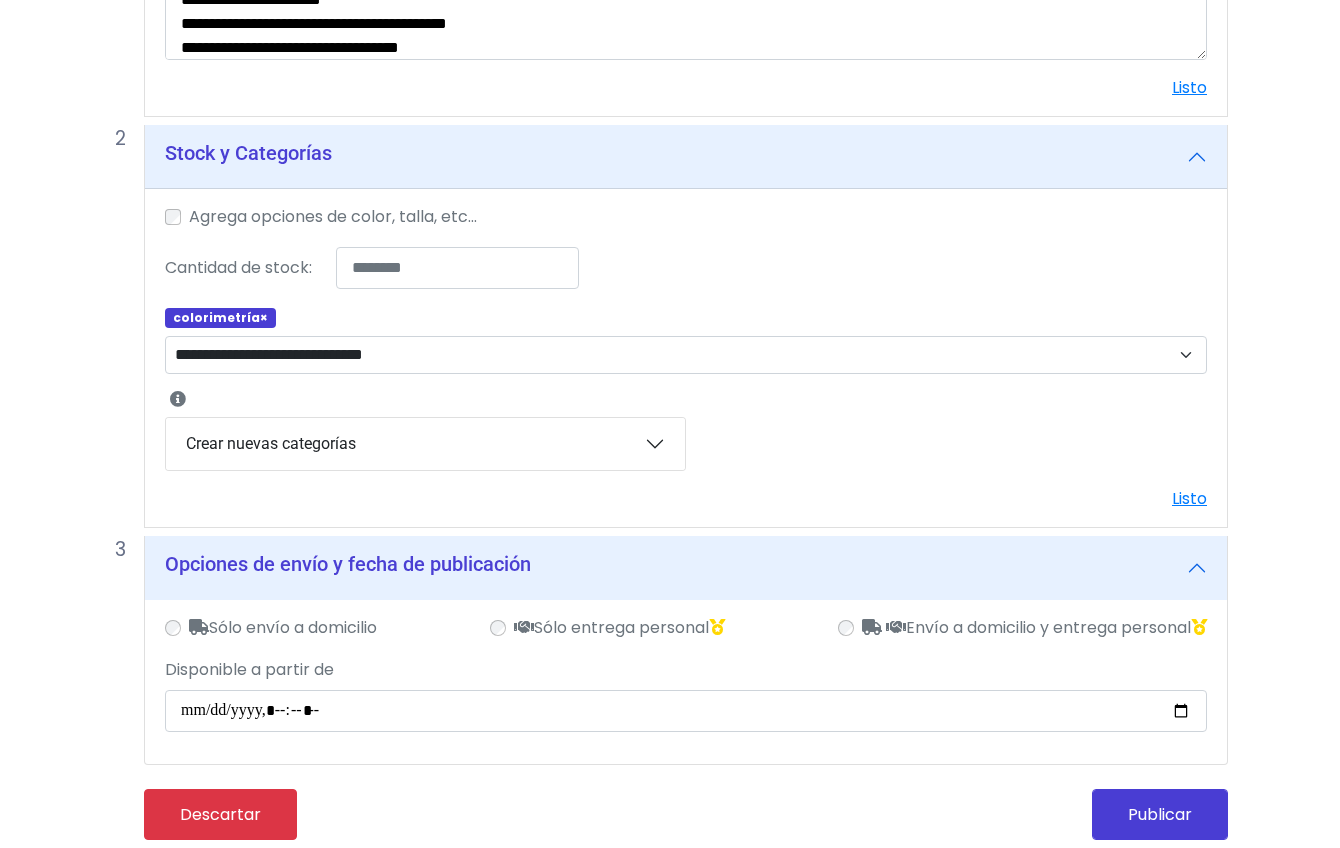 scroll, scrollTop: 630, scrollLeft: 0, axis: vertical 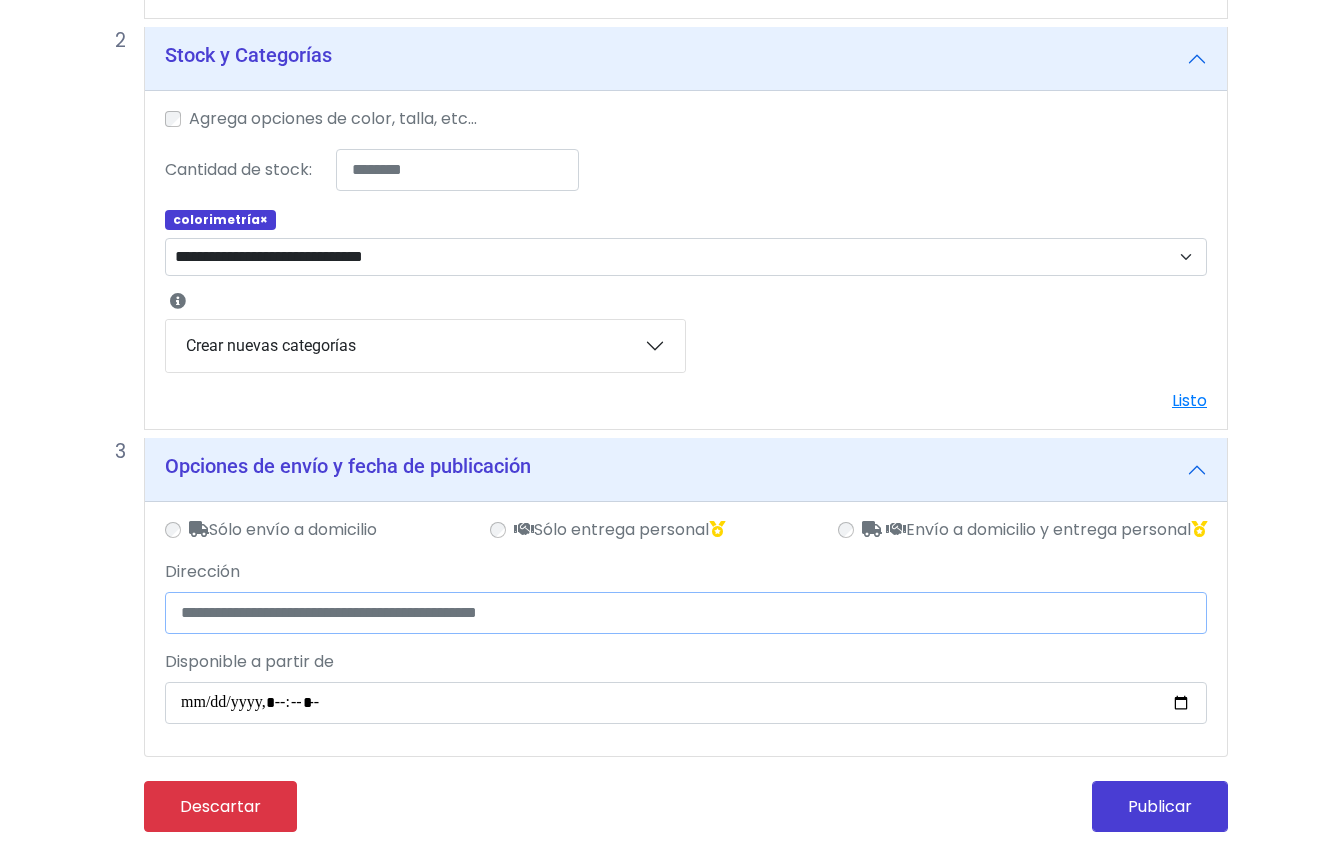 click on "Dirección" at bounding box center [686, 613] 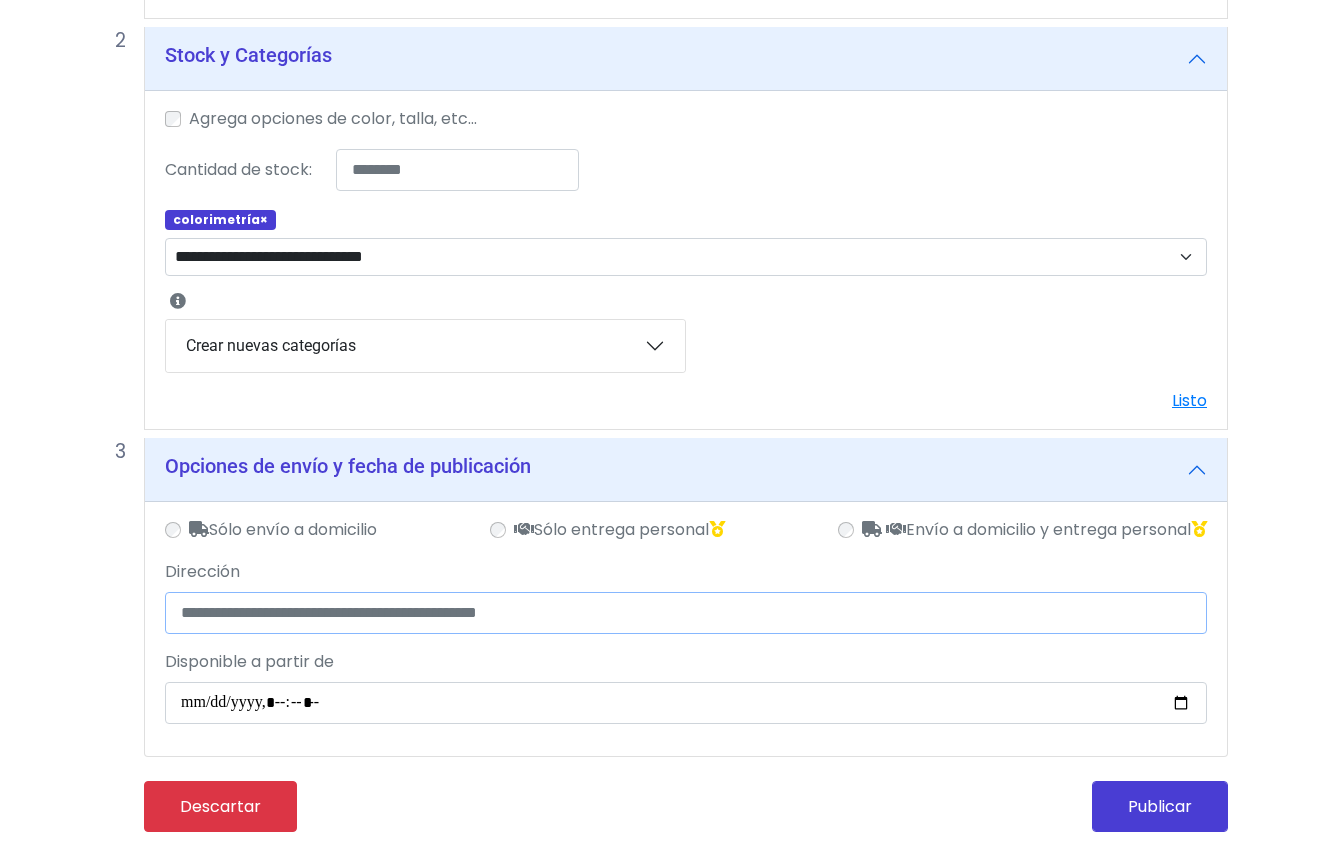 type on "**********" 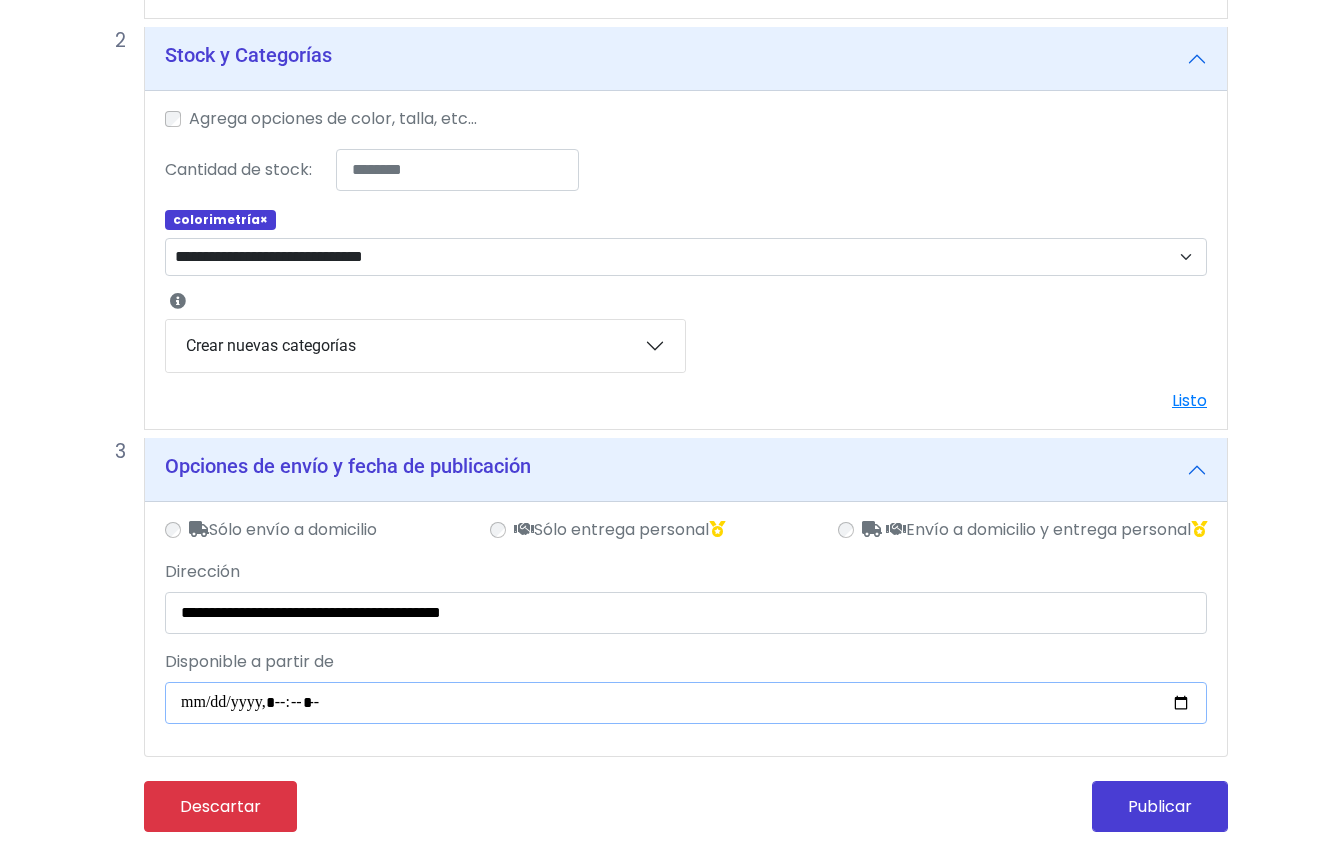 click on "Disponible a partir de" at bounding box center [686, 703] 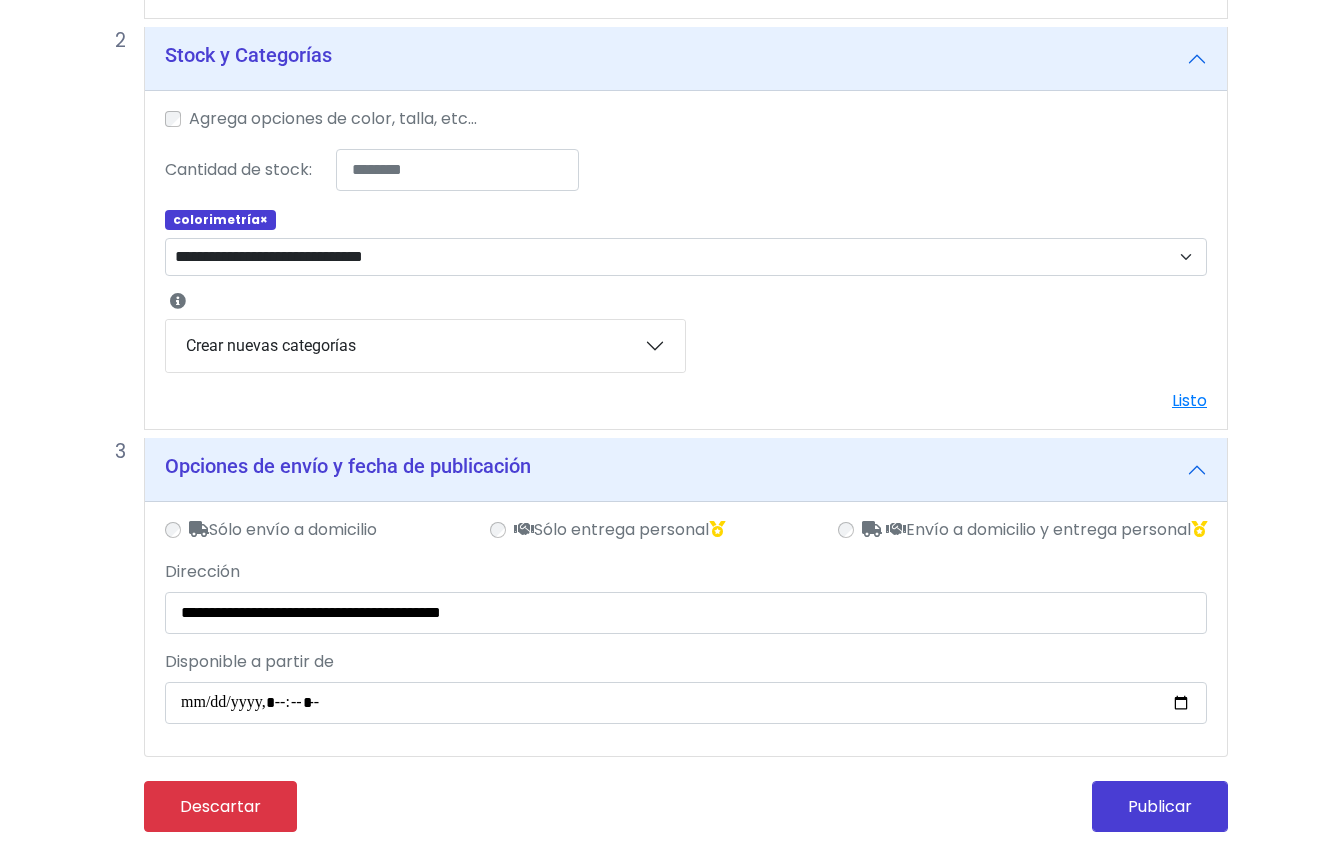 click on "**********" at bounding box center [670, 149] 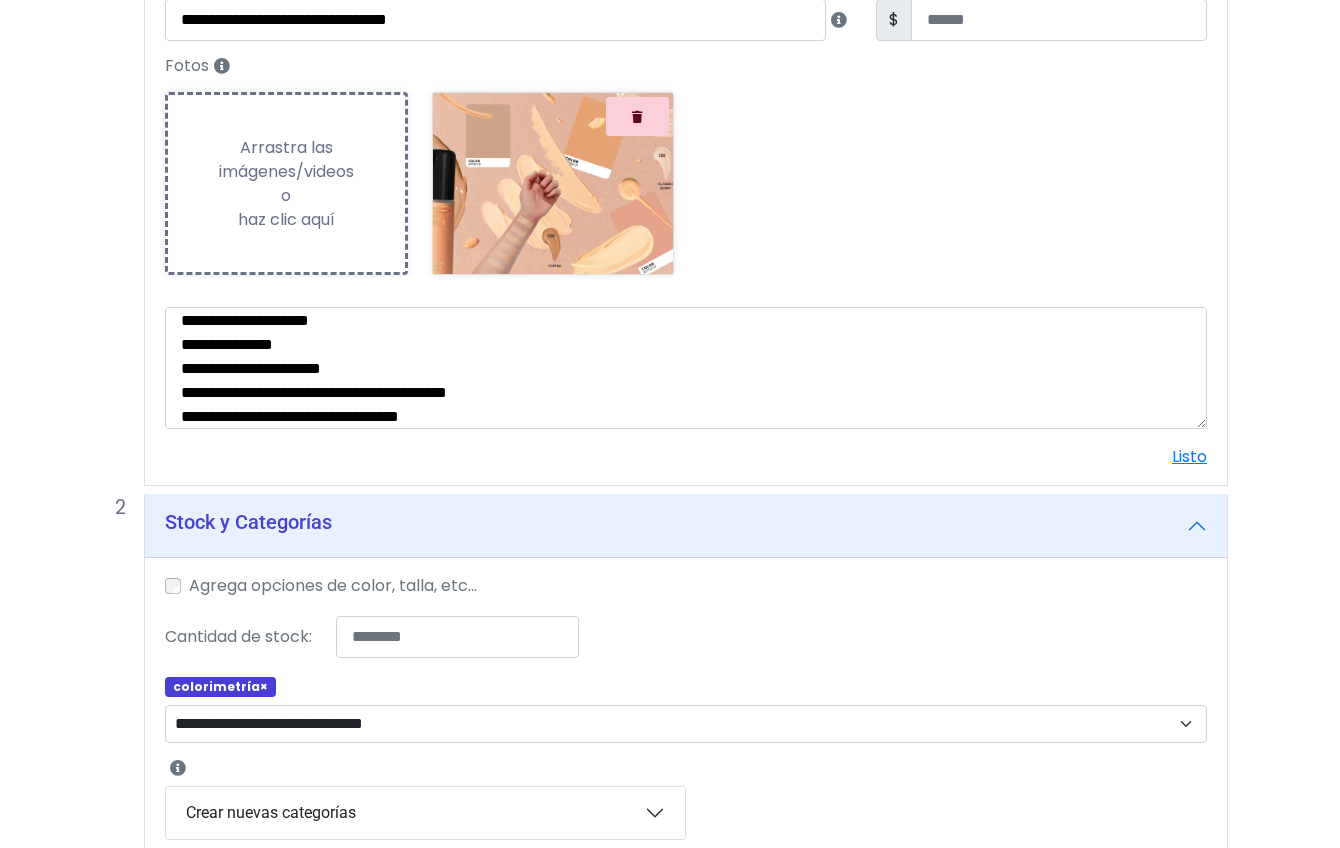 scroll, scrollTop: 300, scrollLeft: 0, axis: vertical 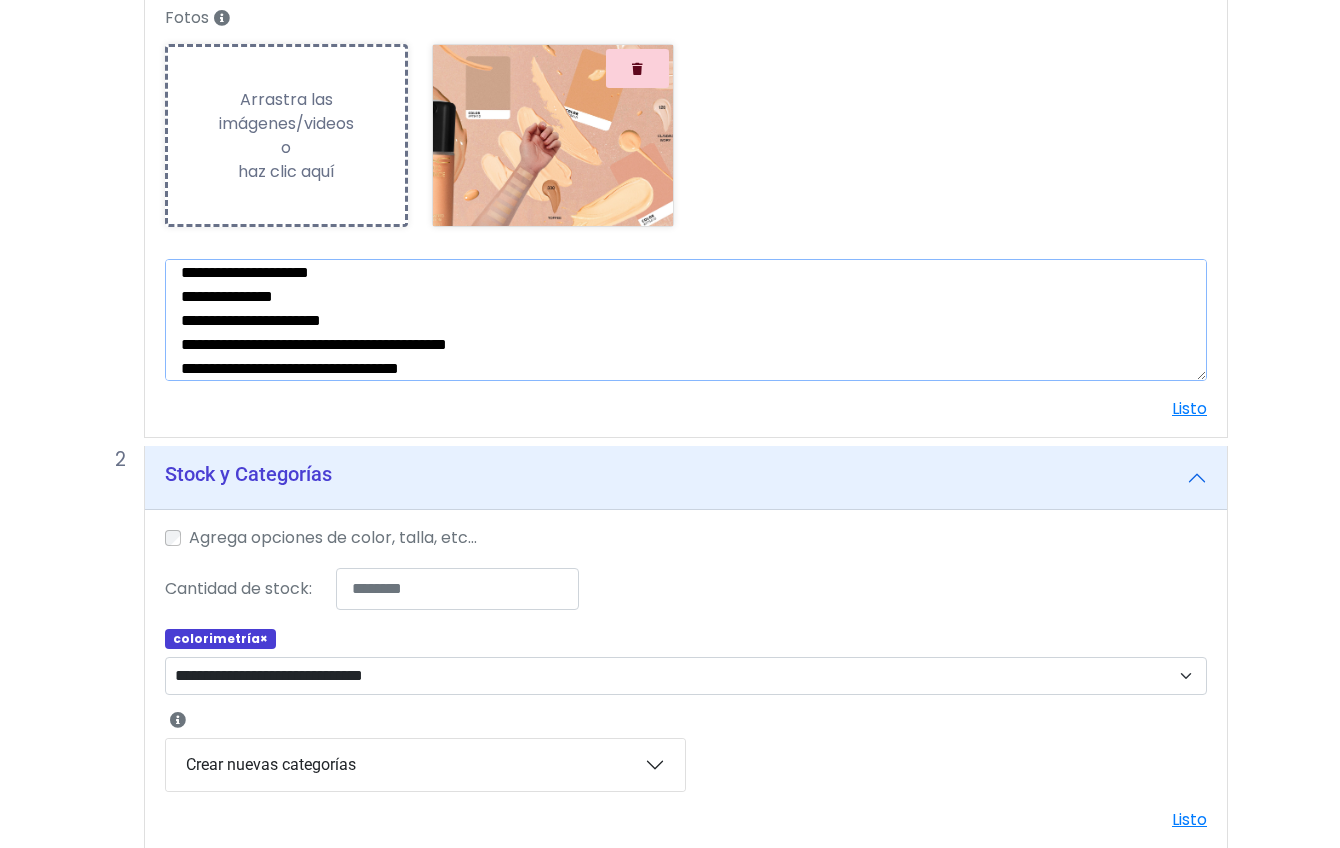 click on "**********" at bounding box center [686, 320] 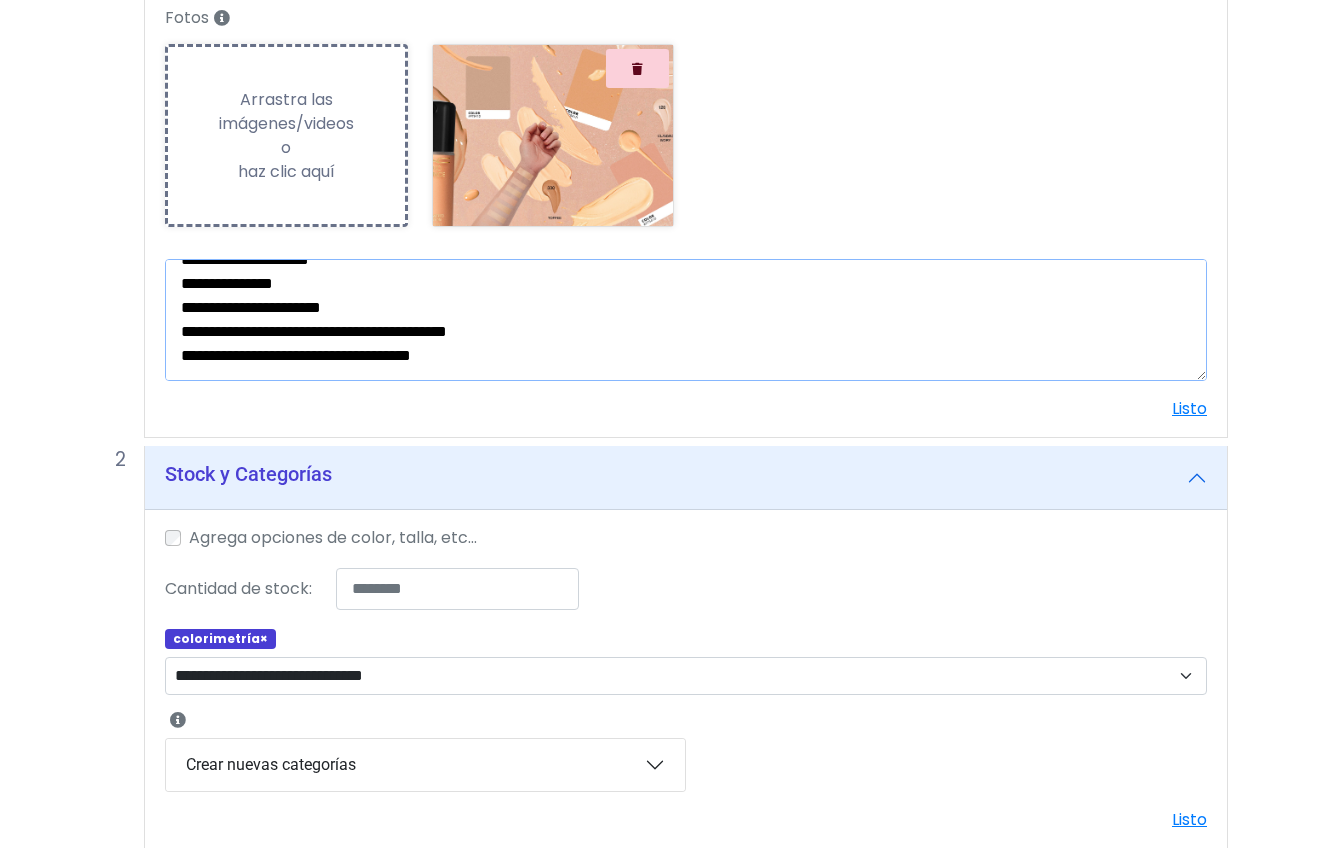 scroll, scrollTop: 59, scrollLeft: 0, axis: vertical 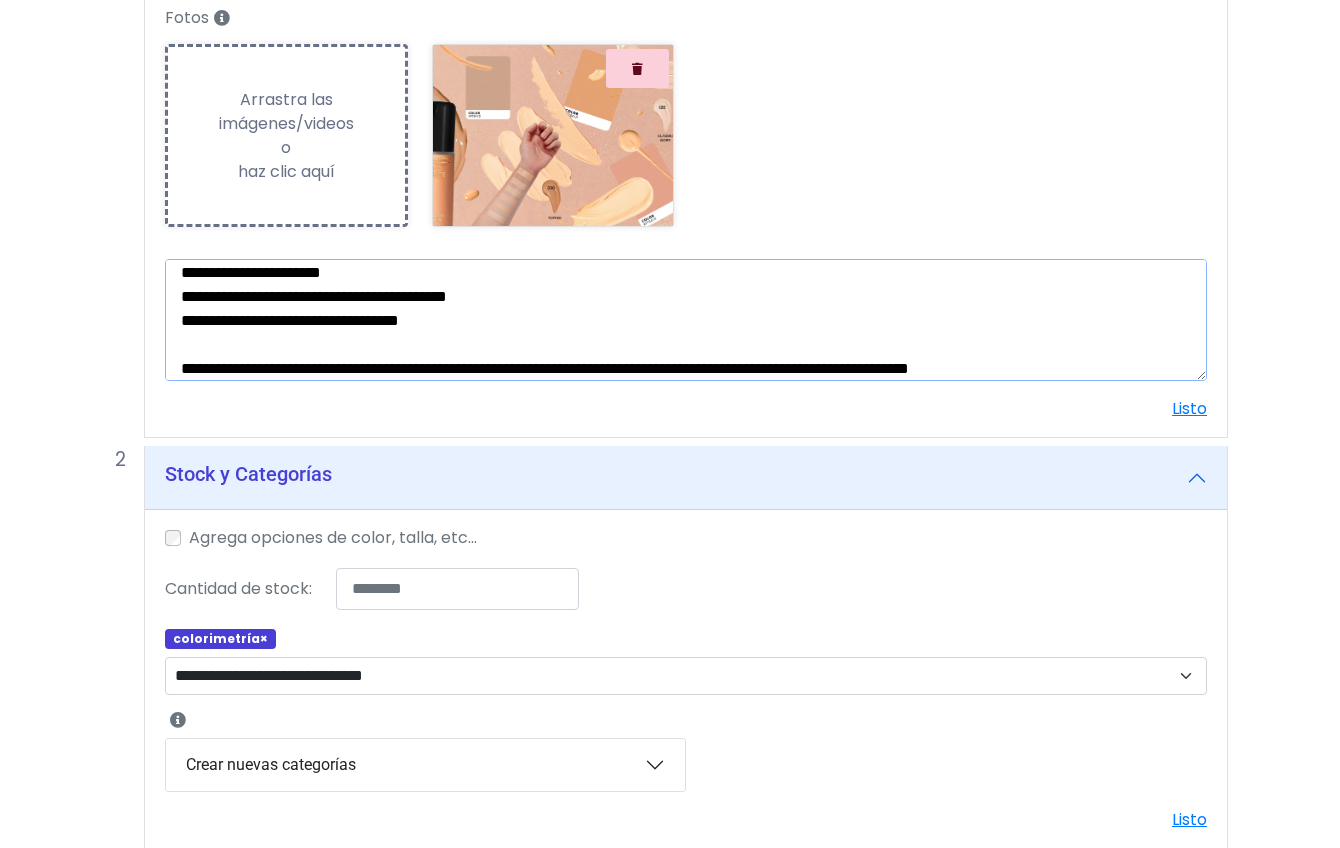 click on "**********" at bounding box center (686, 320) 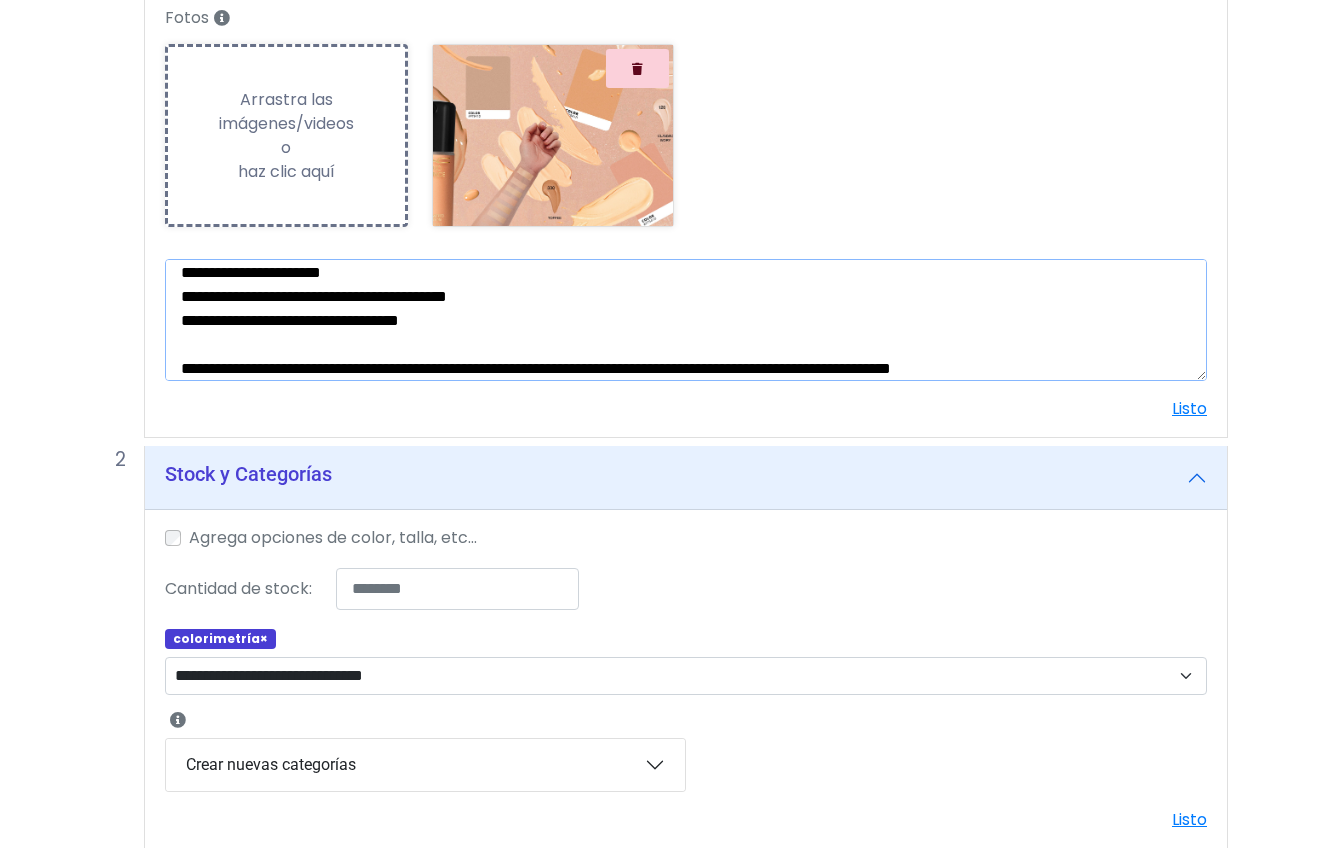 click on "**********" at bounding box center (686, 320) 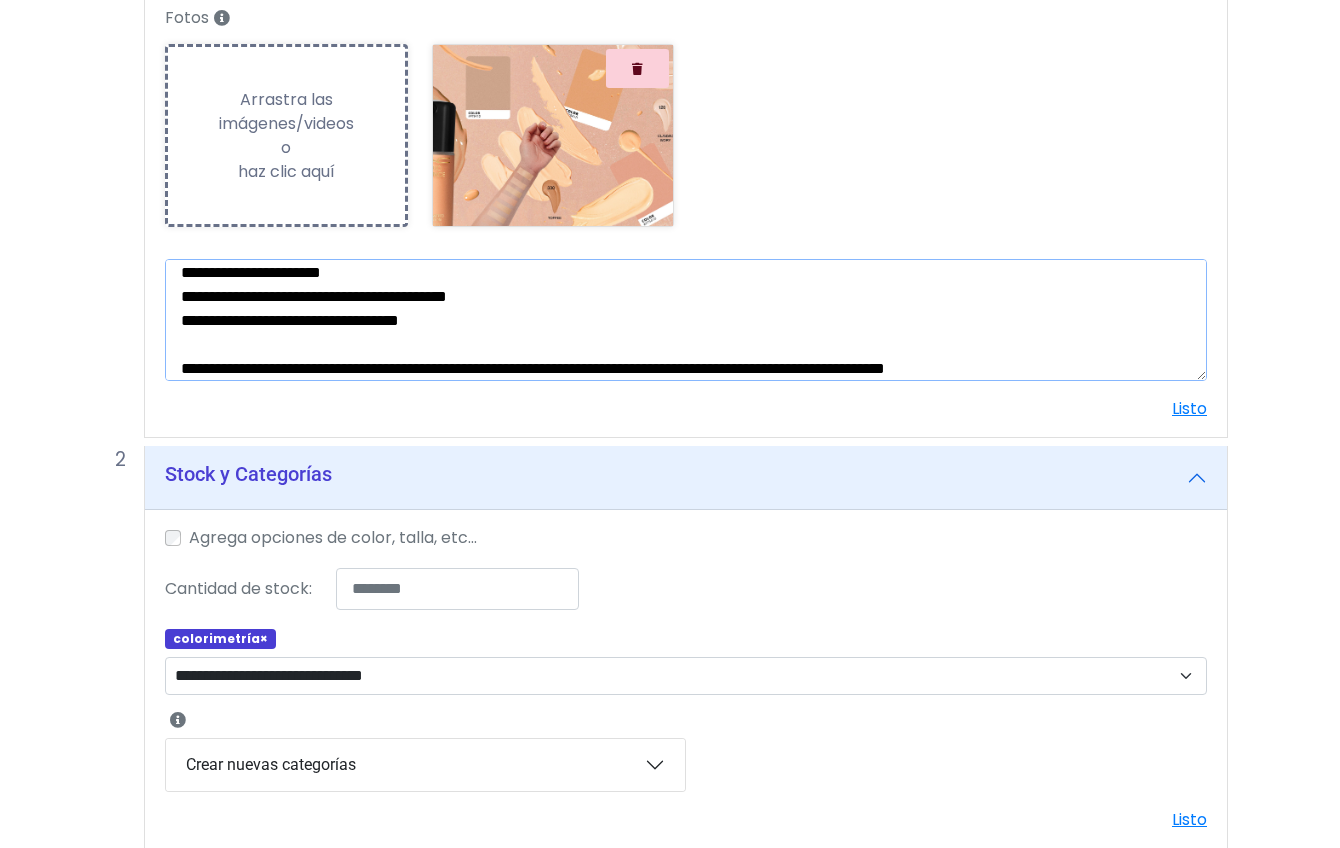 click on "**********" at bounding box center [686, 320] 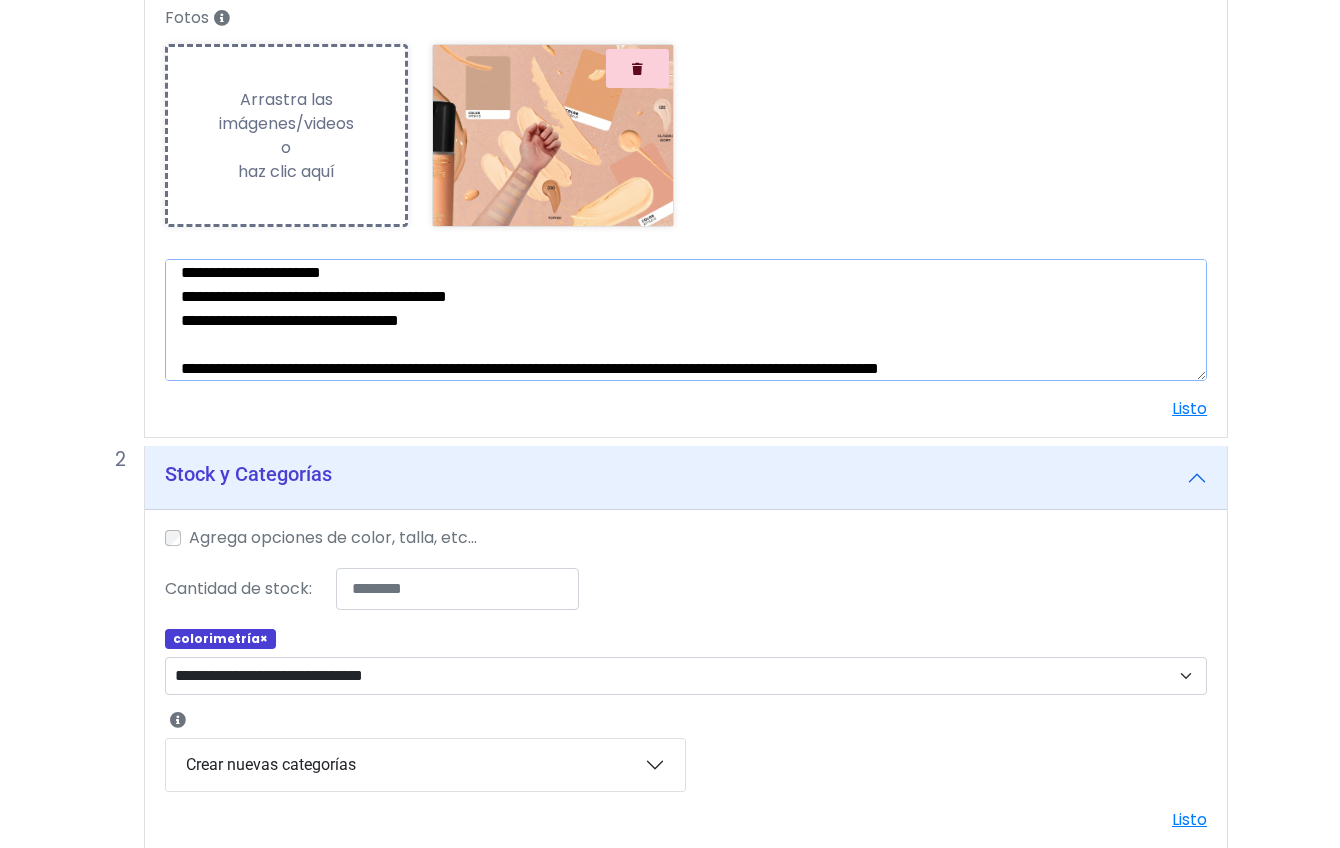 click on "**********" at bounding box center (686, 320) 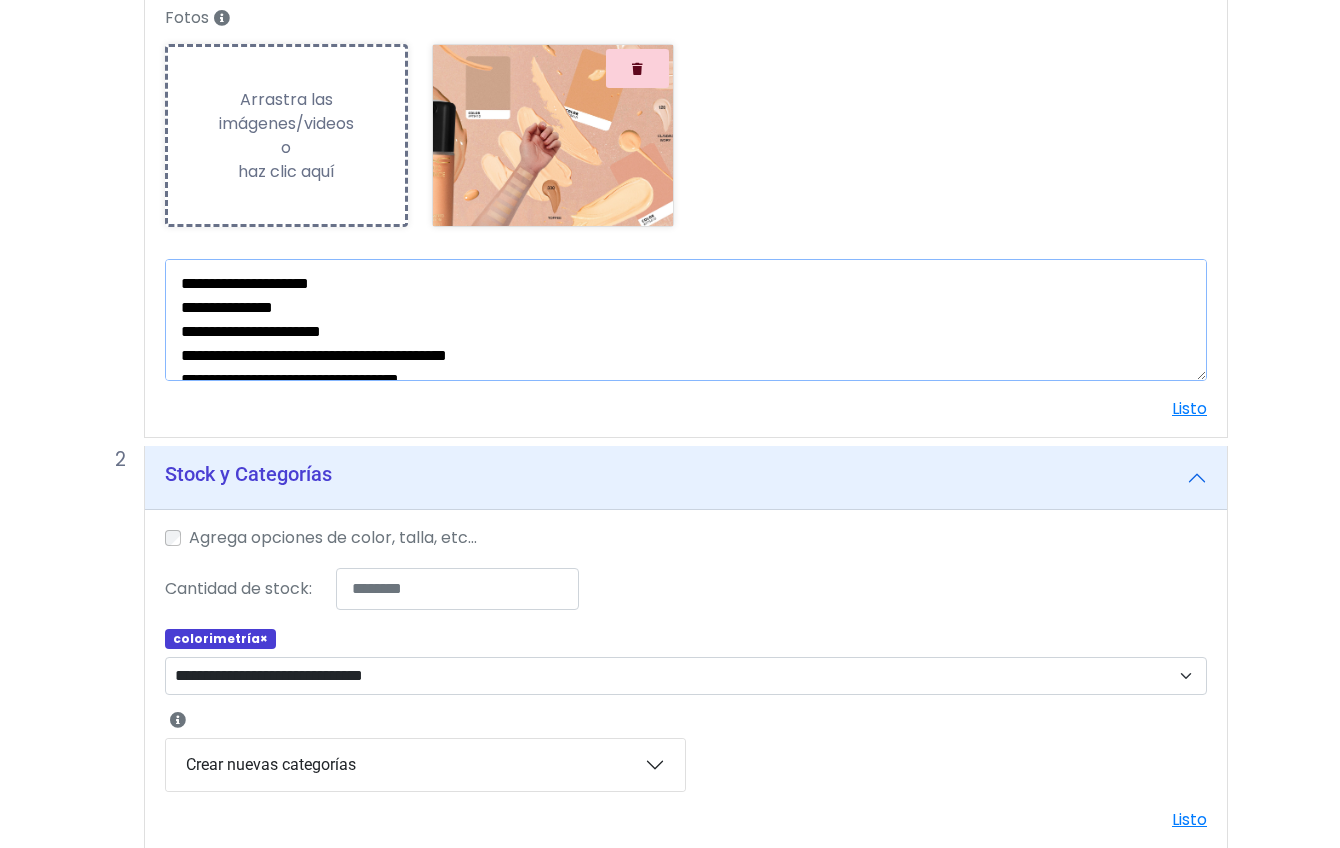 scroll, scrollTop: 72, scrollLeft: 0, axis: vertical 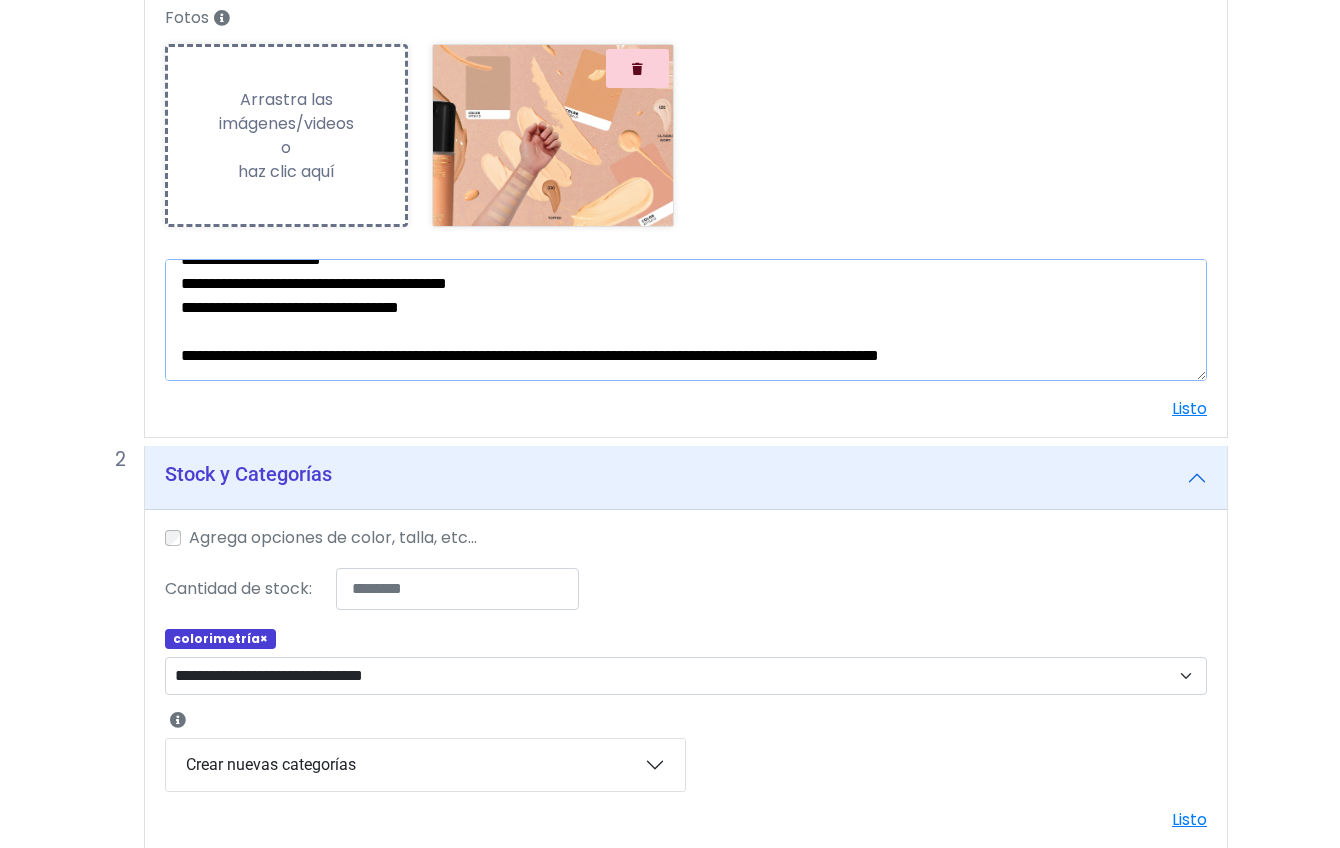drag, startPoint x: 179, startPoint y: 277, endPoint x: 1144, endPoint y: 376, distance: 970.06494 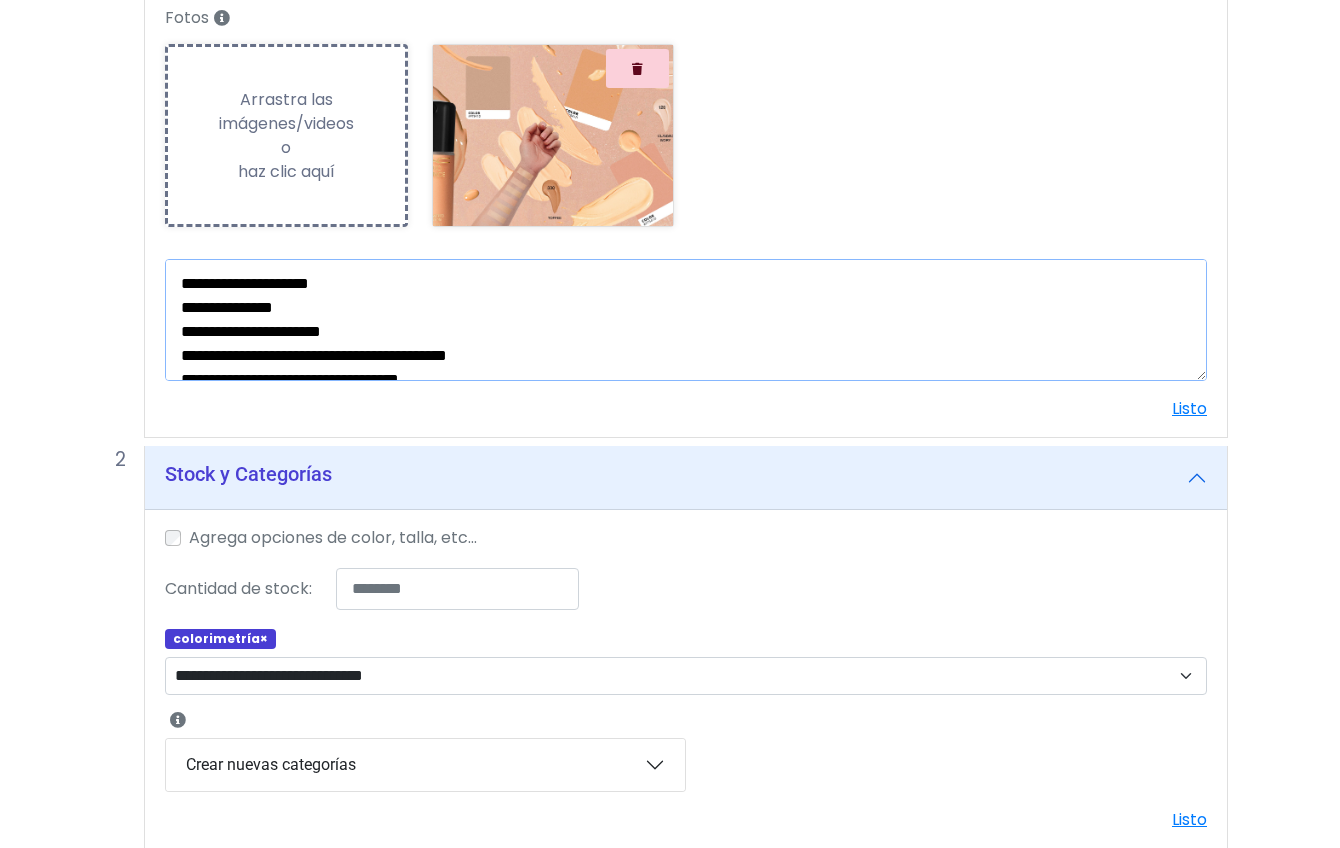 click on "**********" at bounding box center [686, 320] 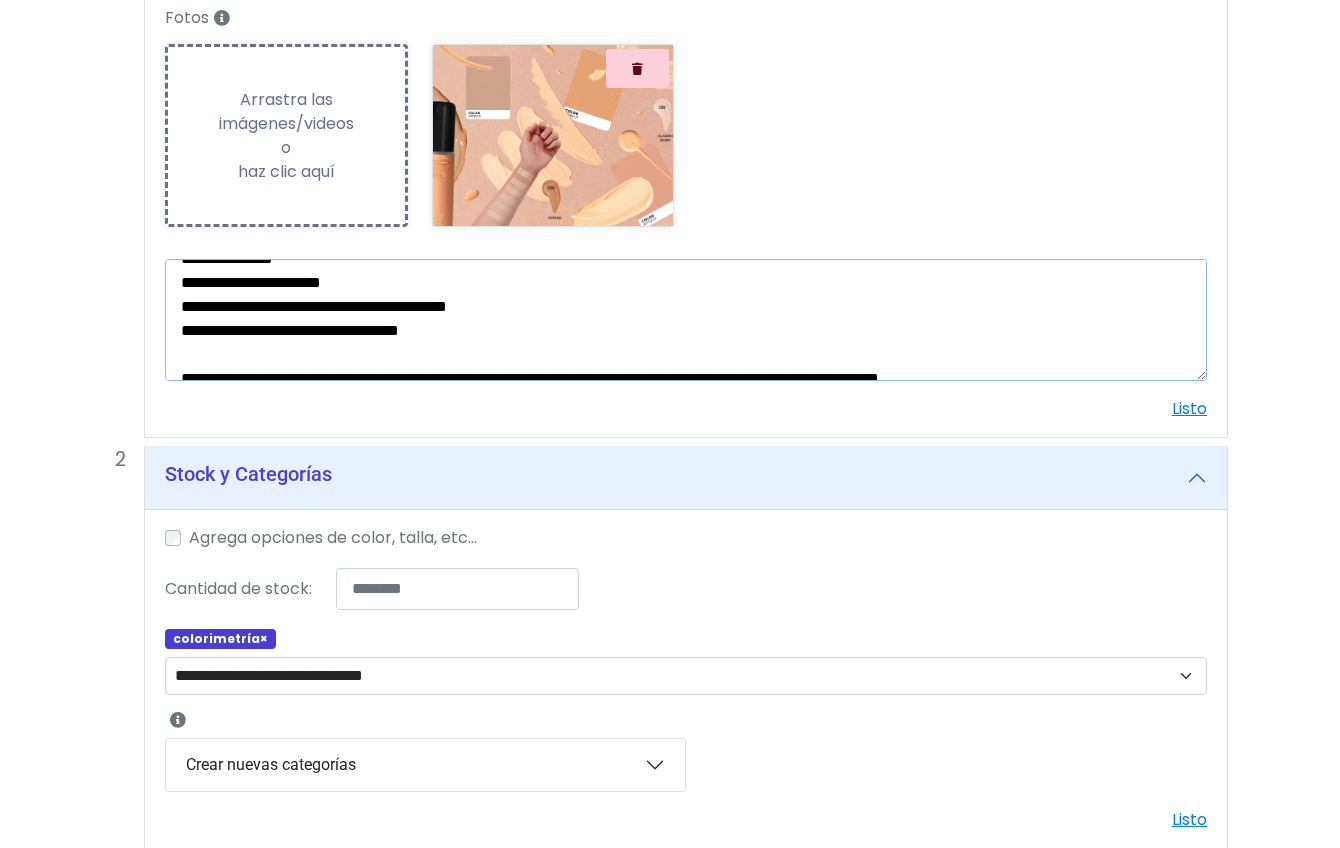 scroll, scrollTop: 72, scrollLeft: 0, axis: vertical 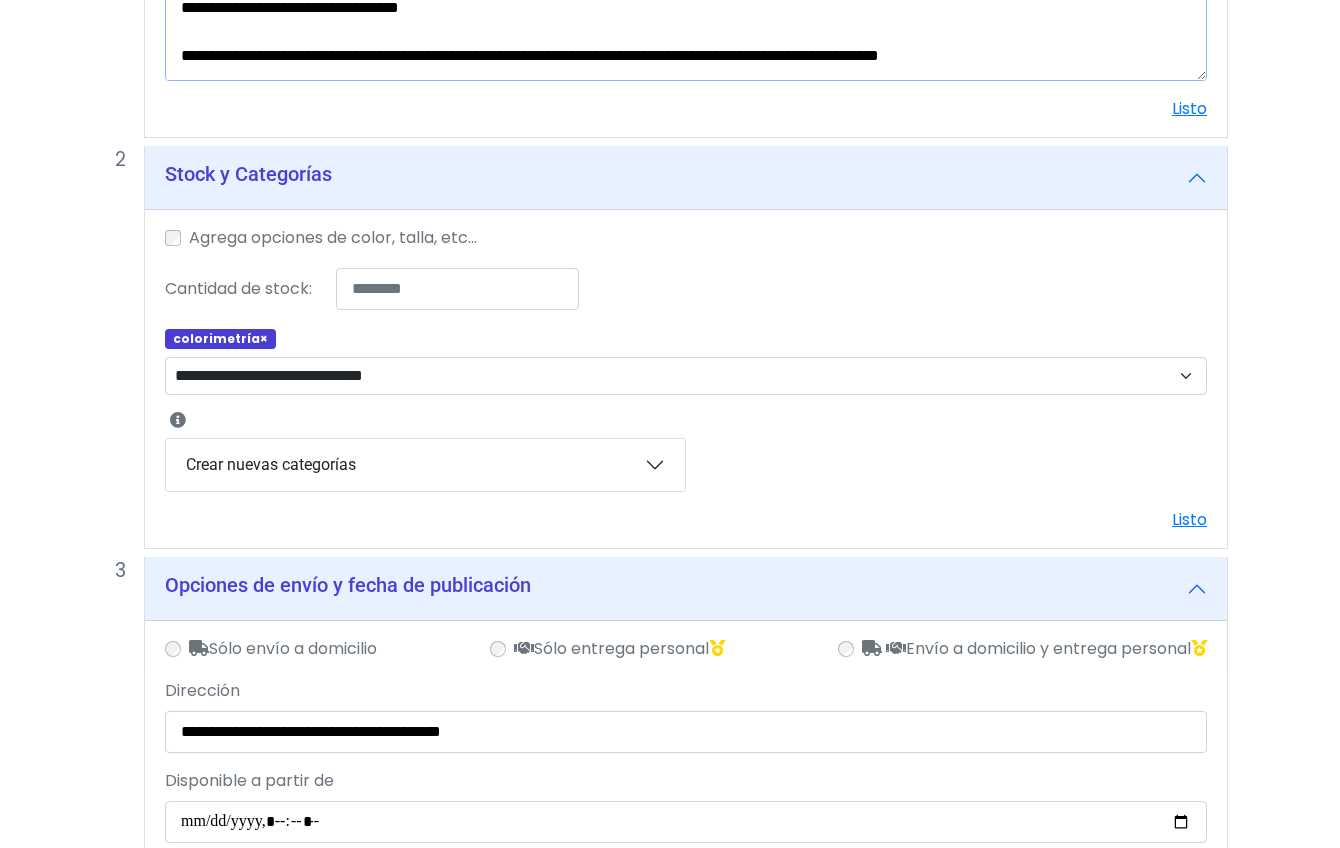 type on "**********" 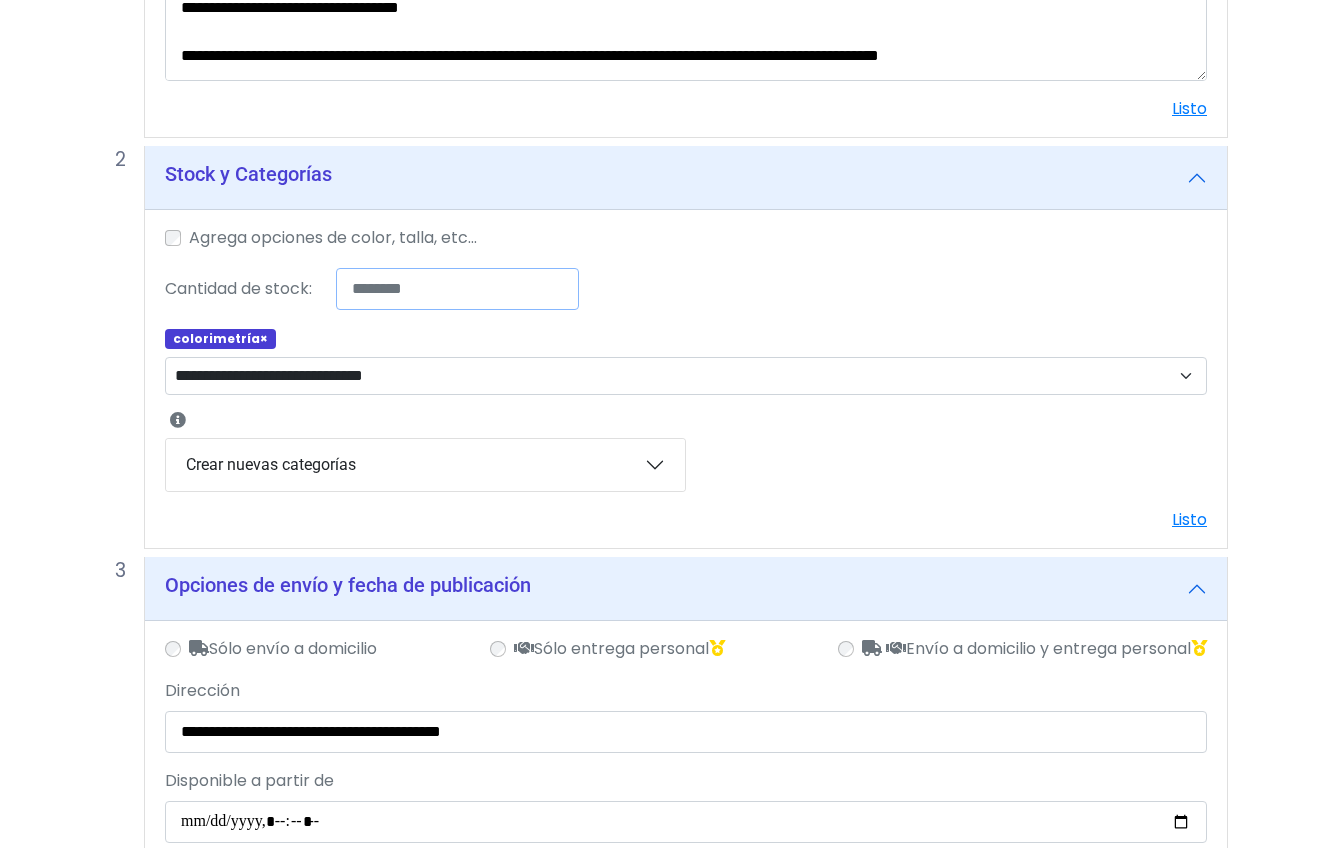 click on "**" at bounding box center (457, 289) 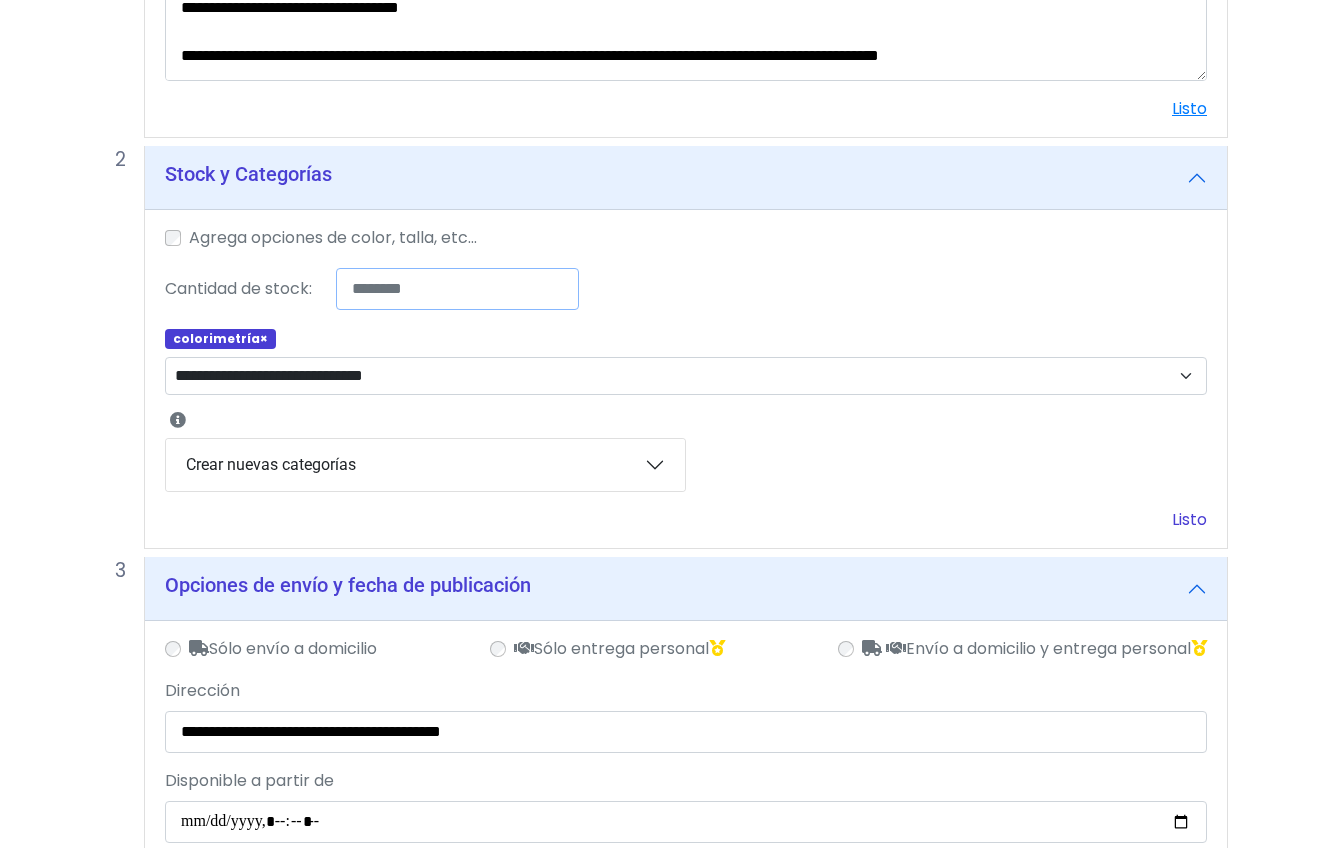 type on "***" 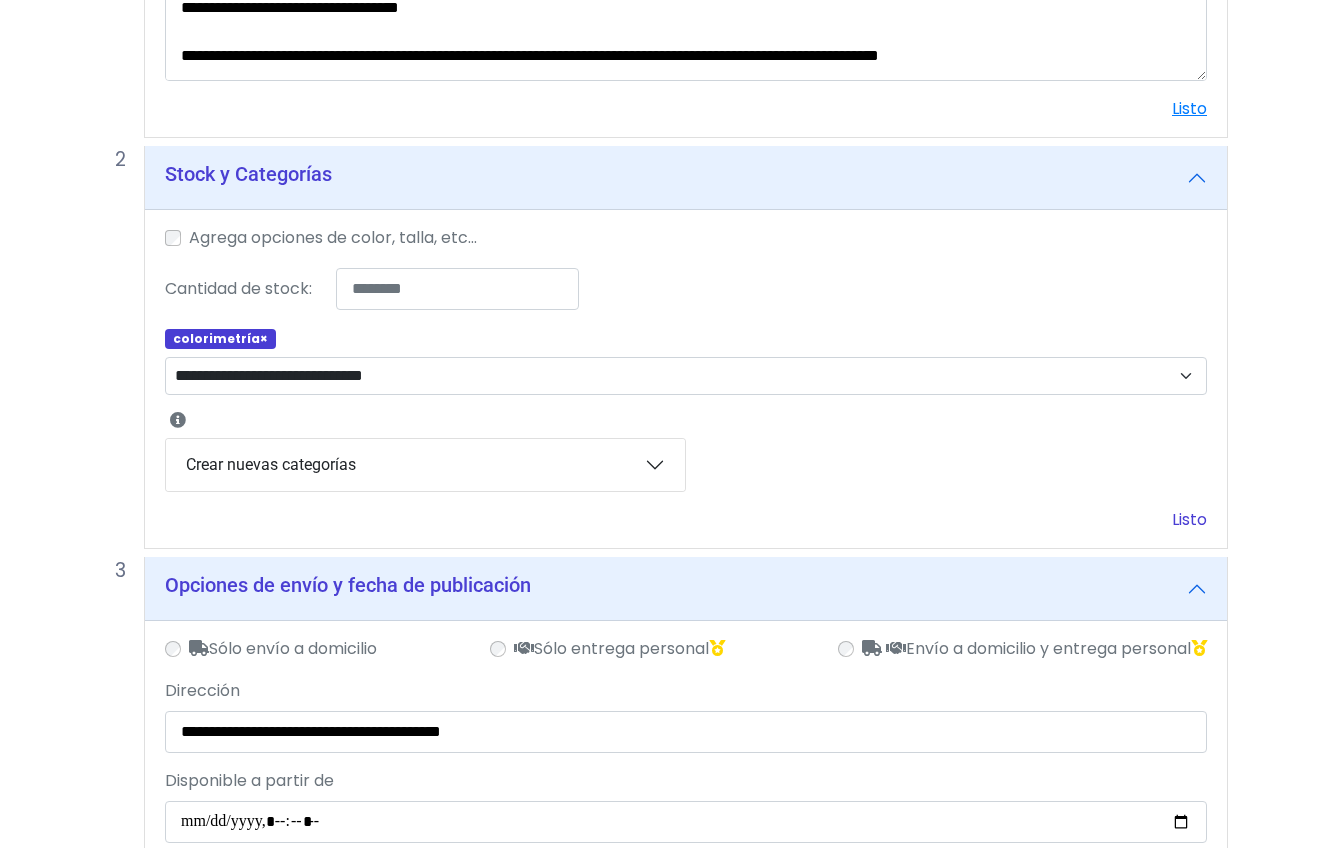 click on "Listo" at bounding box center (1189, 519) 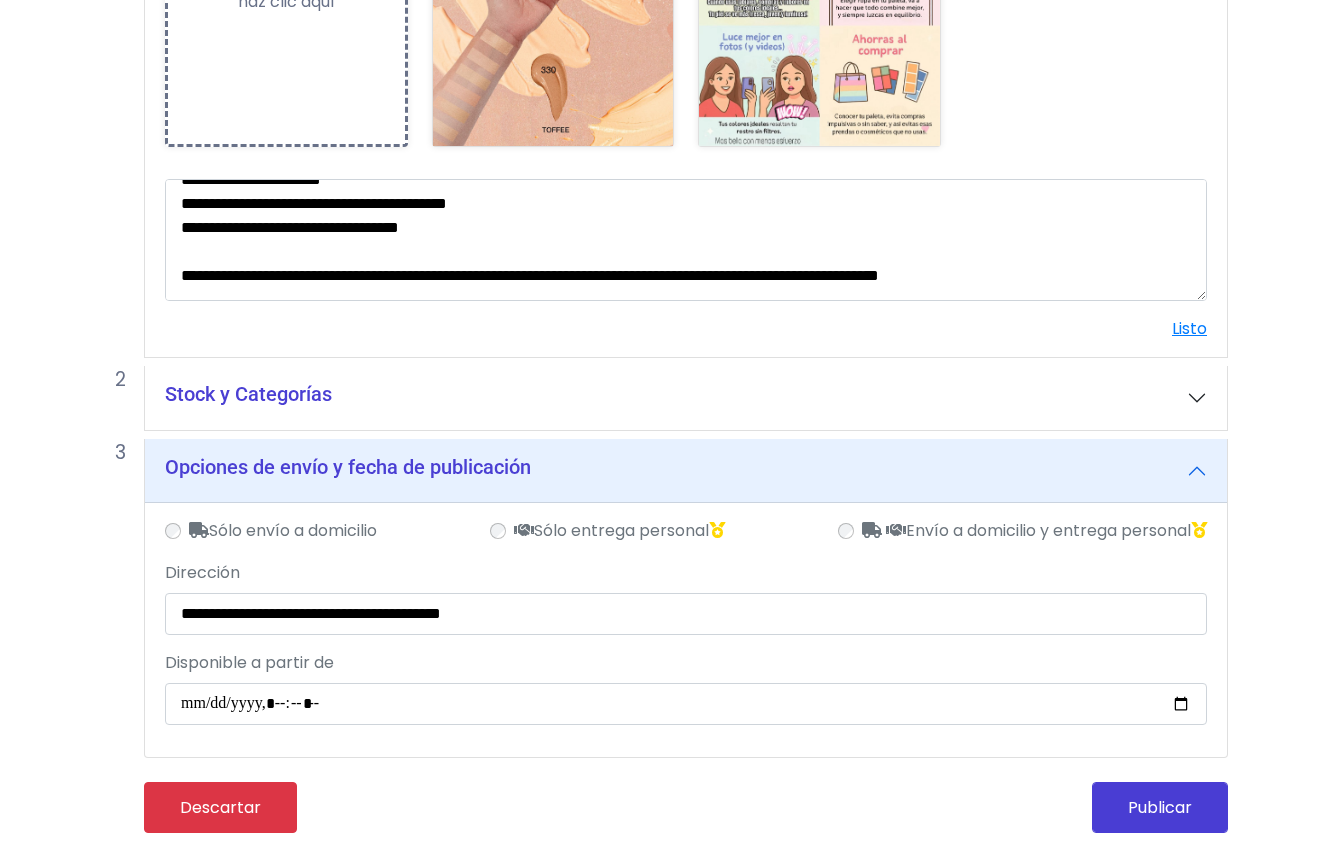 scroll, scrollTop: 562, scrollLeft: 0, axis: vertical 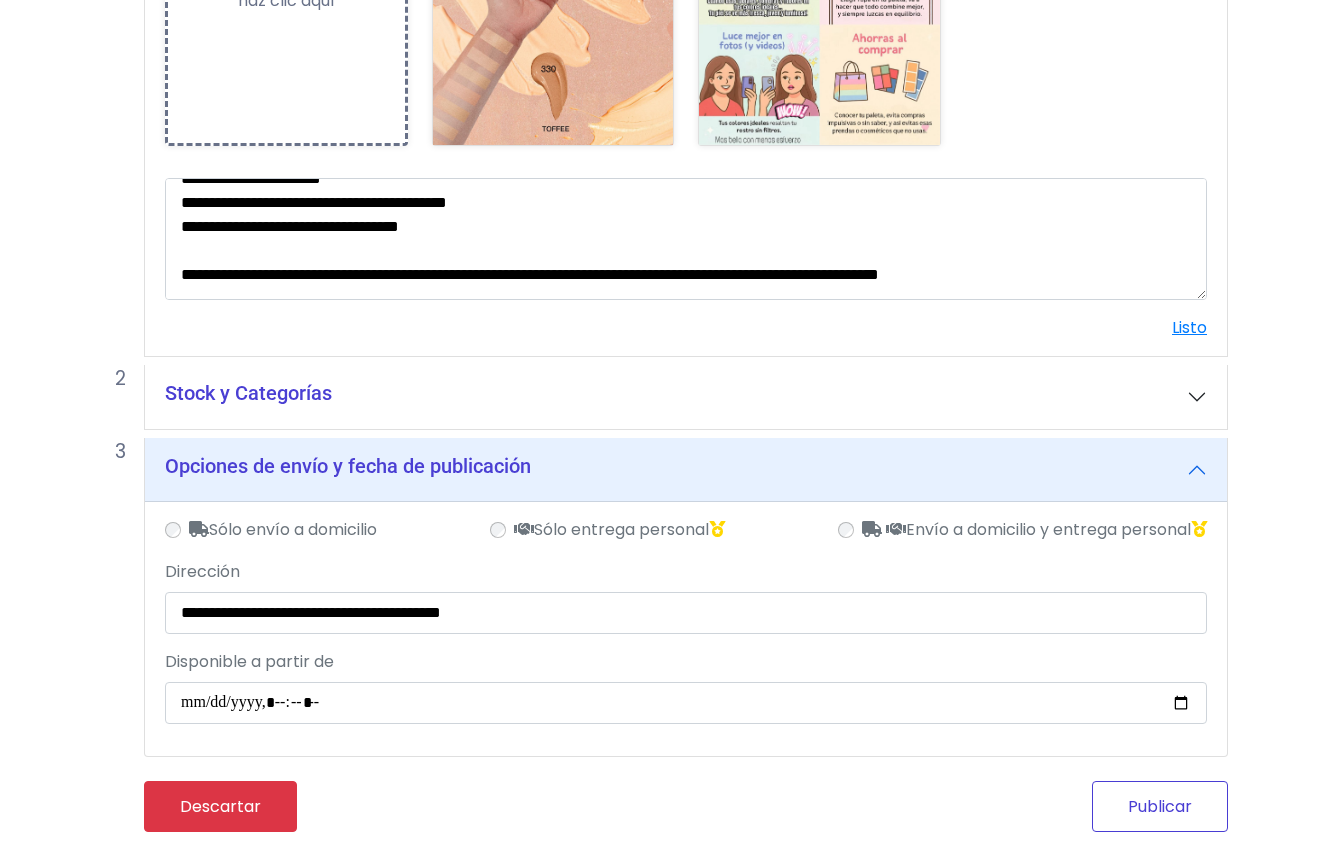 click on "Publicar" at bounding box center (1160, 806) 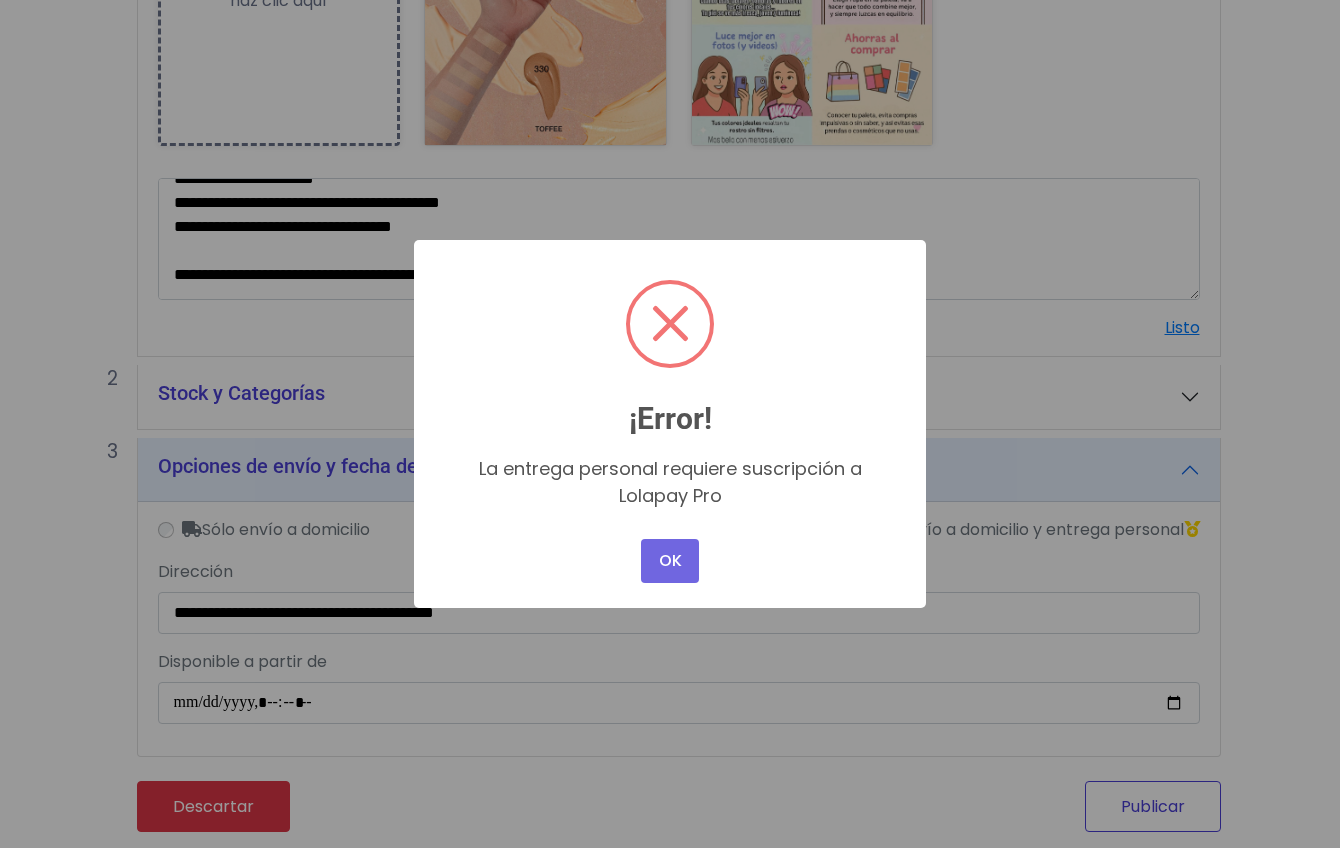scroll, scrollTop: 547, scrollLeft: 0, axis: vertical 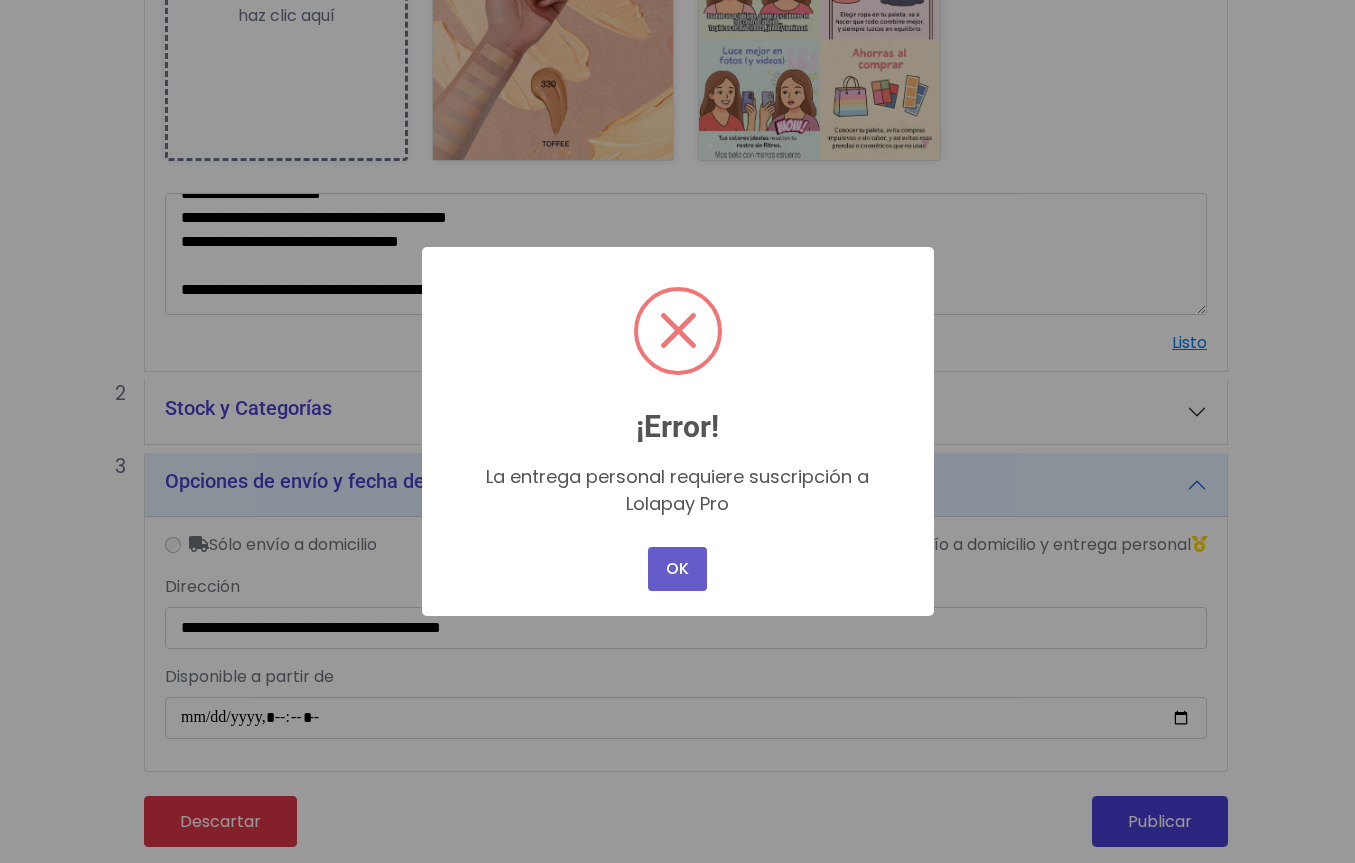 click on "OK" at bounding box center (677, 569) 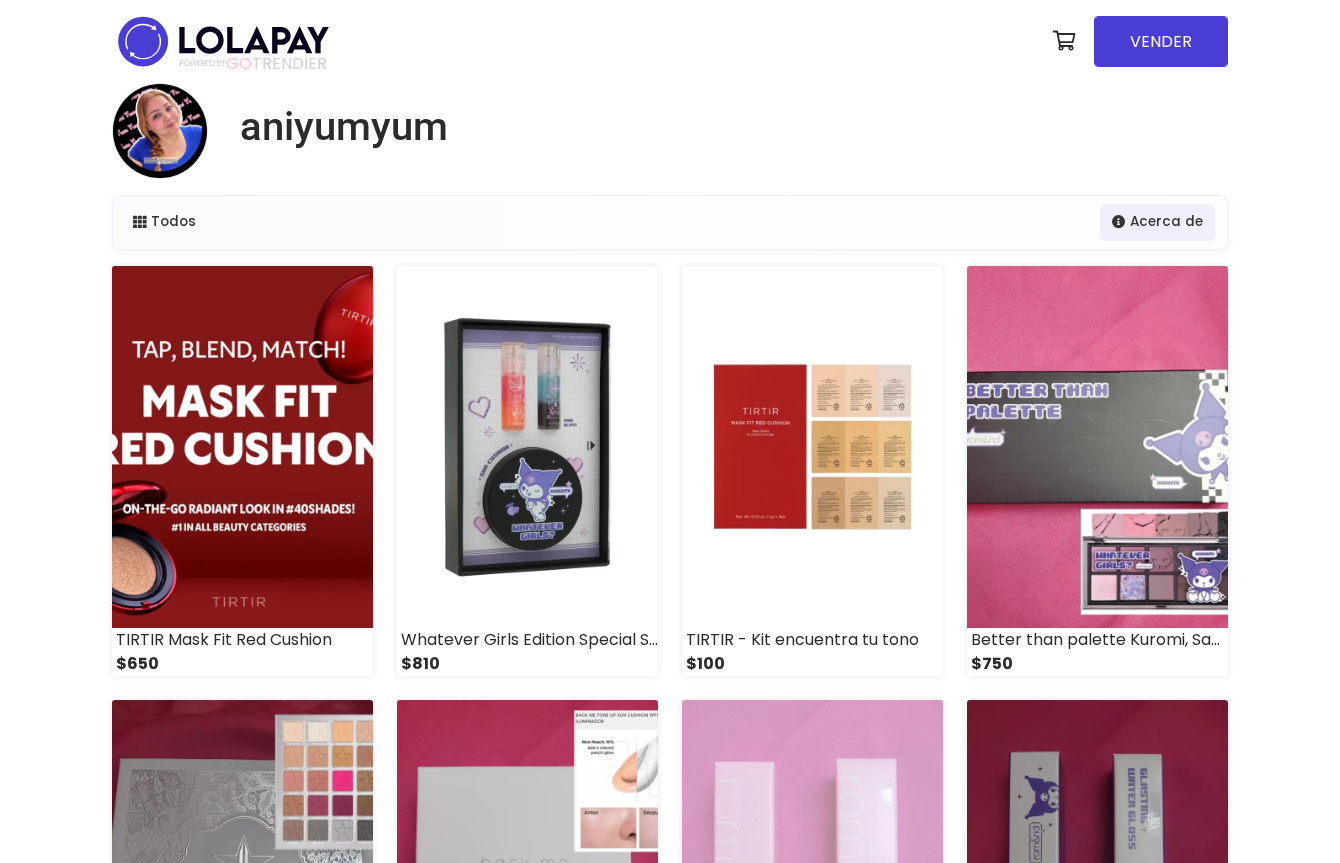 scroll, scrollTop: 0, scrollLeft: 0, axis: both 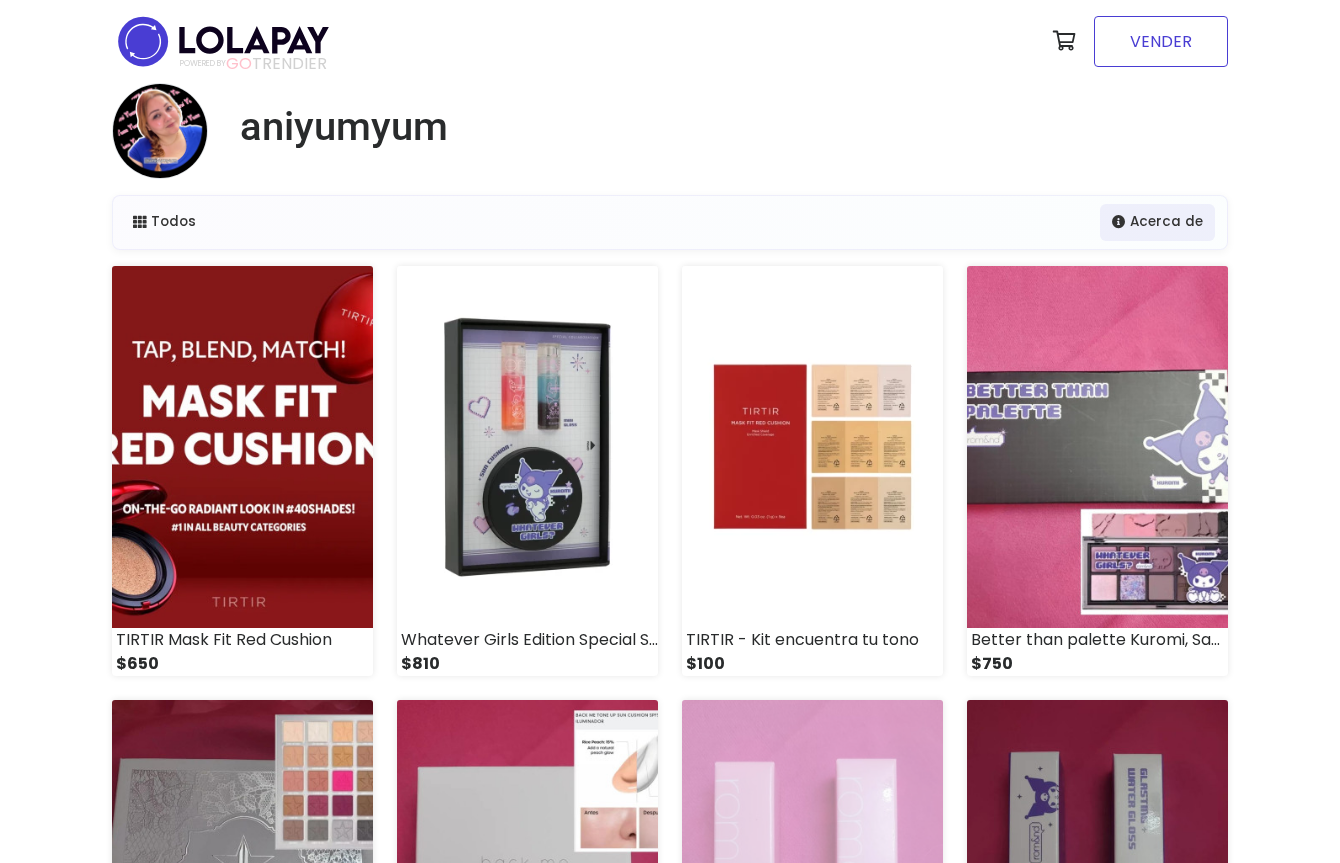 click on "VENDER" at bounding box center (1161, 41) 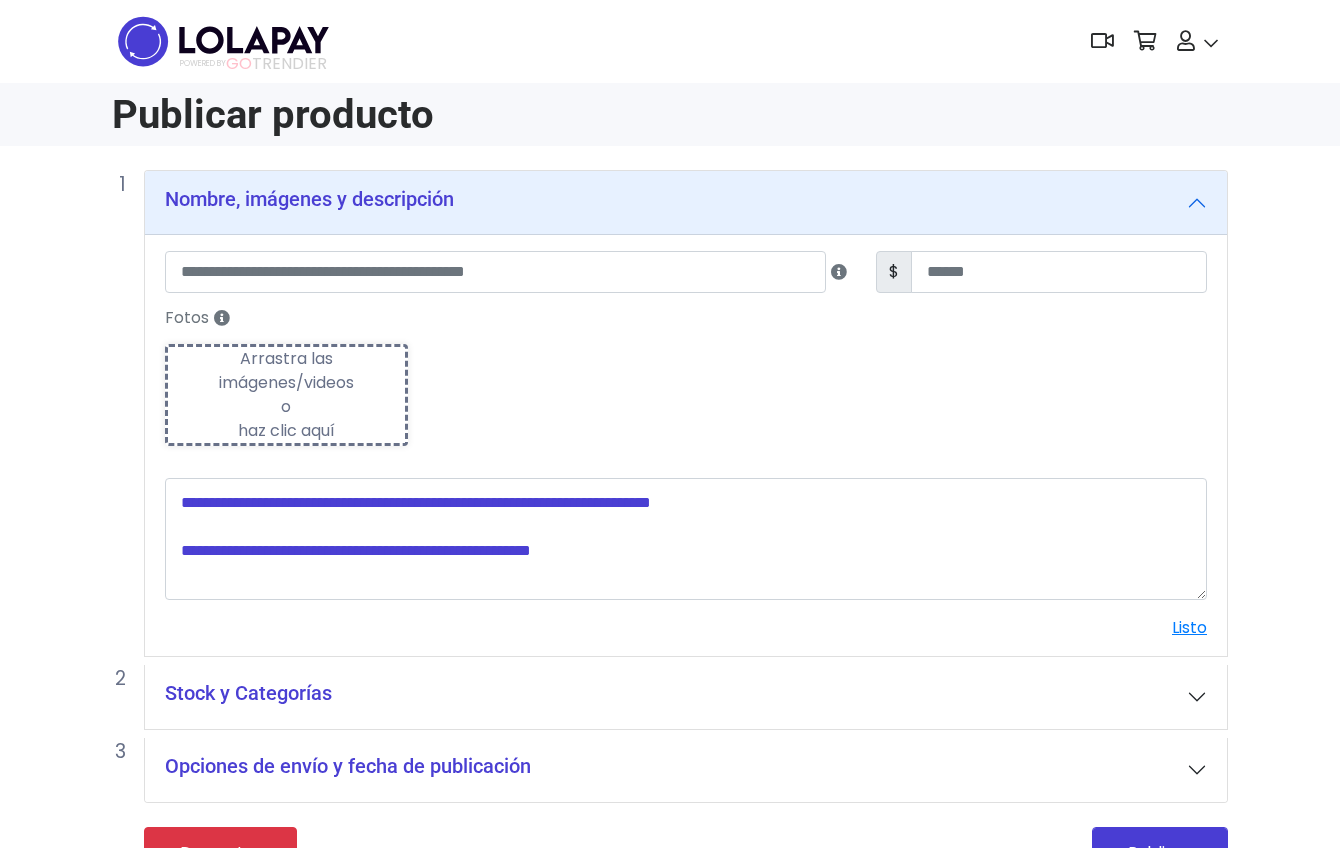 scroll, scrollTop: 0, scrollLeft: 0, axis: both 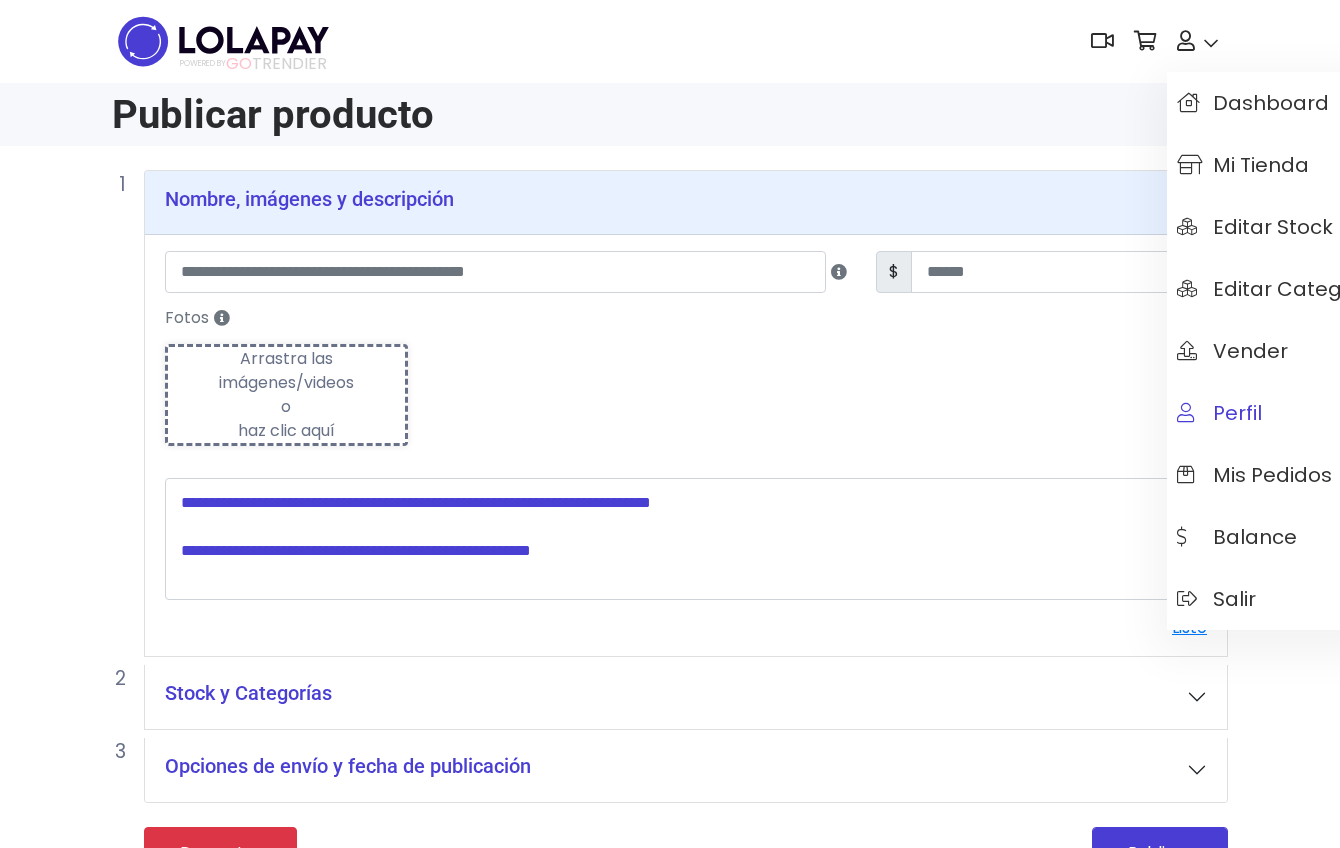 click on "Perfil" at bounding box center [1219, 413] 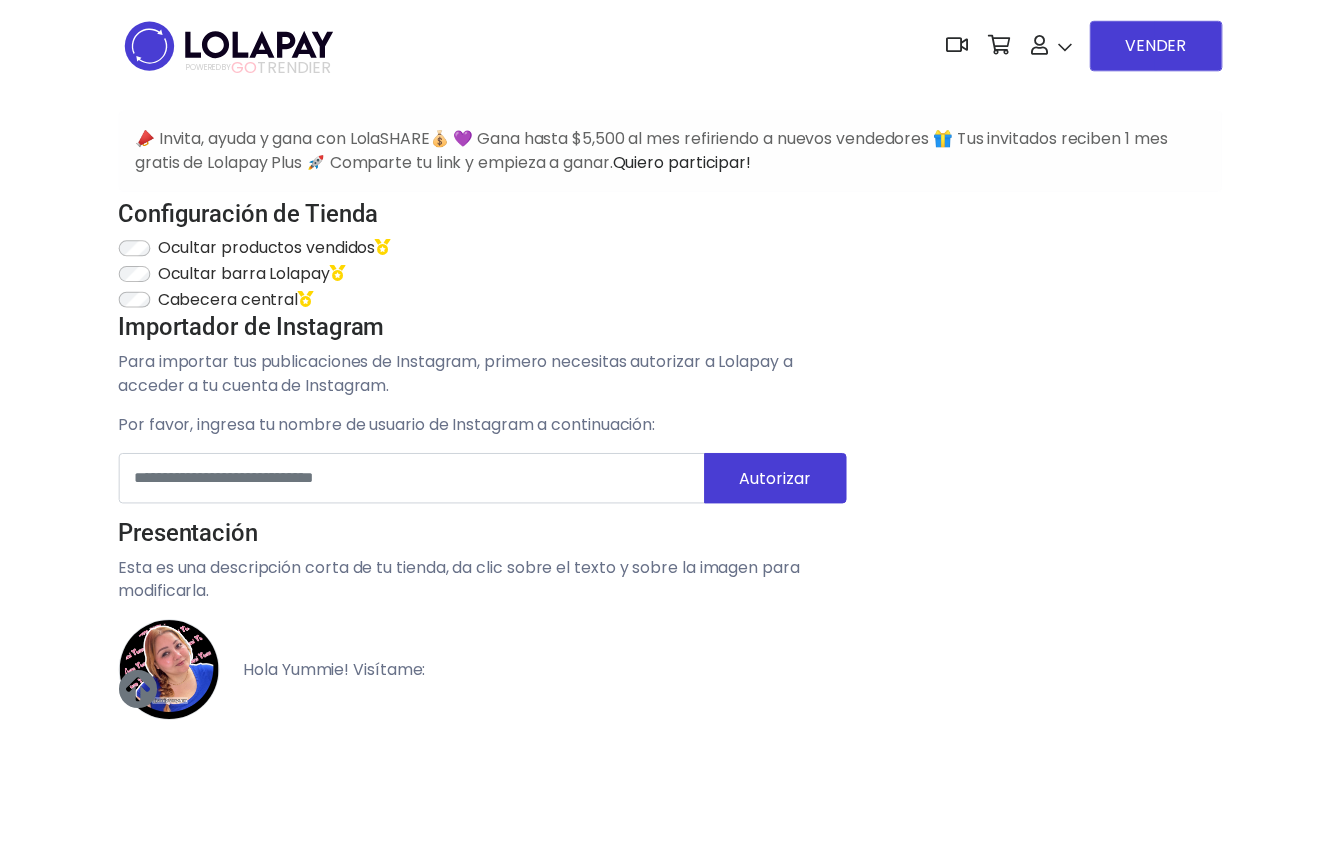 scroll, scrollTop: 0, scrollLeft: 0, axis: both 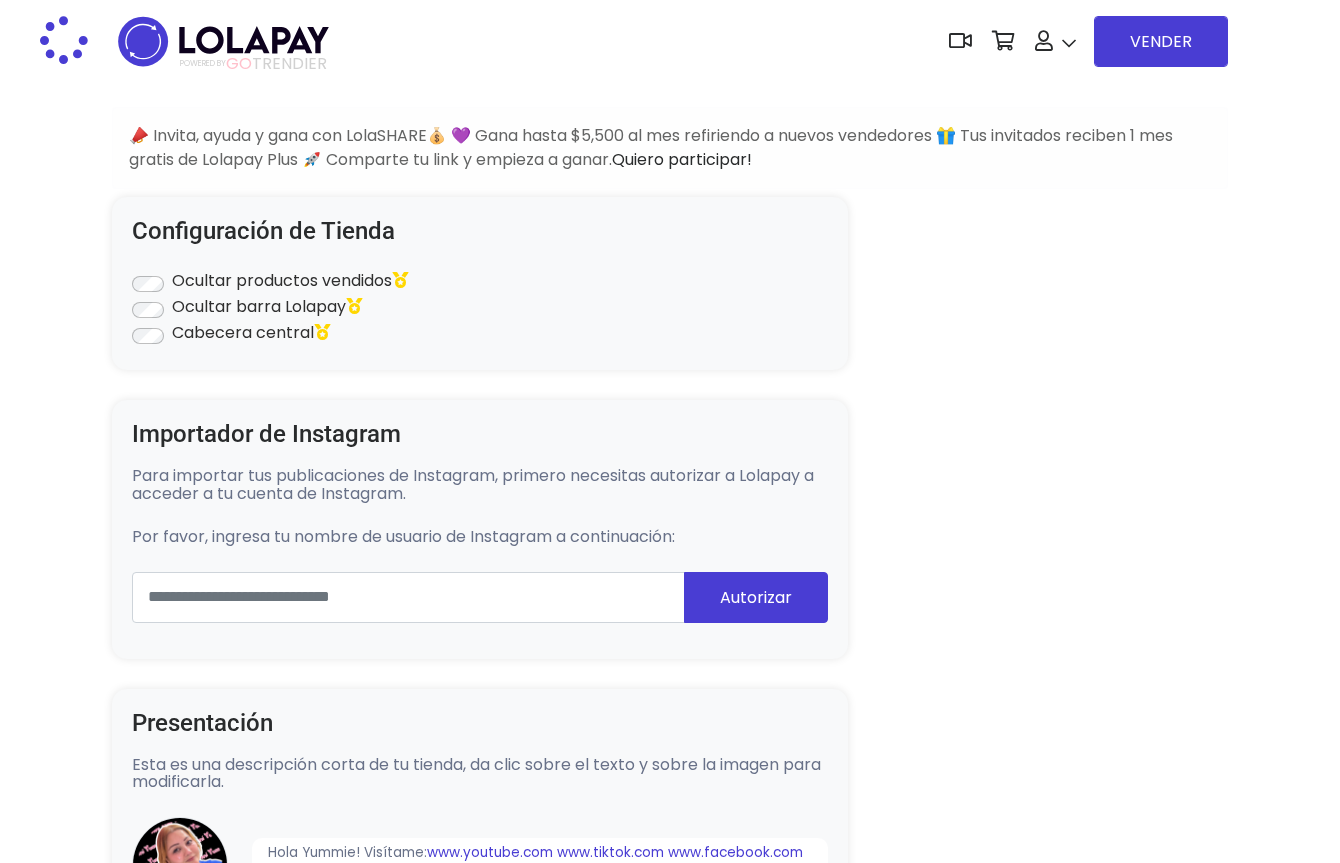 type on "*******" 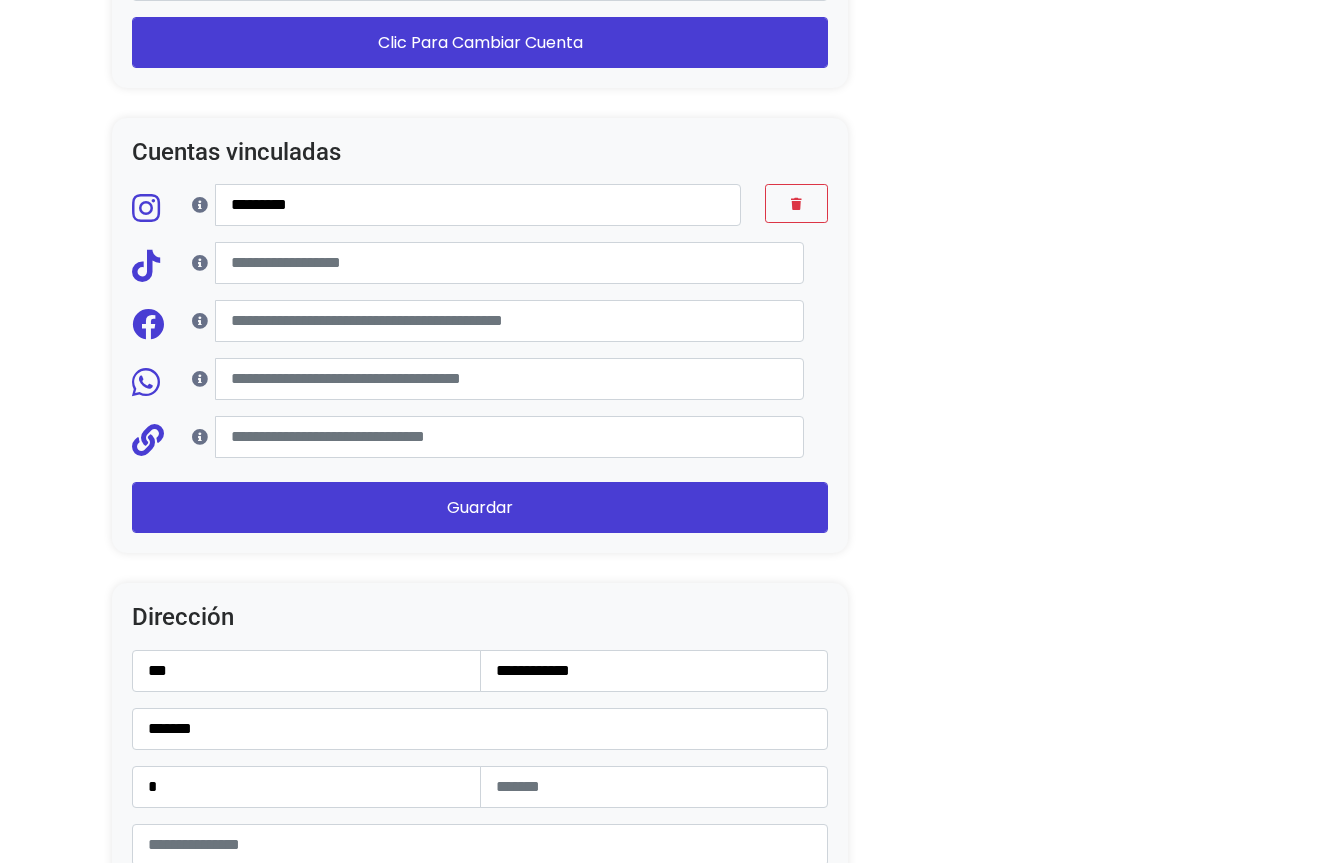 scroll, scrollTop: 1819, scrollLeft: 0, axis: vertical 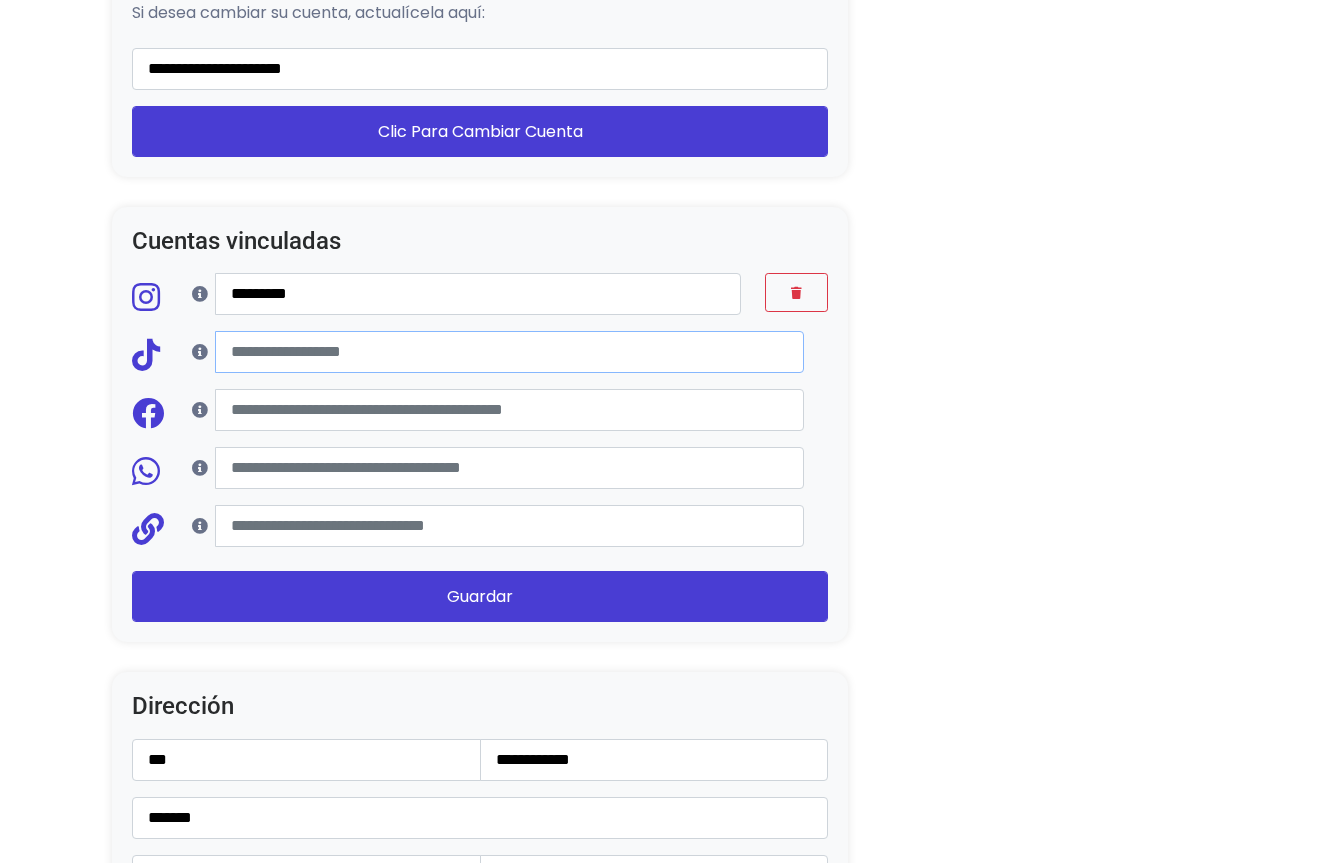click at bounding box center [509, 352] 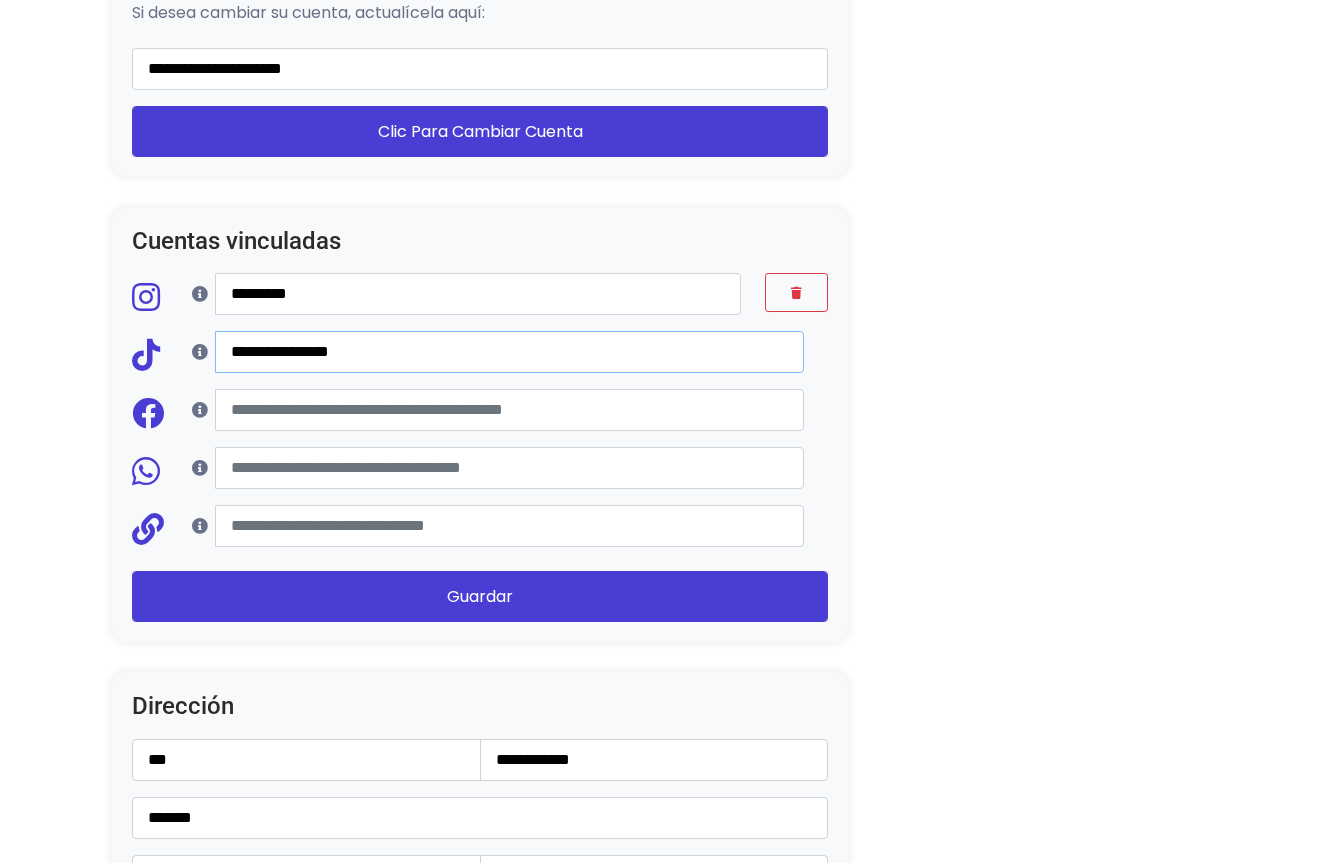 type on "**********" 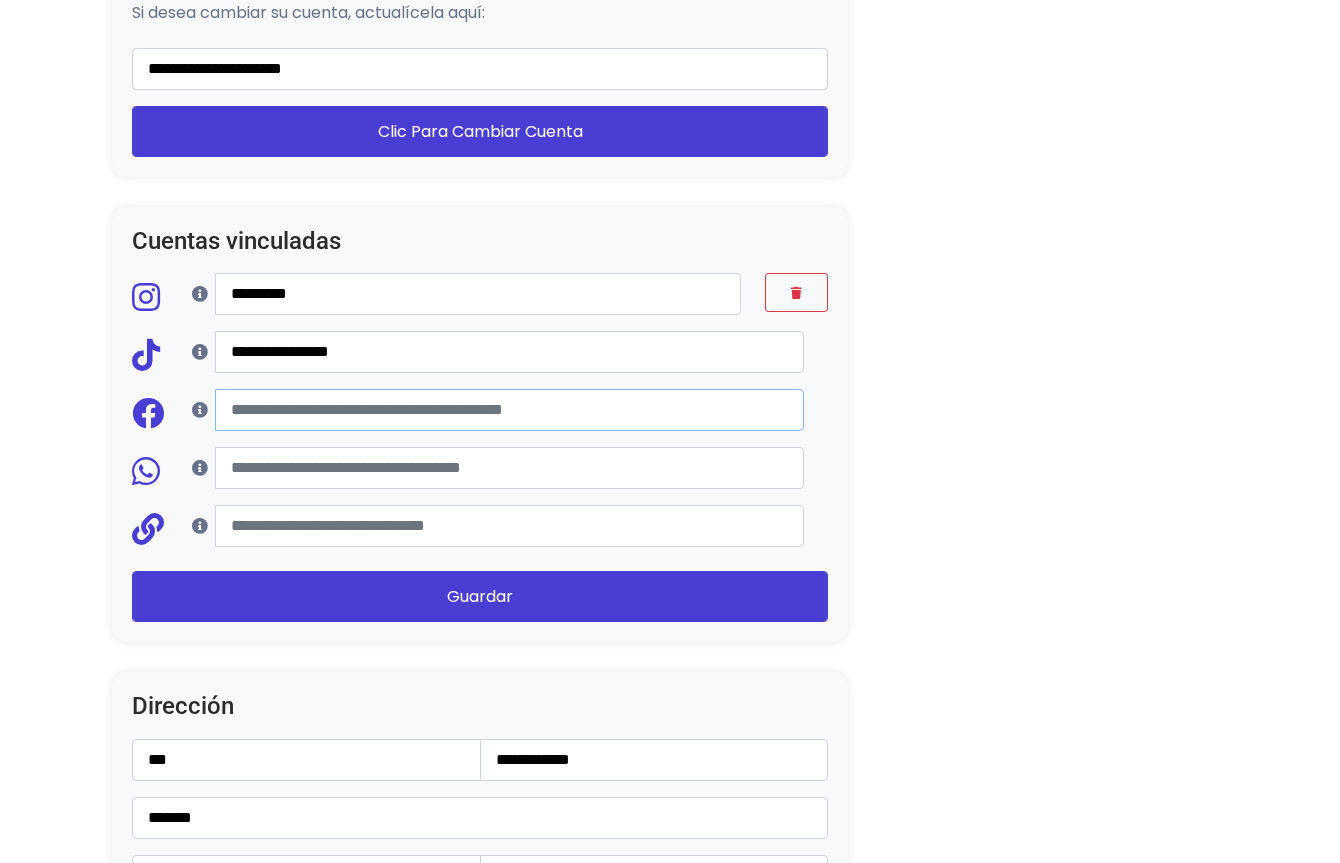 click at bounding box center (509, 410) 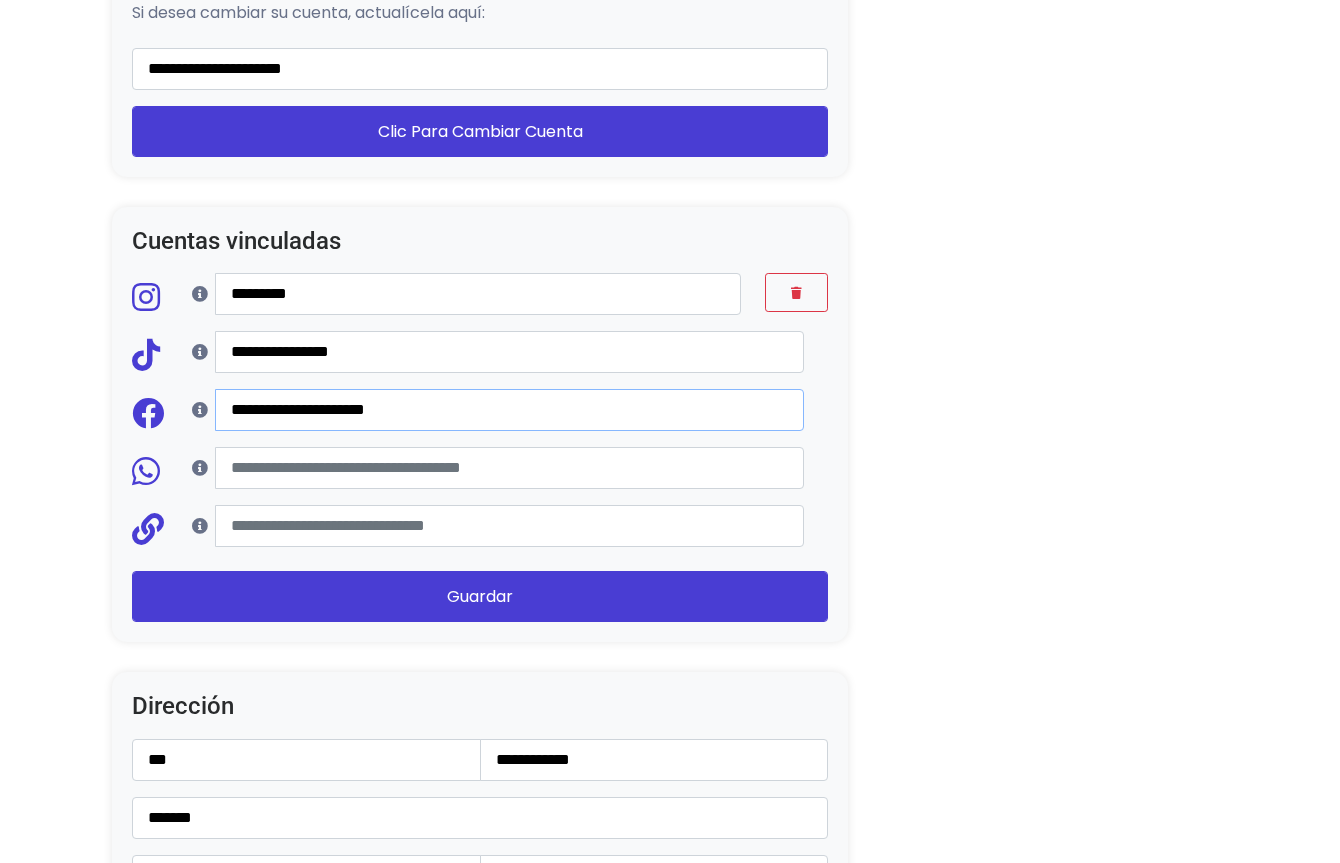 type on "**********" 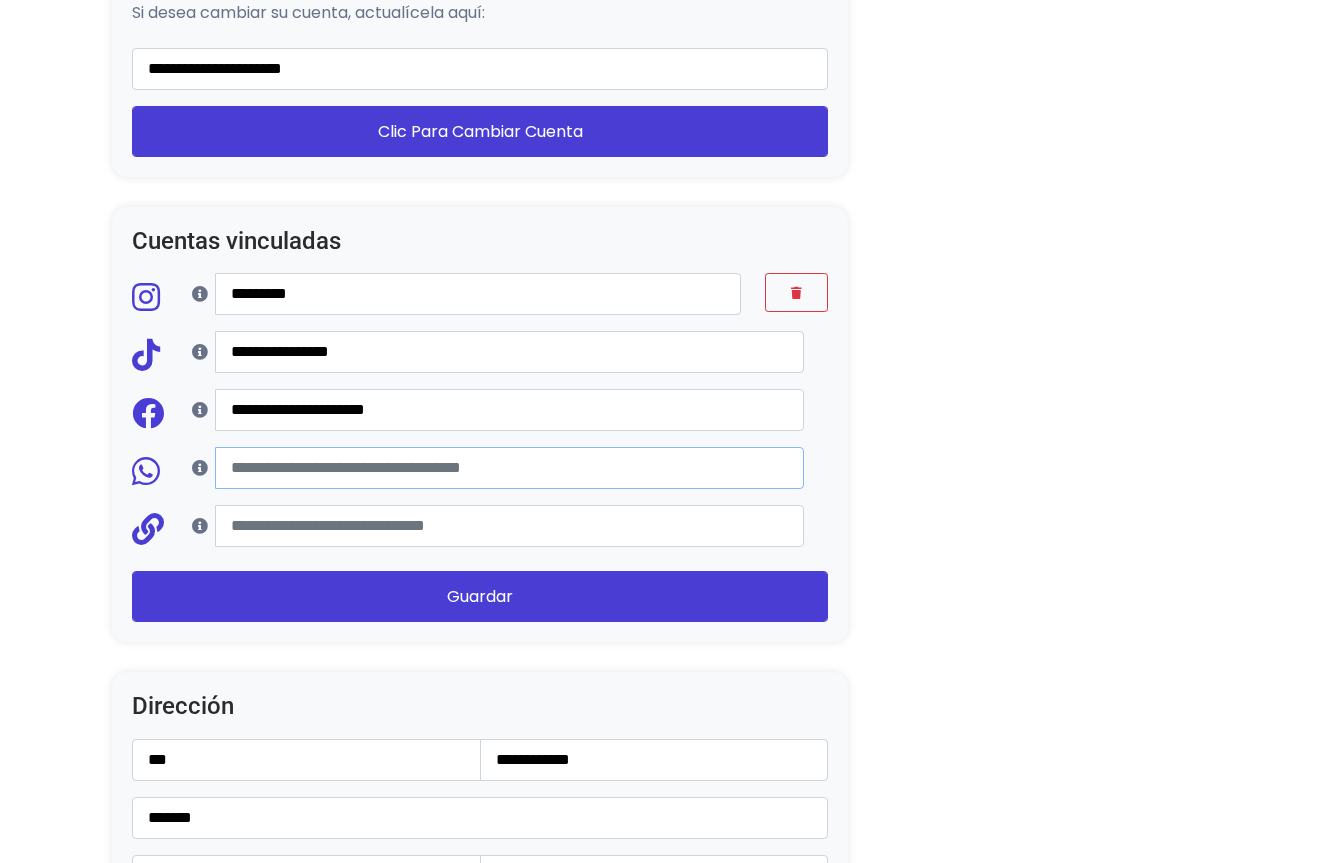 click at bounding box center (509, 468) 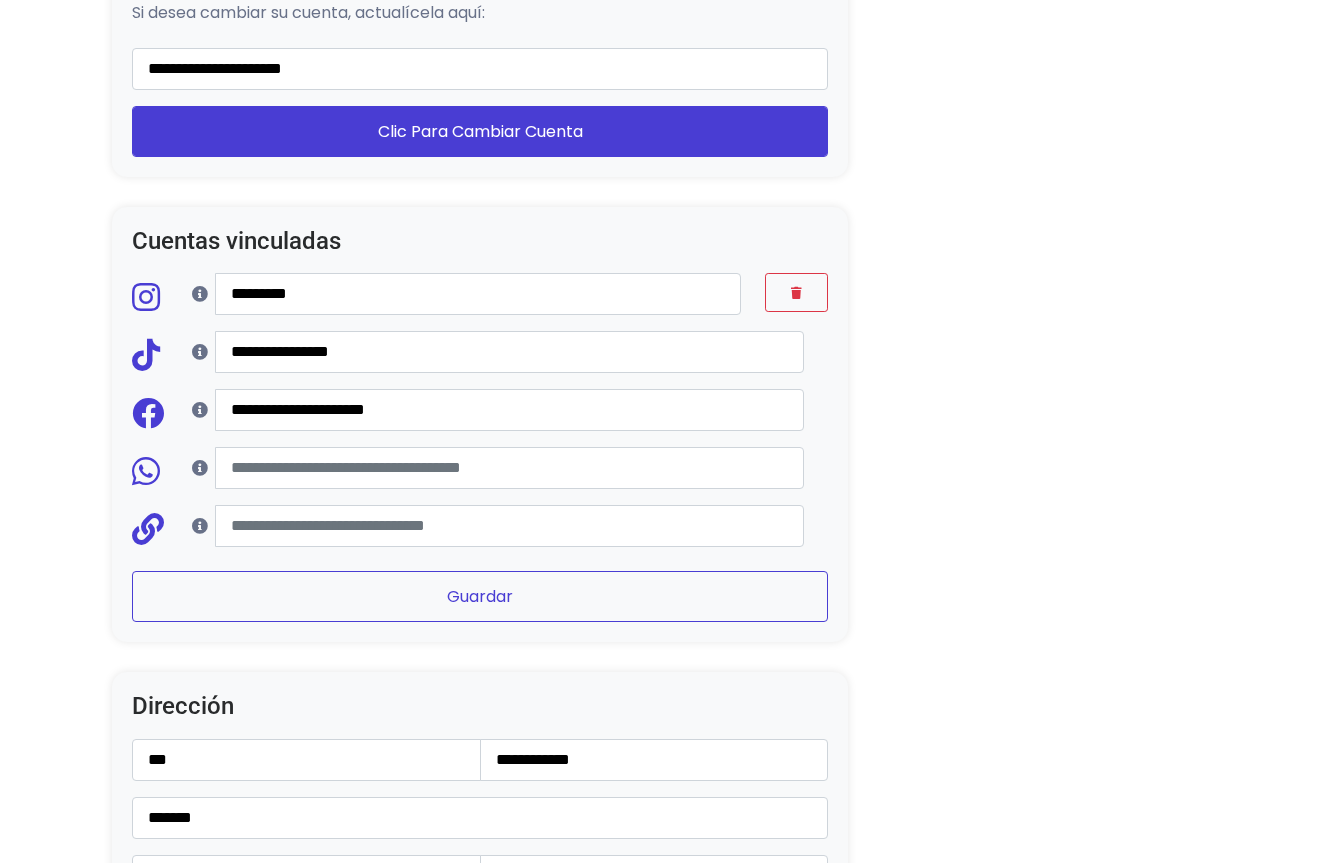 click on "Guardar" at bounding box center [480, 596] 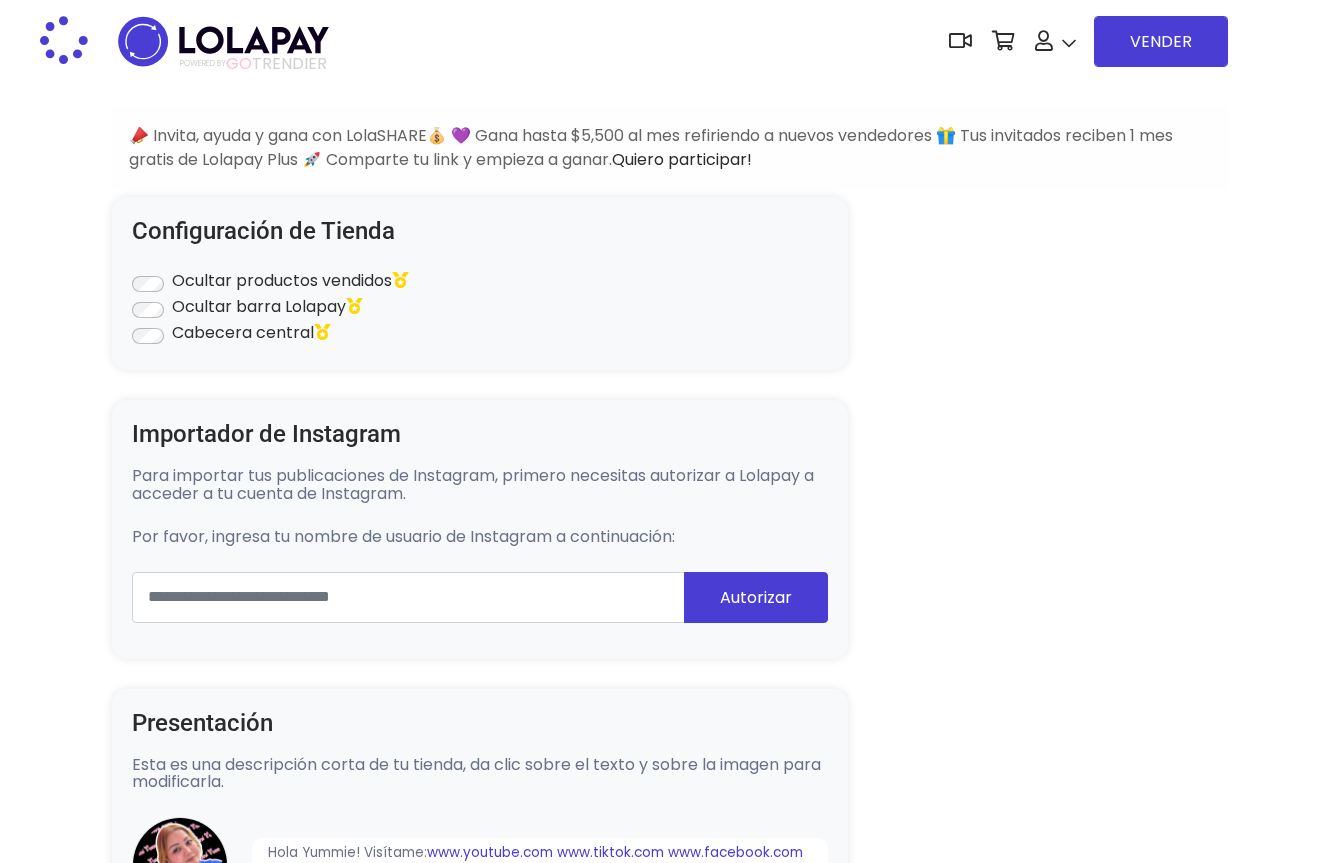 type on "*******" 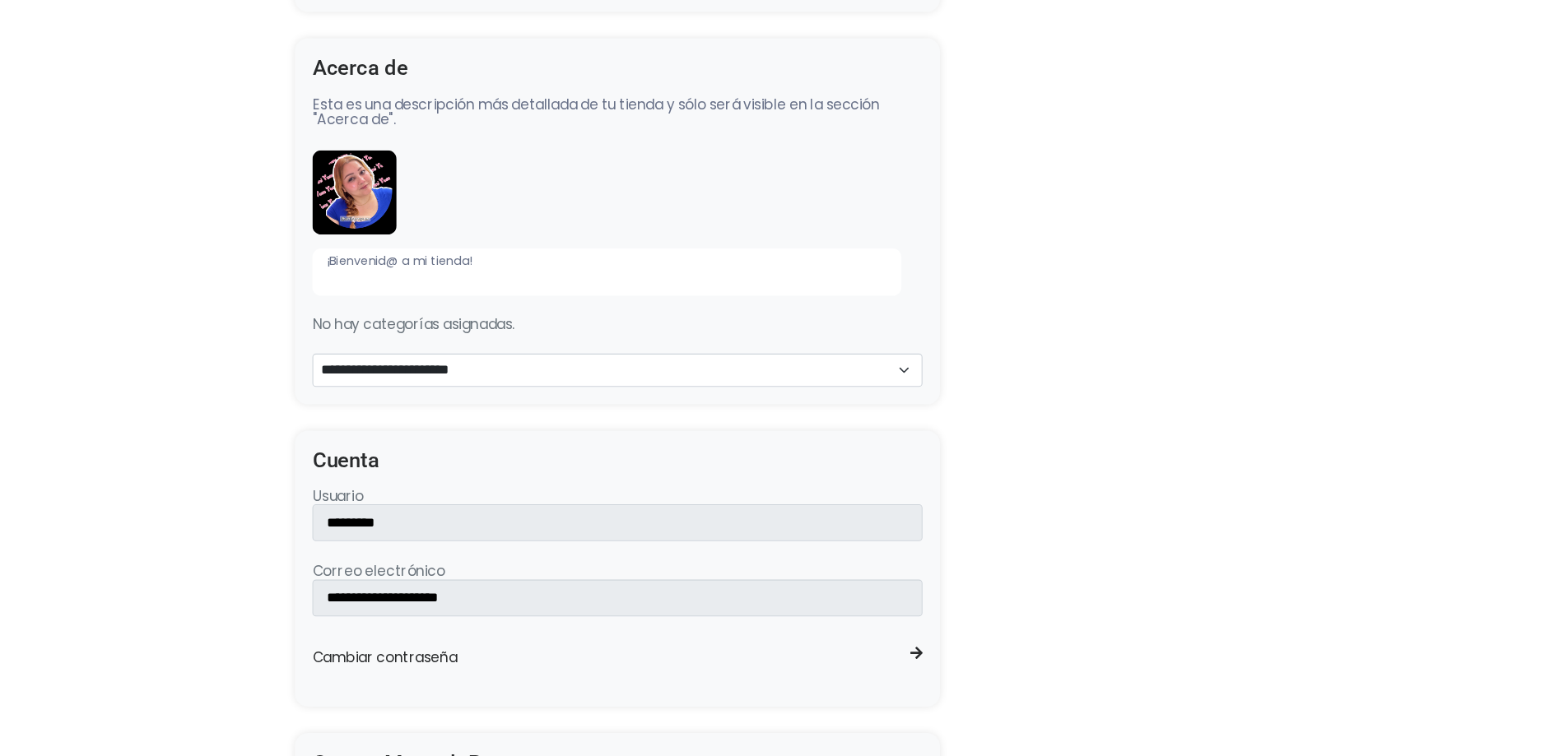 scroll, scrollTop: 674, scrollLeft: 0, axis: vertical 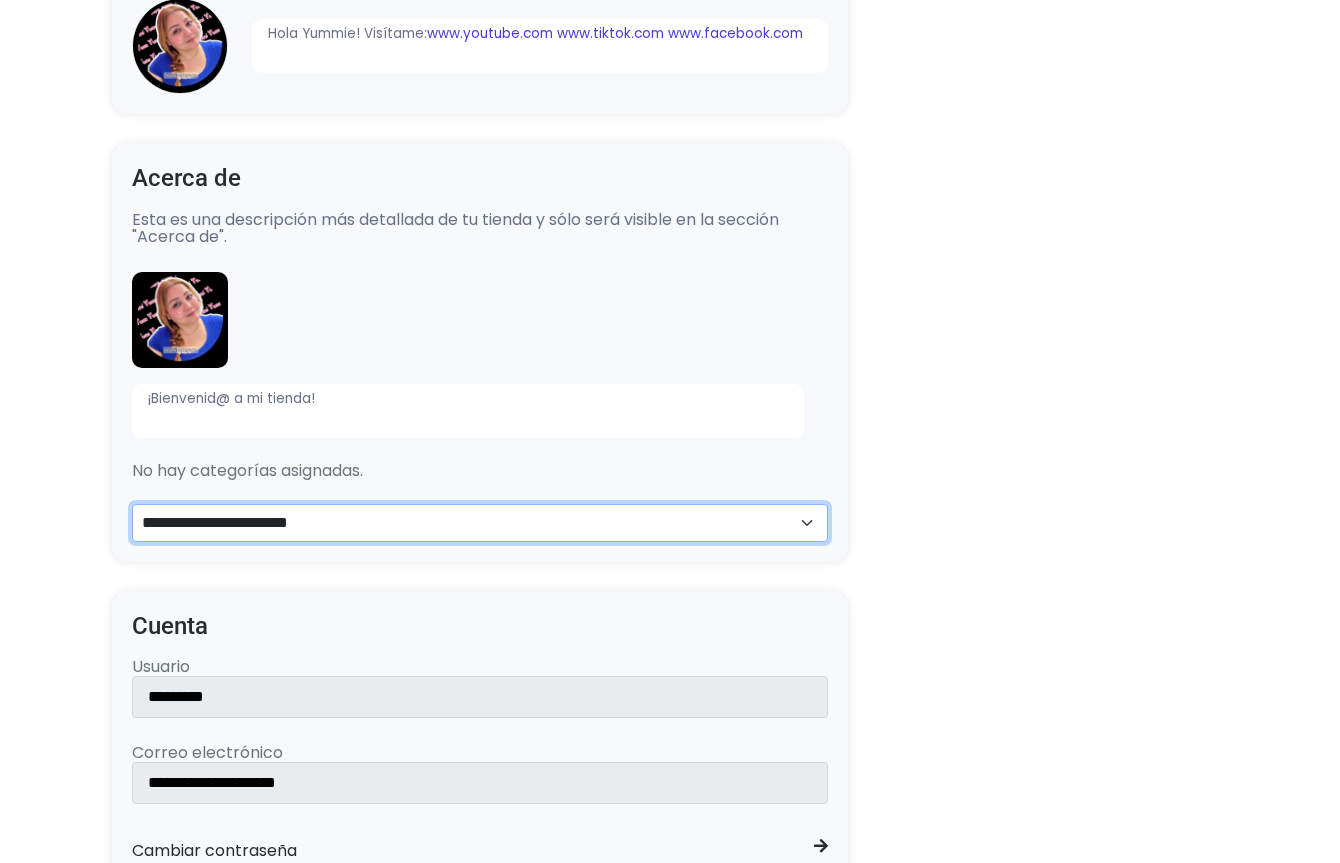 click on "**********" at bounding box center [480, 523] 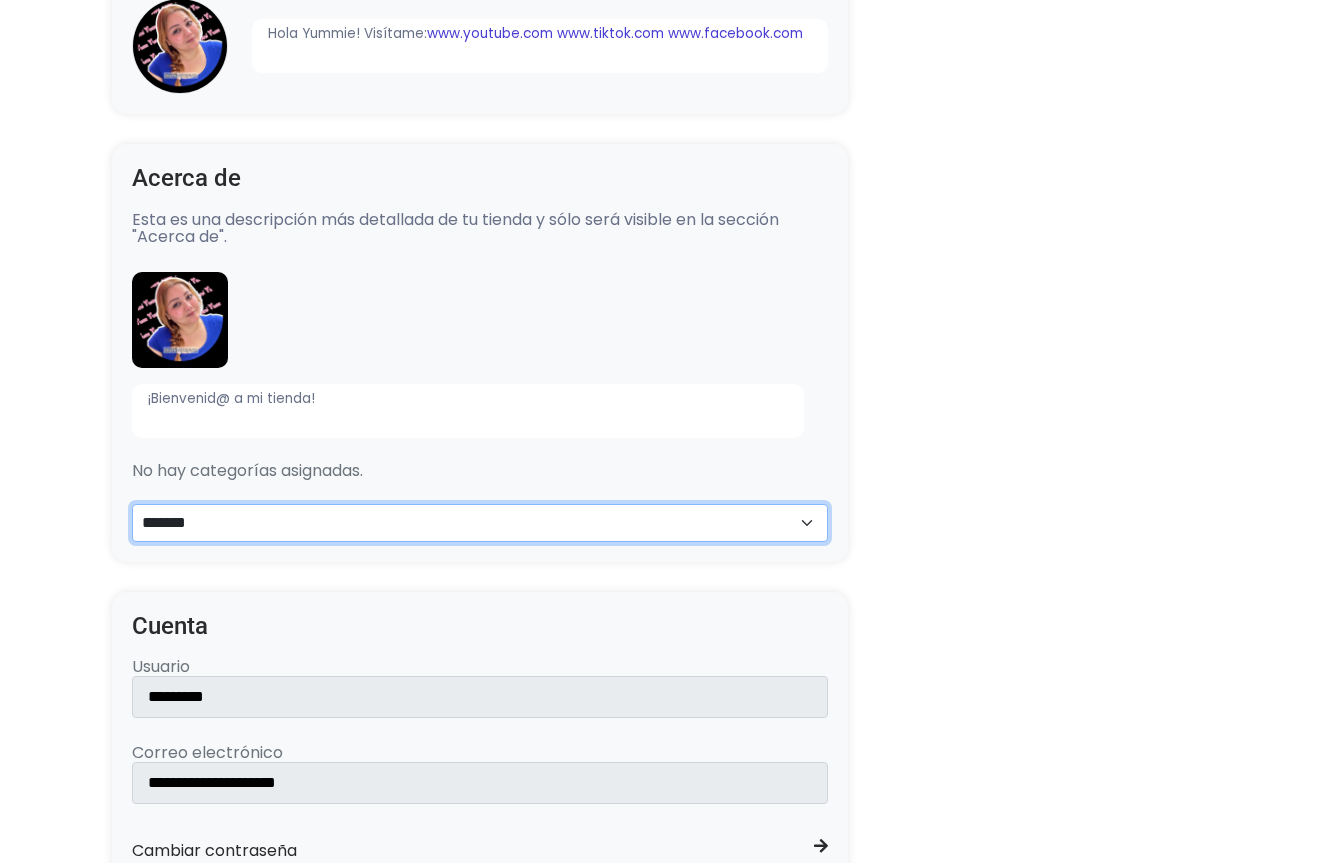 click on "**********" at bounding box center [480, 523] 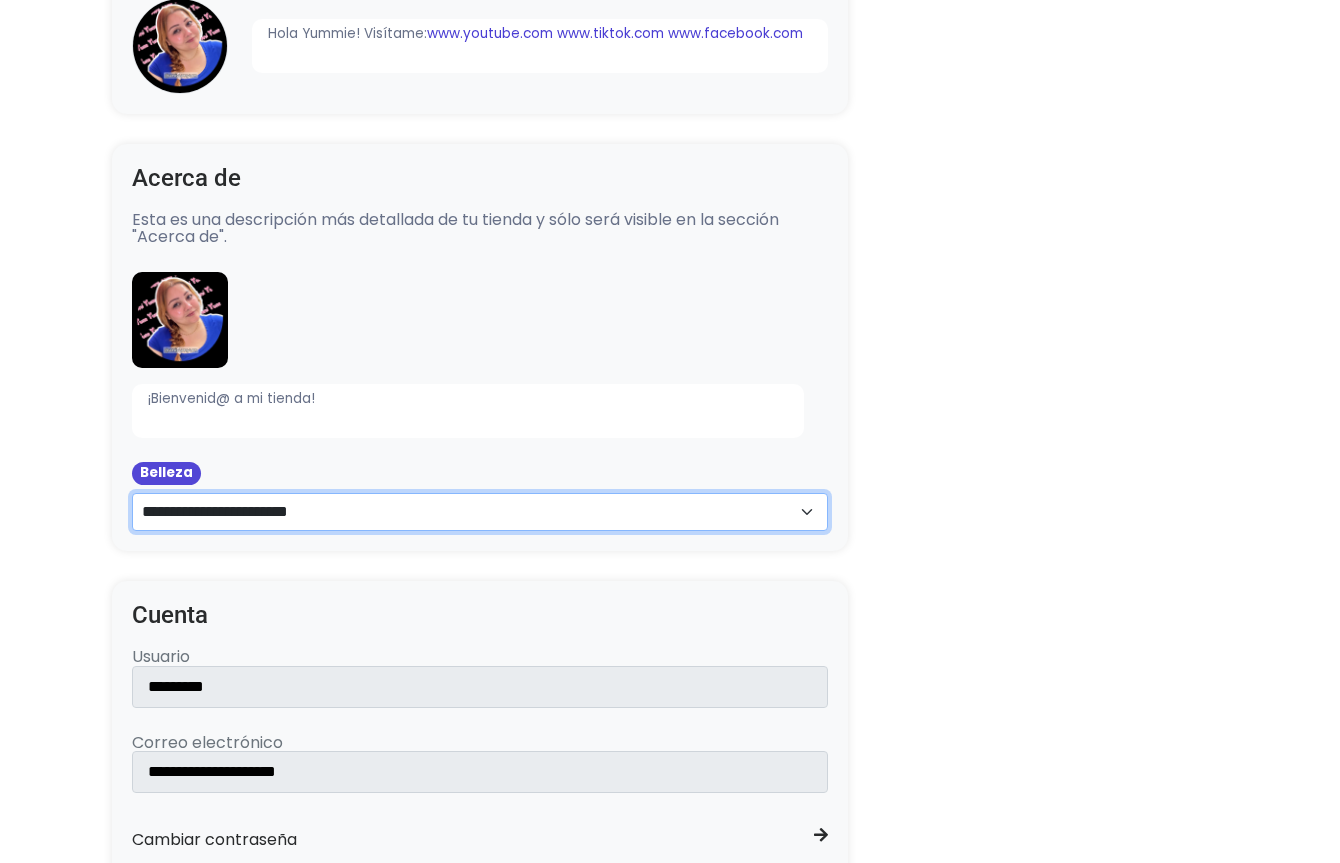 click on "**********" at bounding box center (480, 512) 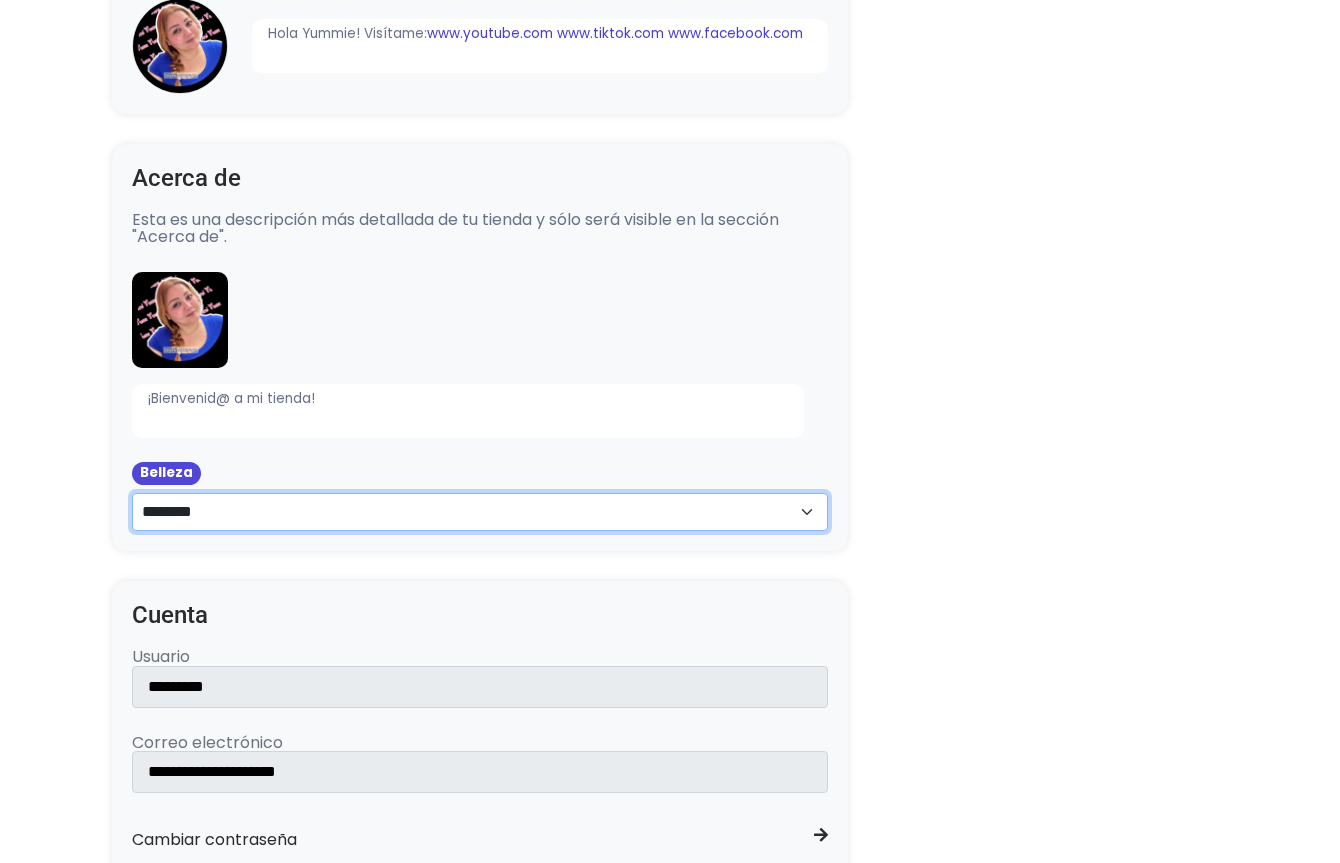 click on "**********" at bounding box center (480, 512) 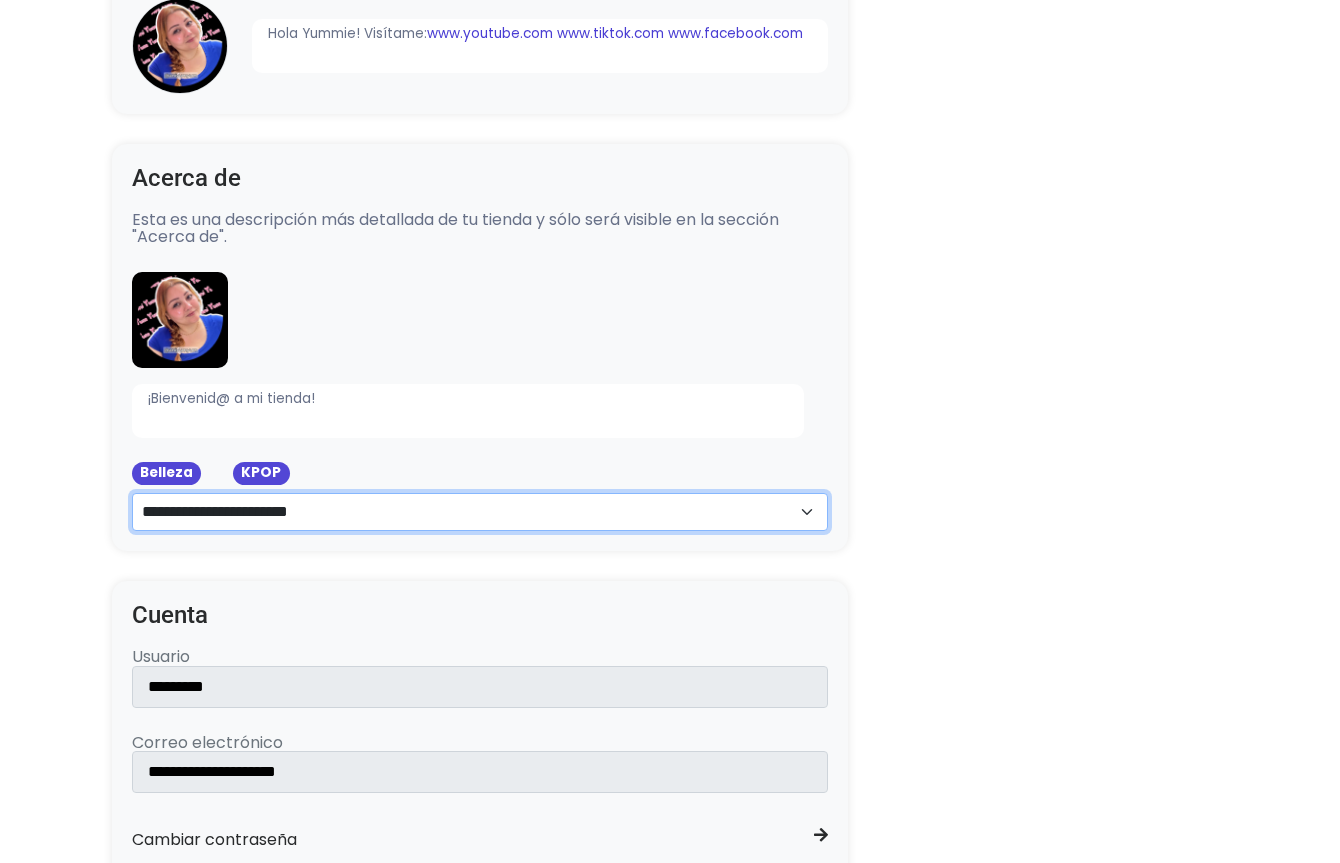 click on "**********" at bounding box center [480, 512] 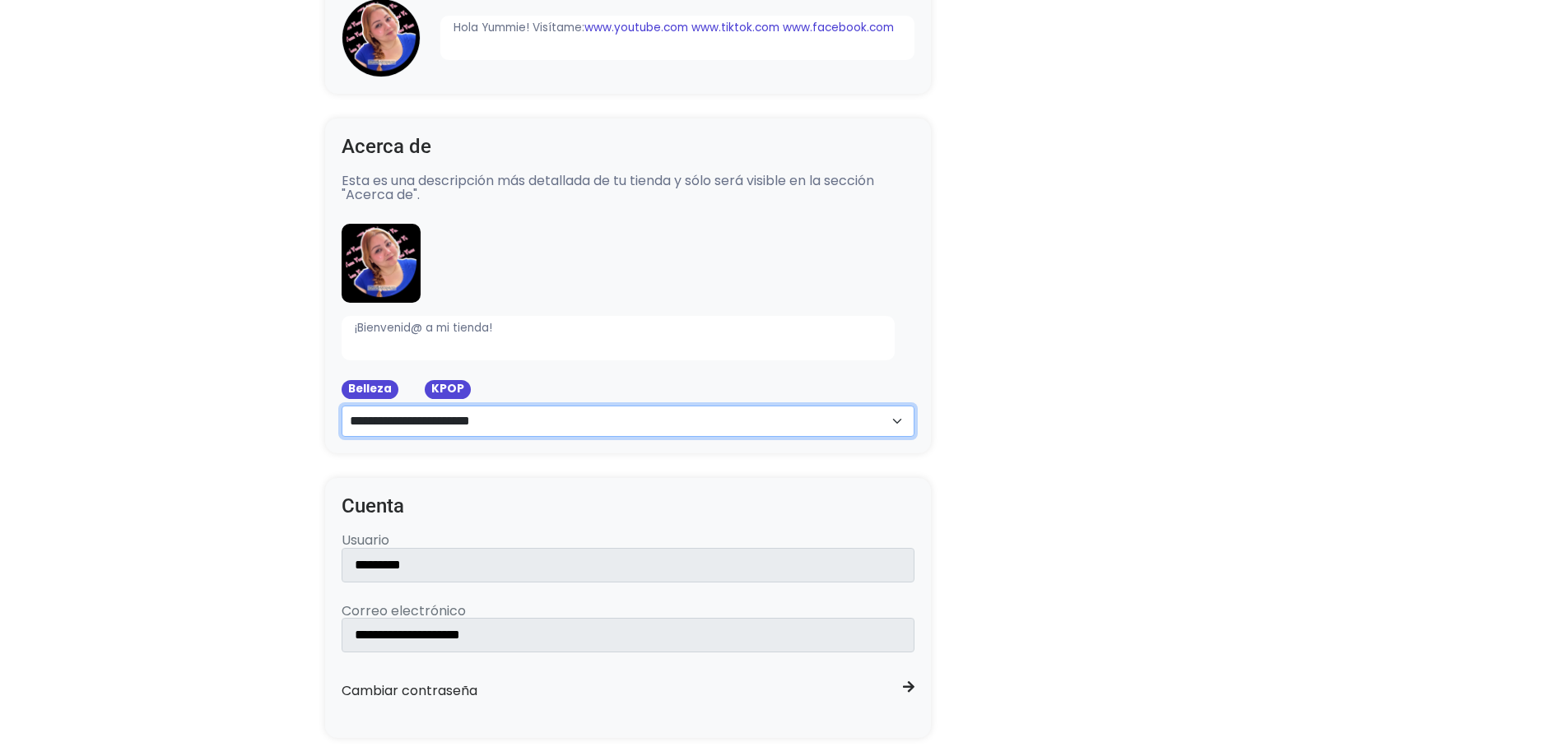 click on "**********" at bounding box center [628, 421] 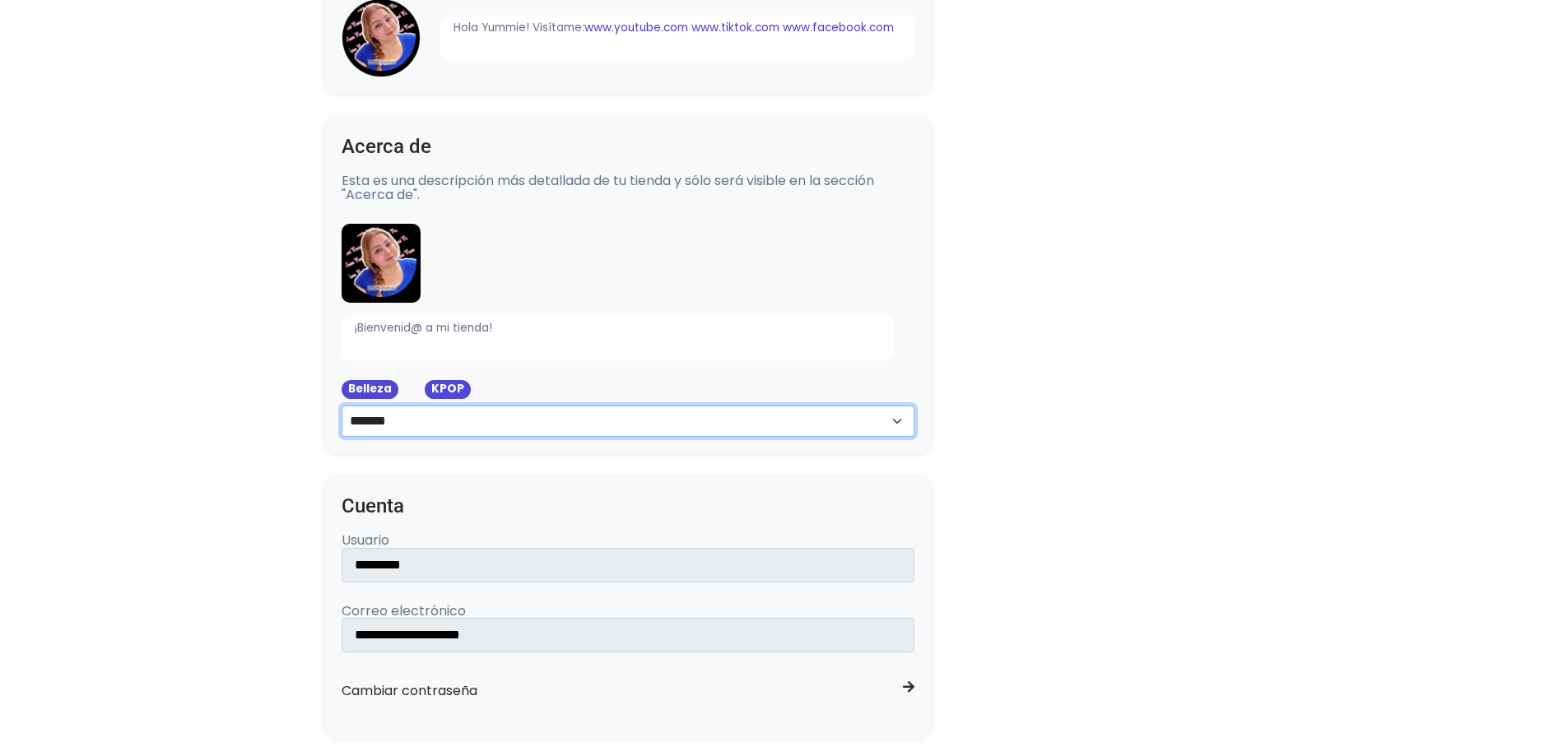 click on "**********" at bounding box center [628, 421] 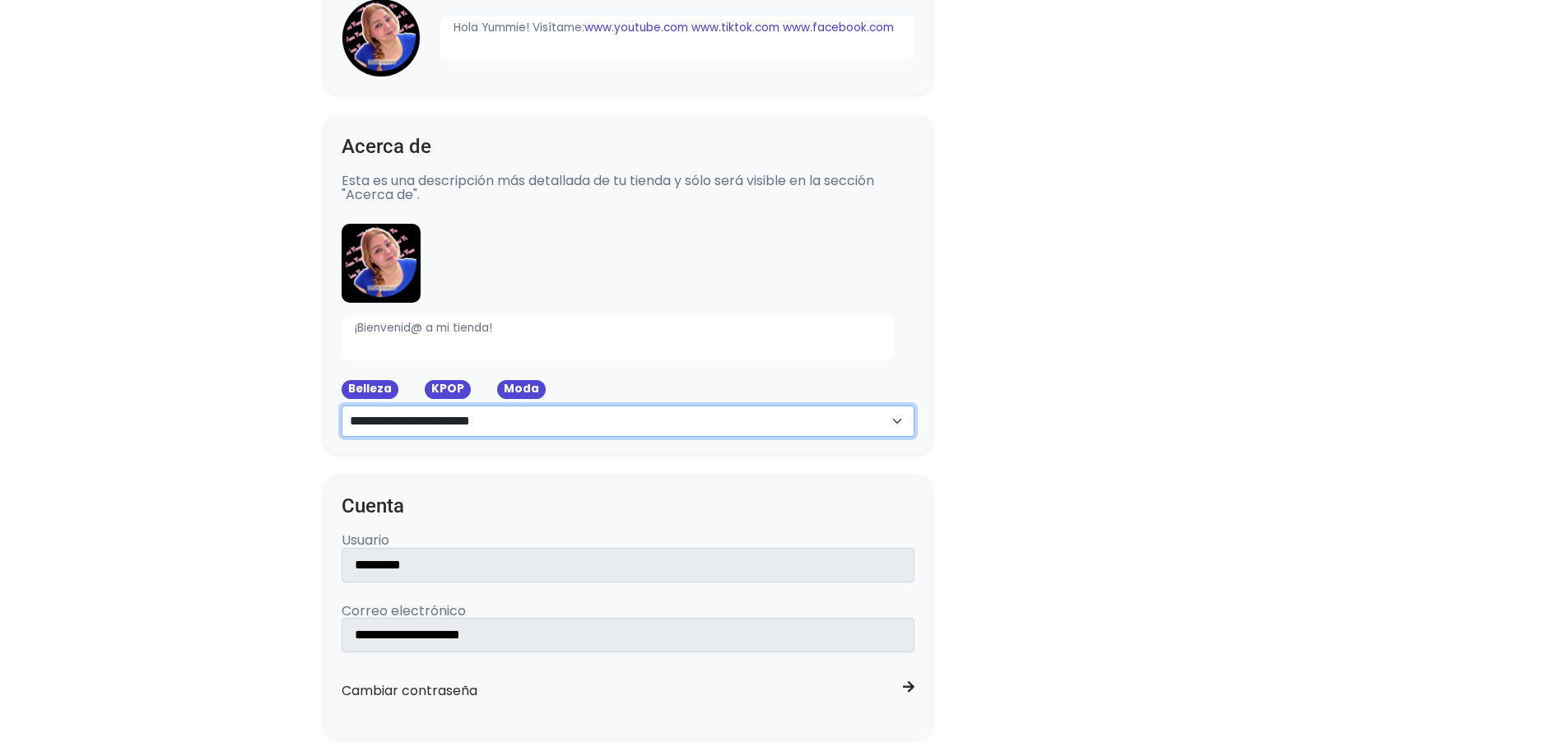 click on "**********" at bounding box center [628, 421] 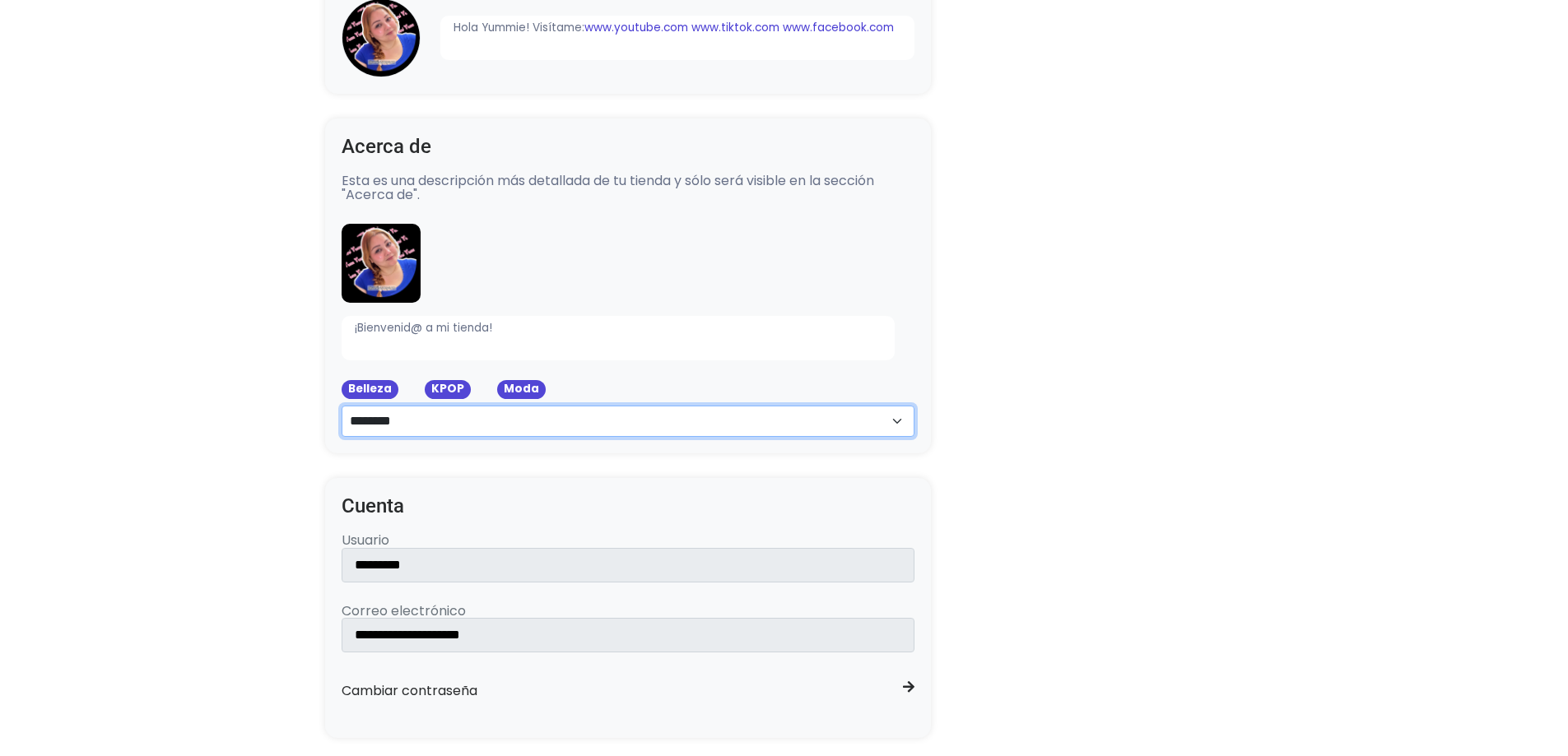 click on "**********" at bounding box center (628, 421) 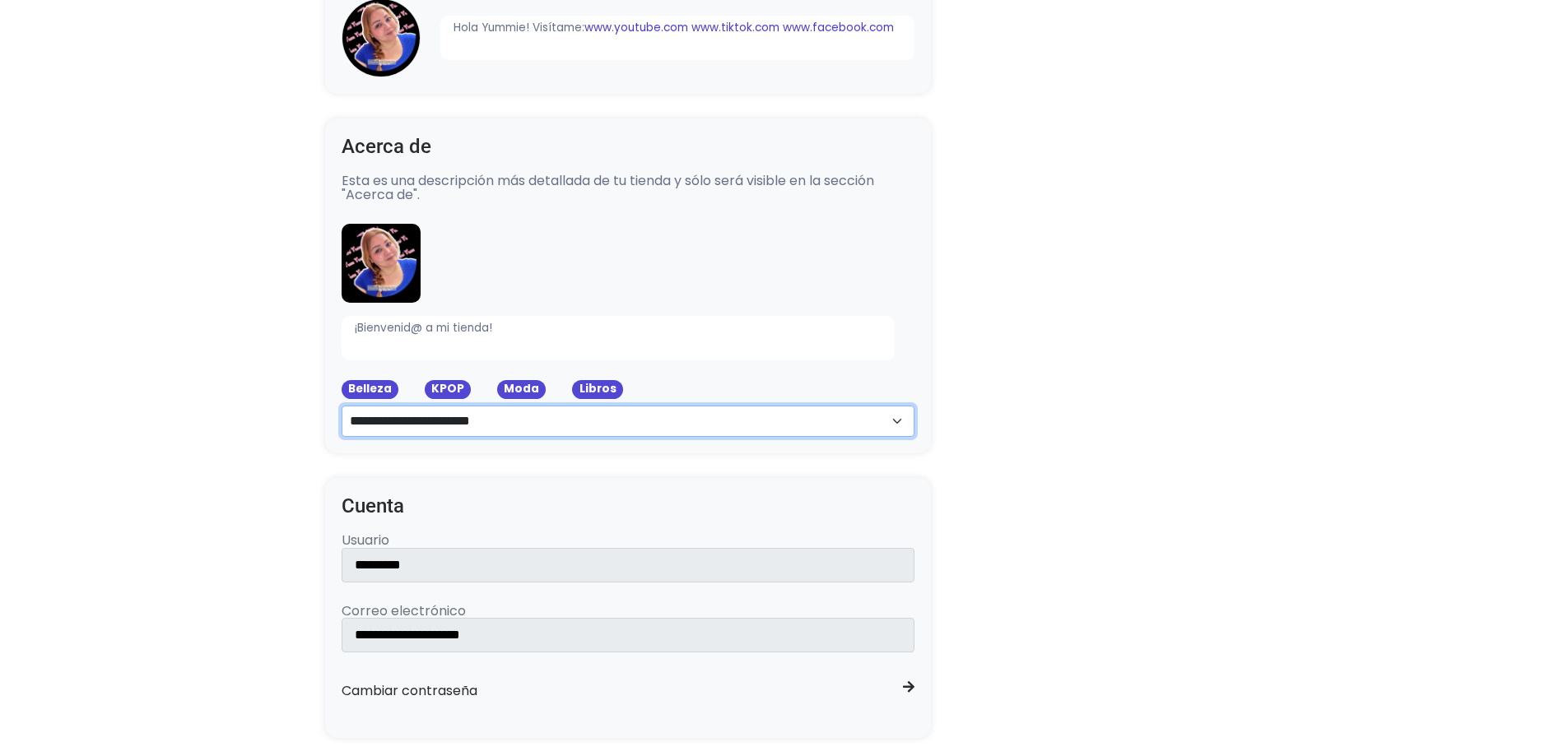 click on "**********" at bounding box center (628, 421) 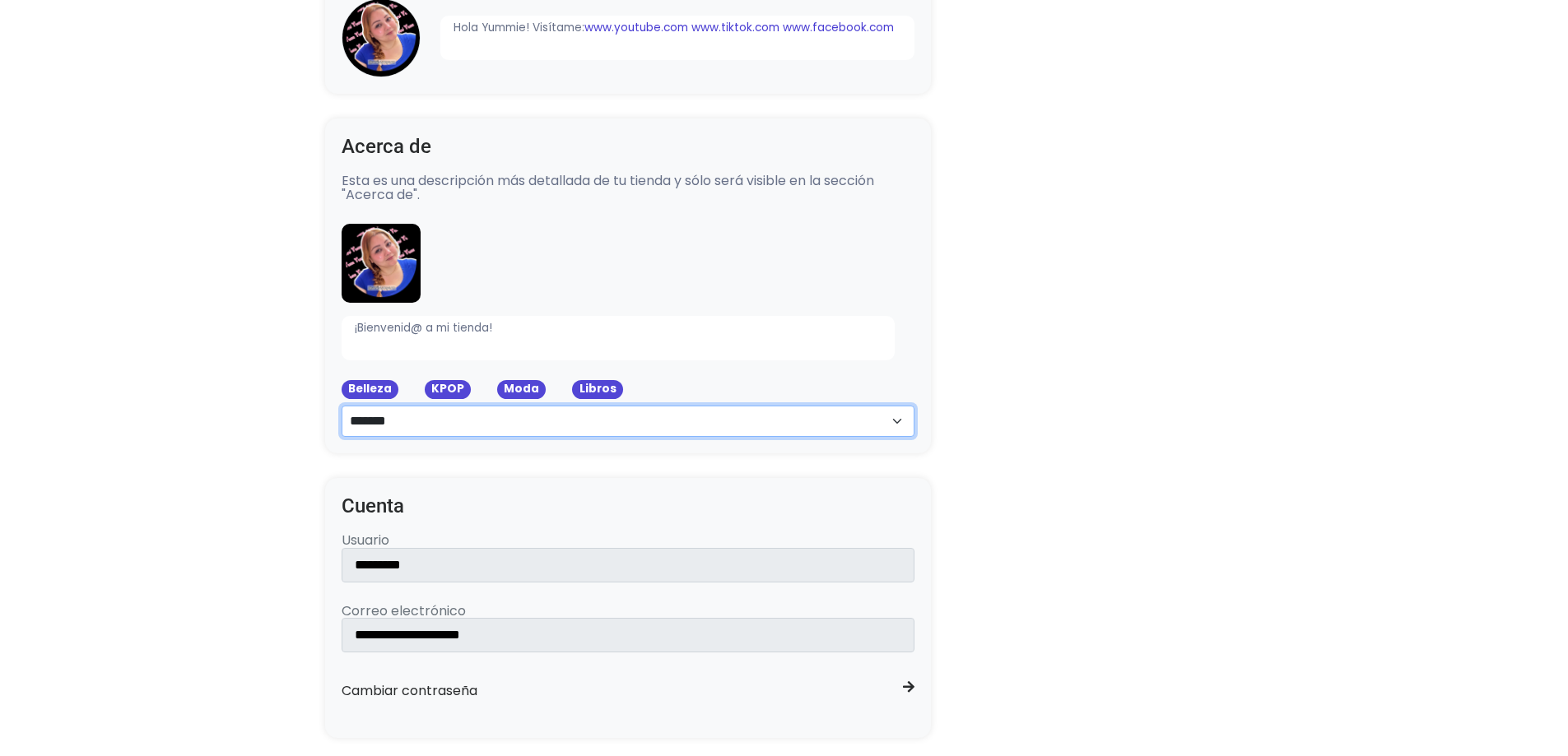 click on "**********" at bounding box center (628, 421) 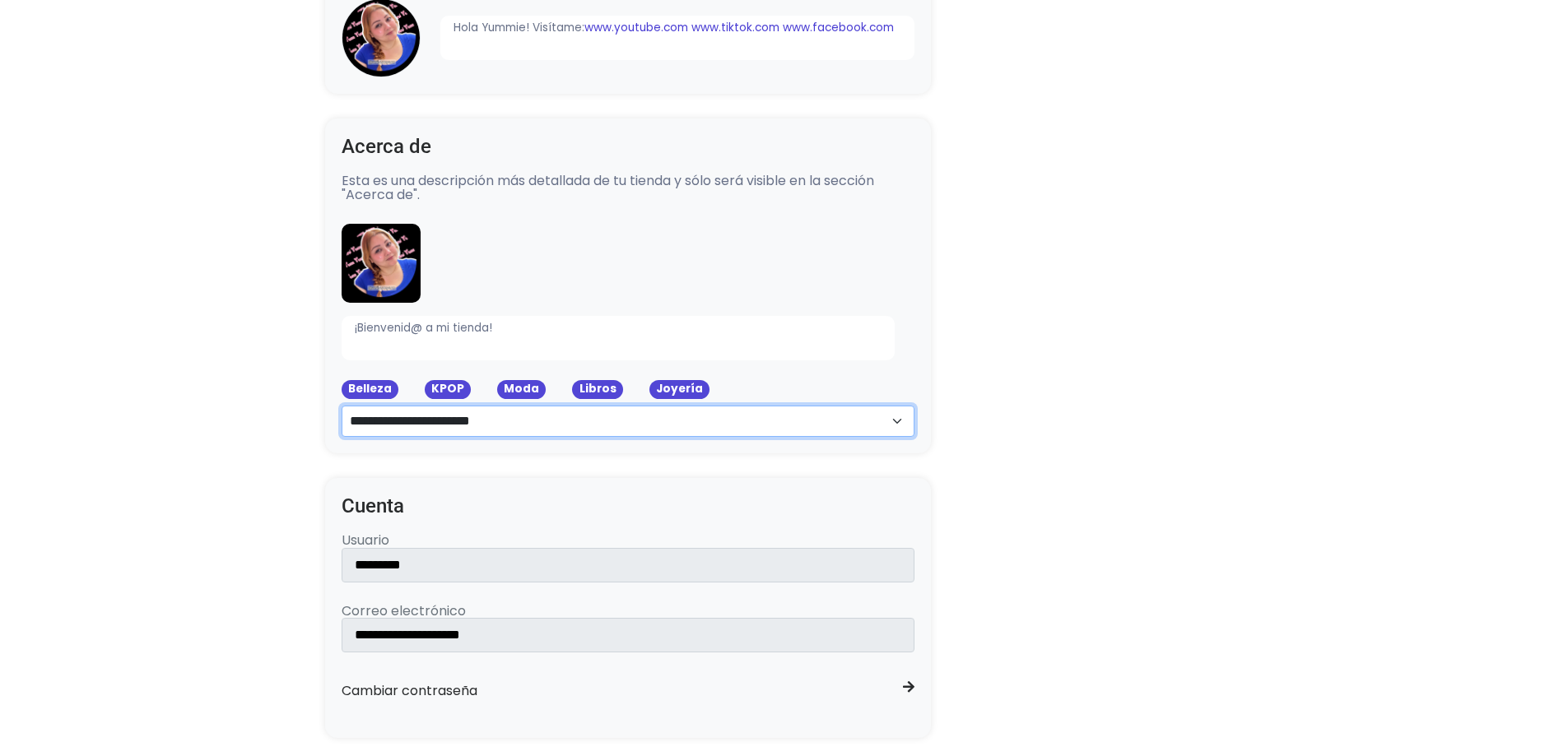click on "**********" at bounding box center (628, 421) 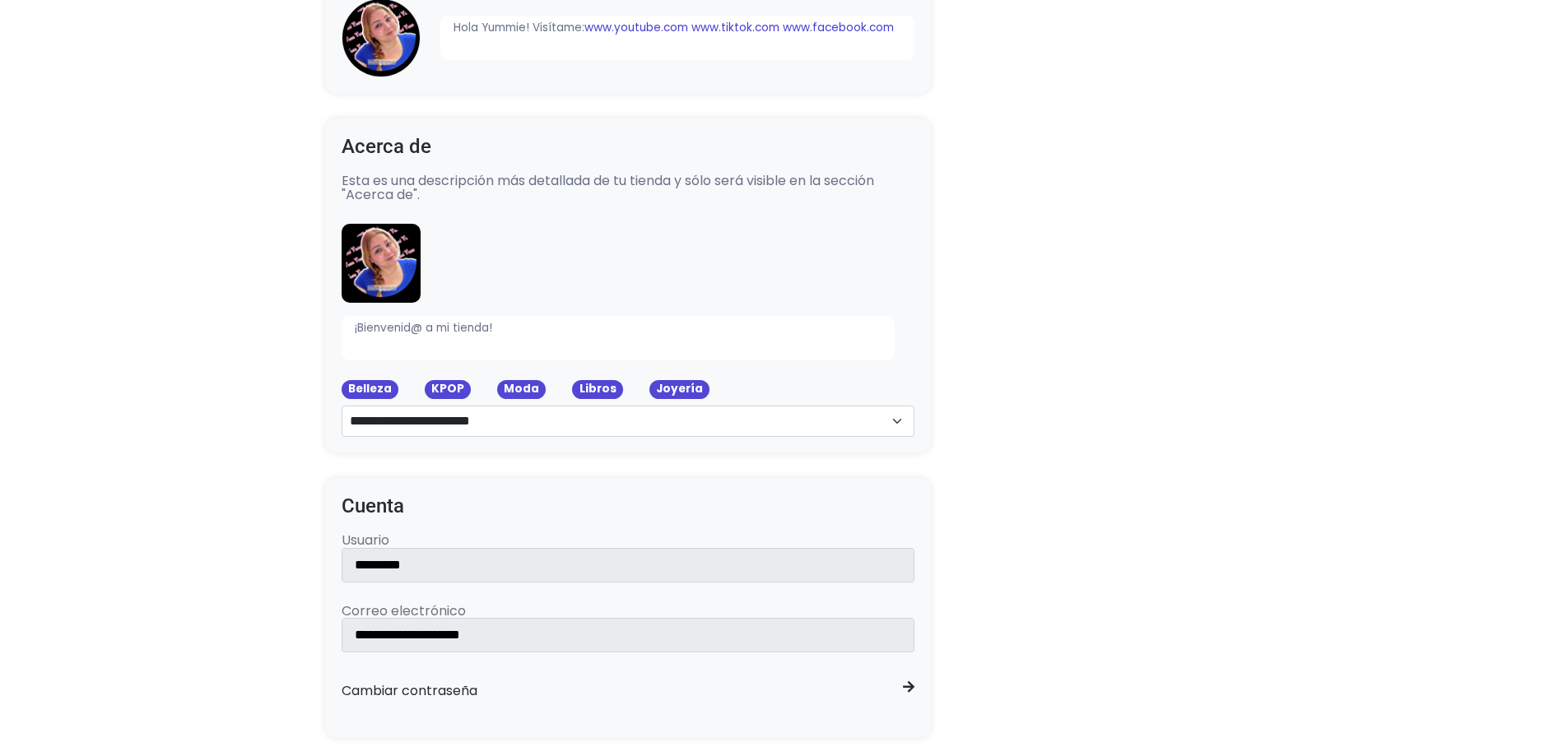 click on "Configuración de Tienda
Ocultar productos vendidos
Ocultar barra Lolapay
Cabecera central
Importador de Instagram
Para importar tus publicaciones de Instagram, primero necesitas autorizar a Lolapay a acceder a tu cuenta de Instagram.
Por favor, ingresa tu nombre de usuario de Instagram a continuación:
Autorizar
Presentación
Esta es una descripción corta de tu tienda, da clic sobre el texto y sobre la imagen para modificarla." at bounding box center (784, 835) 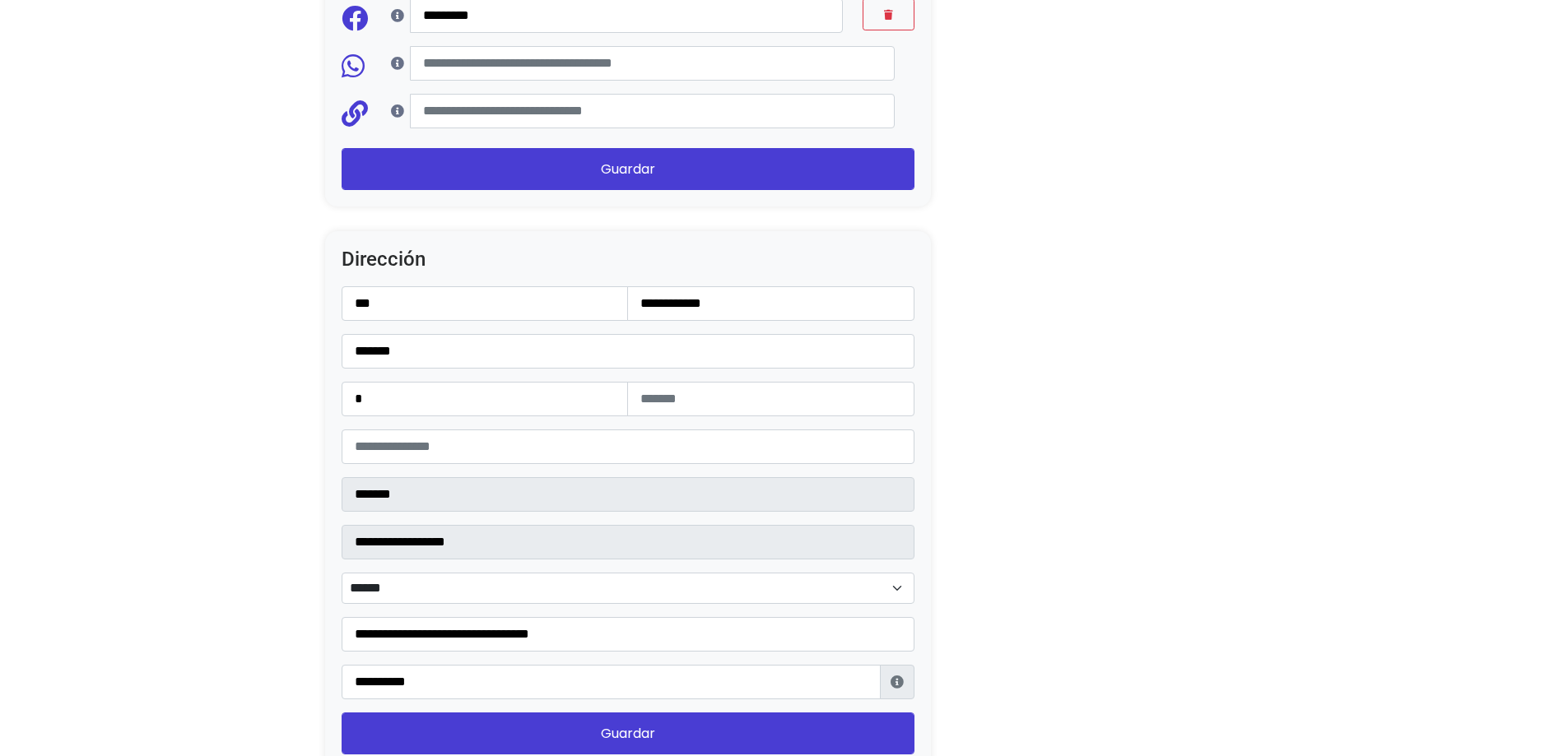 scroll, scrollTop: 2100, scrollLeft: 0, axis: vertical 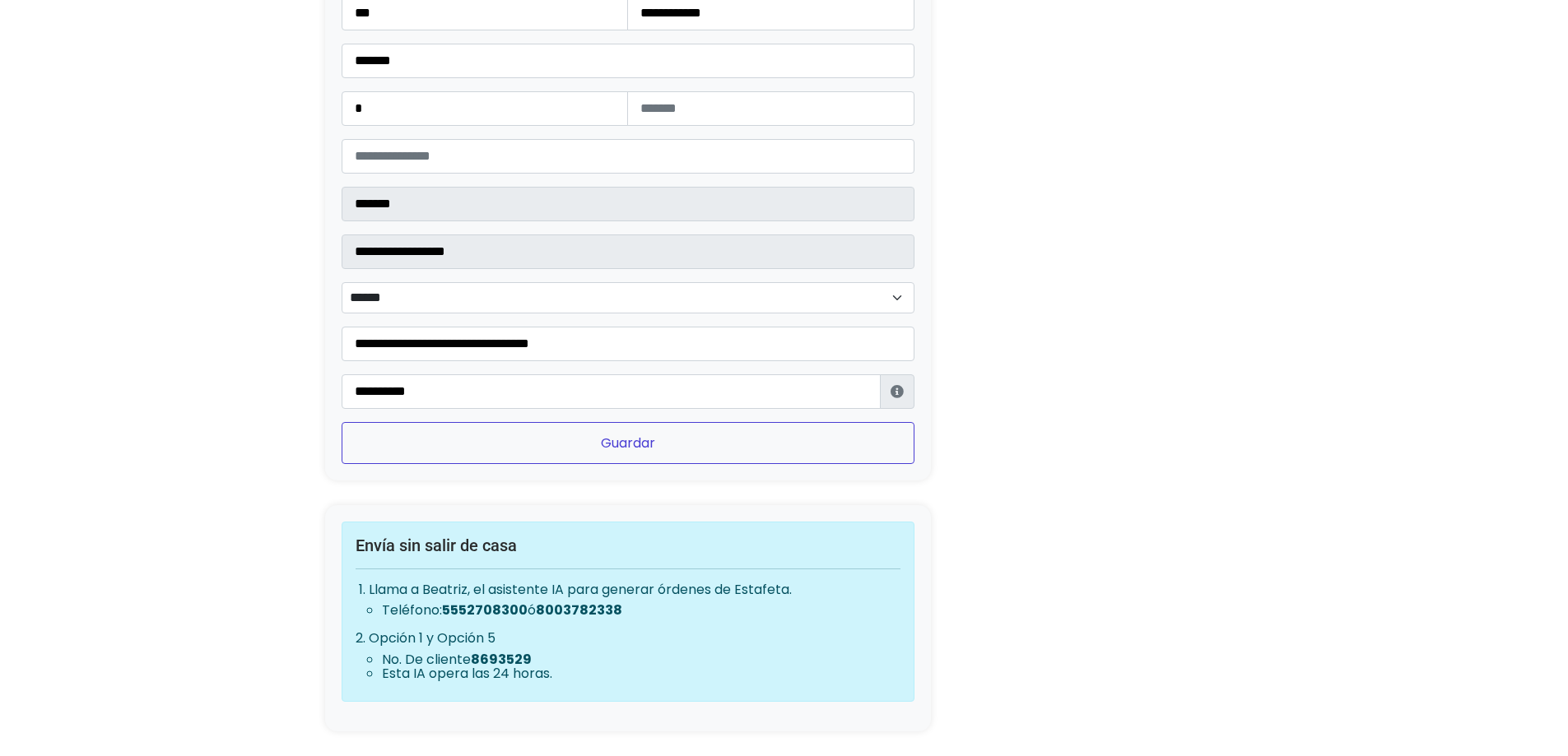 click on "Guardar" at bounding box center (628, 443) 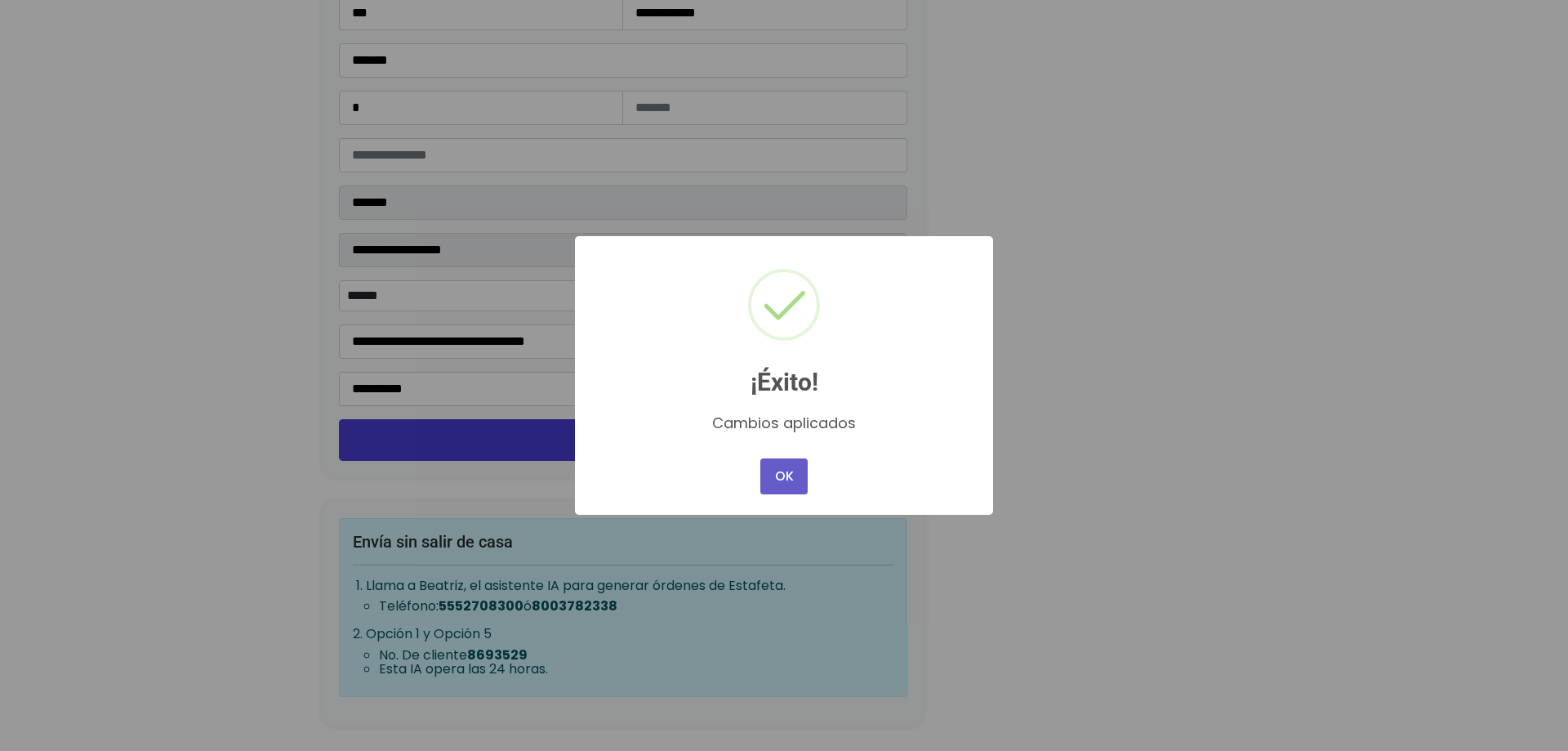 click on "OK" at bounding box center [784, 476] 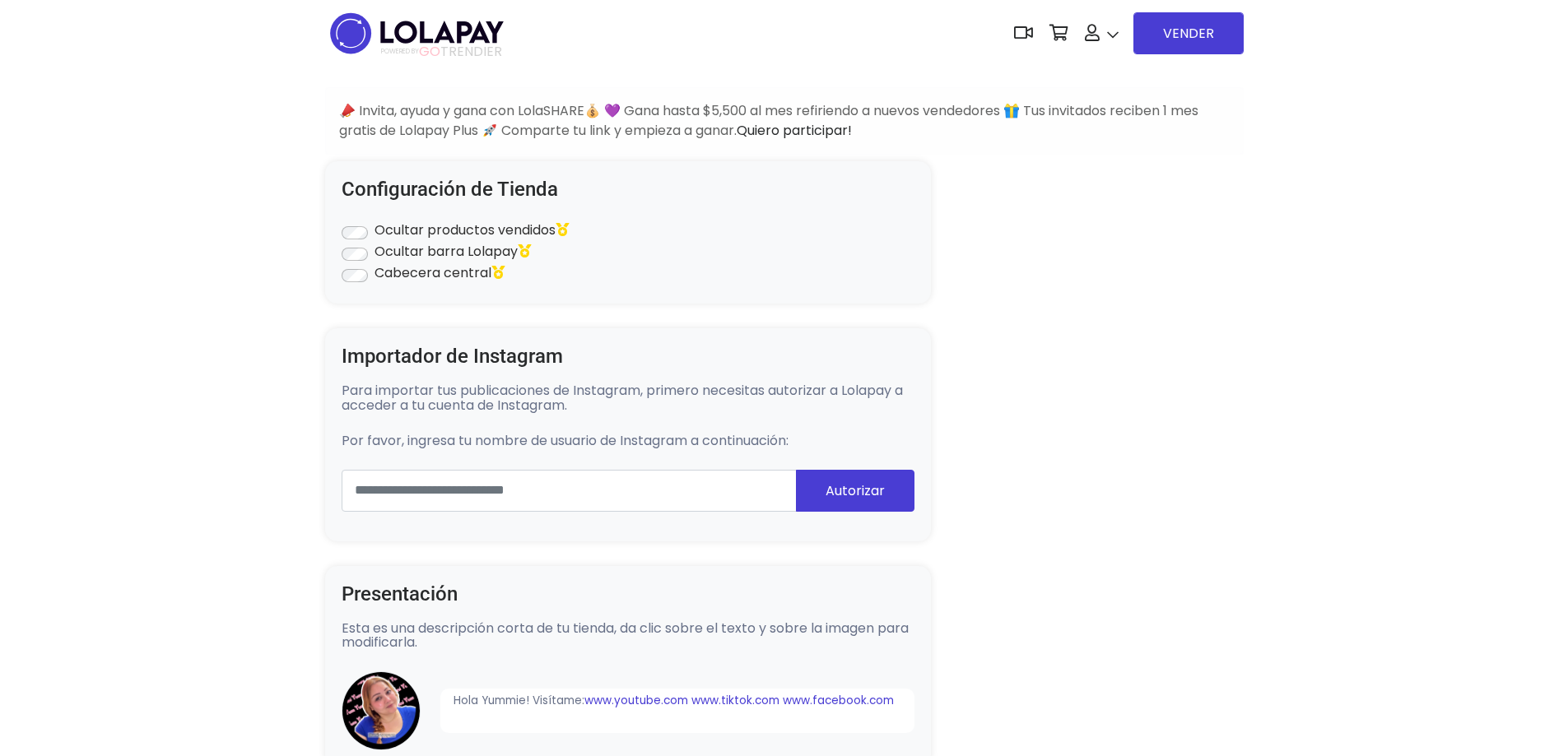 scroll, scrollTop: 0, scrollLeft: 0, axis: both 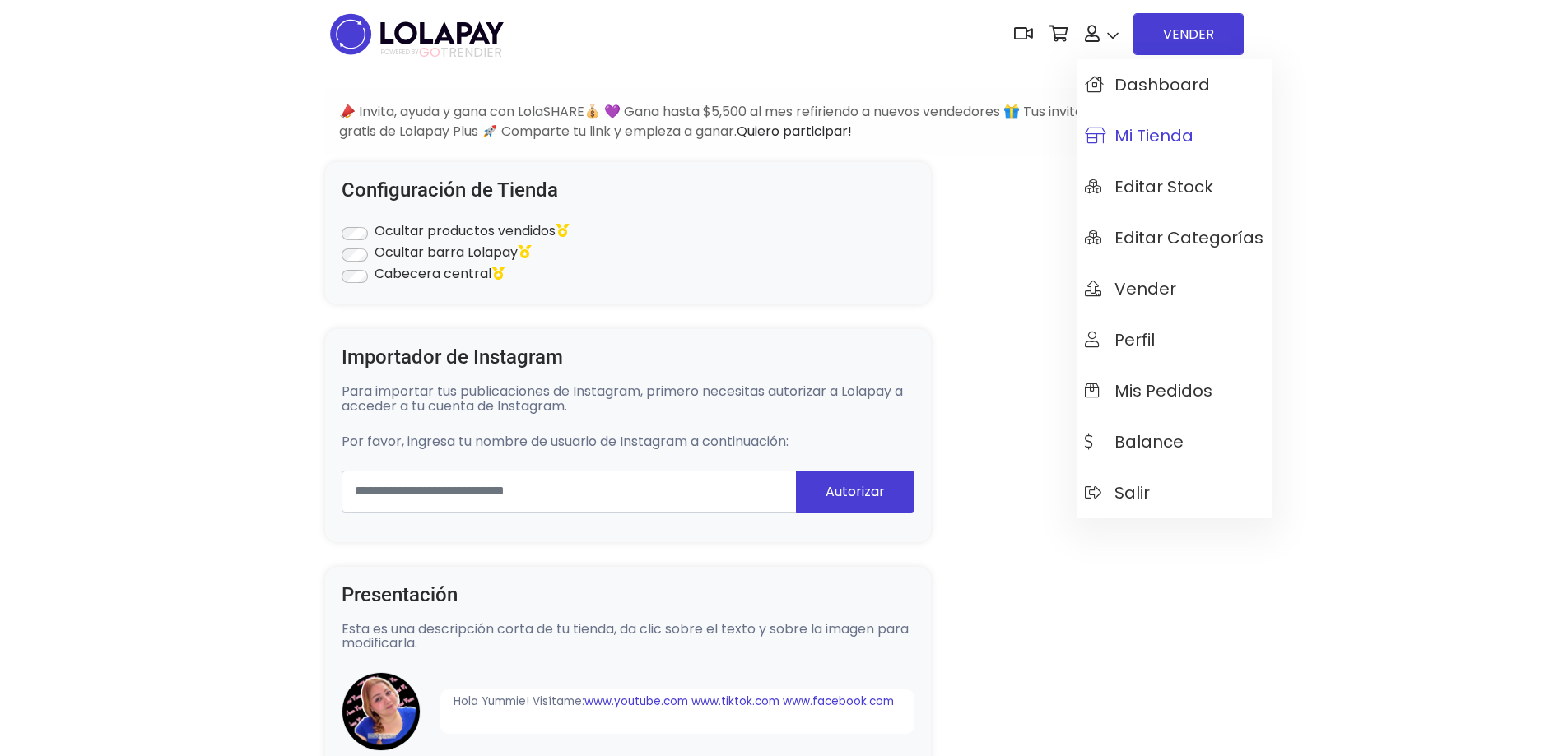 click on "Mi tienda" at bounding box center [1139, 136] 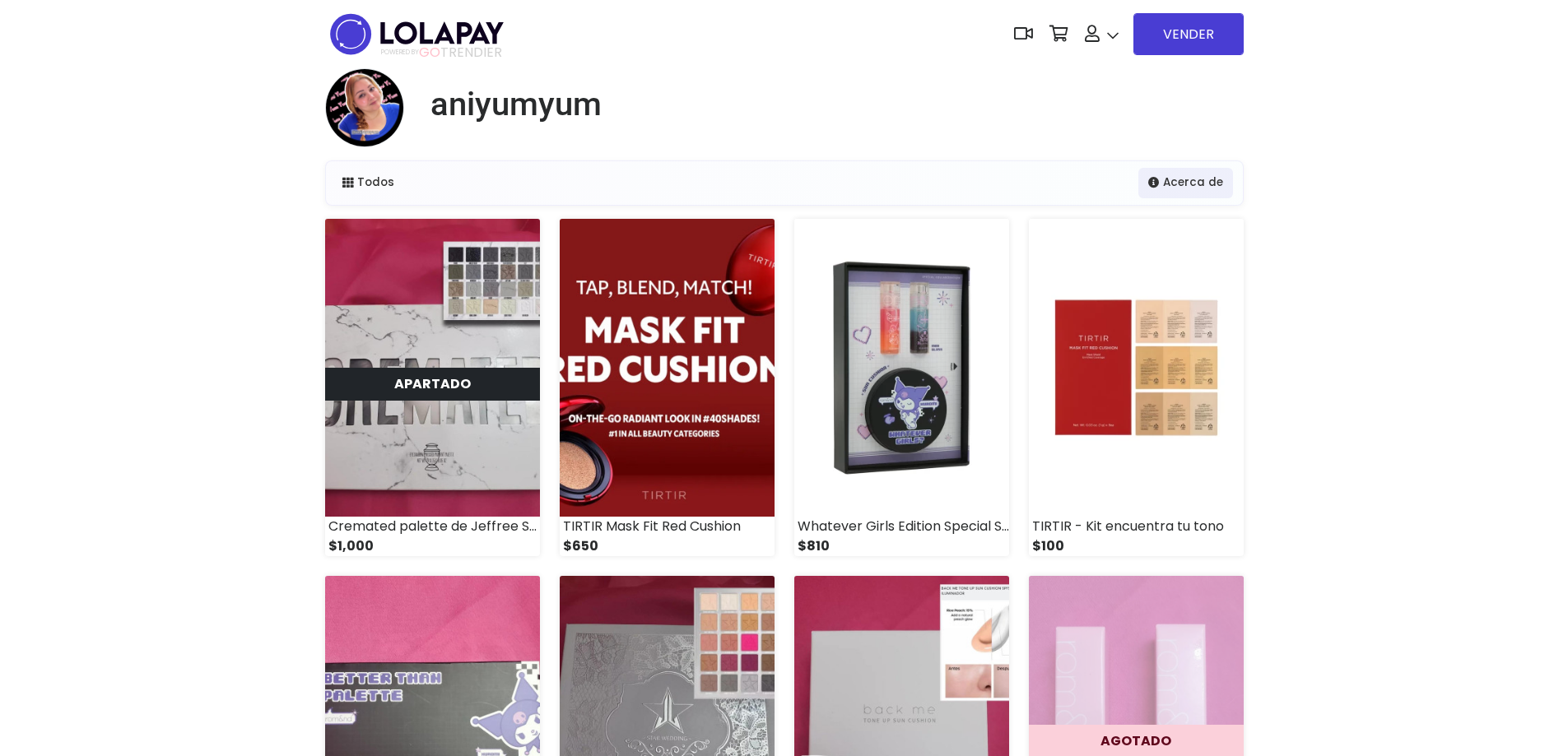 scroll, scrollTop: 0, scrollLeft: 0, axis: both 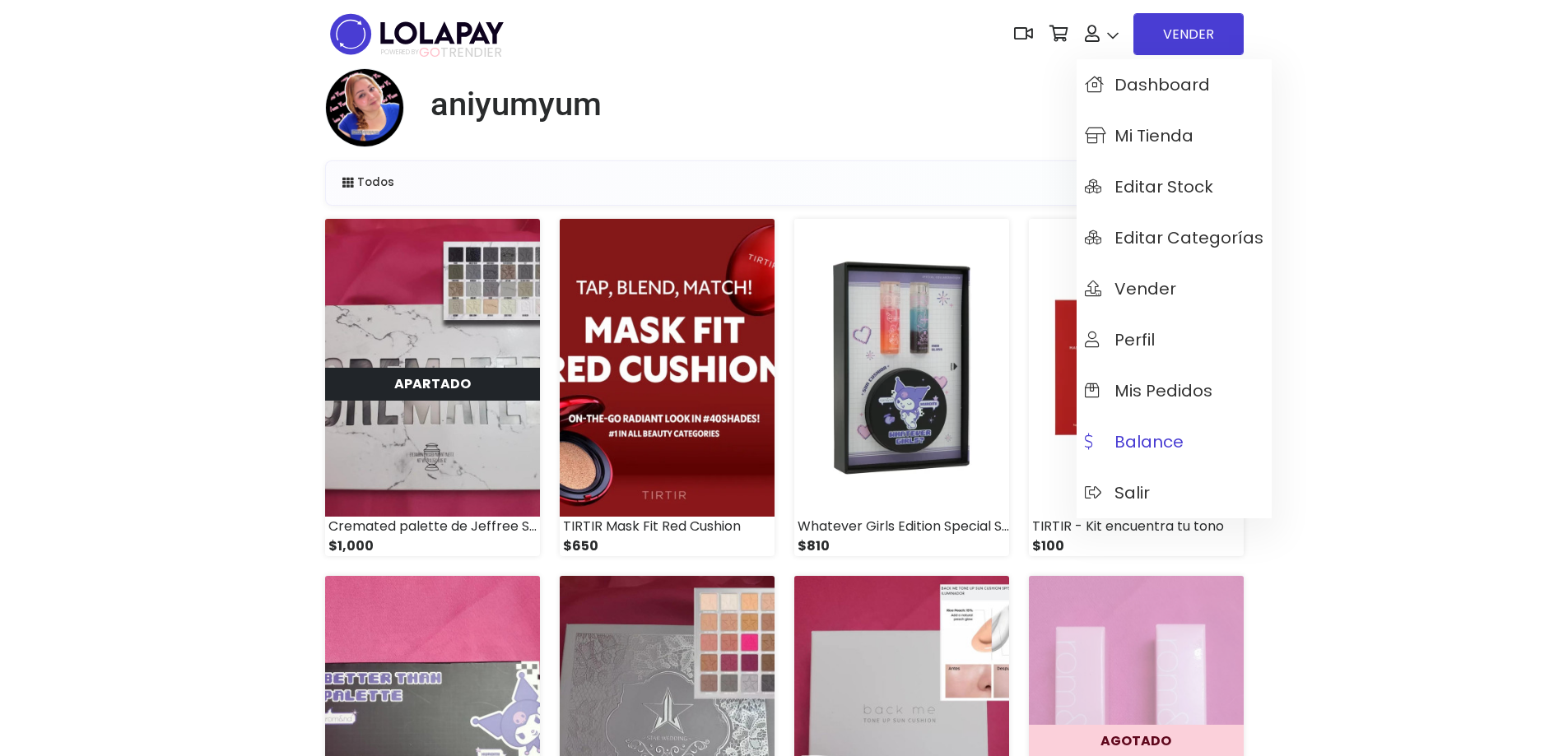 click on "Balance" at bounding box center [1134, 442] 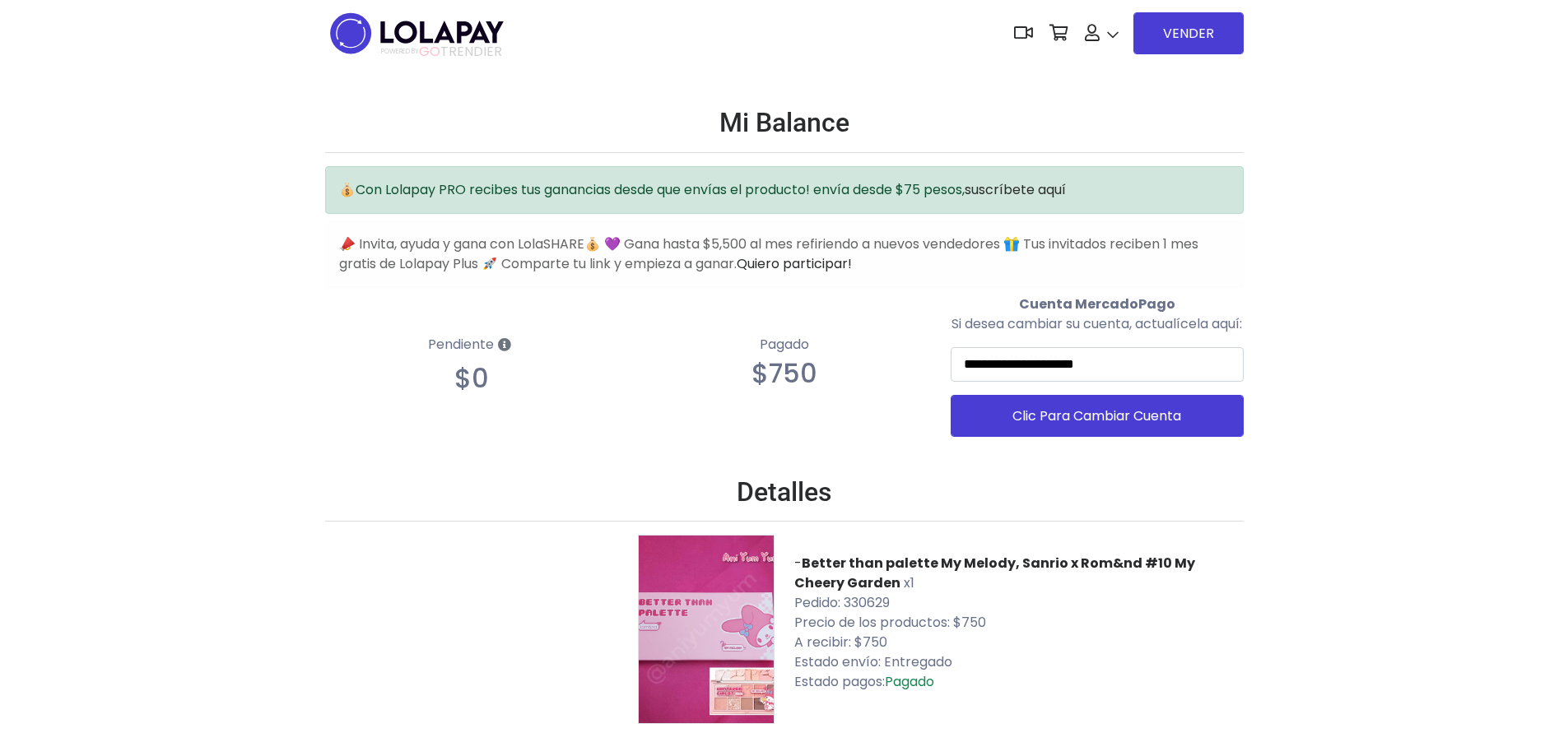 scroll, scrollTop: 0, scrollLeft: 0, axis: both 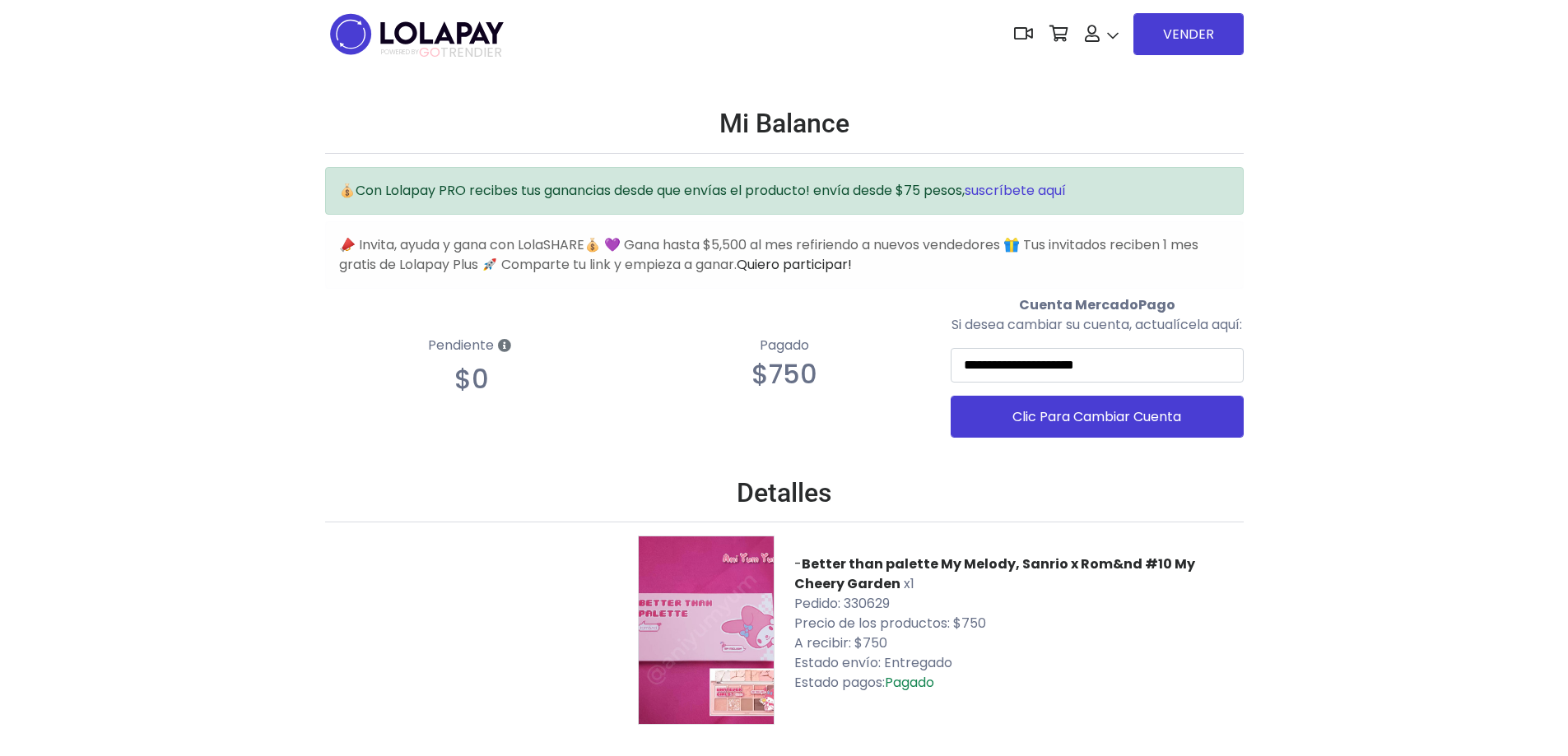 click on "suscríbete aquí" at bounding box center [1015, 190] 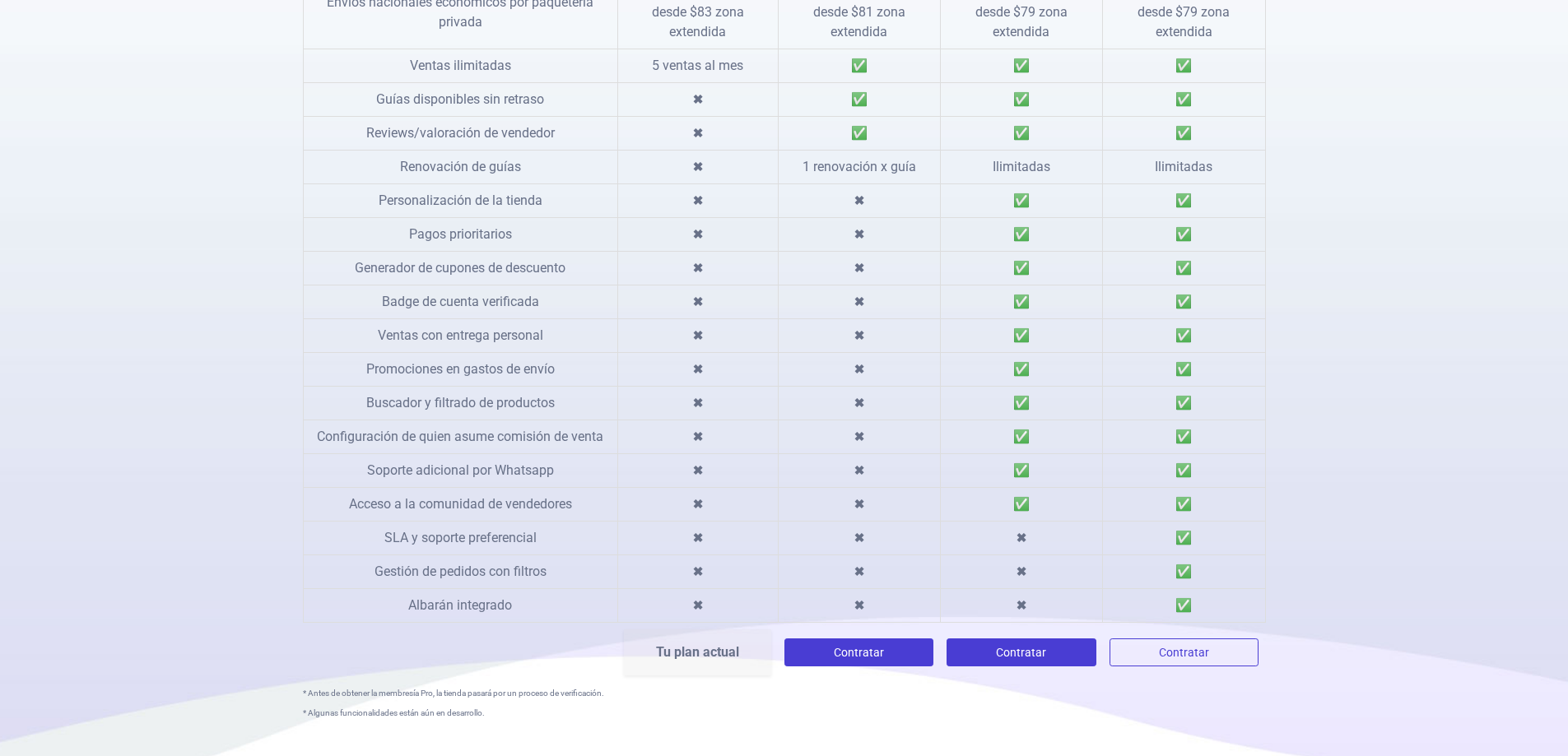 scroll, scrollTop: 658, scrollLeft: 0, axis: vertical 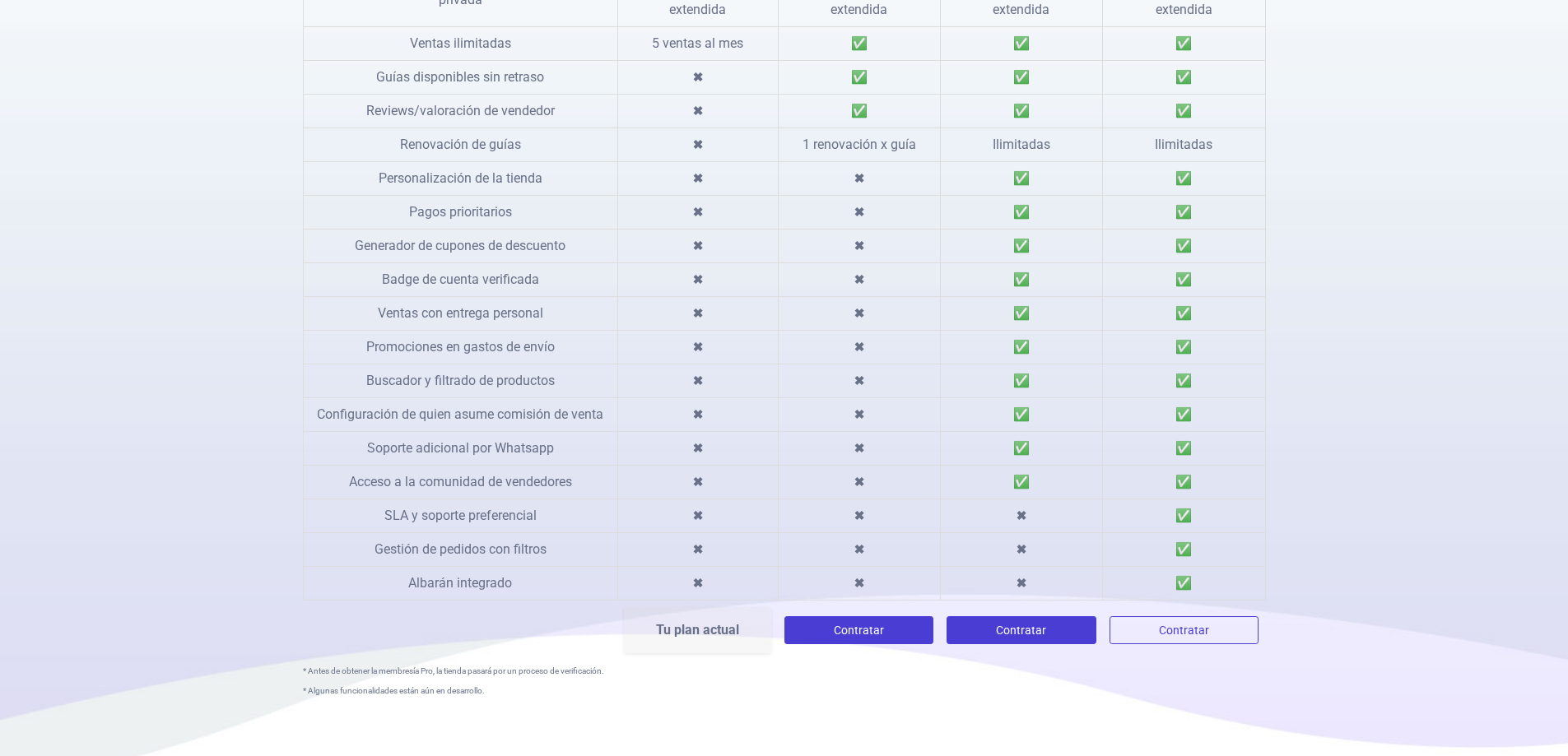 click on "Contratar" at bounding box center (1021, 630) 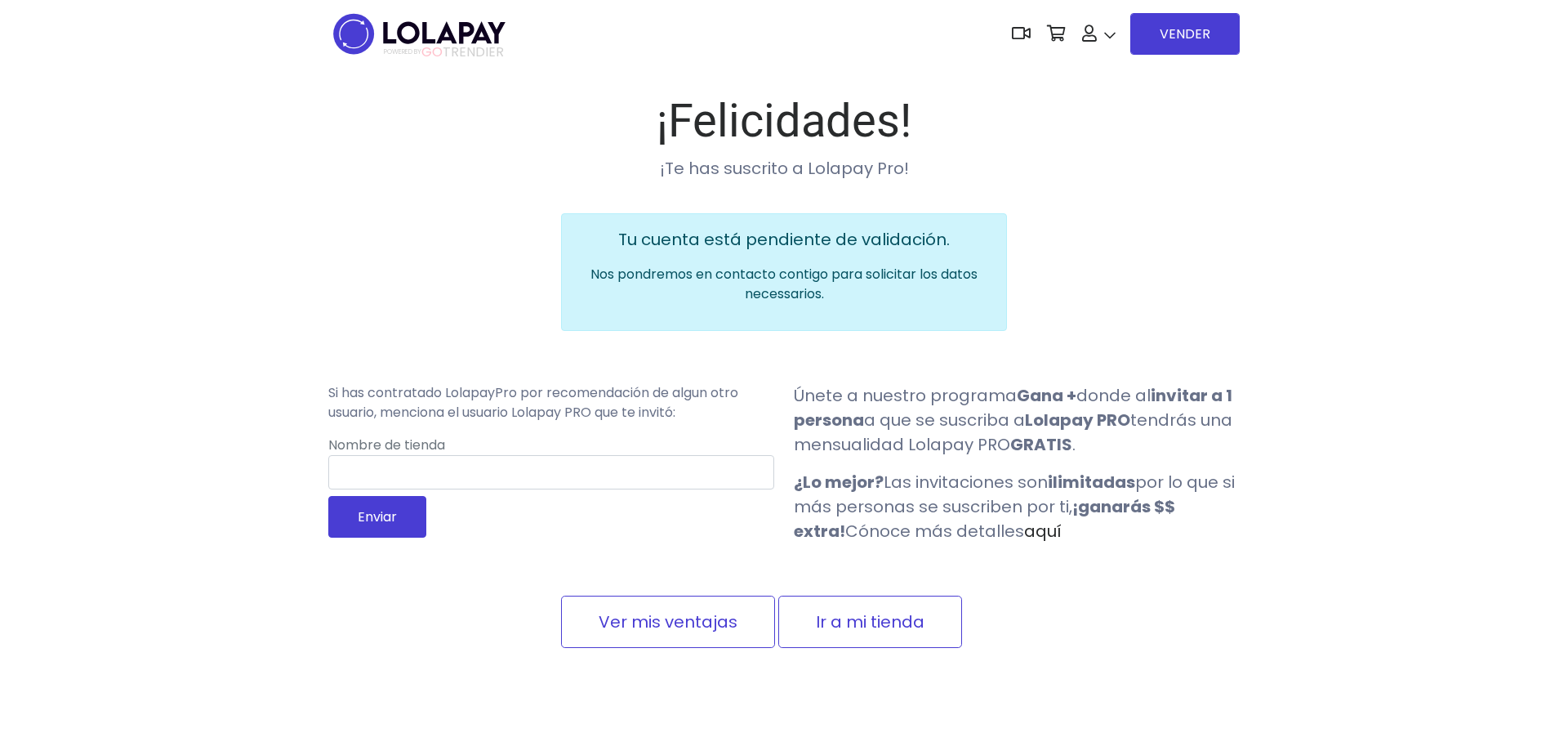 scroll, scrollTop: 0, scrollLeft: 0, axis: both 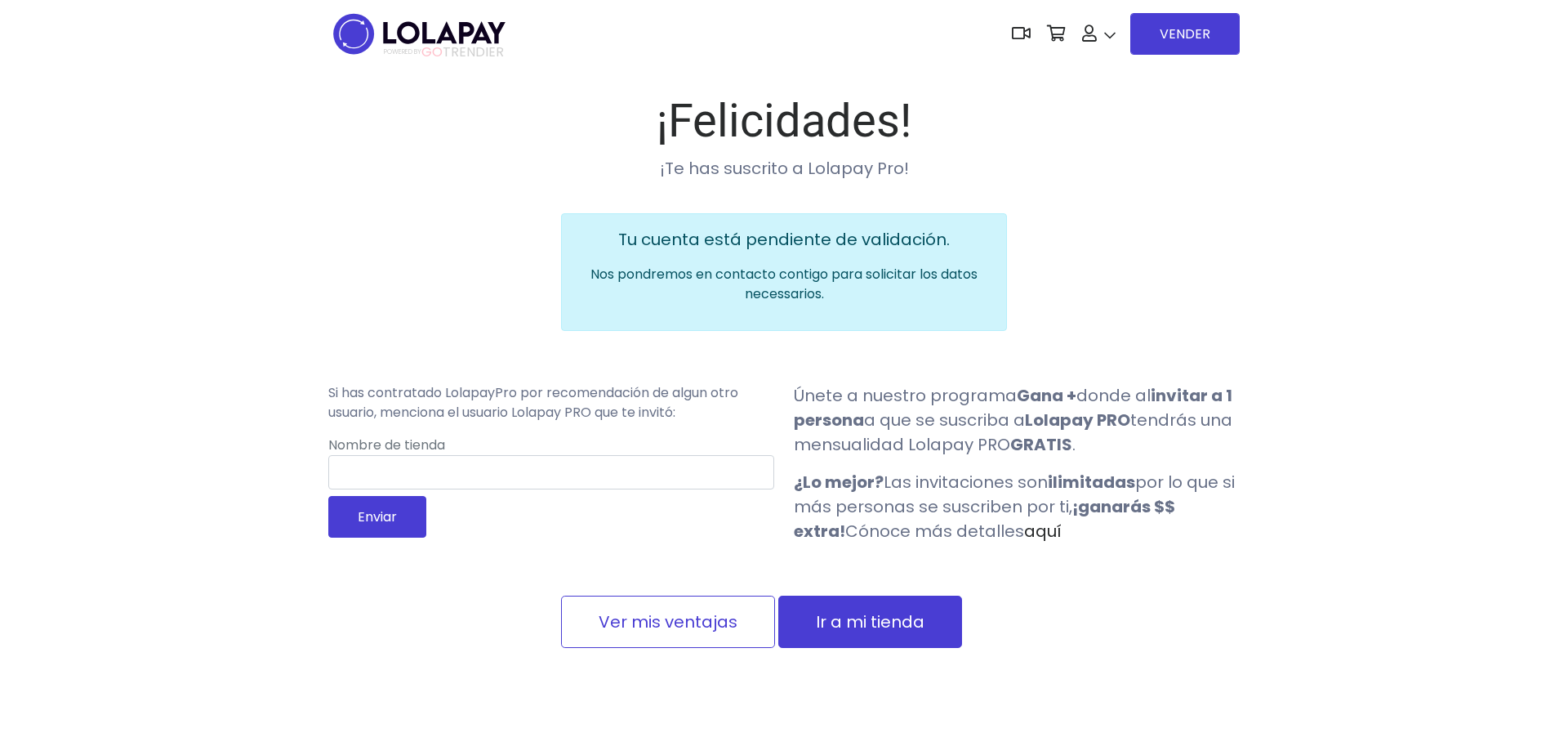 click on "Ir a mi tienda" at bounding box center [870, 622] 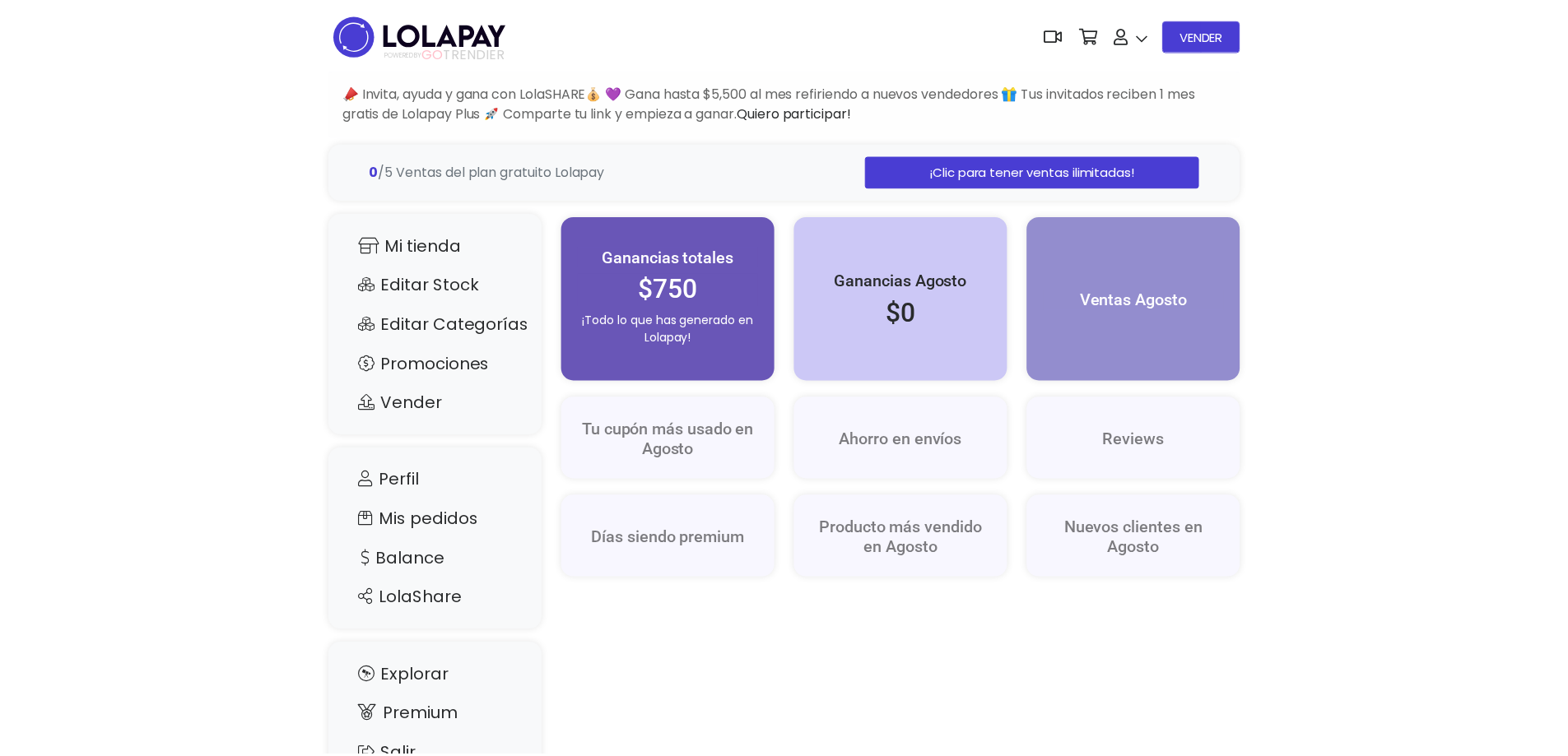 scroll, scrollTop: 0, scrollLeft: 0, axis: both 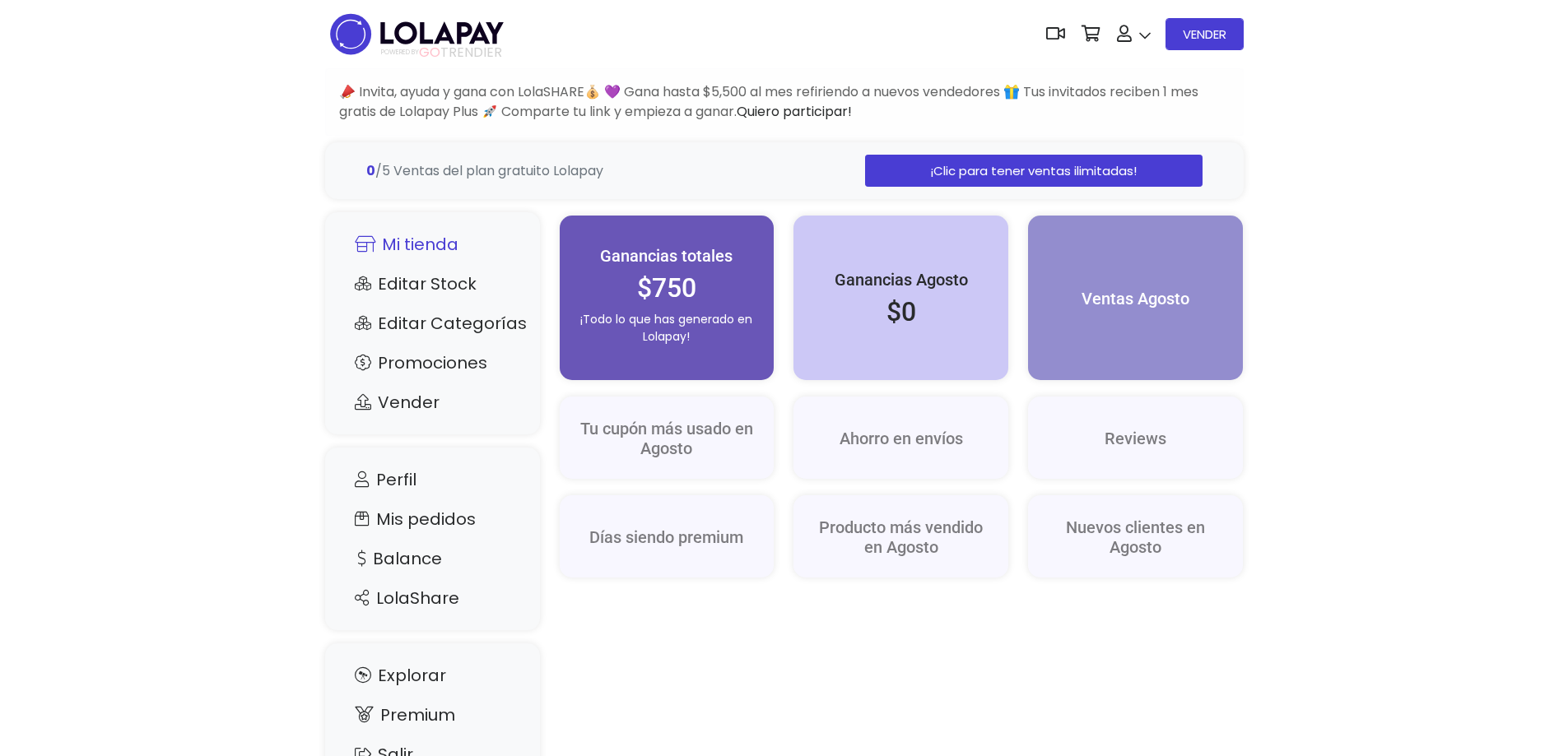 click on "Mi tienda" at bounding box center [432, 244] 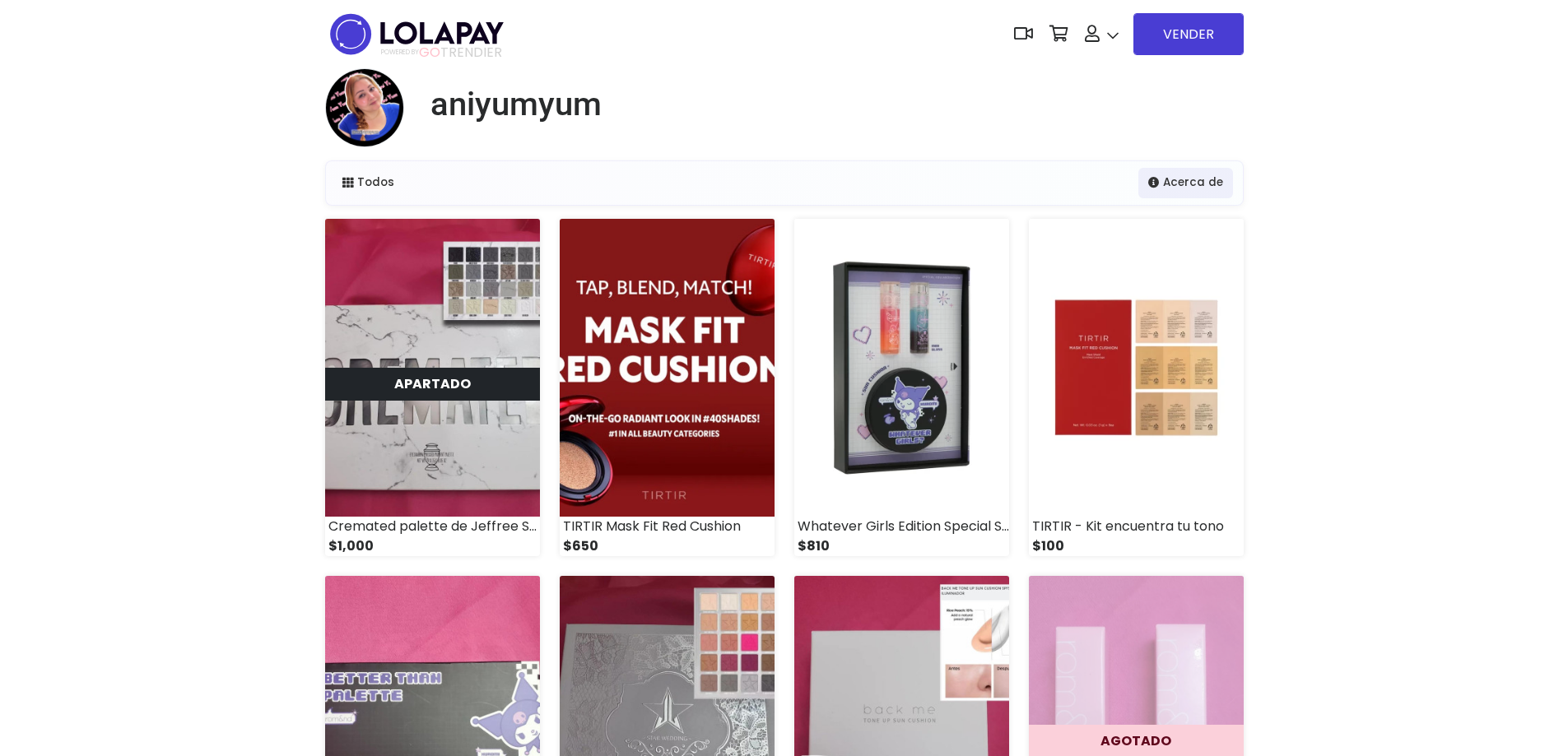 scroll, scrollTop: 0, scrollLeft: 0, axis: both 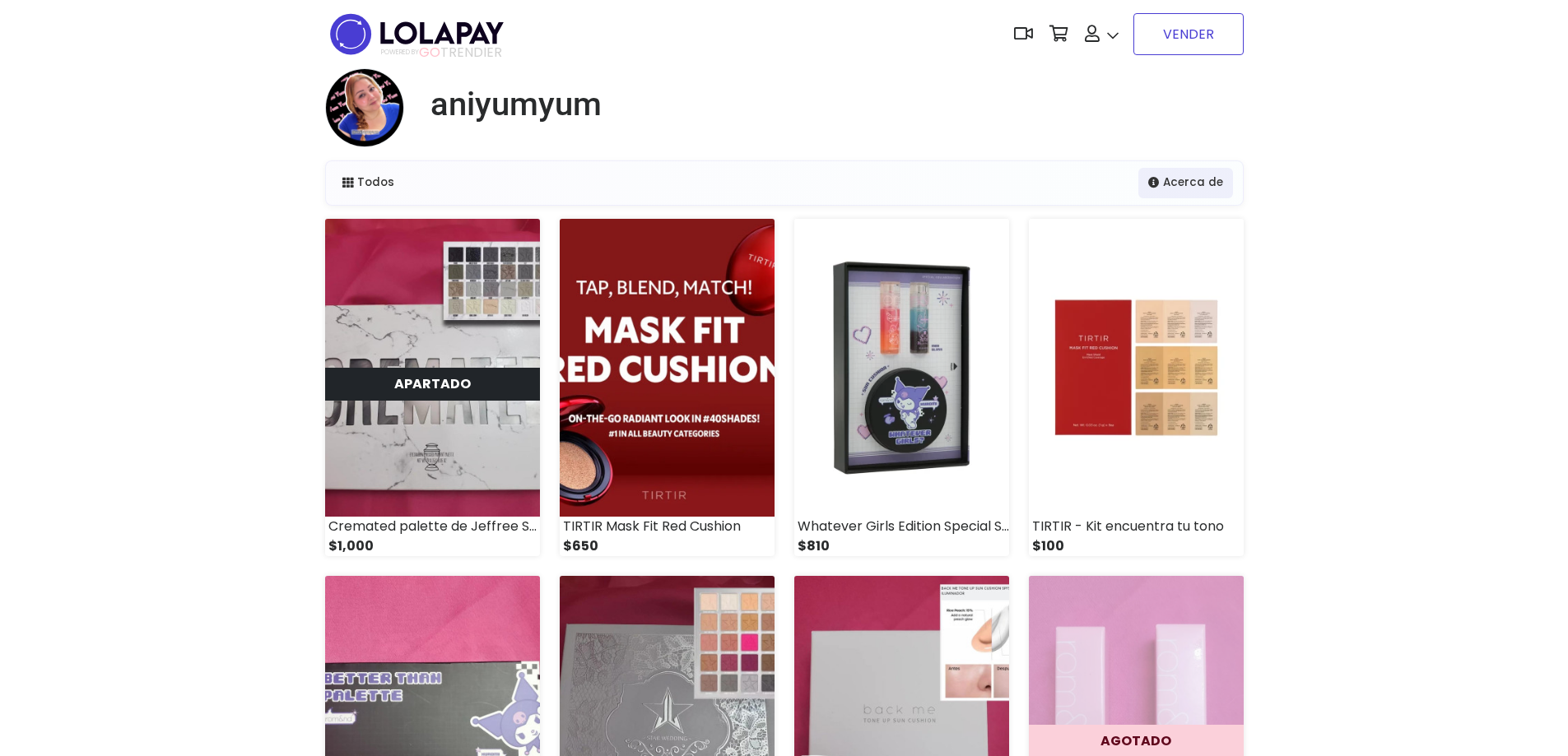 click on "VENDER" at bounding box center [1189, 34] 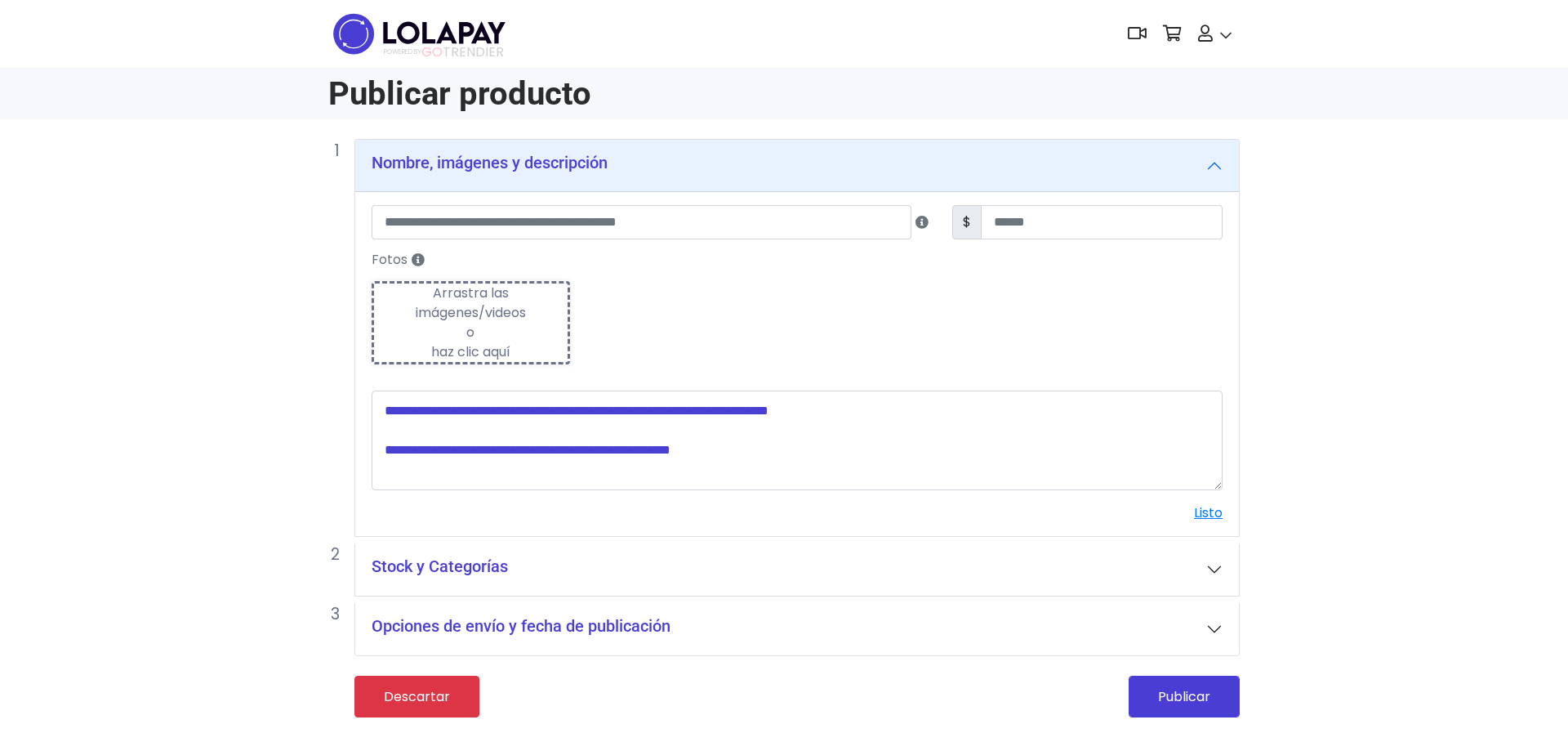 scroll, scrollTop: 0, scrollLeft: 0, axis: both 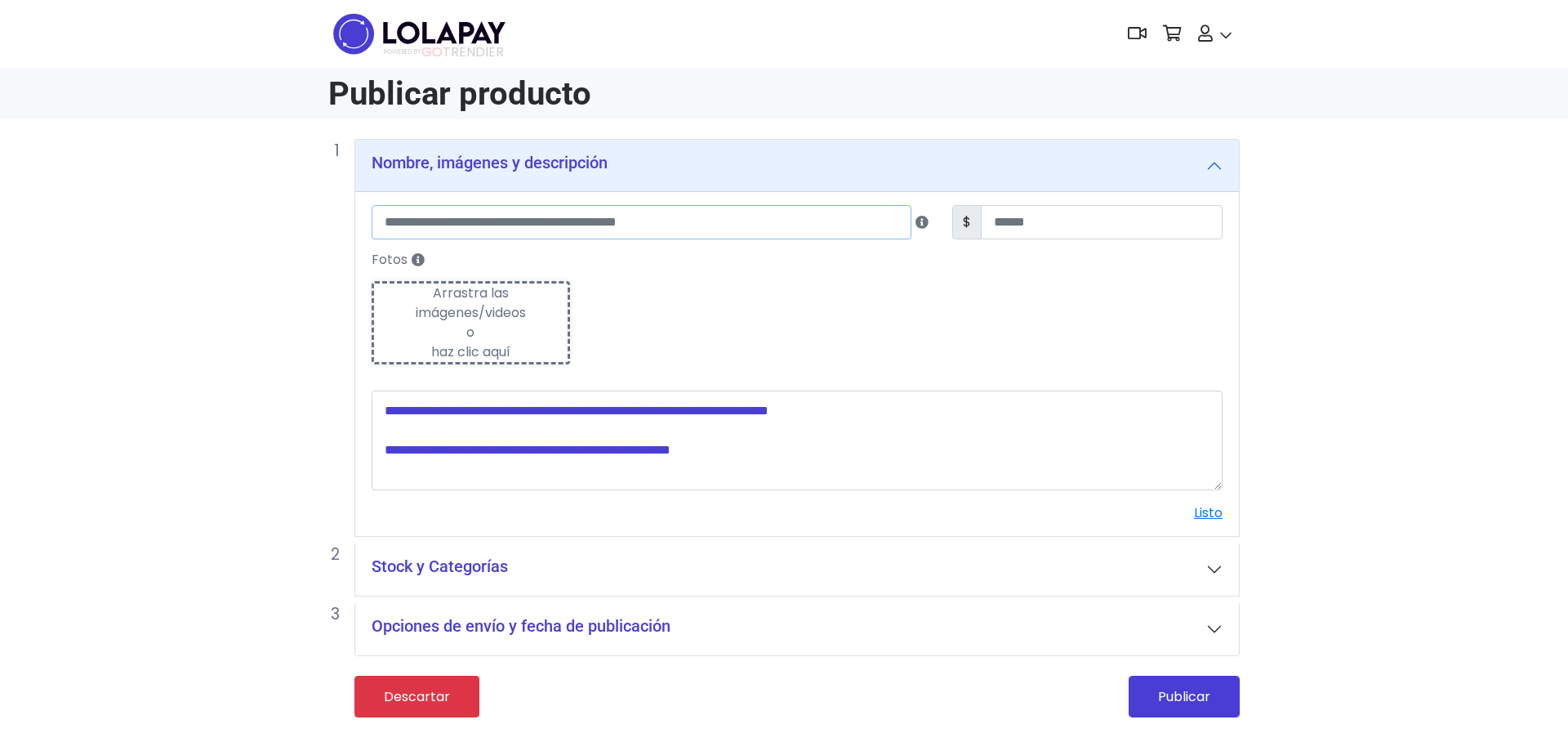 click at bounding box center [641, 222] 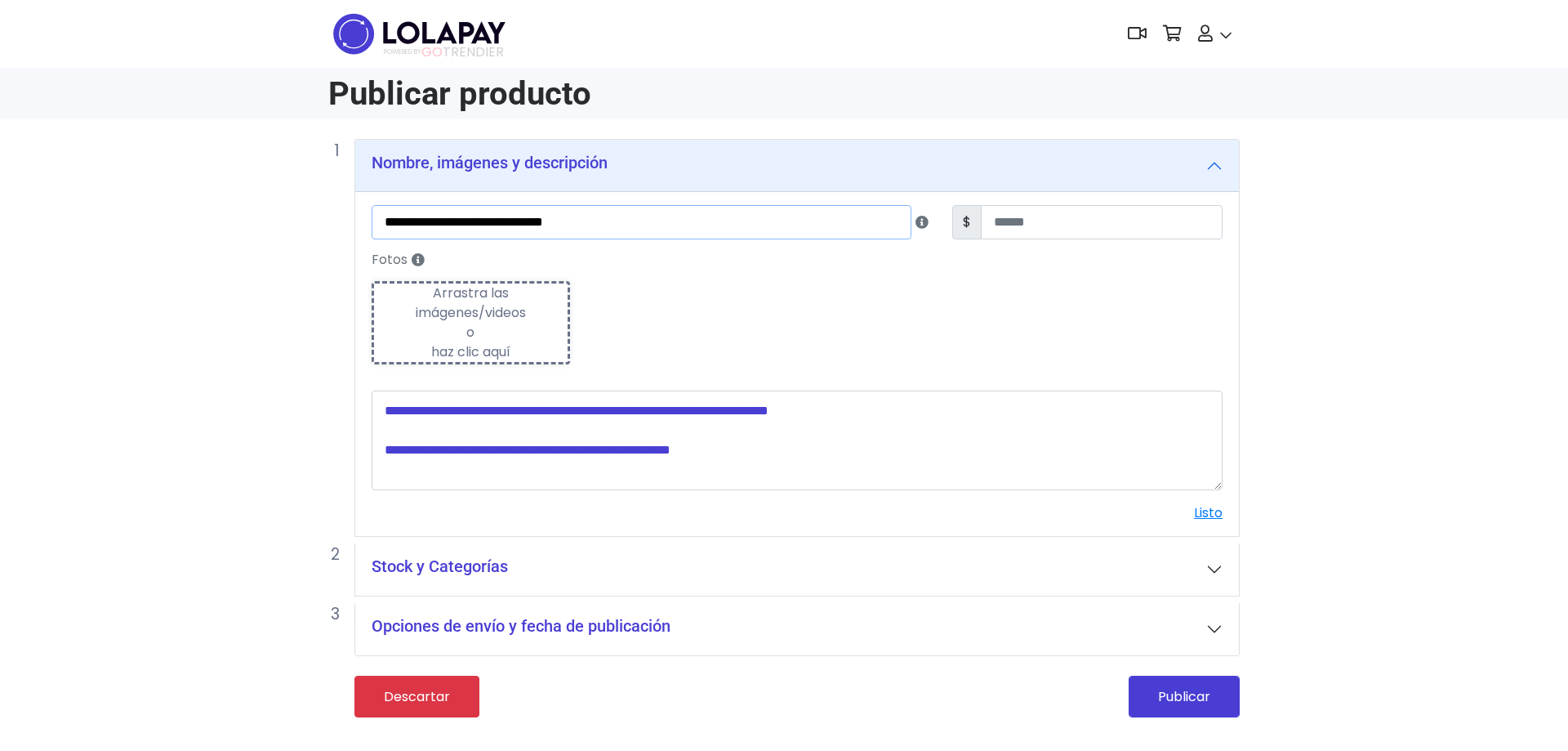 type on "**********" 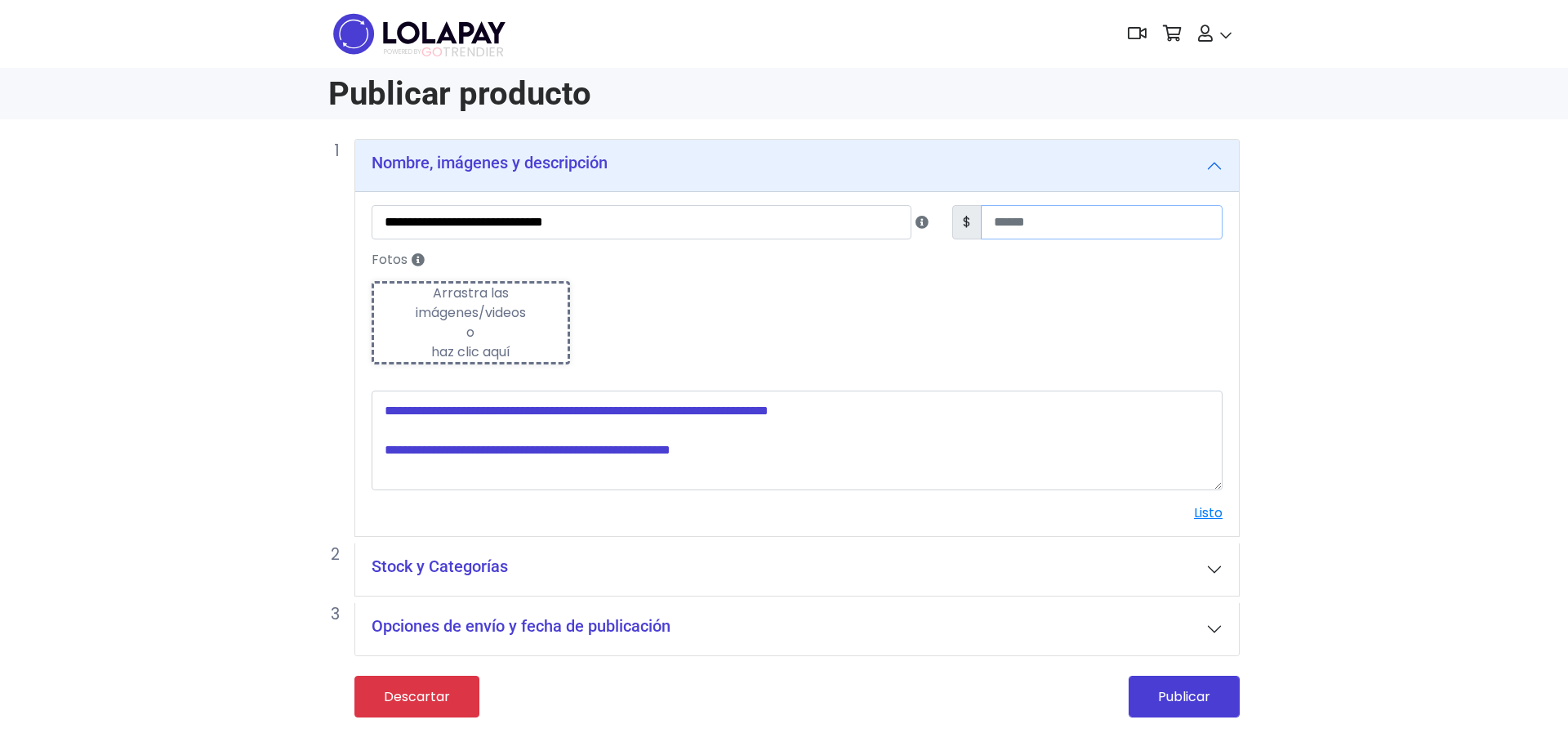 click at bounding box center (1102, 222) 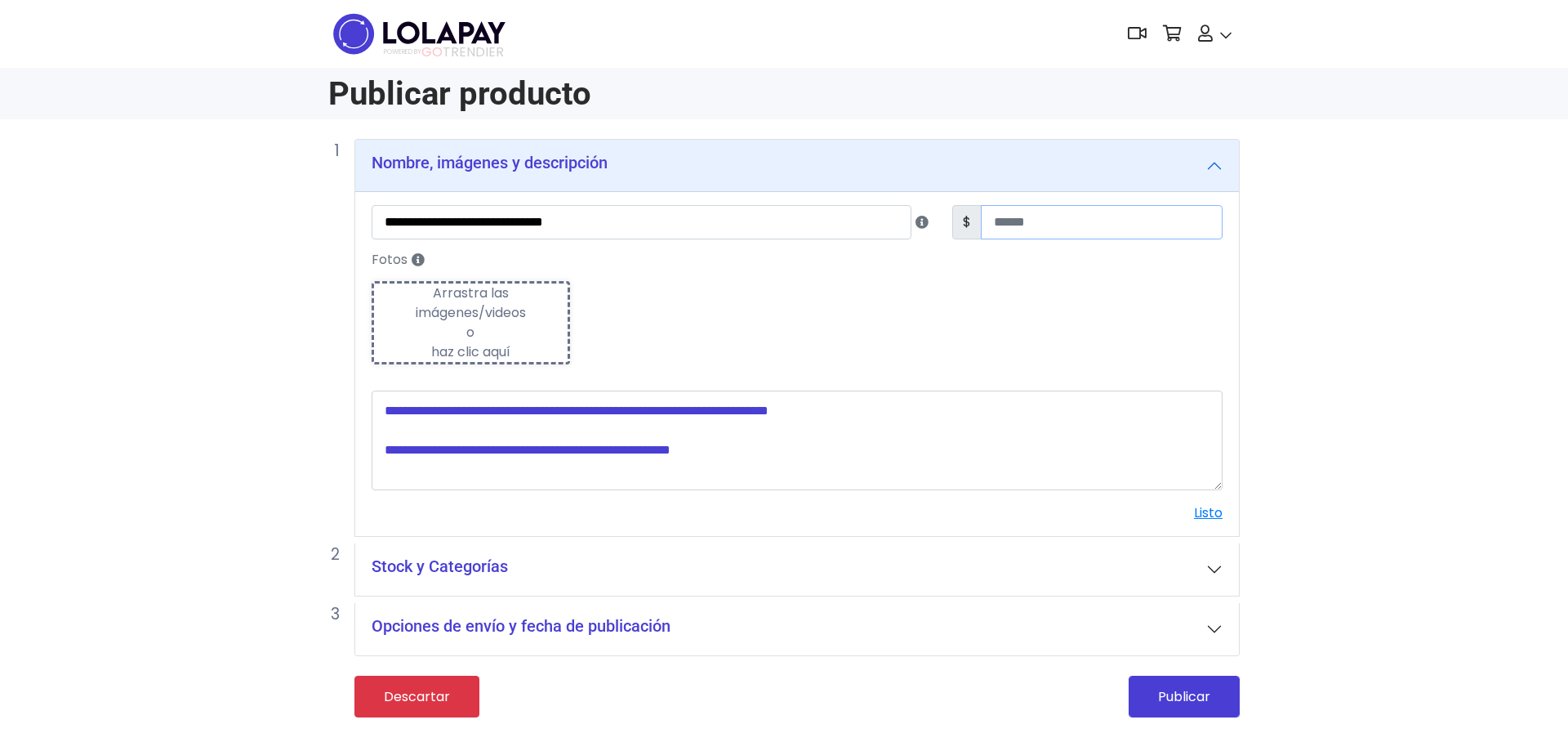 type on "***" 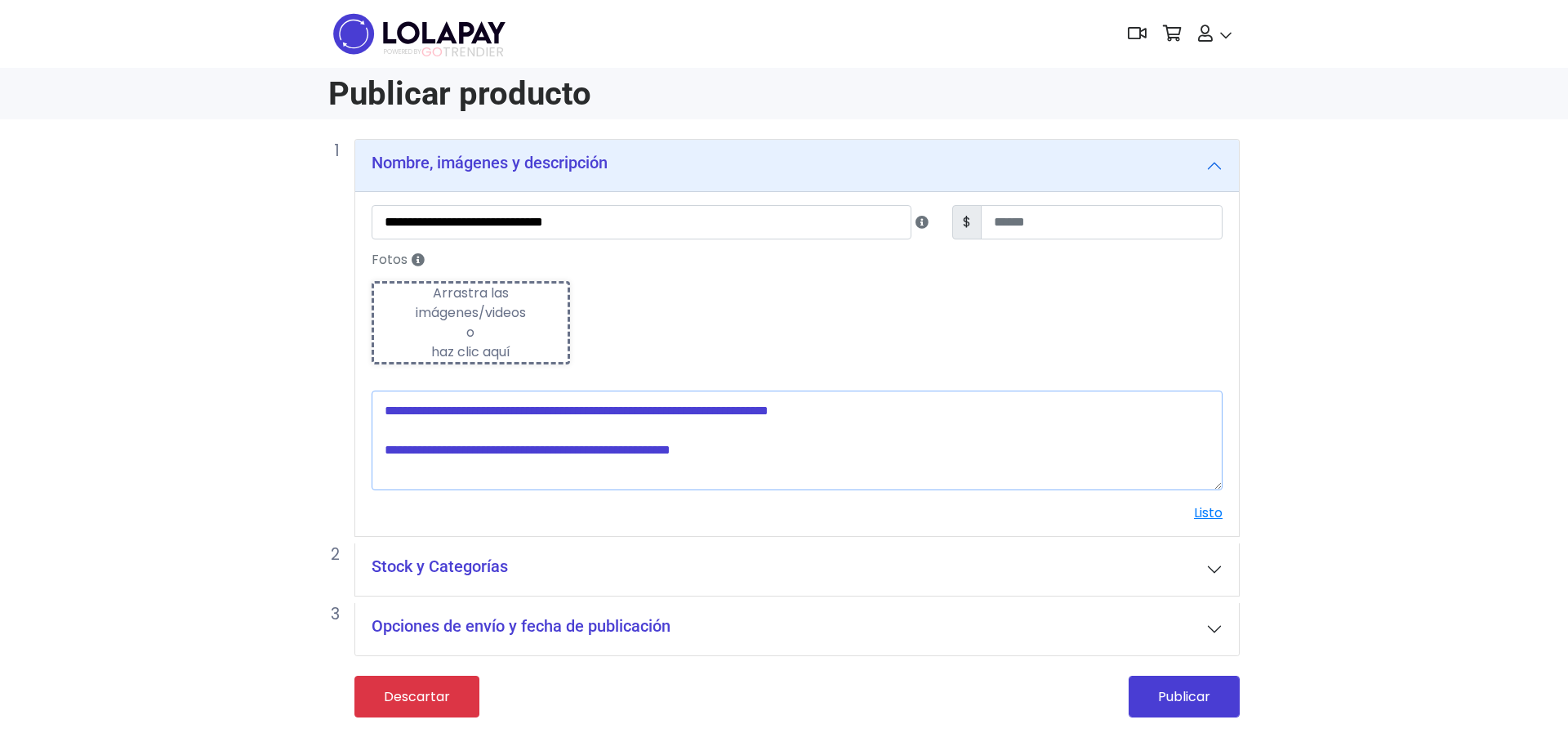 click at bounding box center [797, 440] 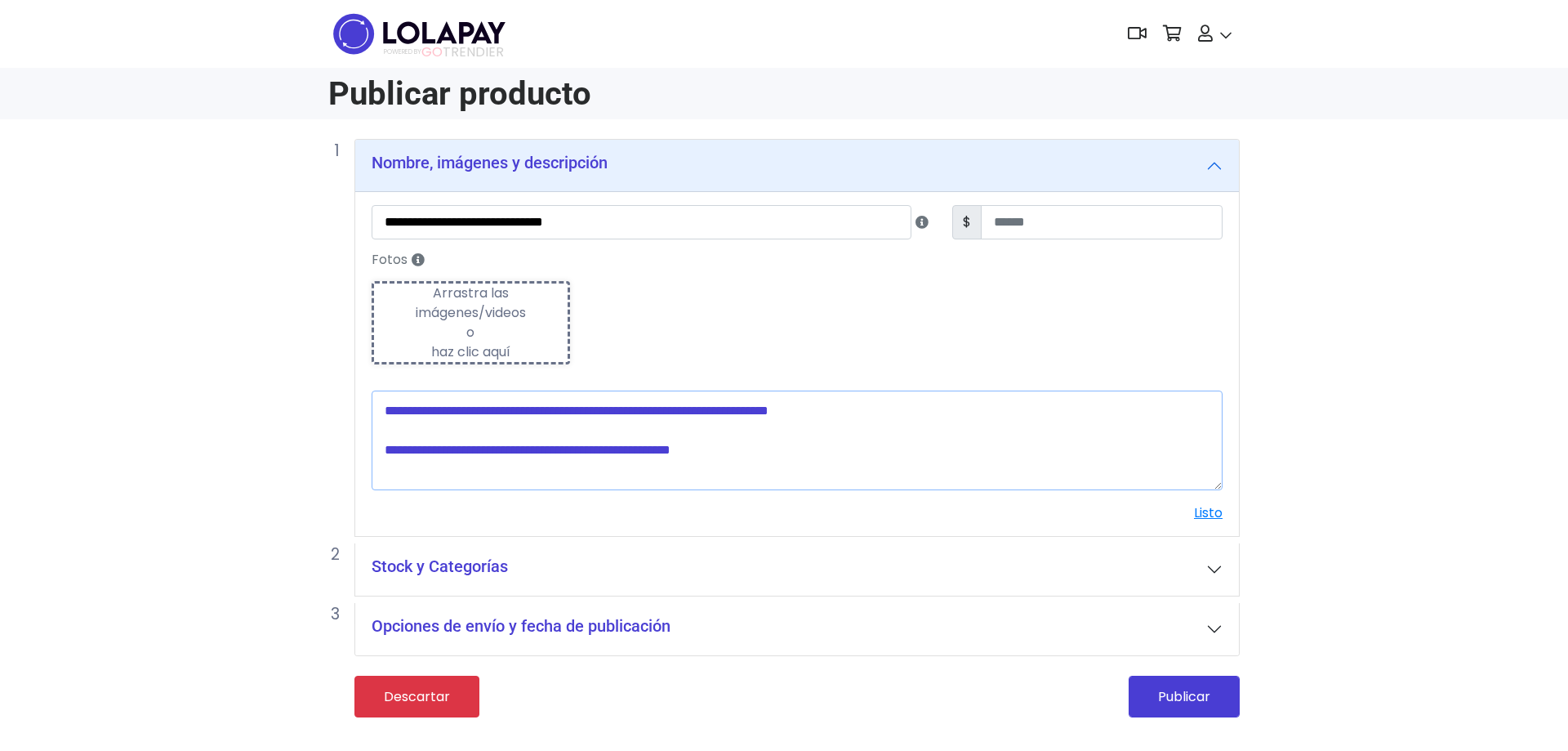 paste on "**********" 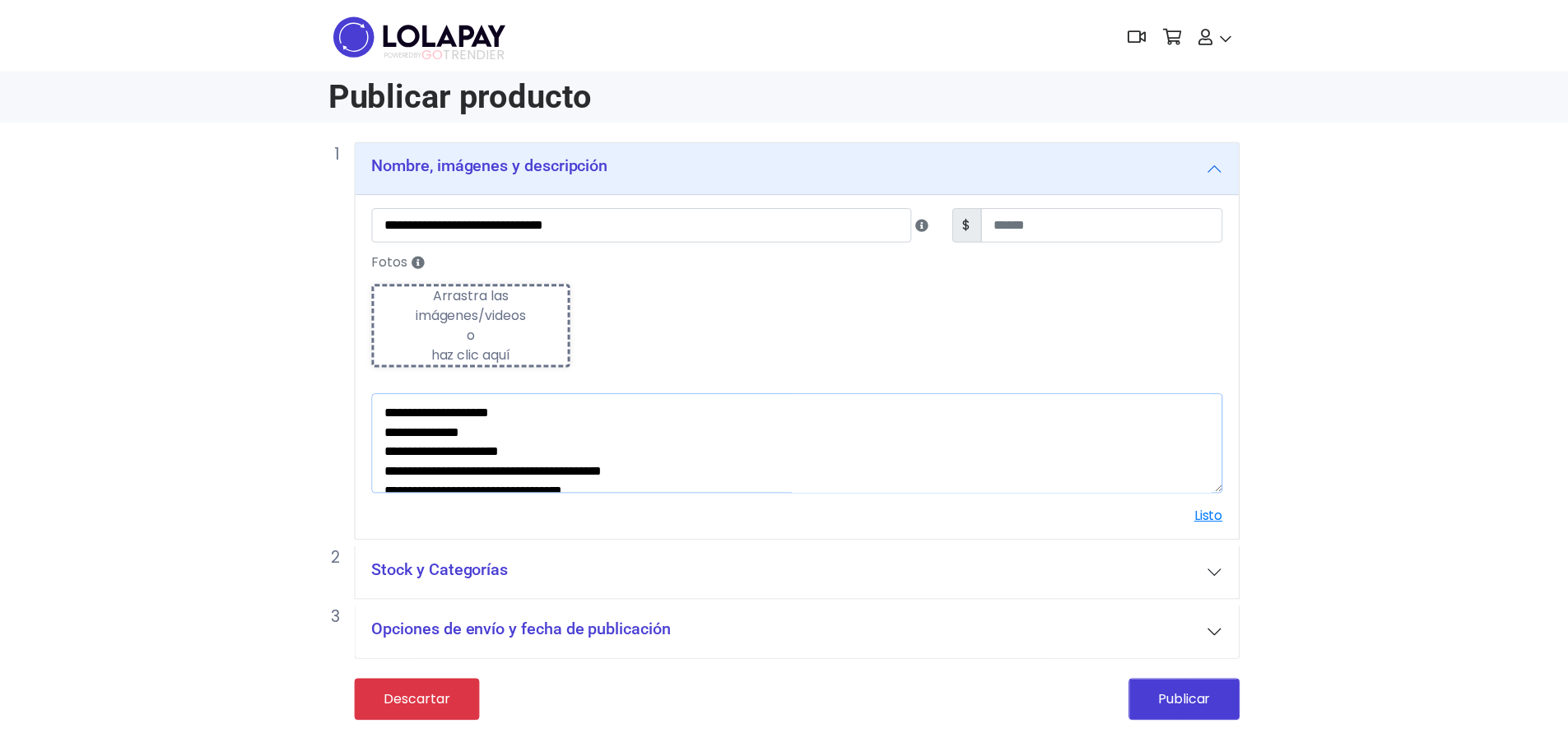 scroll, scrollTop: 0, scrollLeft: 0, axis: both 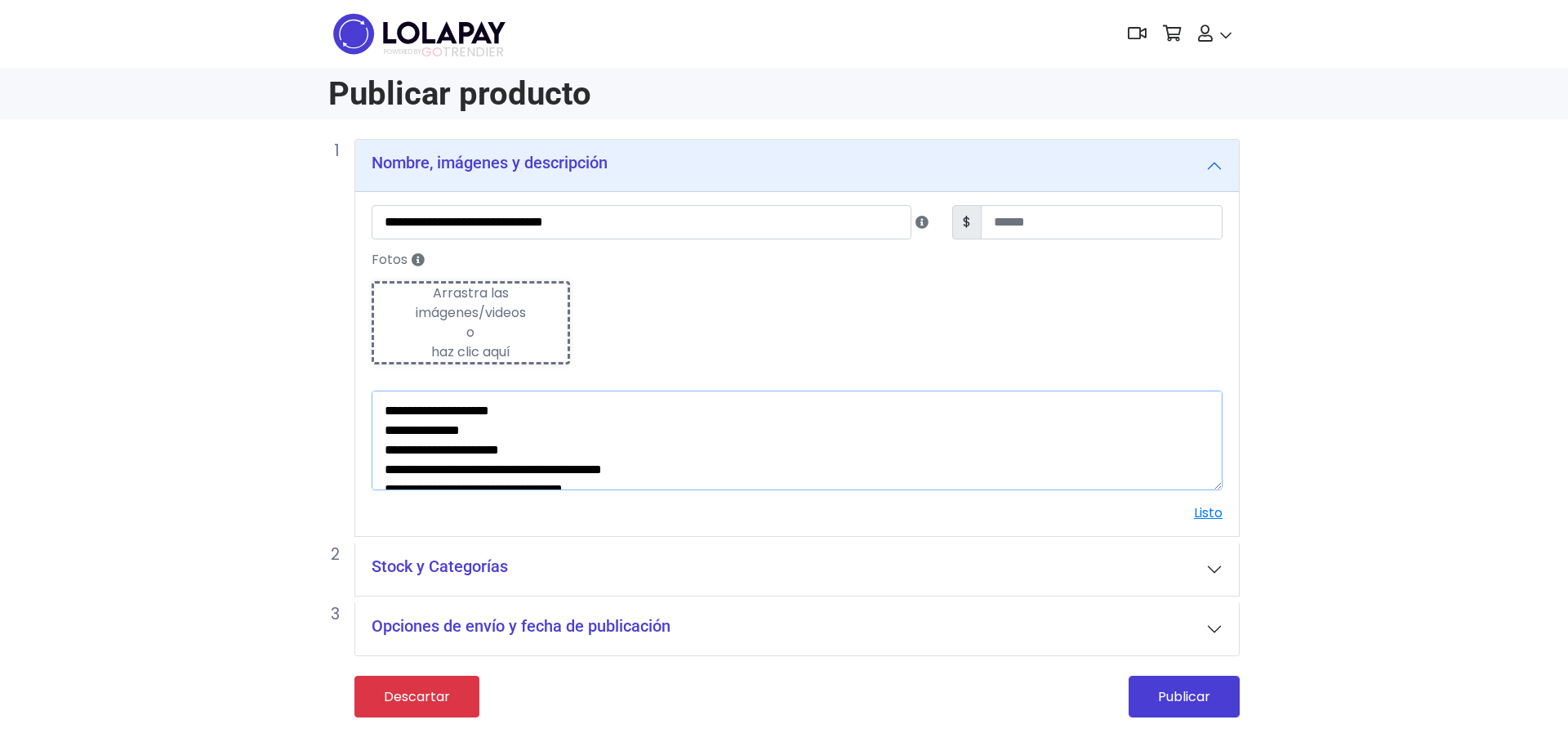 click on "**********" at bounding box center (797, 440) 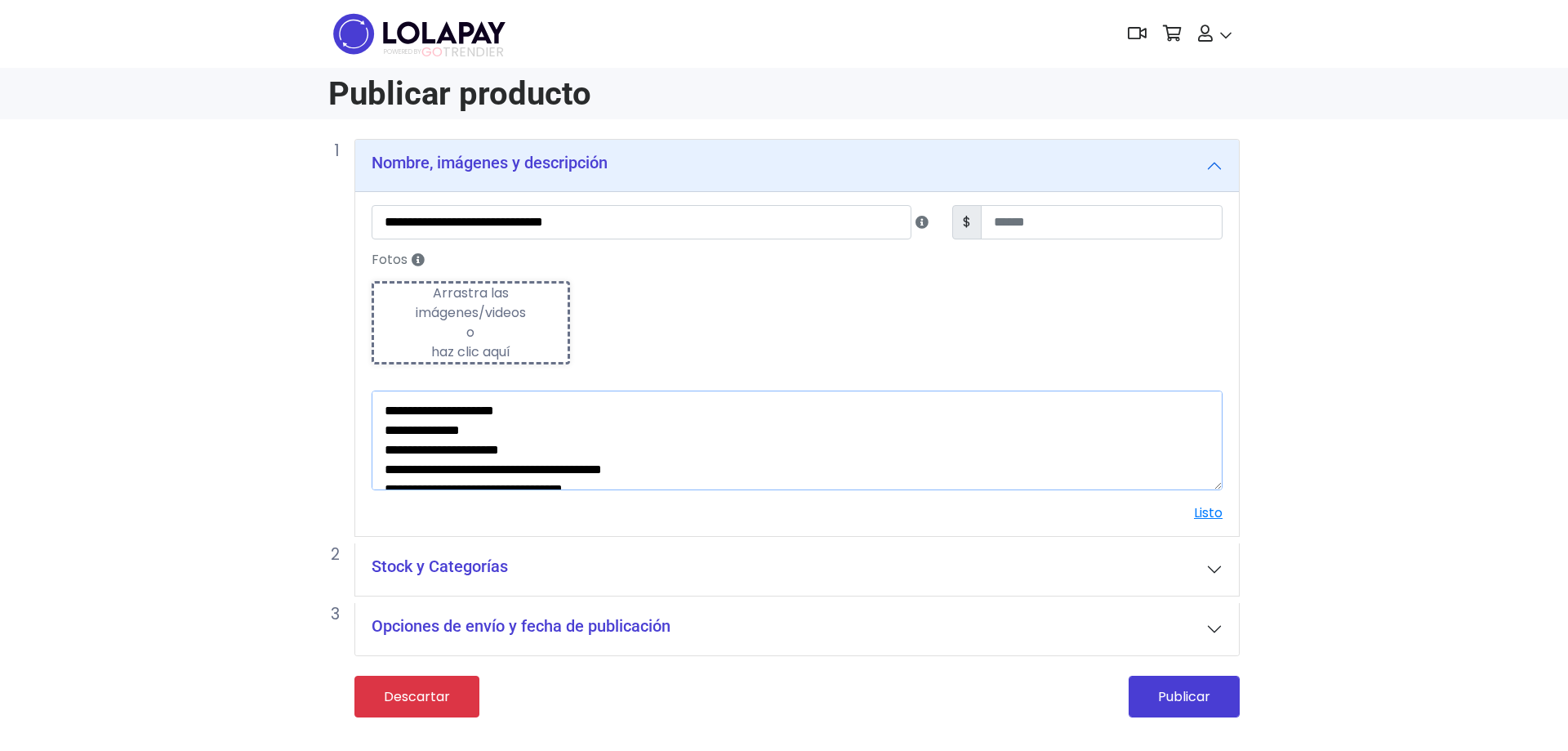 type on "**********" 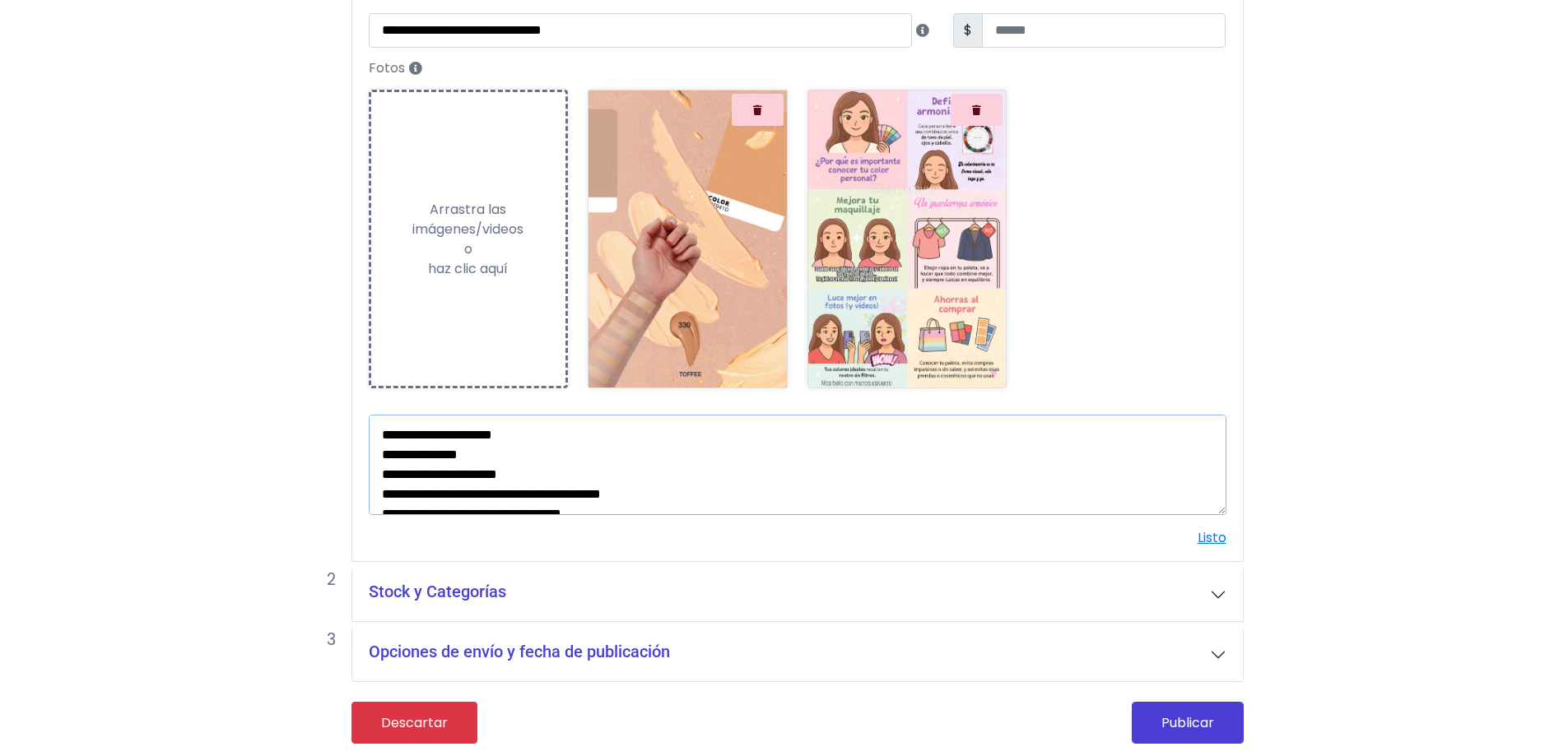 scroll, scrollTop: 195, scrollLeft: 0, axis: vertical 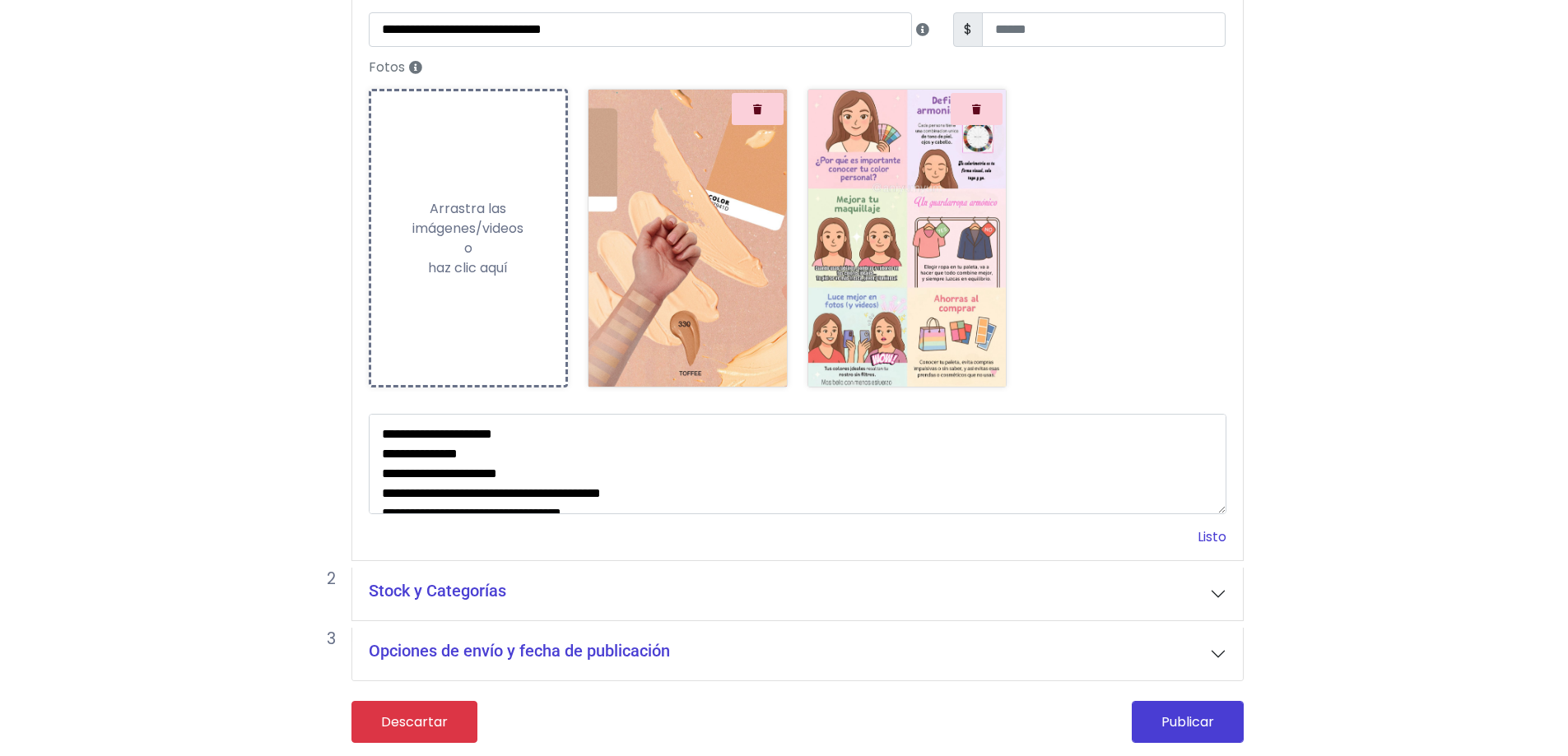 click on "Listo" at bounding box center [1212, 536] 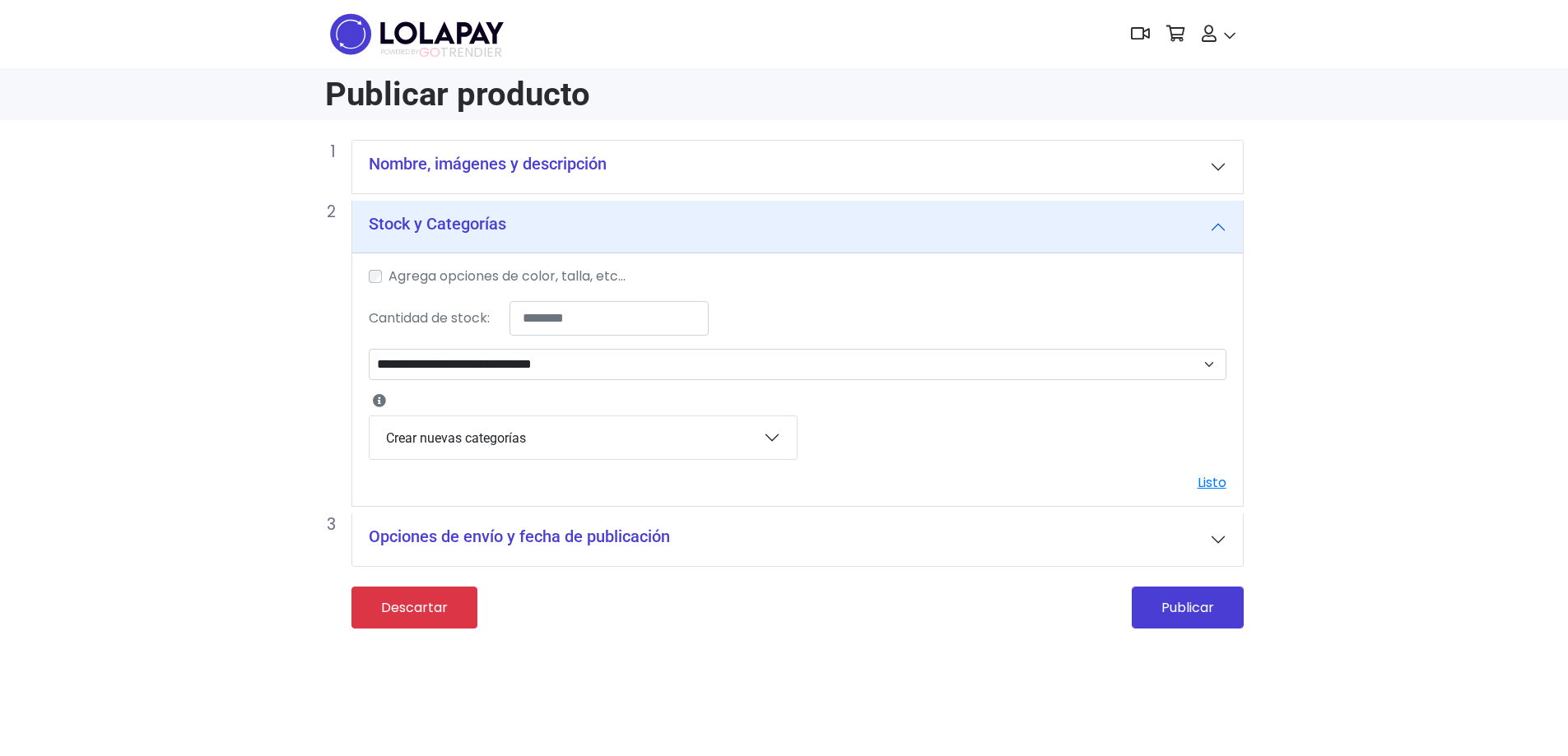scroll, scrollTop: 0, scrollLeft: 0, axis: both 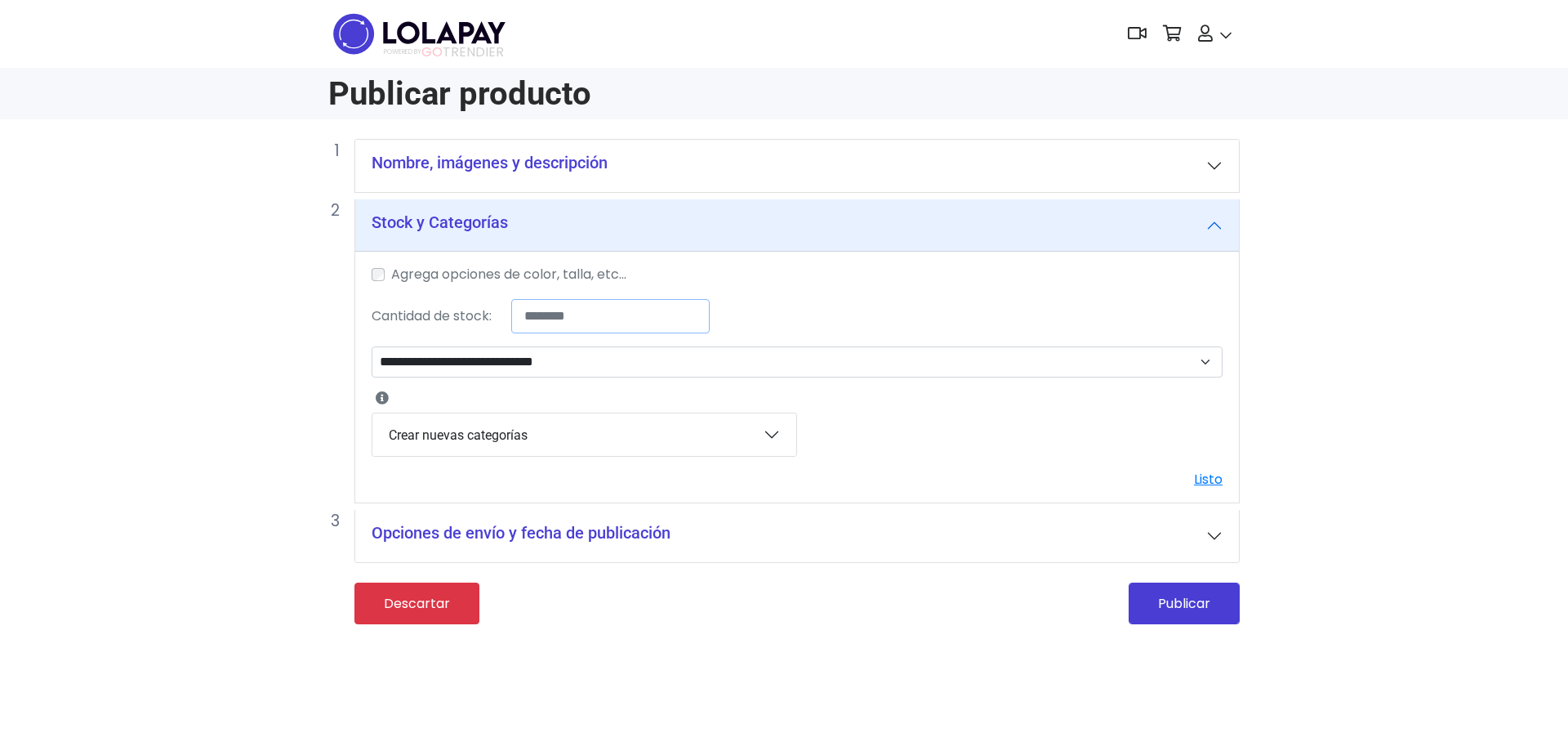 click on "*" at bounding box center [610, 316] 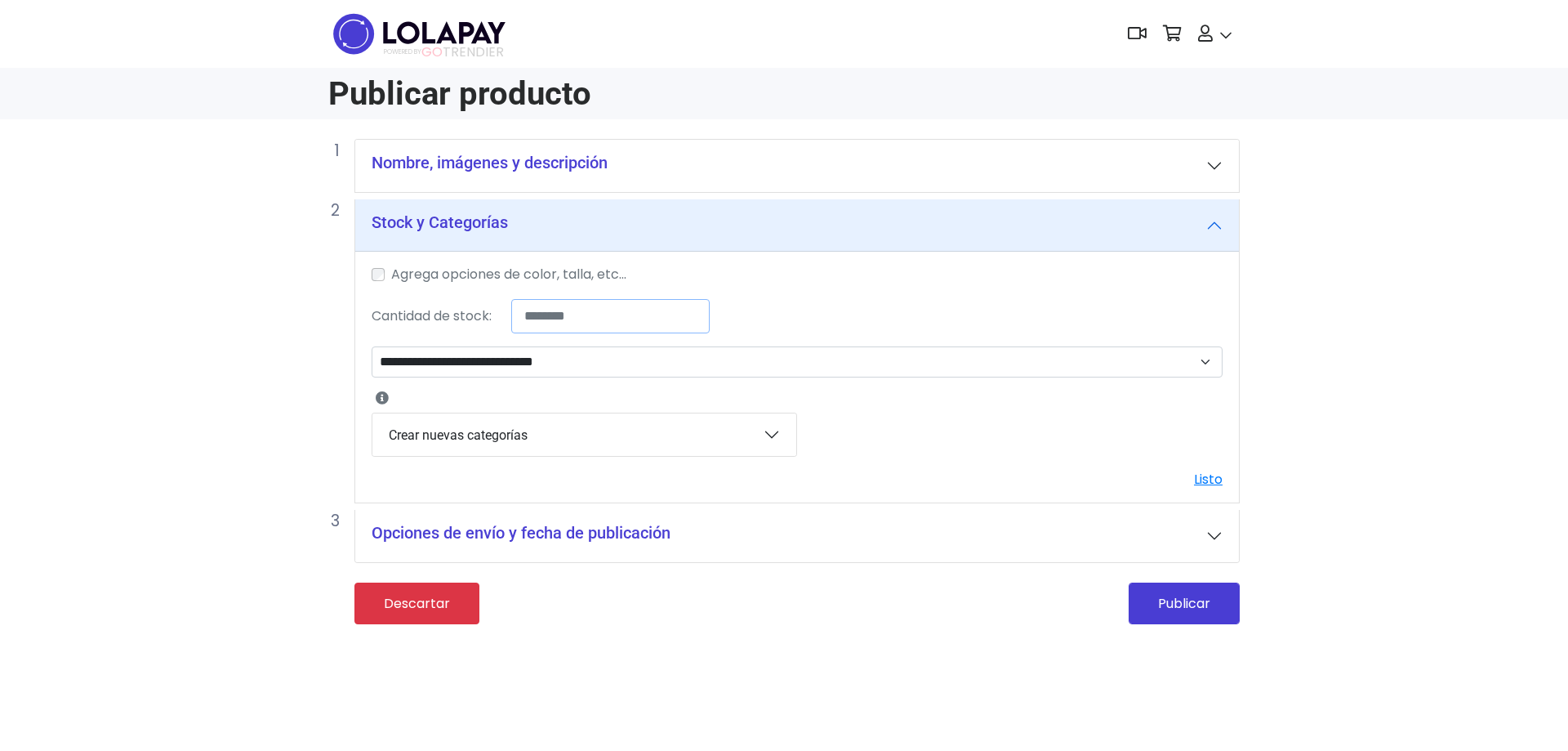 type on "***" 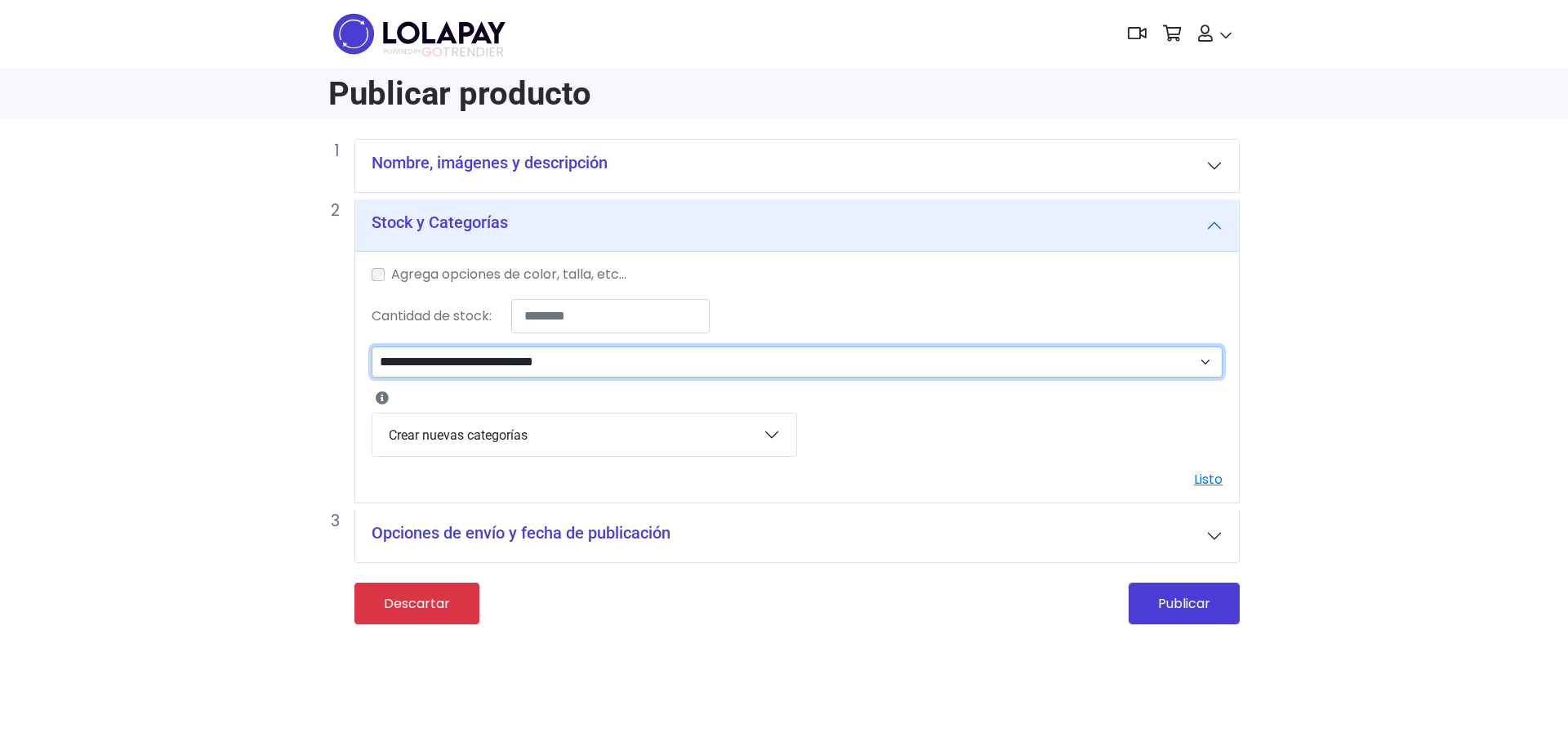 click on "**********" at bounding box center (797, 362) 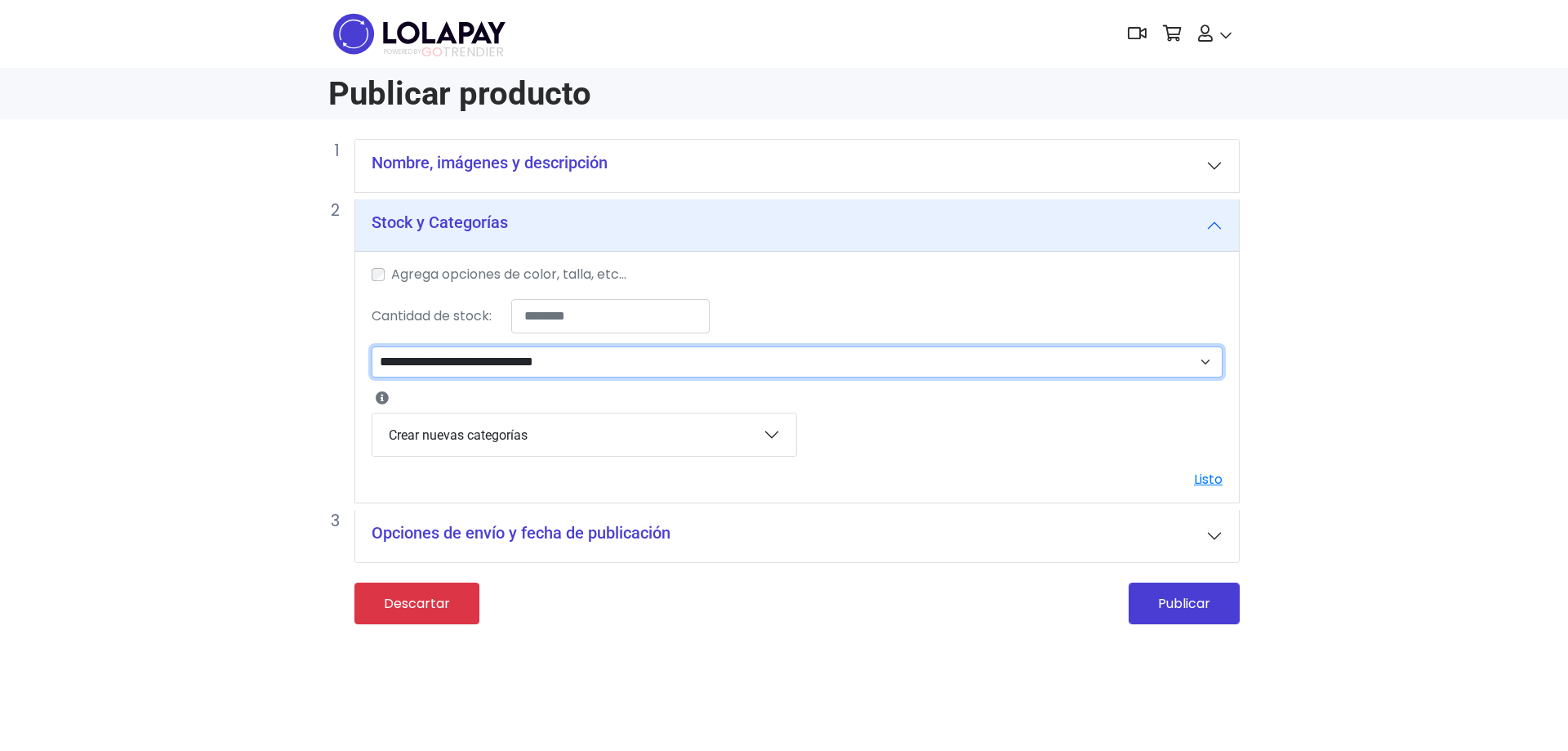 select on "**" 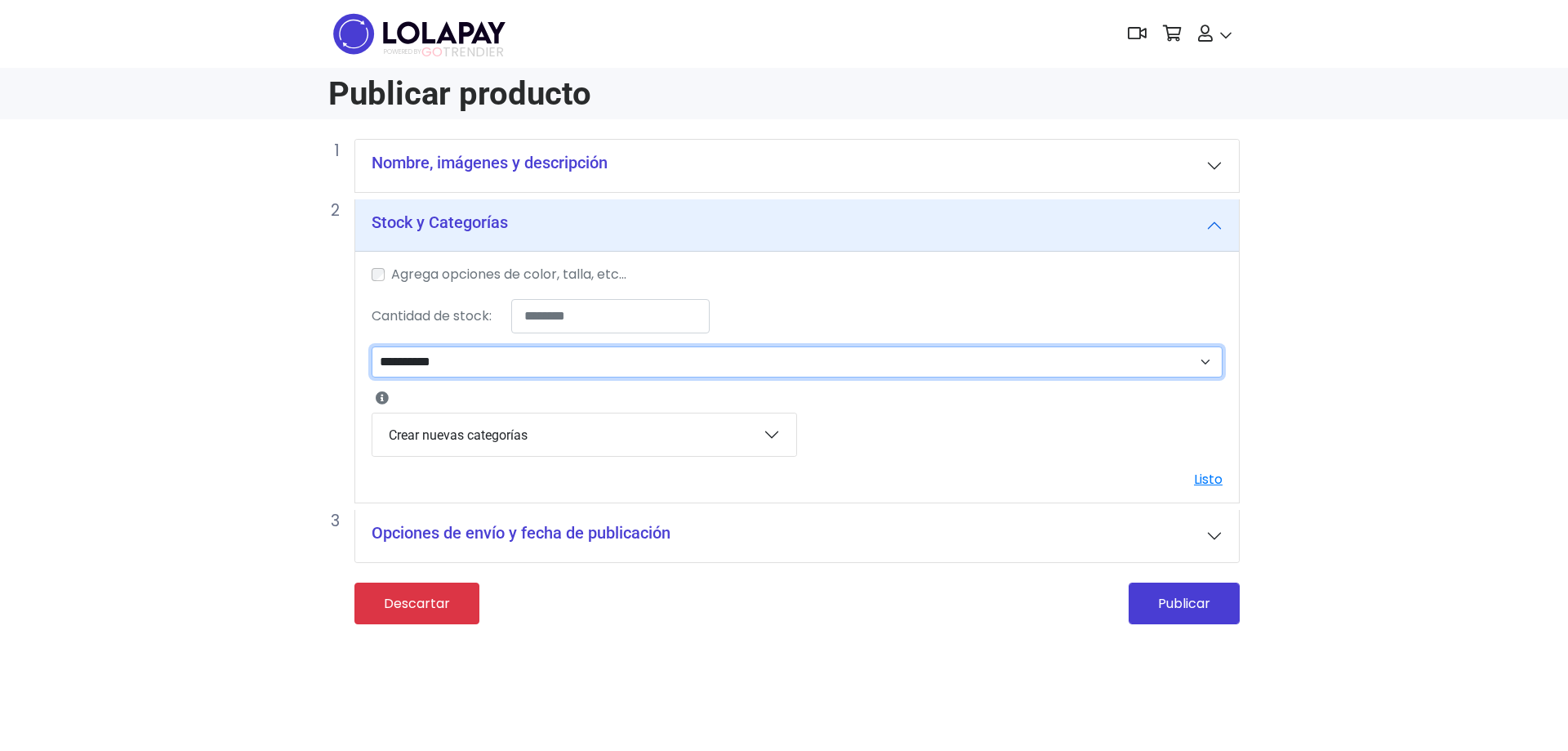 click on "**********" at bounding box center (797, 362) 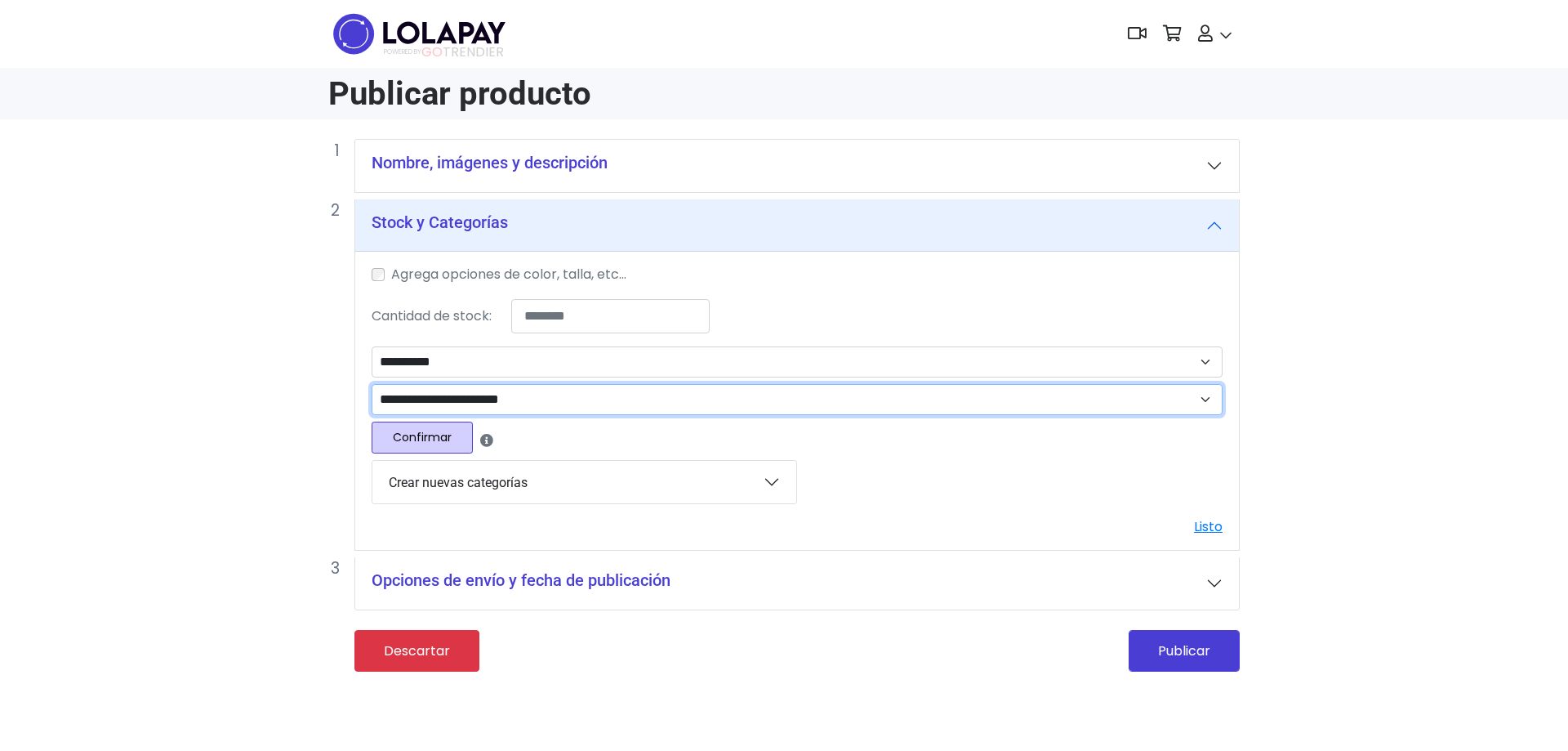 click on "**********" at bounding box center (797, 400) 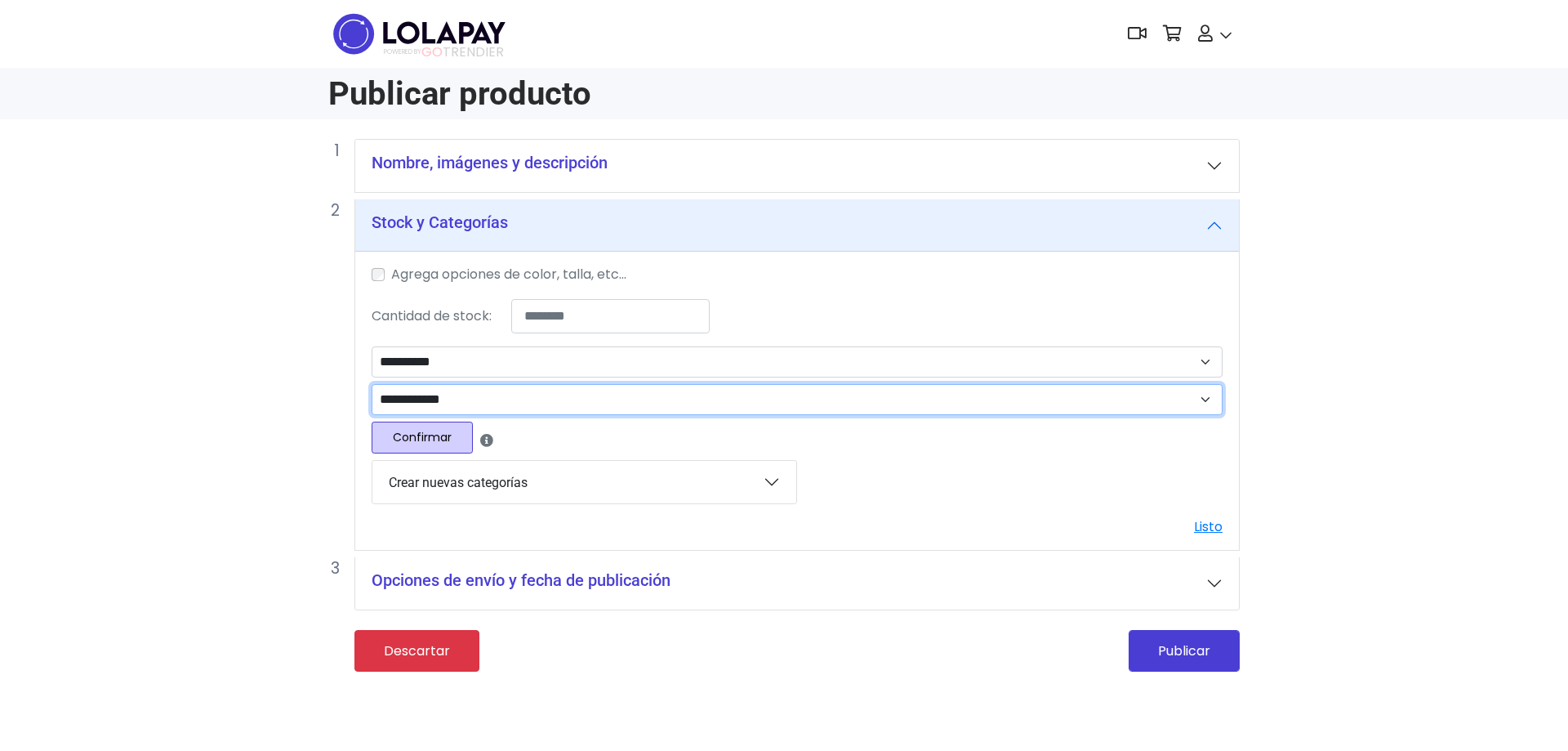 click on "**********" at bounding box center [797, 400] 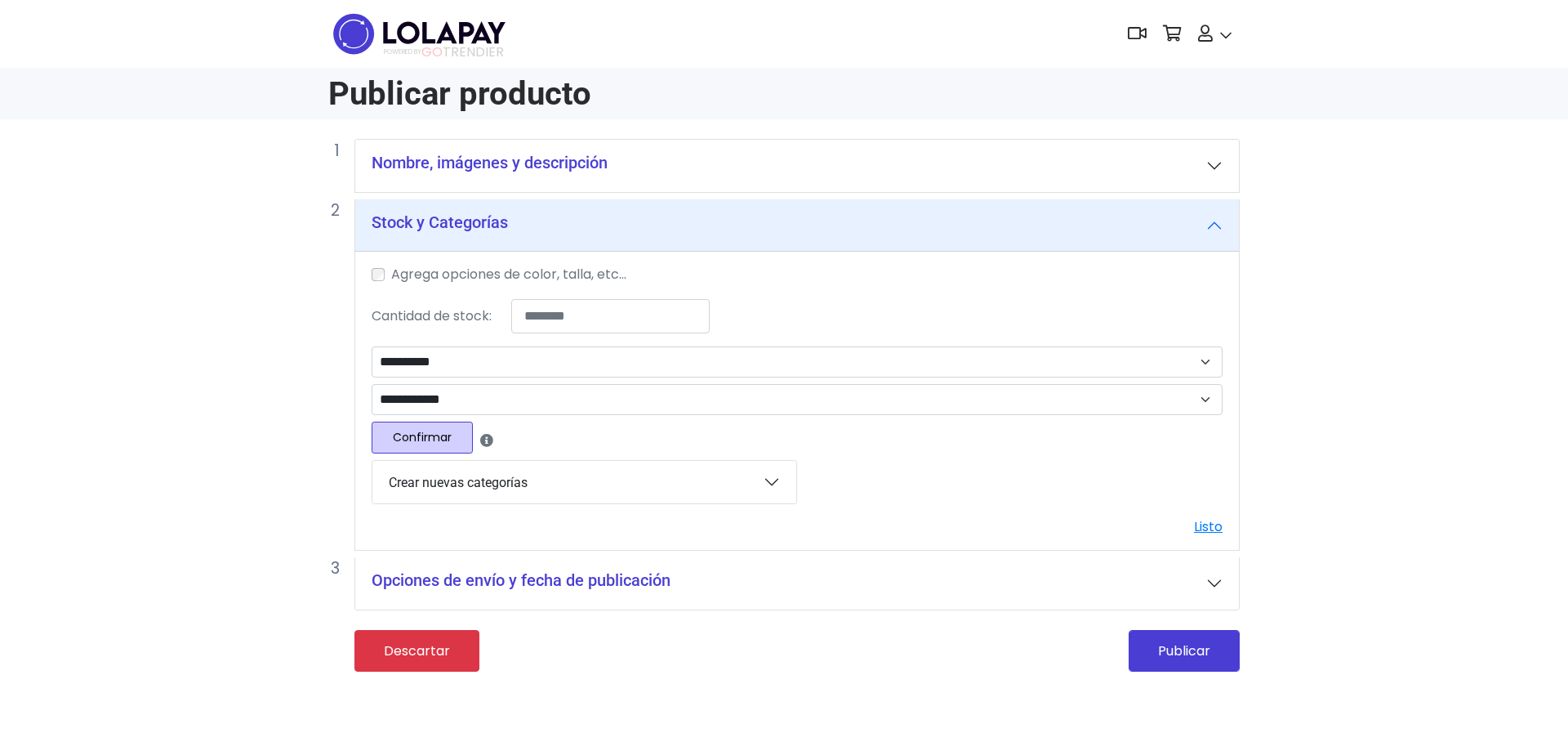 click on "Confirmar" at bounding box center [422, 437] 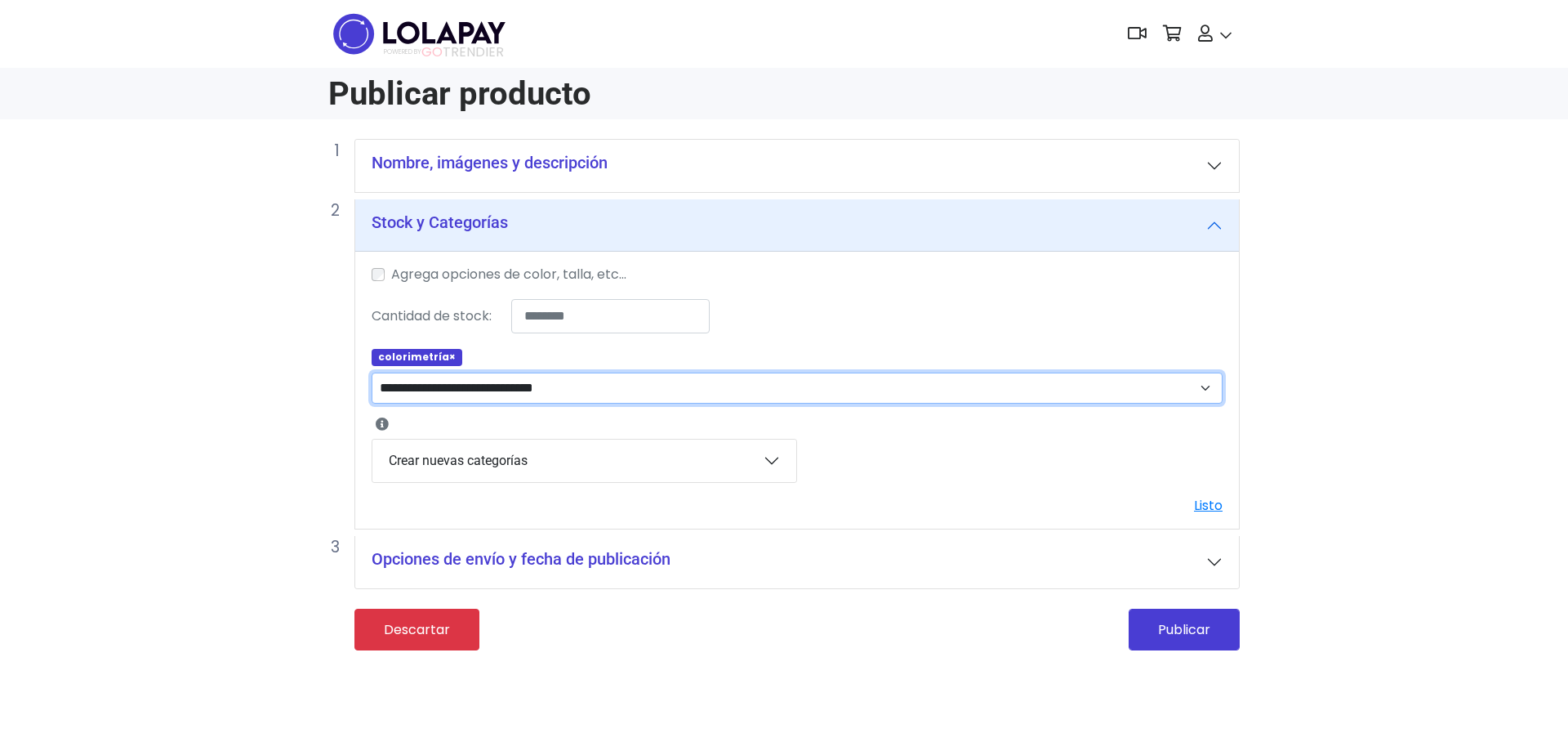 click on "**********" at bounding box center (797, 388) 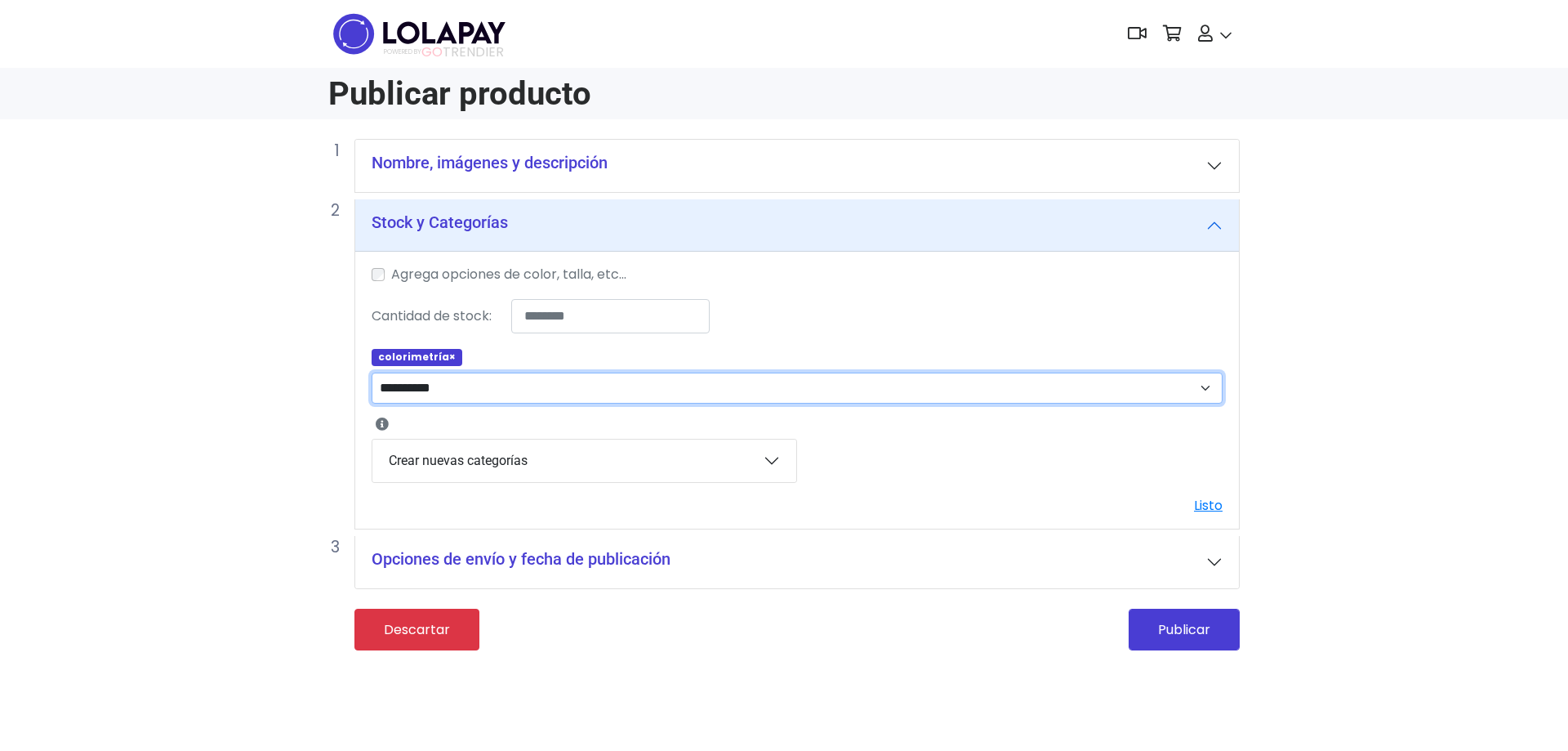 click on "**********" at bounding box center [797, 388] 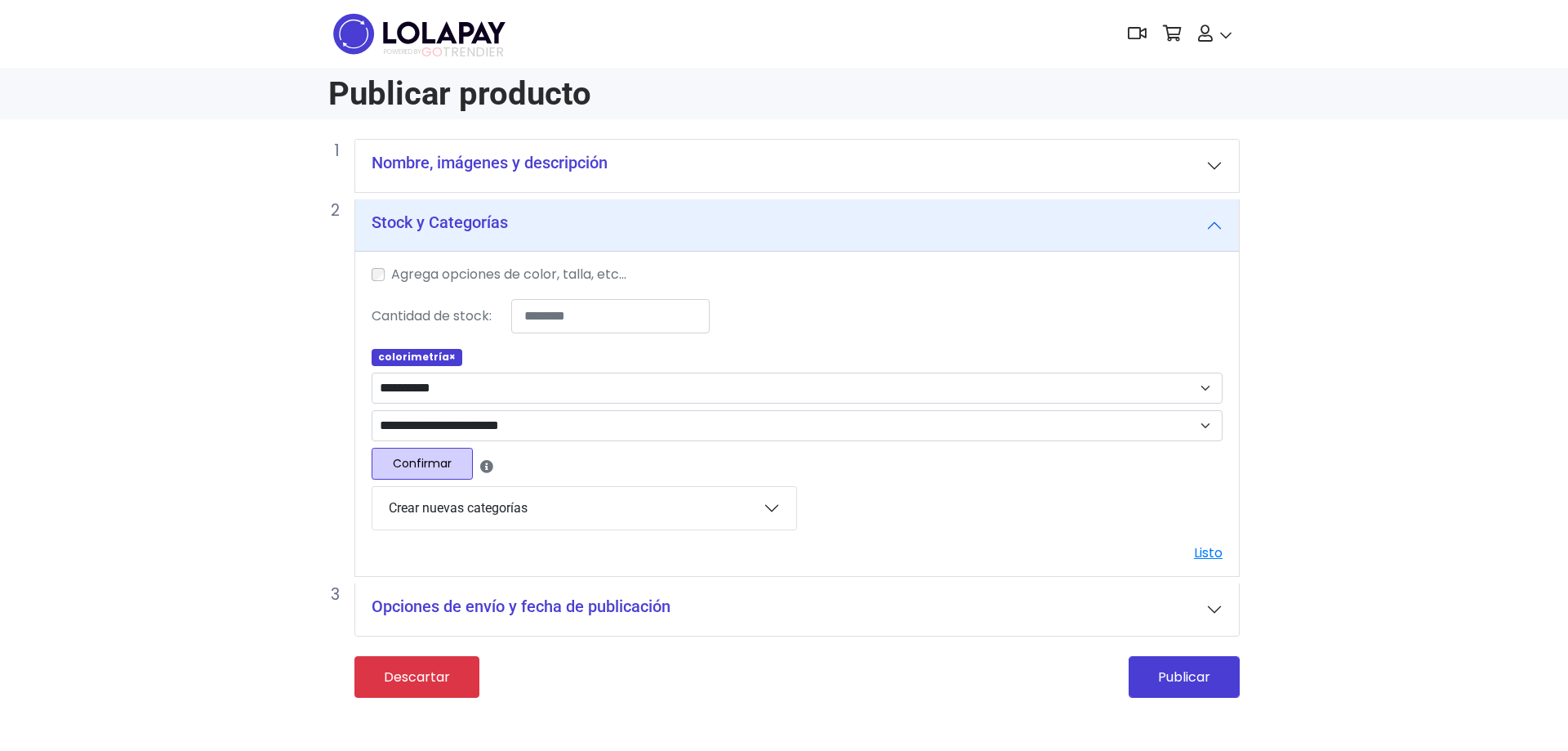 click on "Confirmar" at bounding box center [422, 463] 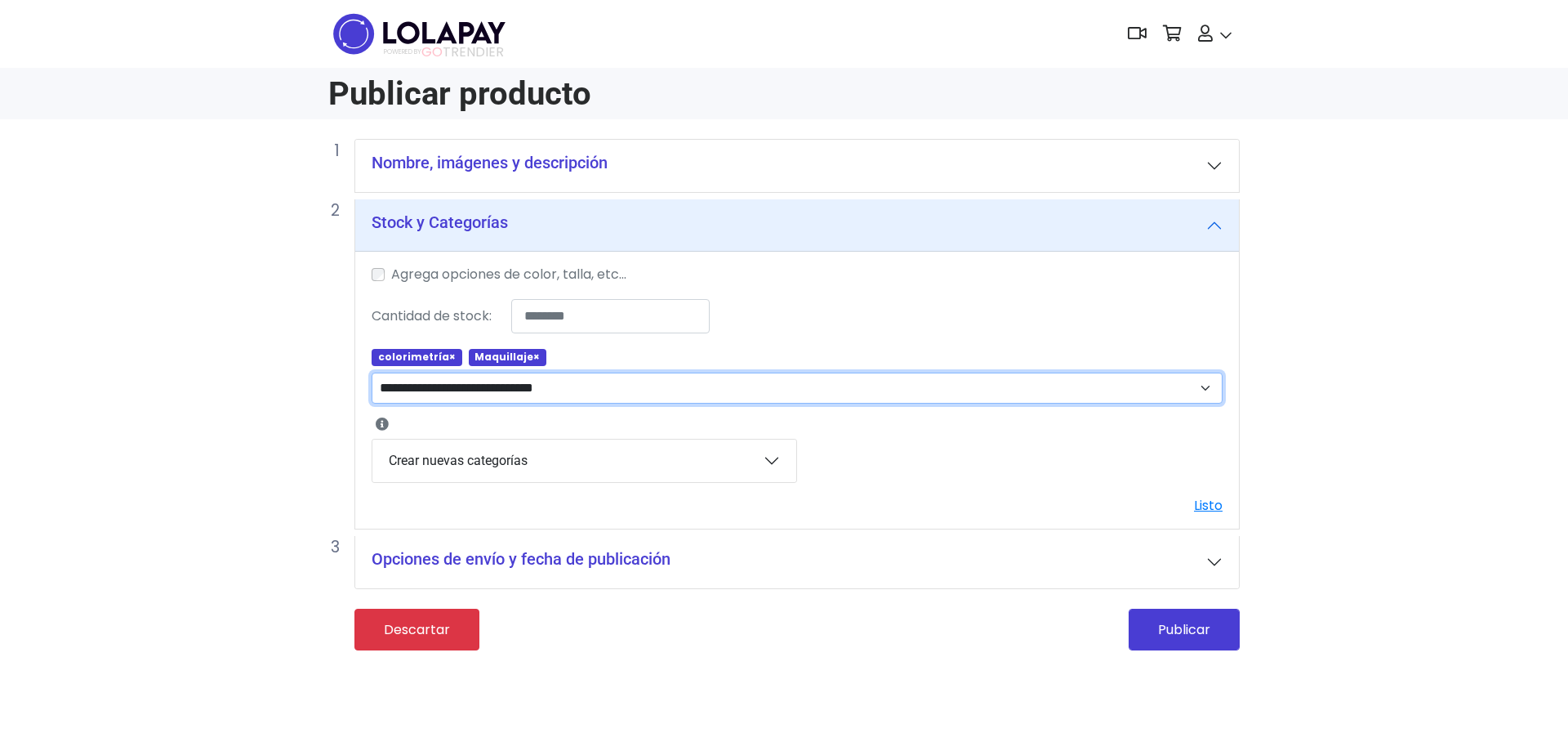 click on "**********" at bounding box center [797, 388] 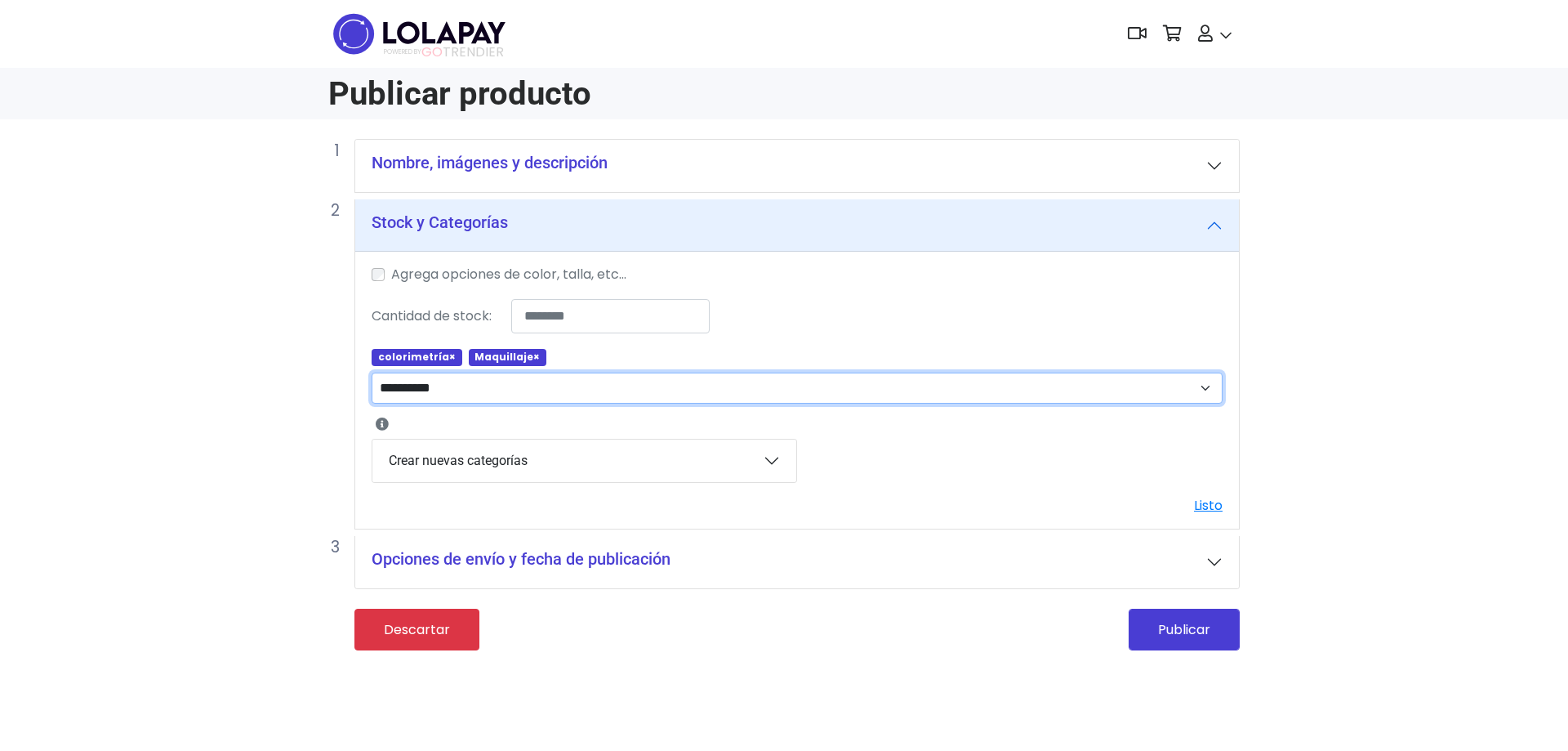 click on "**********" at bounding box center [797, 388] 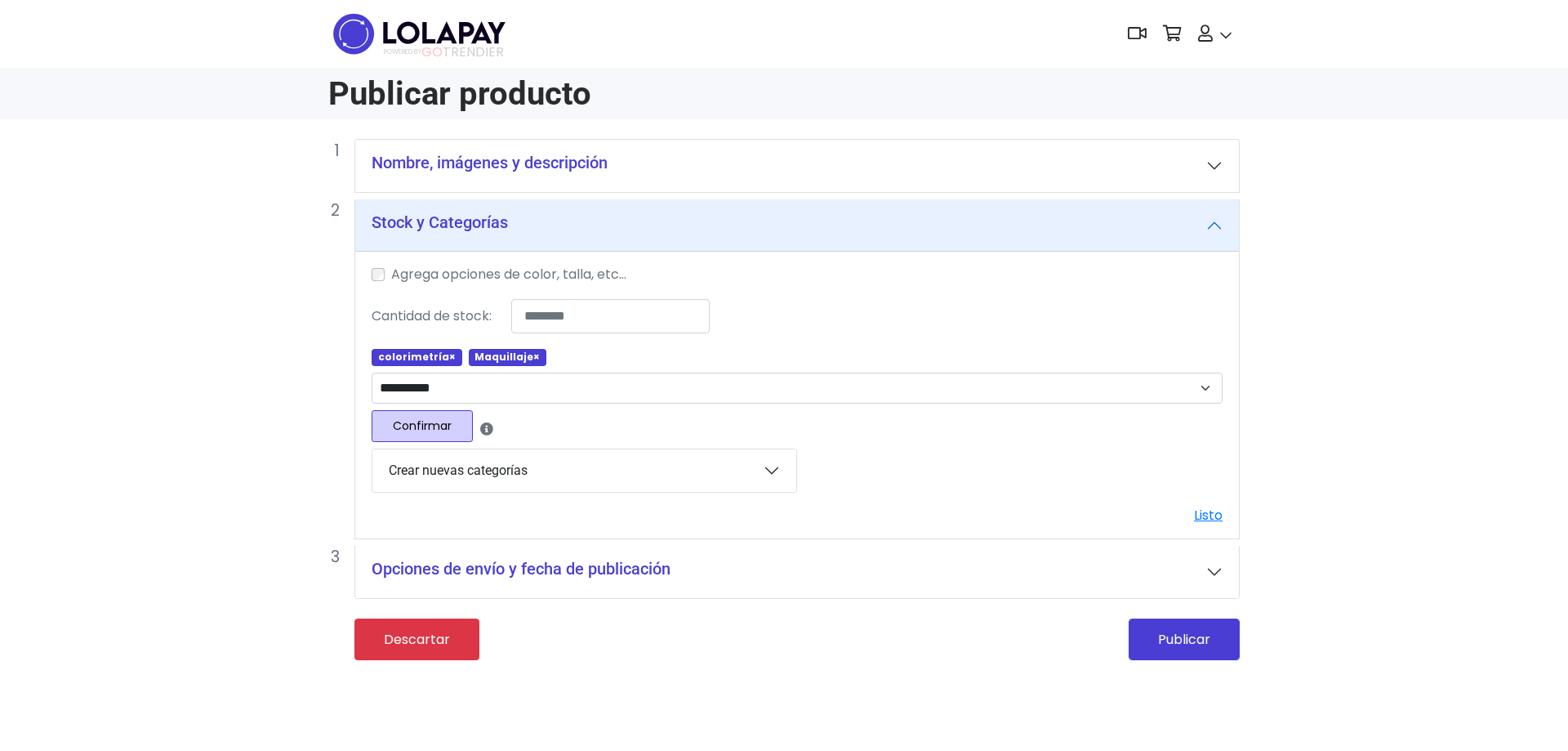click on "Confirmar" at bounding box center (422, 426) 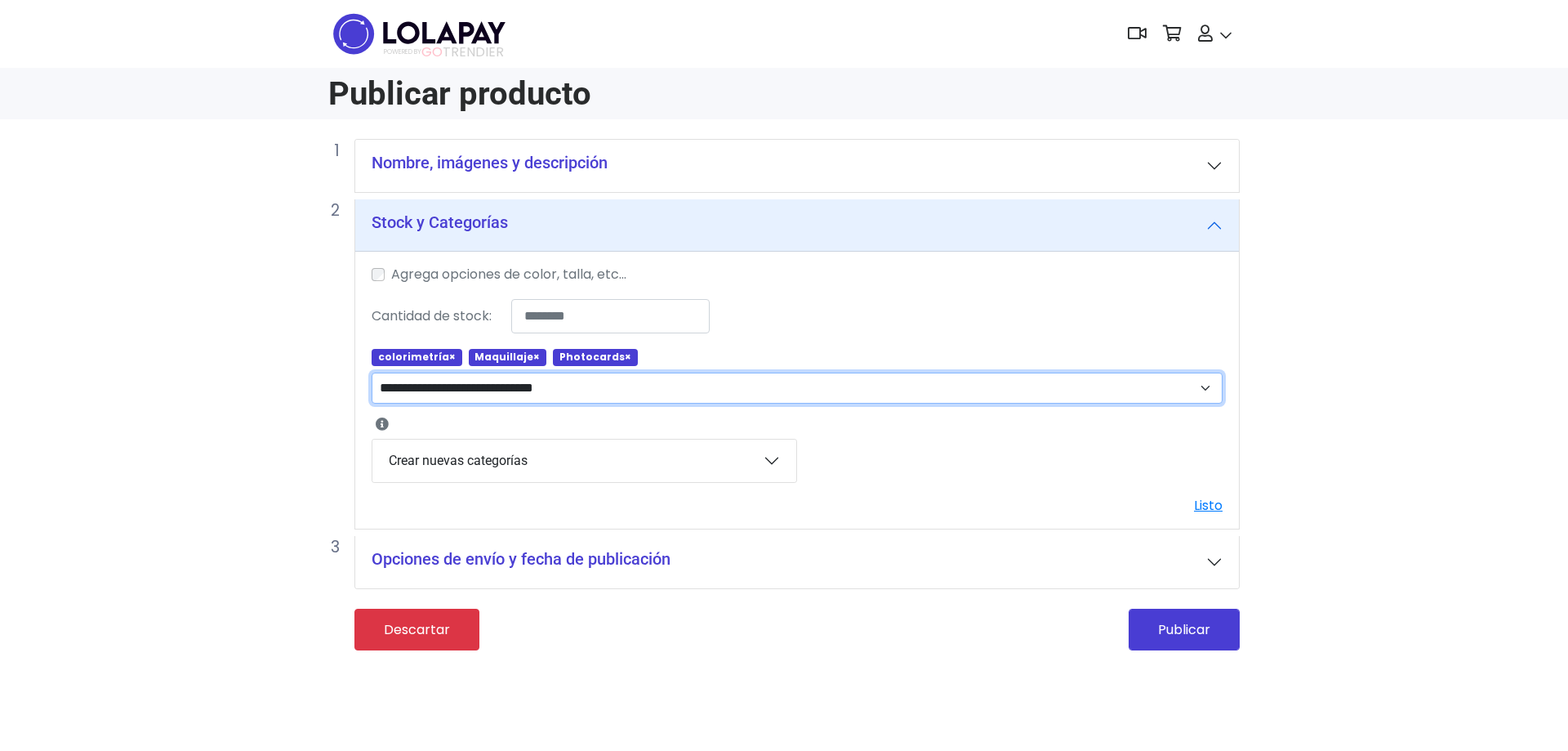 click on "**********" at bounding box center [797, 388] 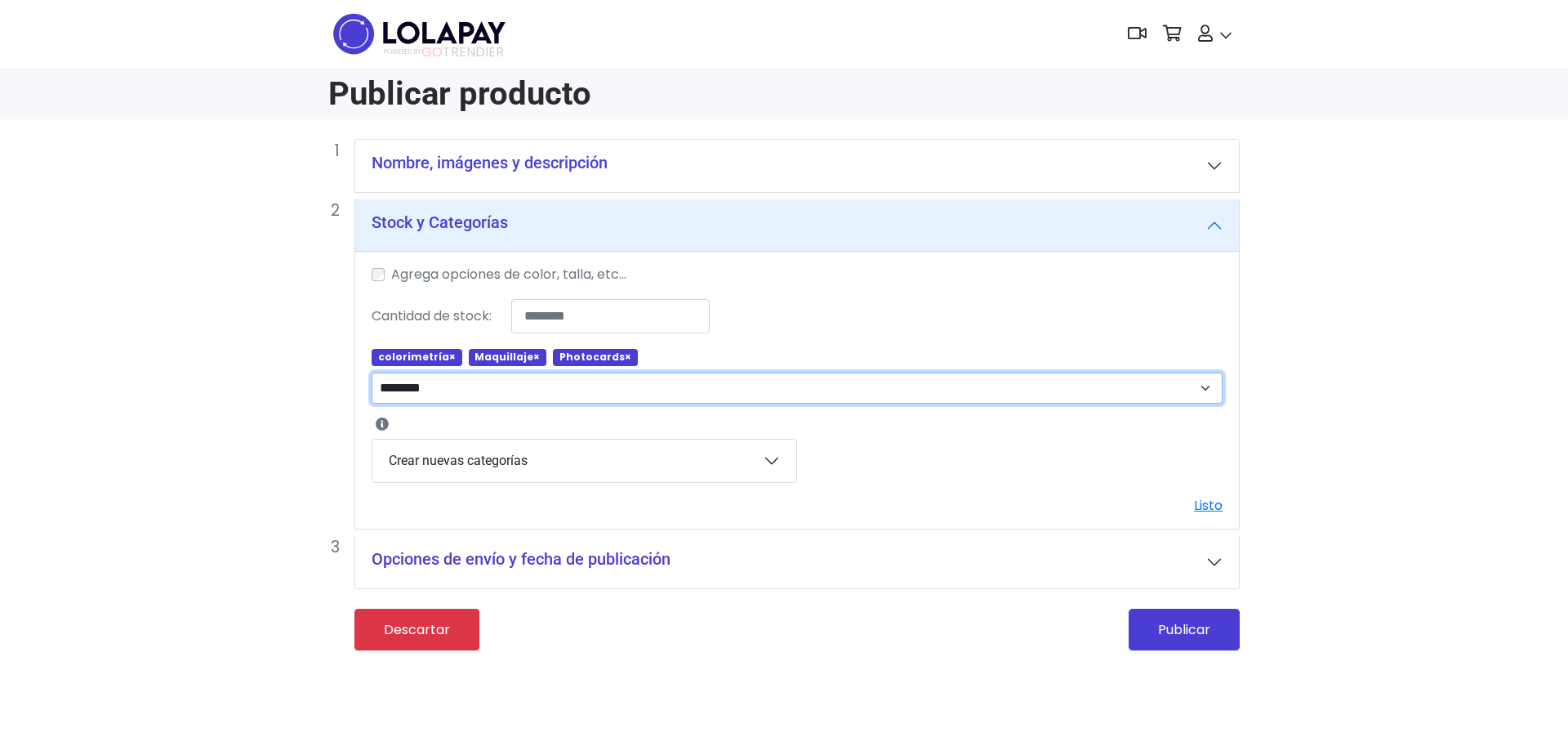 click on "**********" at bounding box center [797, 388] 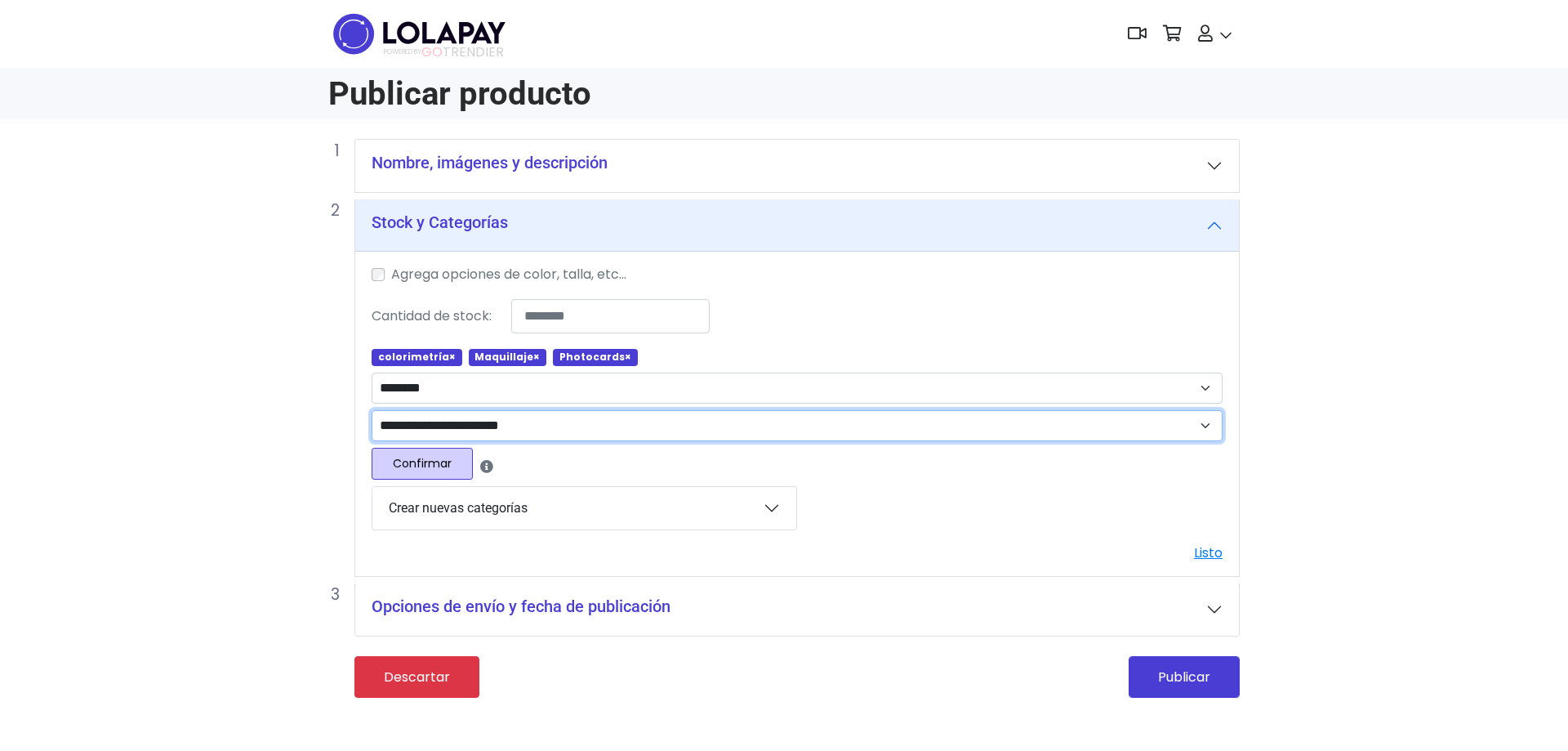 click on "**********" at bounding box center [797, 426] 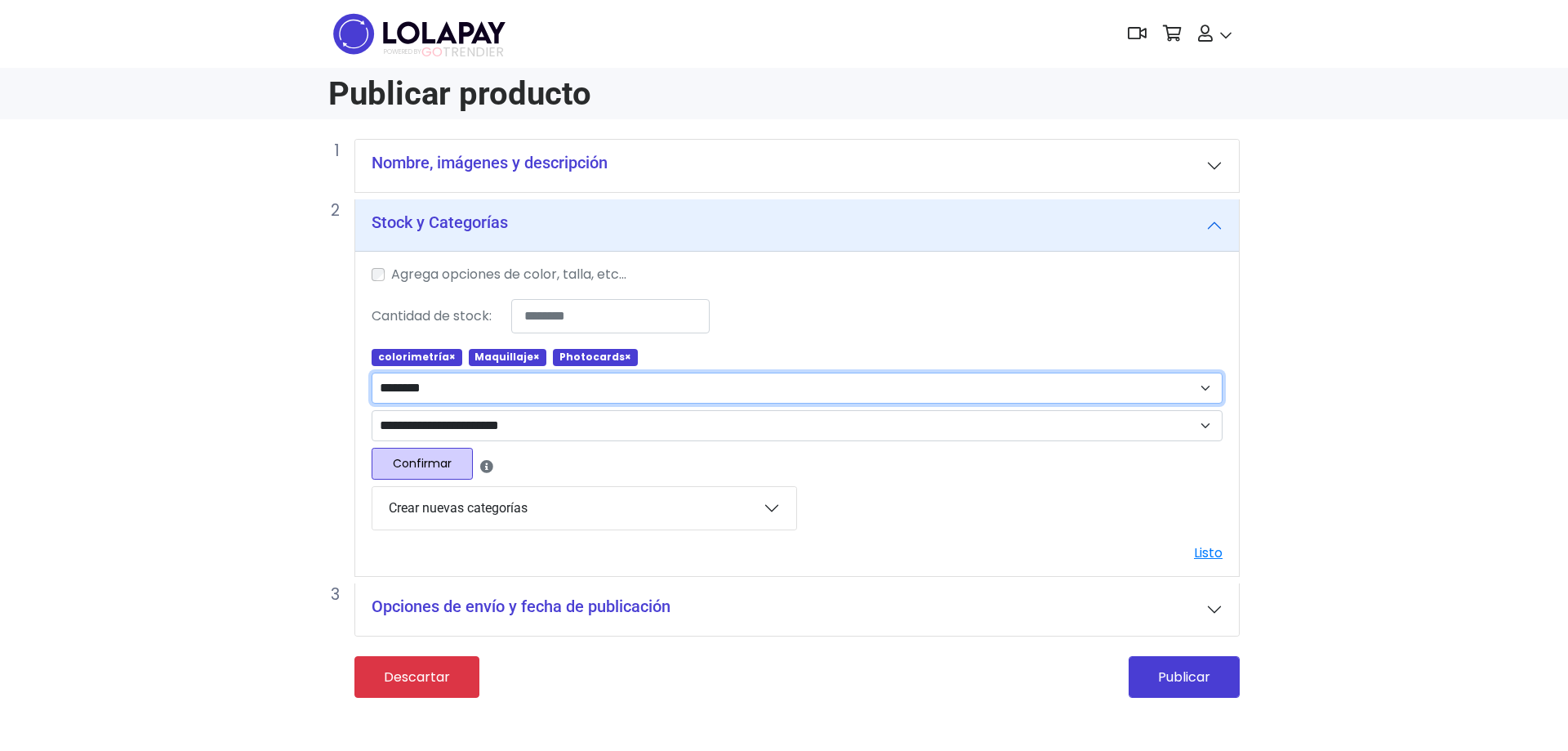 click on "**********" at bounding box center (797, 388) 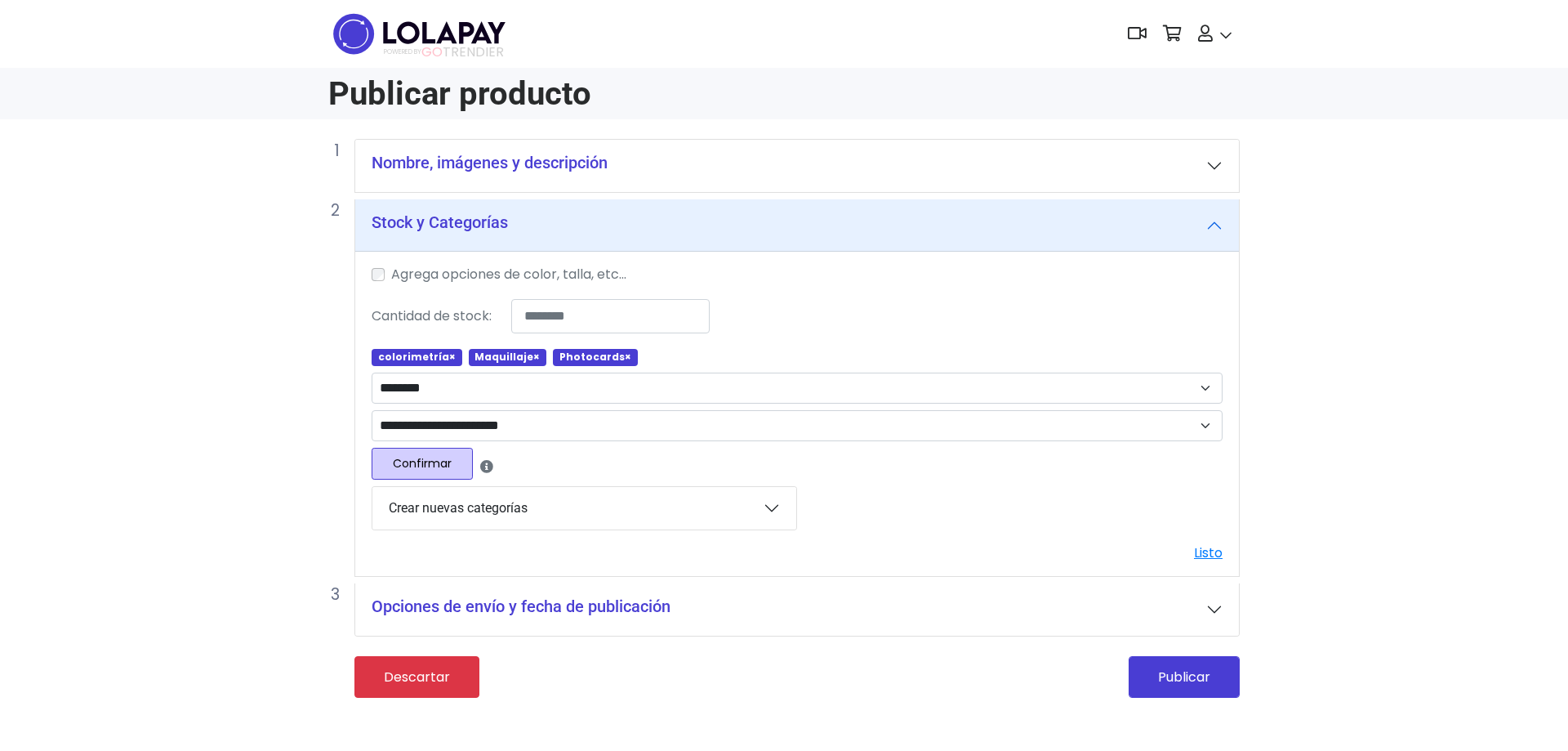 click on "Confirmar" at bounding box center (422, 463) 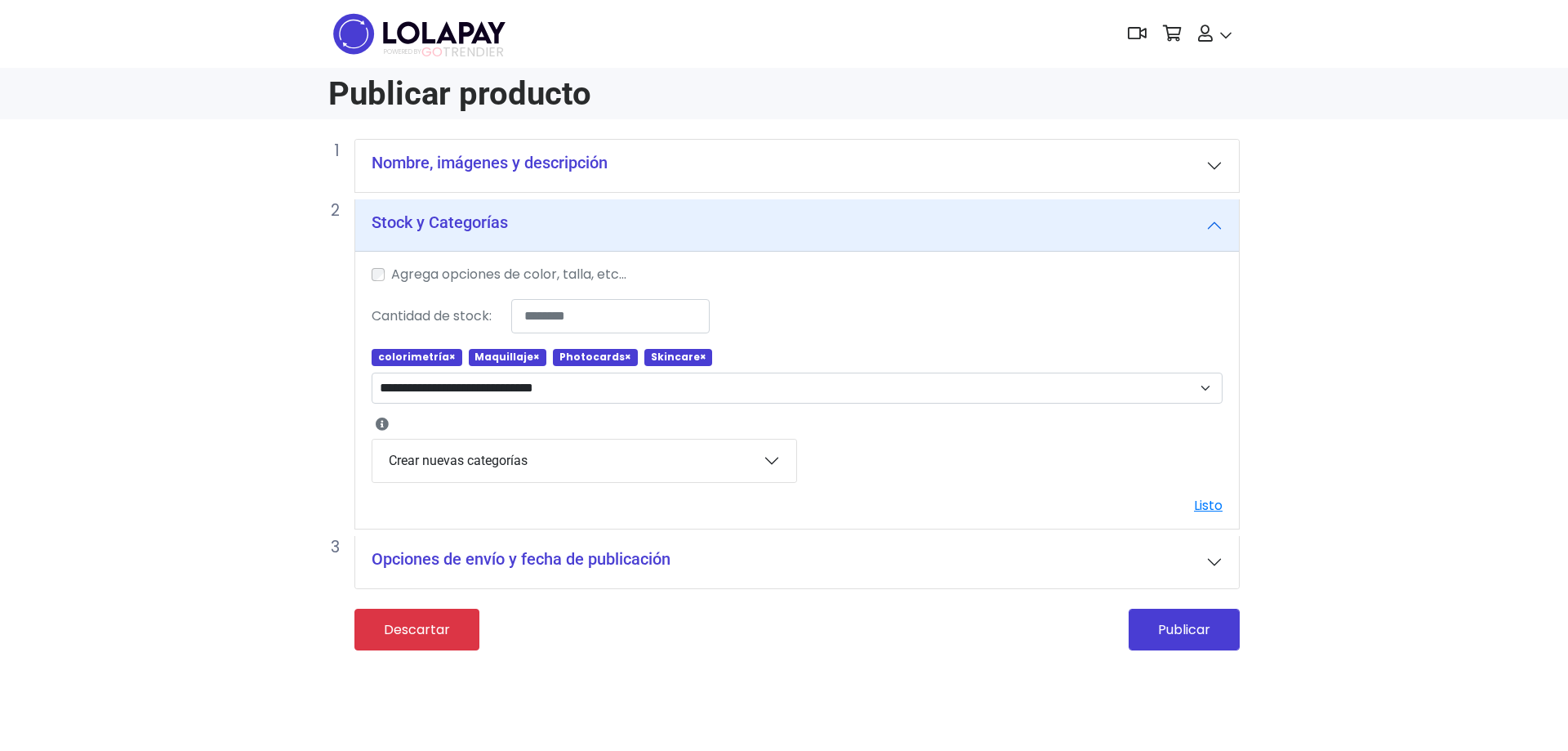 click on "Crear nuevas categorías" at bounding box center (584, 461) 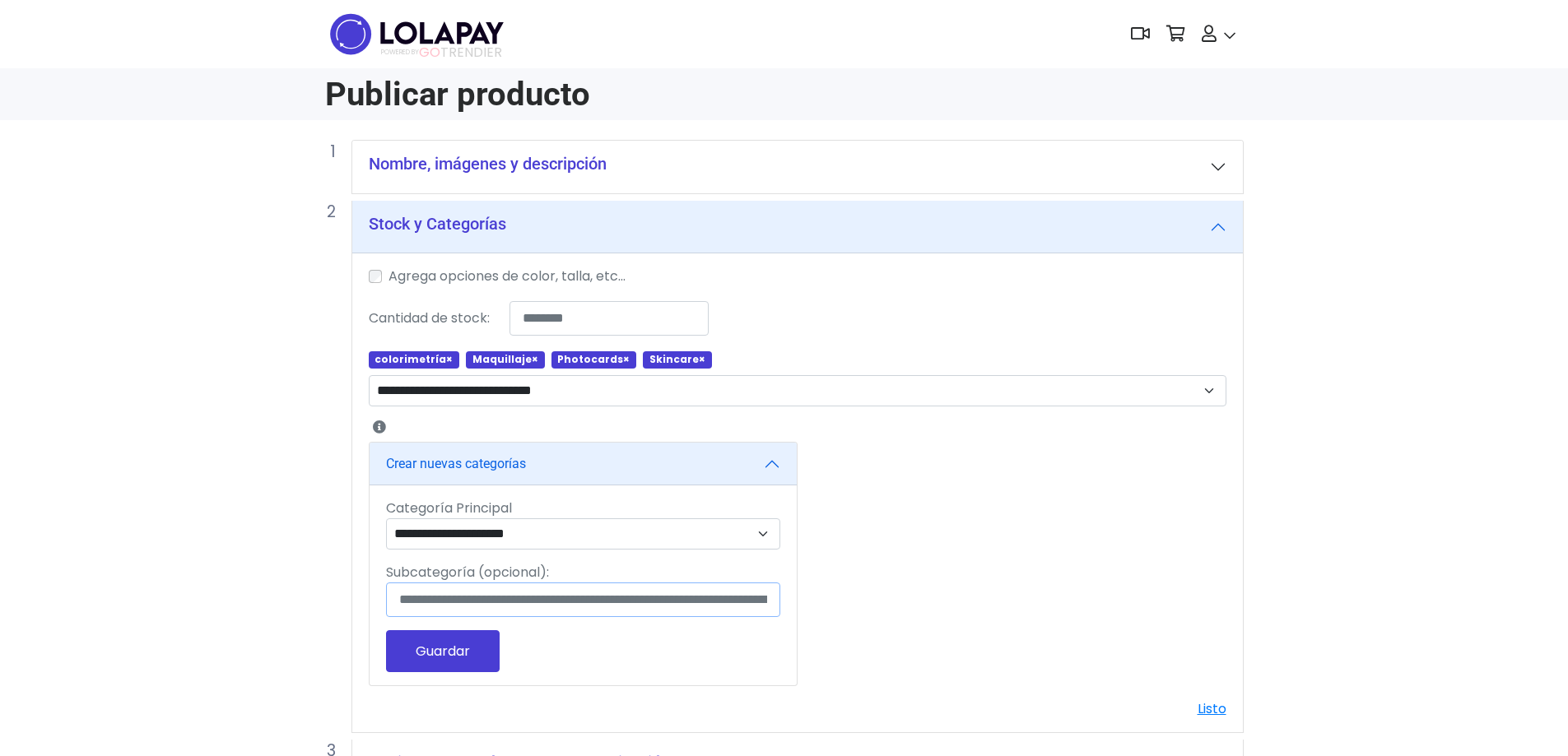 click on "Subcategoría (opcional):" at bounding box center (583, 600) 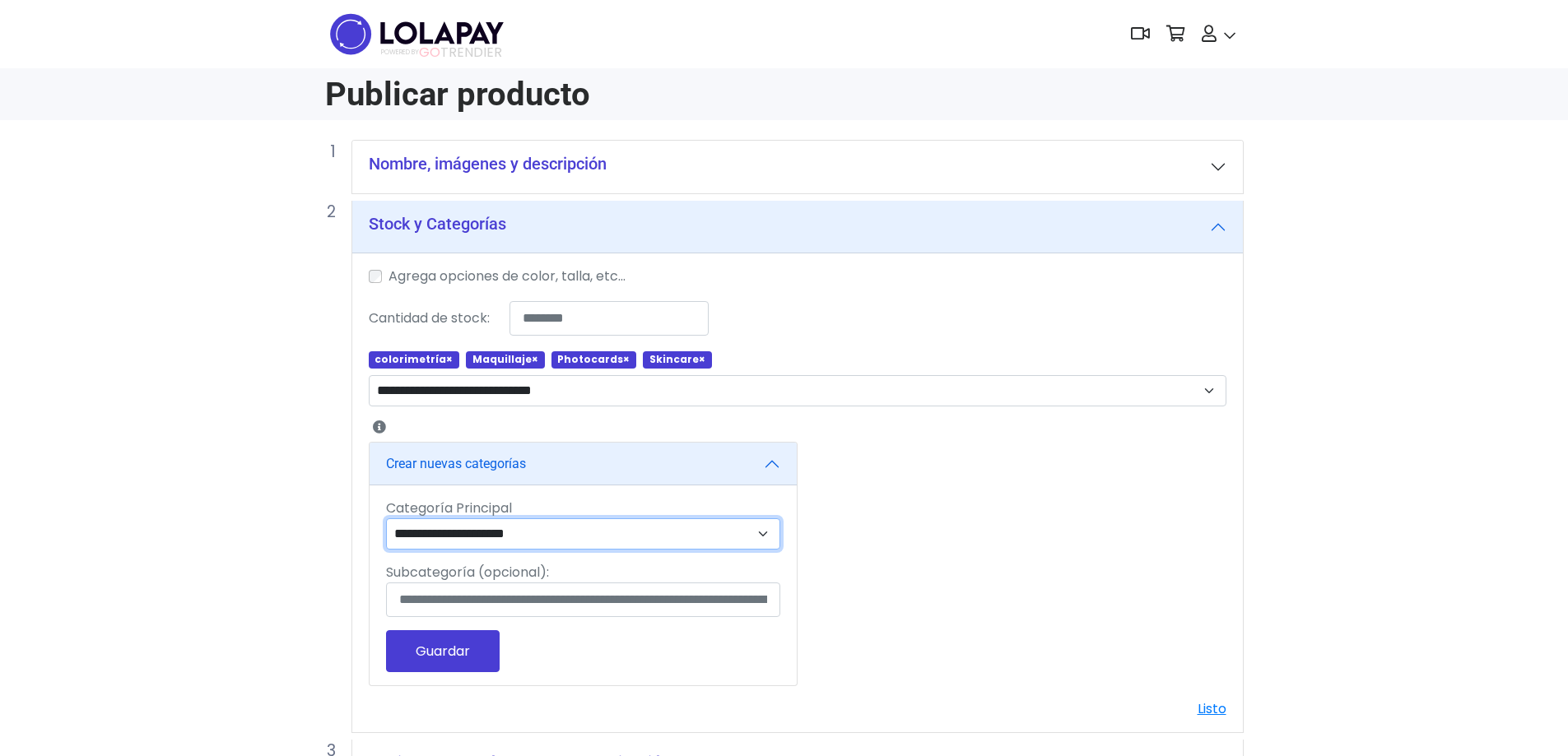 click on "**********" at bounding box center [583, 534] 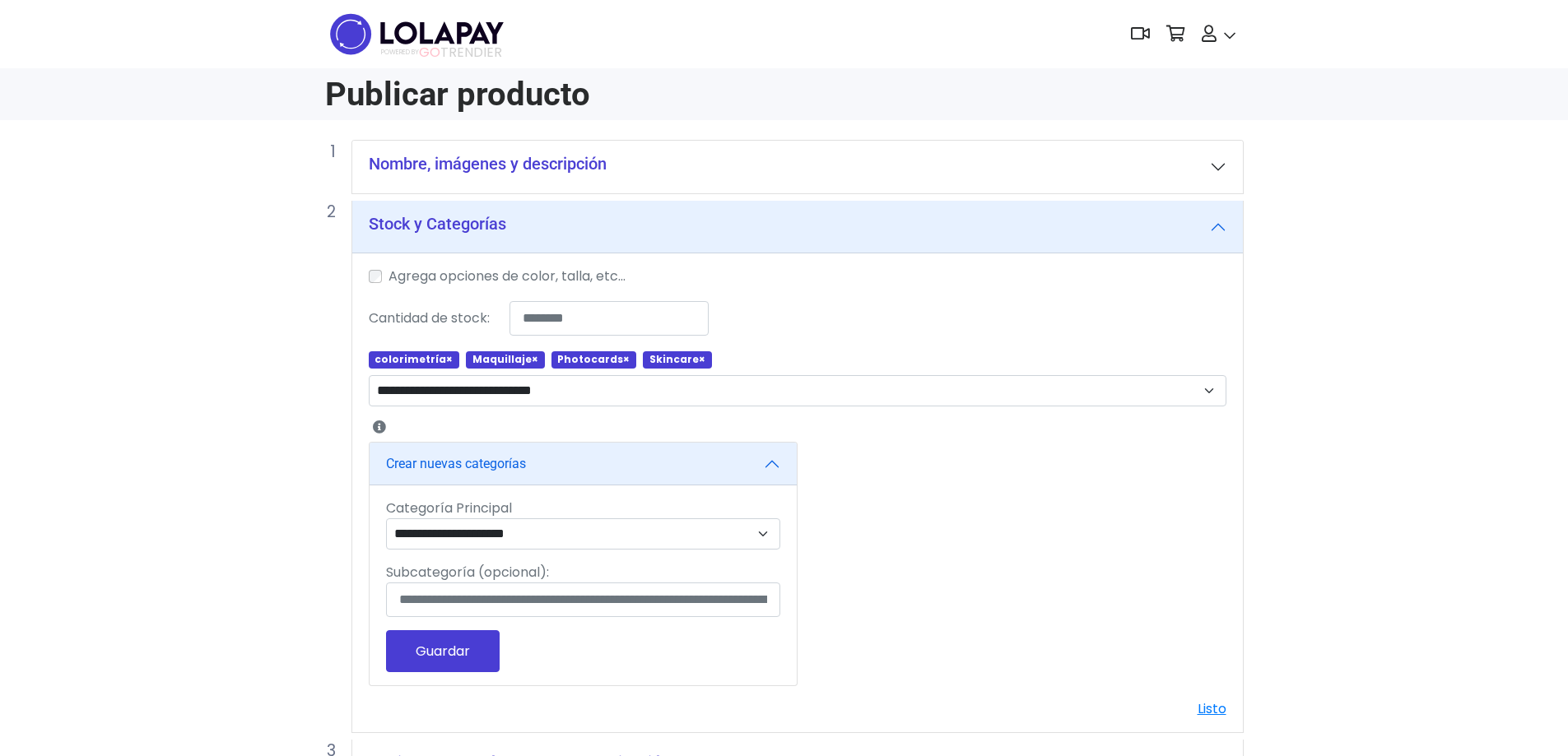click on "**********" at bounding box center [798, 492] 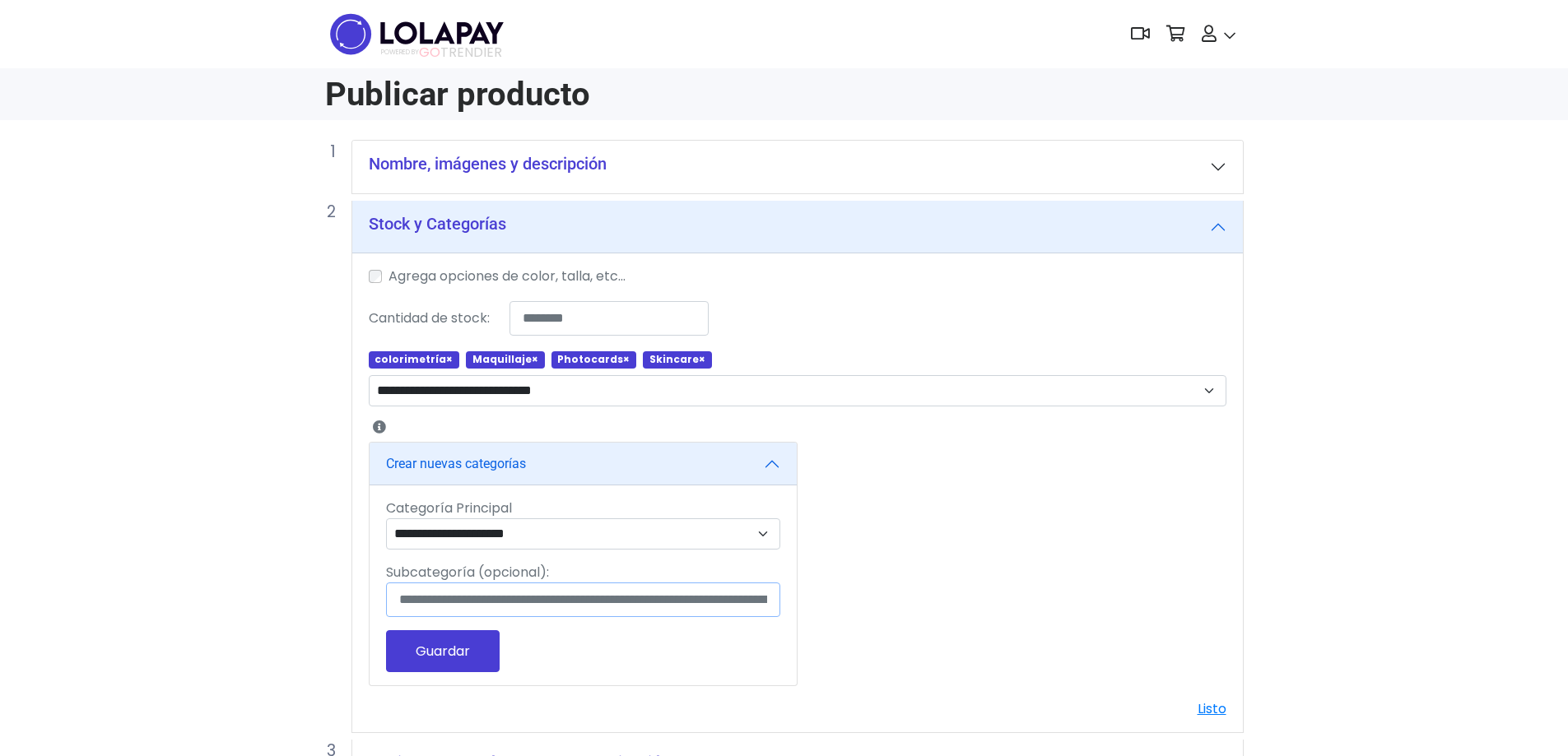 click on "Subcategoría (opcional):" at bounding box center (583, 600) 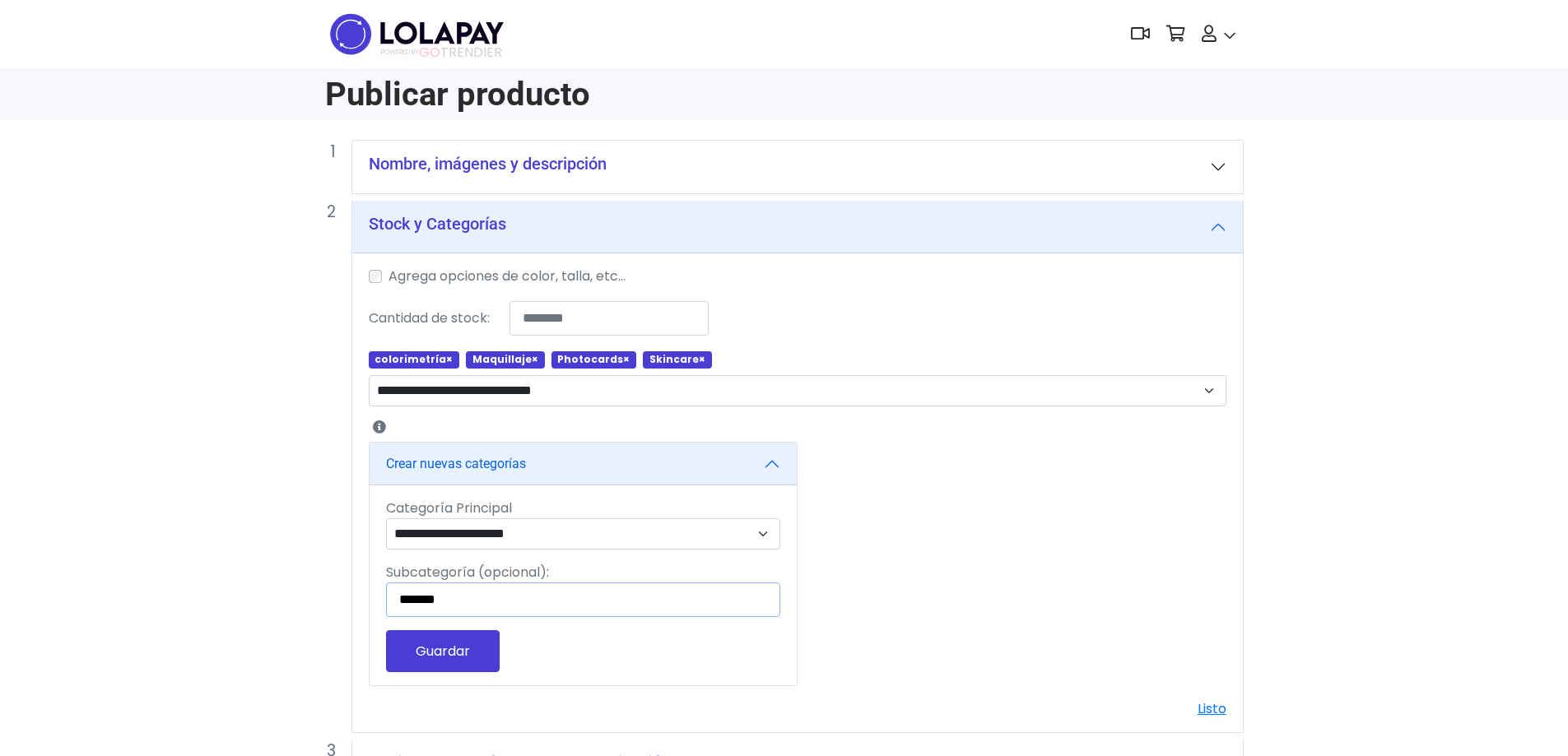 click on "*******" at bounding box center (583, 600) 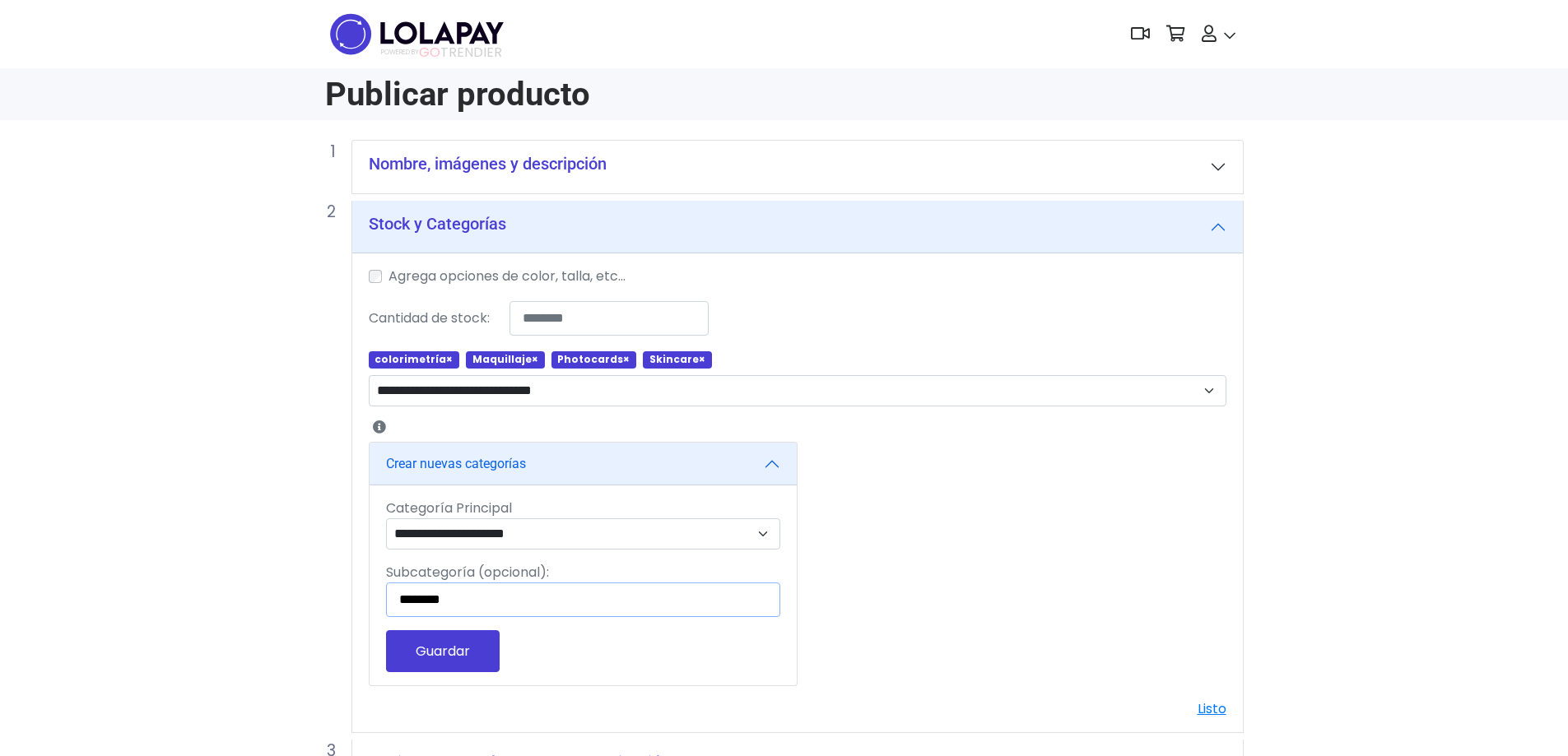 type on "********" 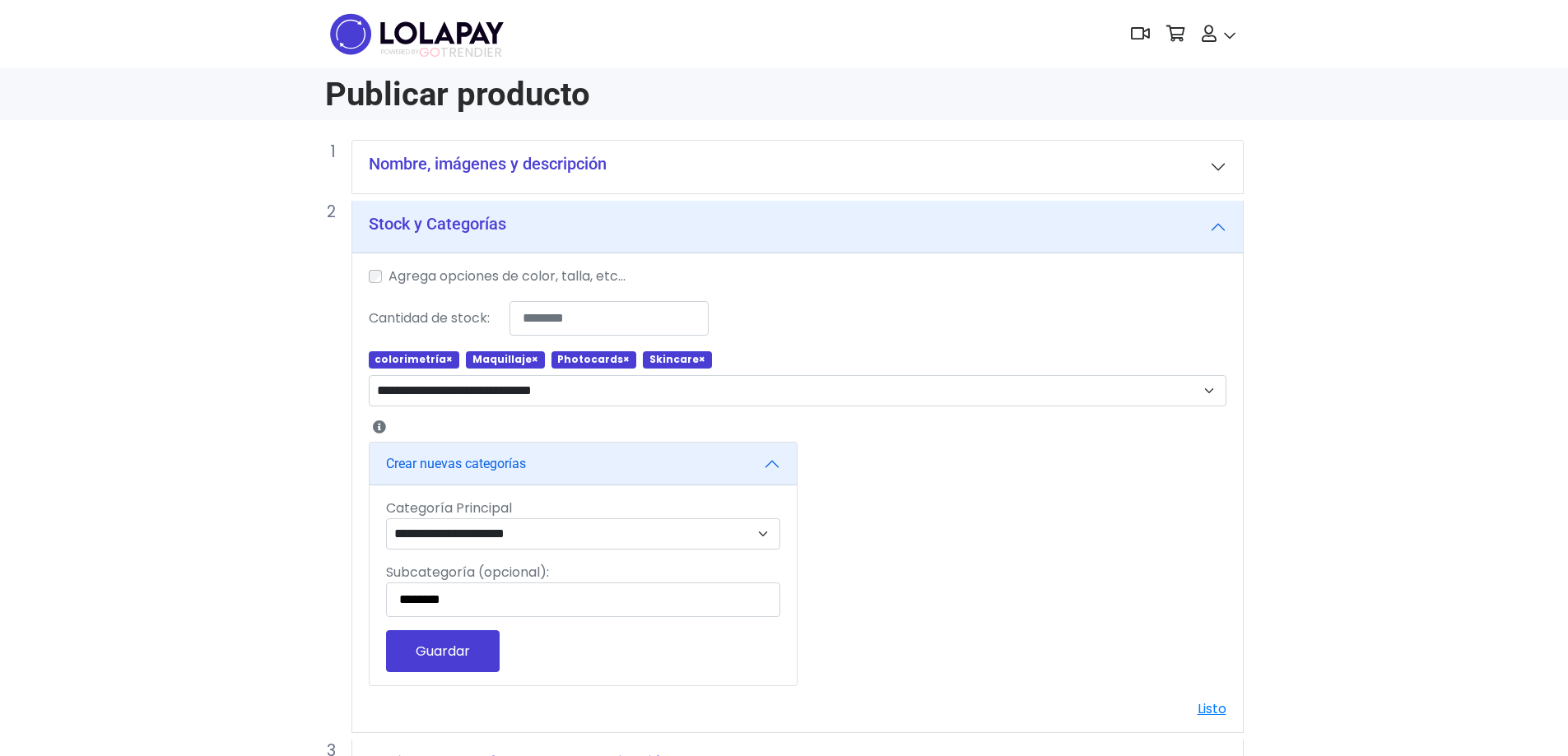 click on "Guardar" at bounding box center (443, 651) 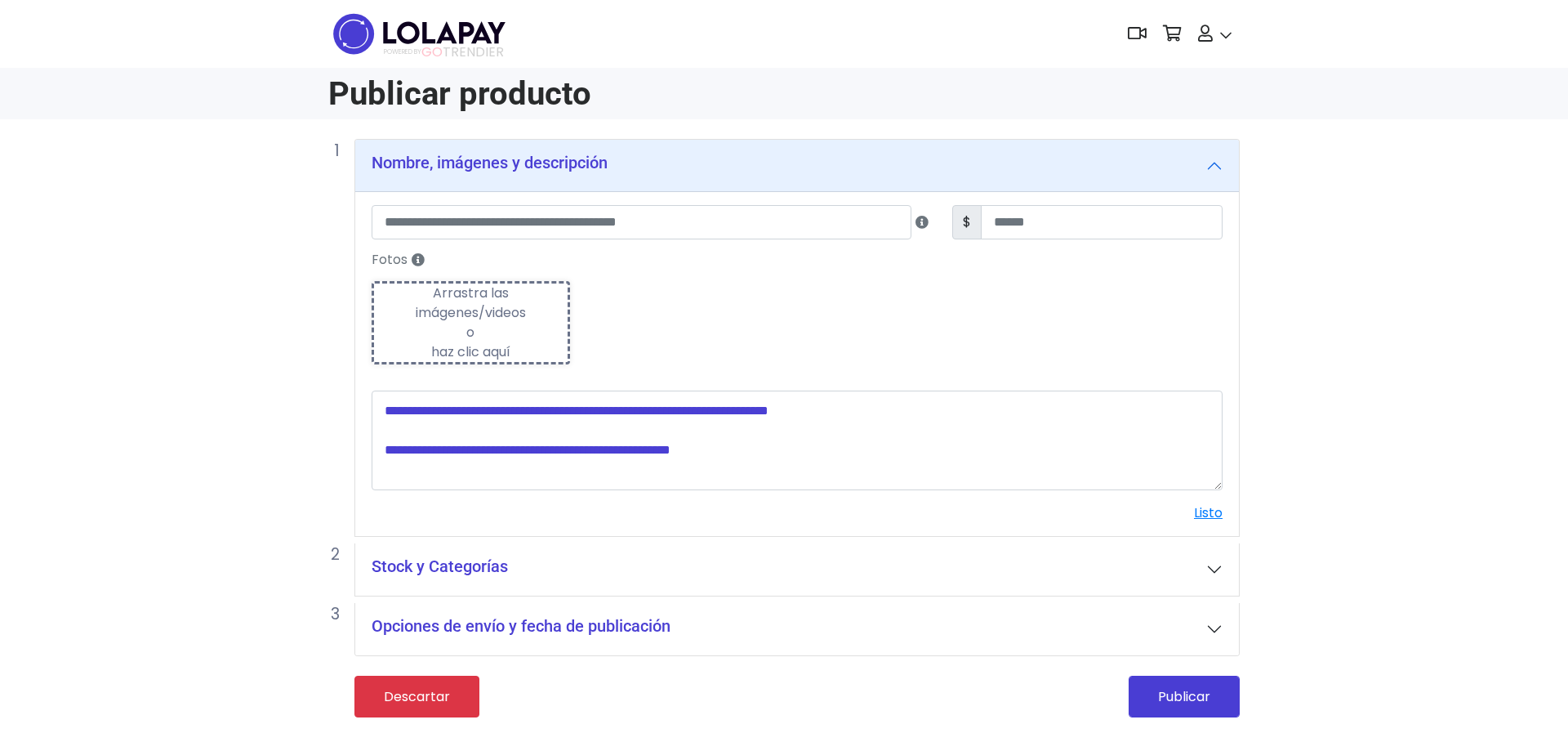 scroll, scrollTop: 0, scrollLeft: 0, axis: both 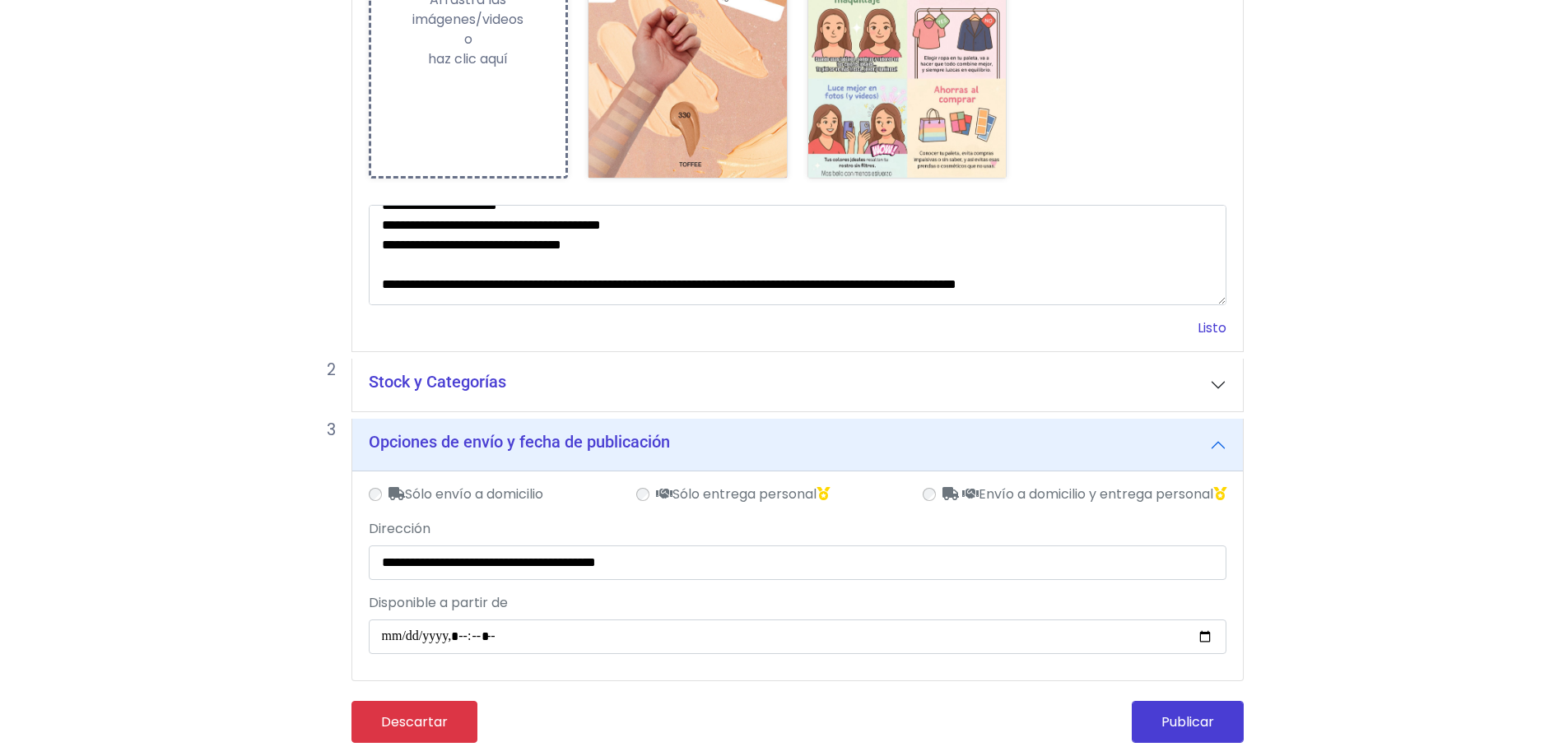 click on "Listo" at bounding box center [1212, 327] 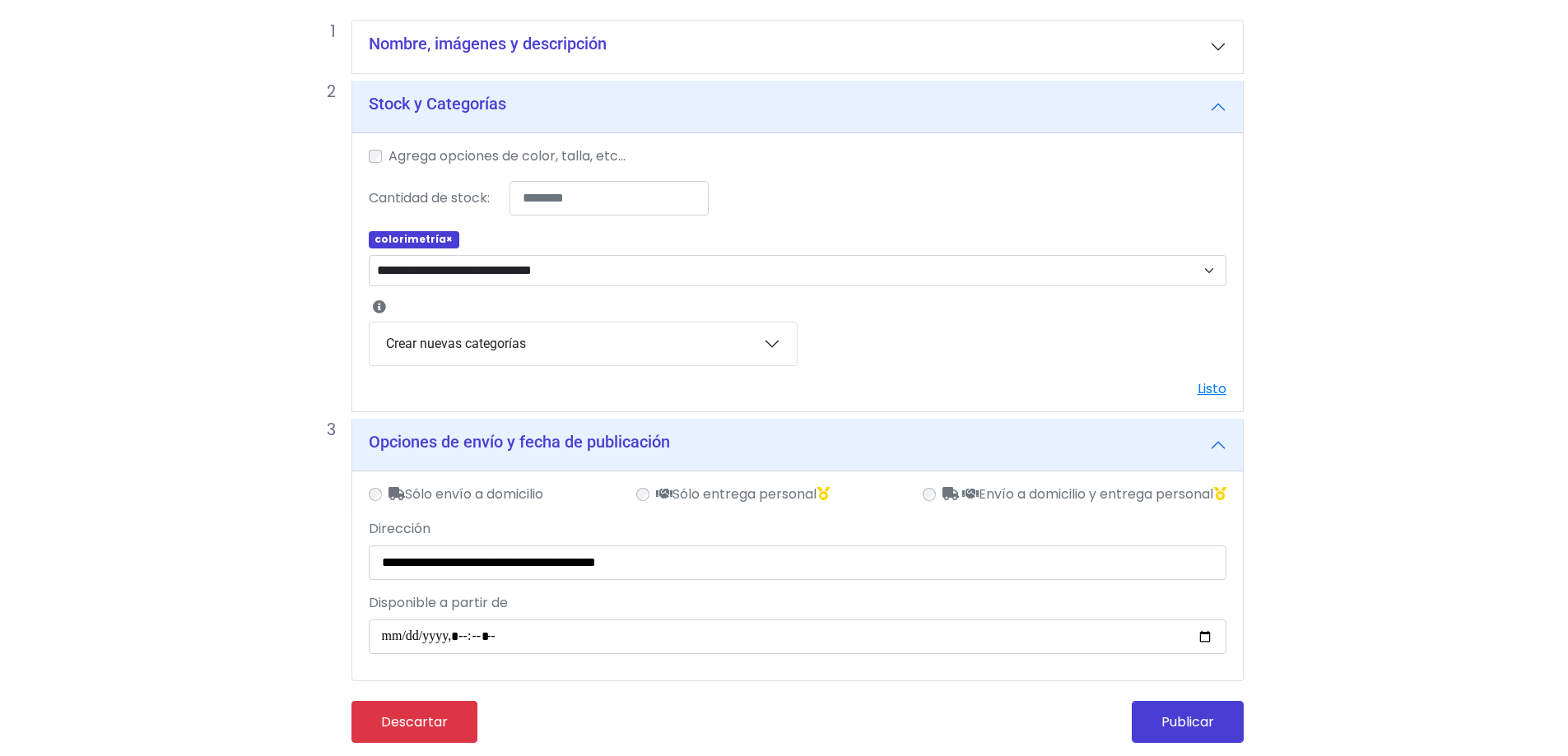 scroll, scrollTop: 122, scrollLeft: 0, axis: vertical 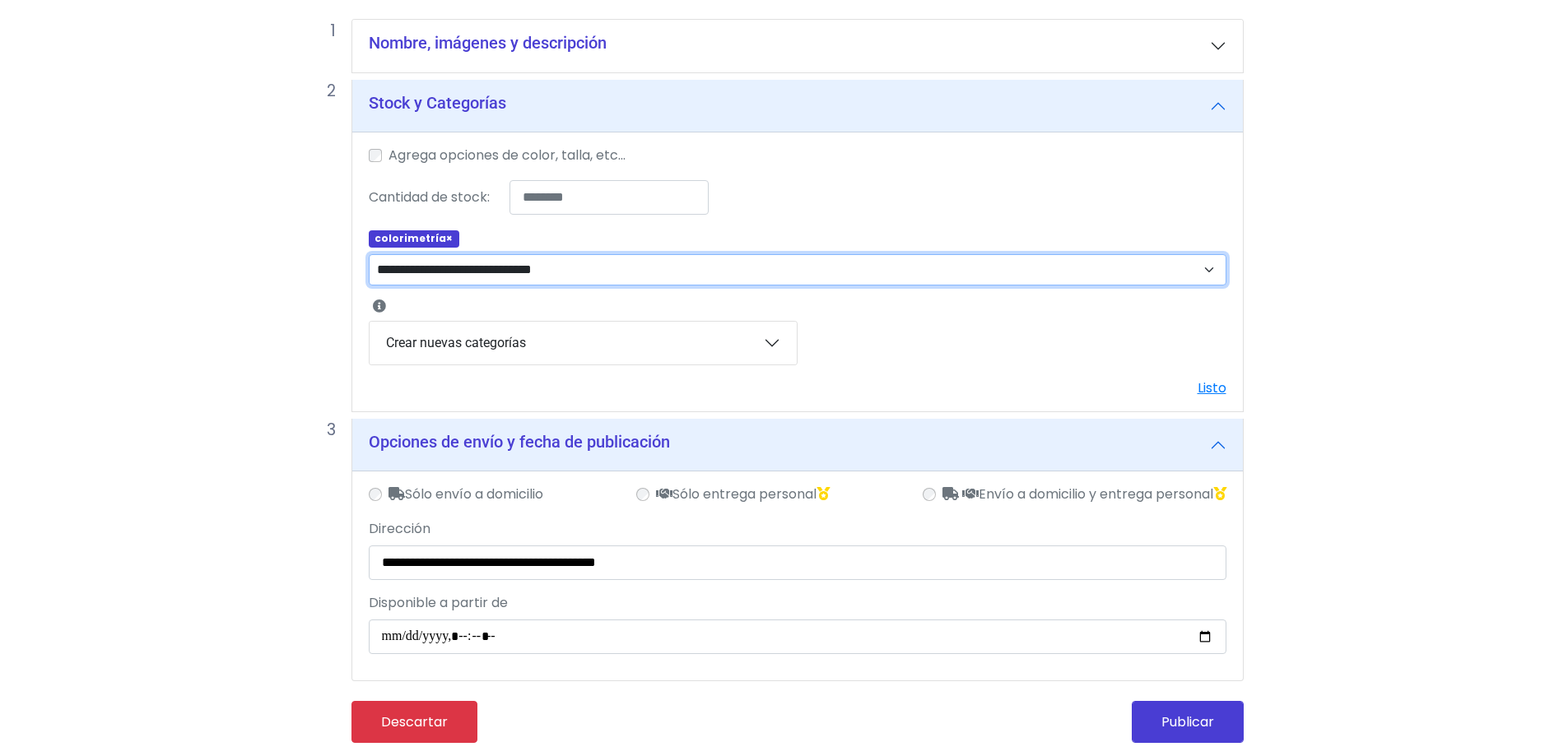 click on "**********" at bounding box center (798, 270) 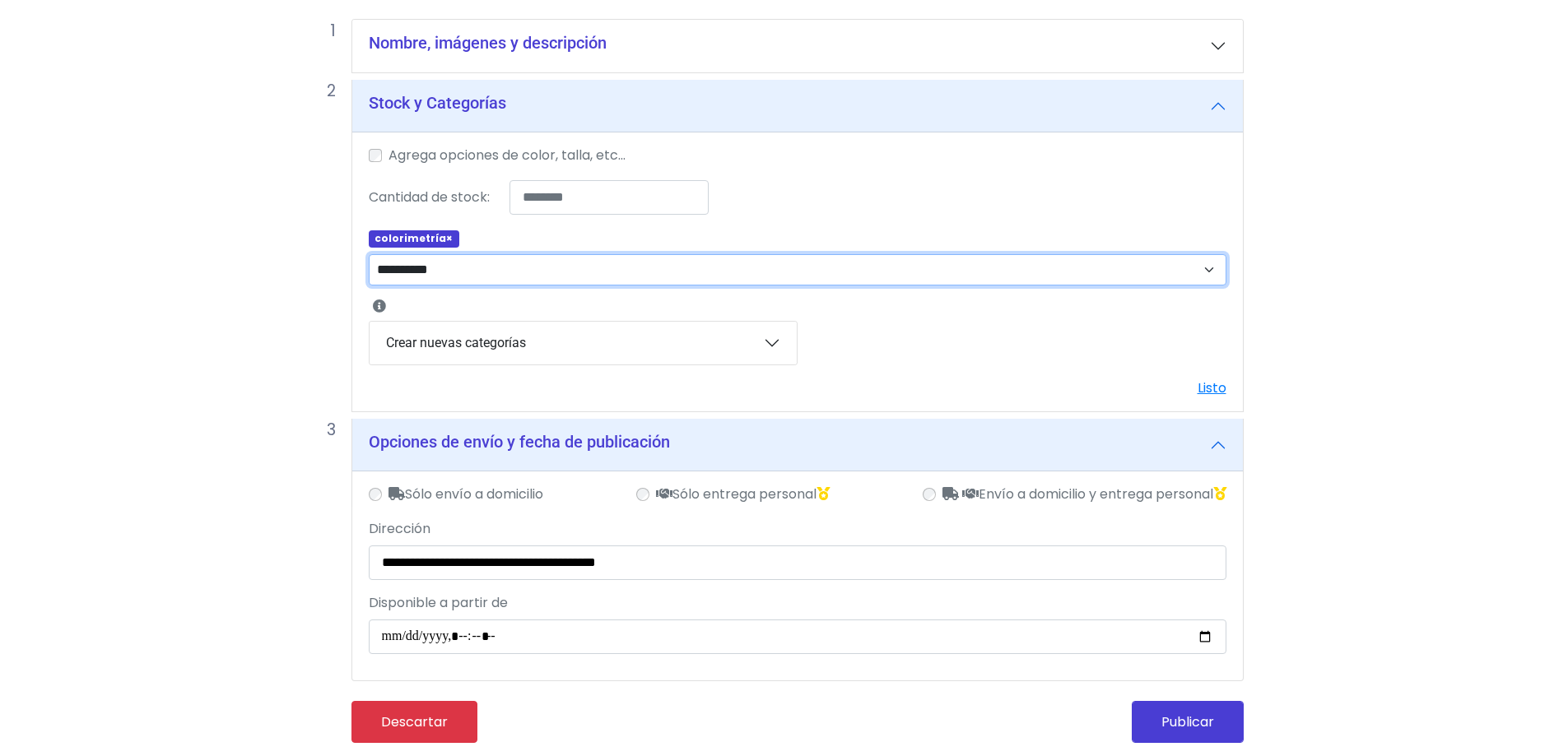 click on "**********" at bounding box center (798, 270) 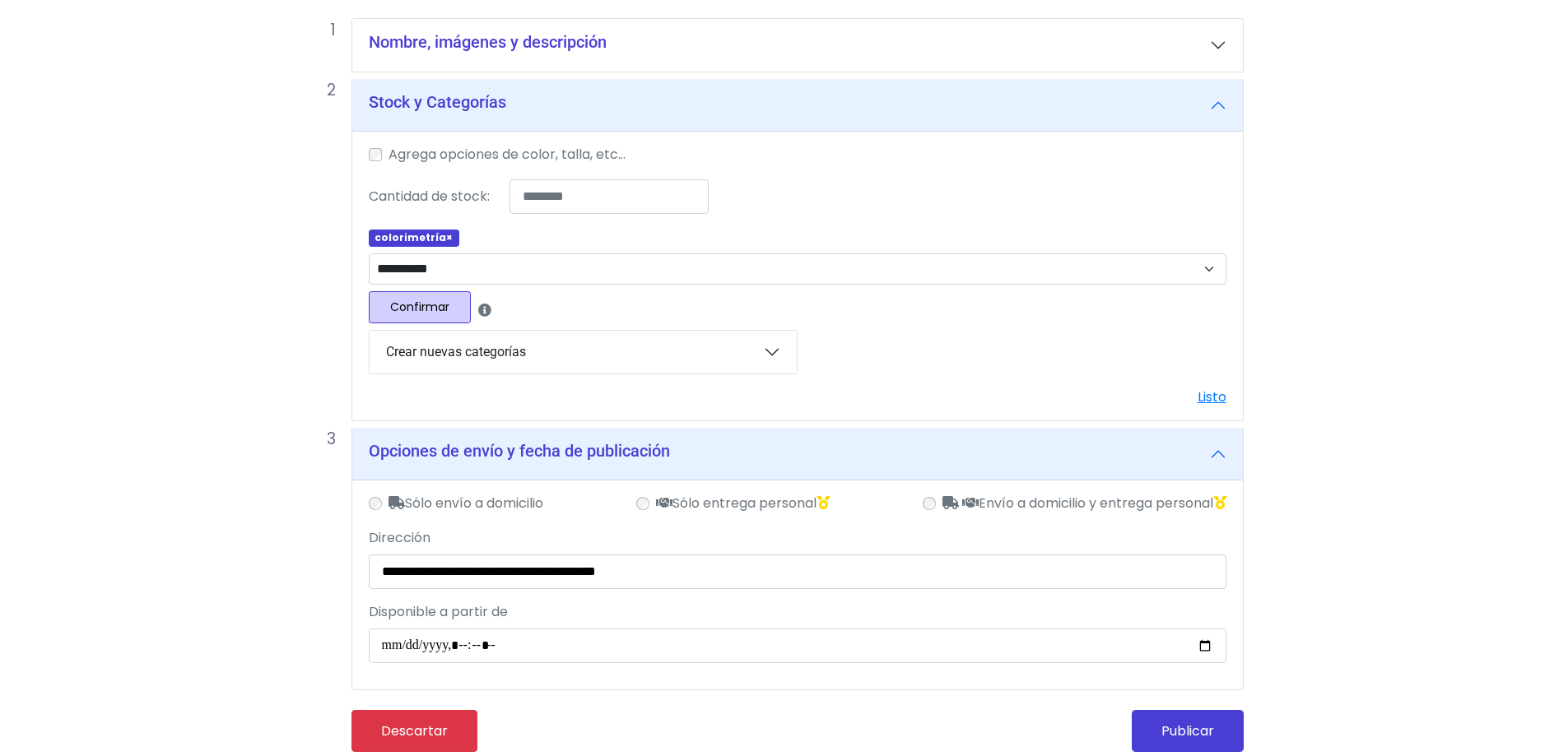 click on "Confirmar" at bounding box center [420, 307] 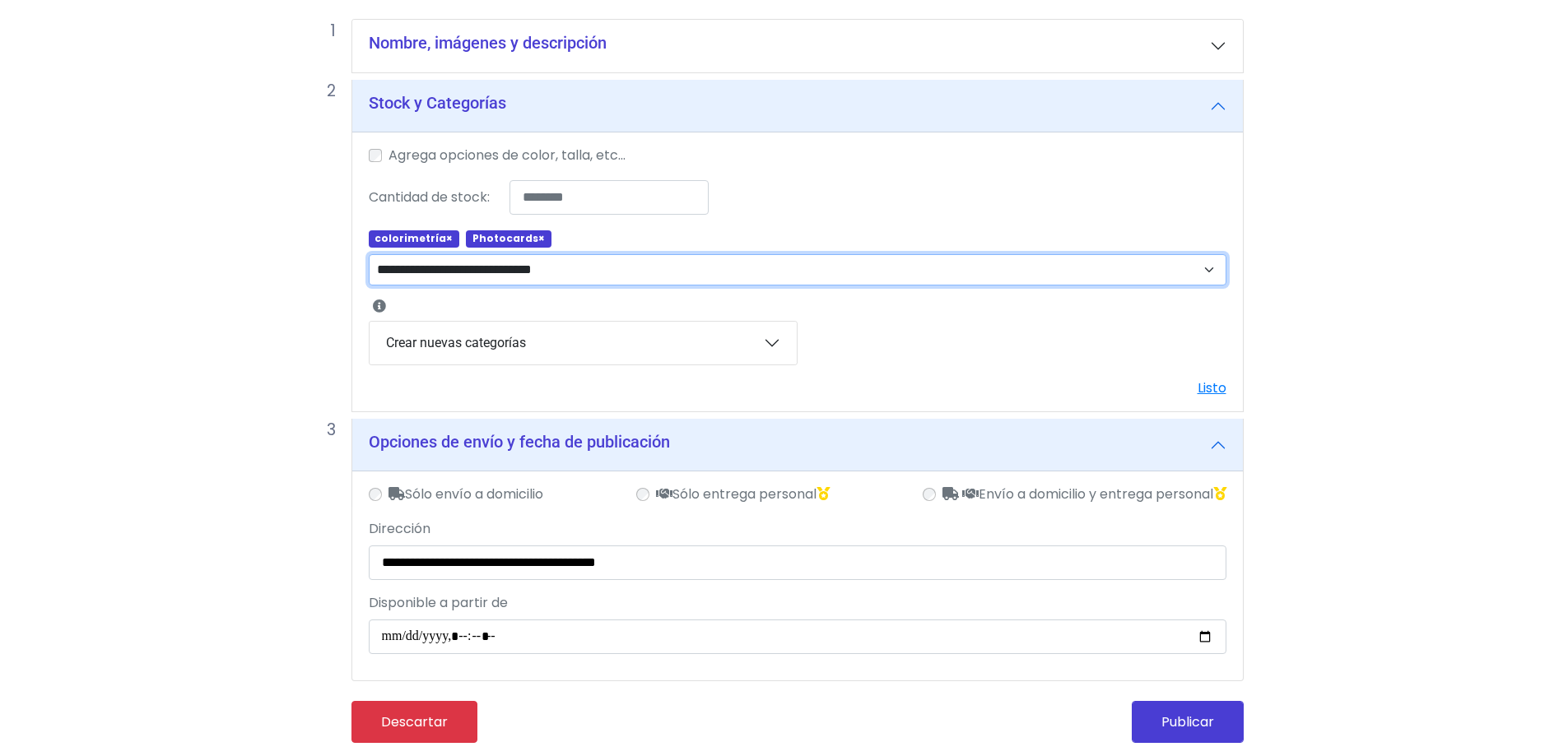 click on "**********" at bounding box center (798, 270) 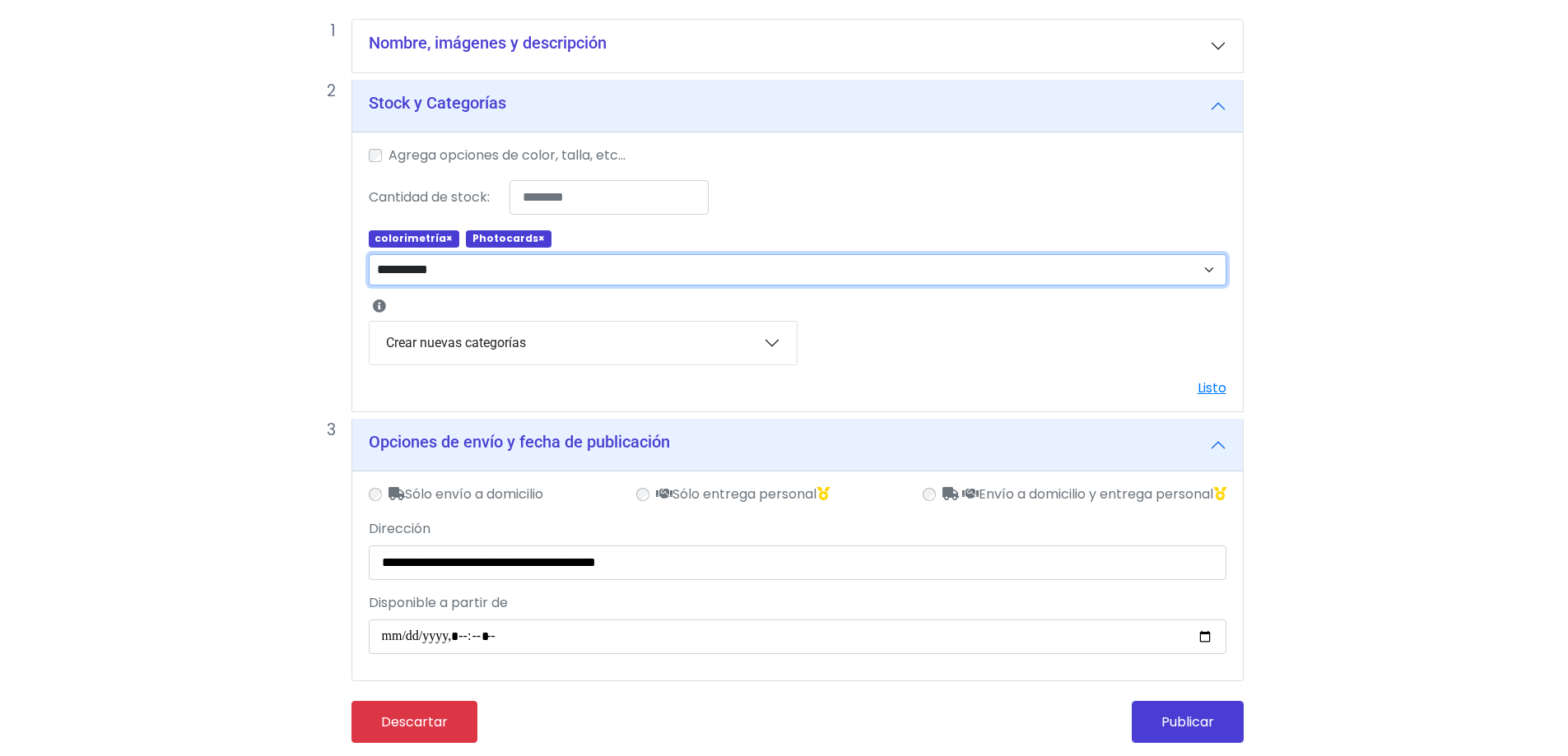 click on "**********" at bounding box center [798, 270] 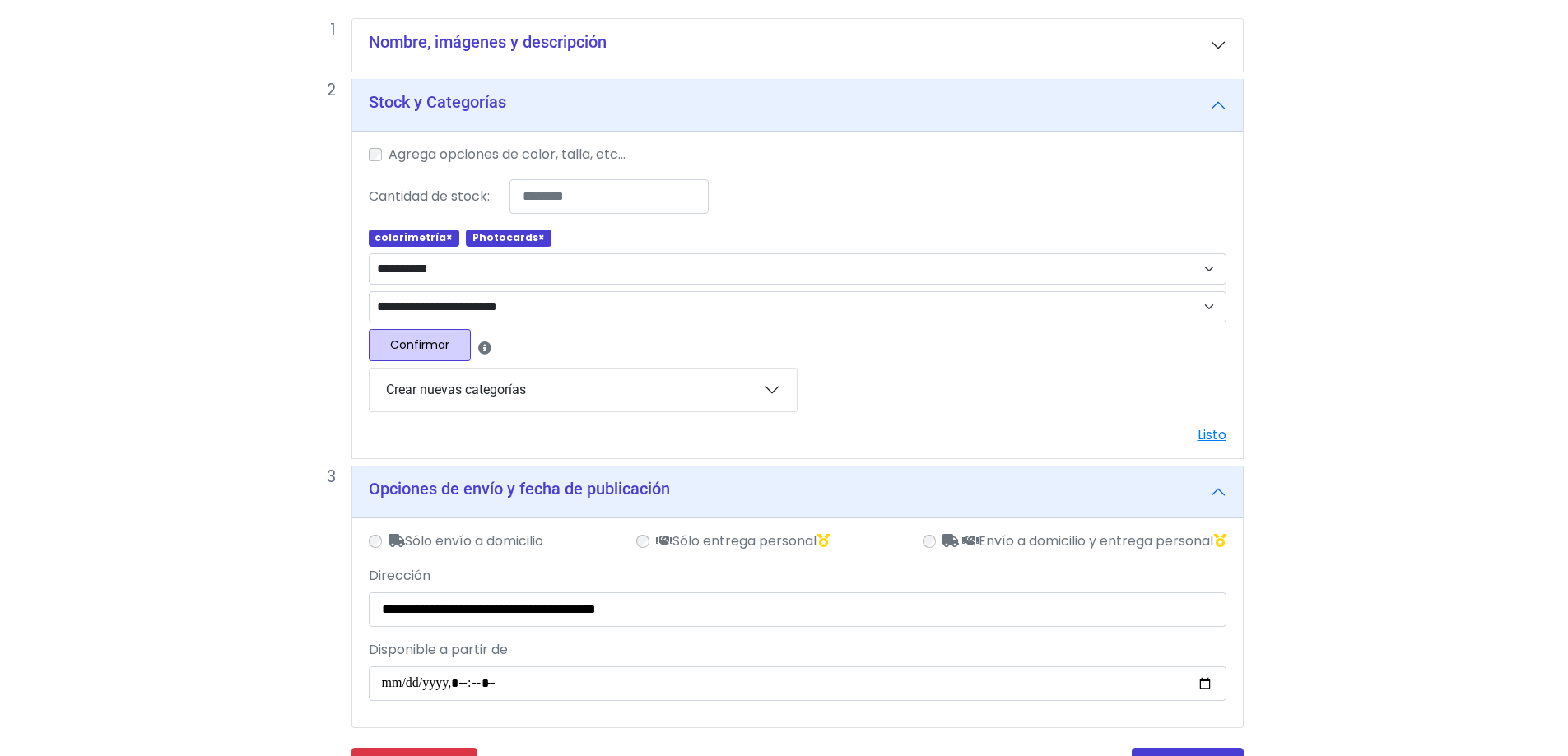 click on "Confirmar" at bounding box center (420, 345) 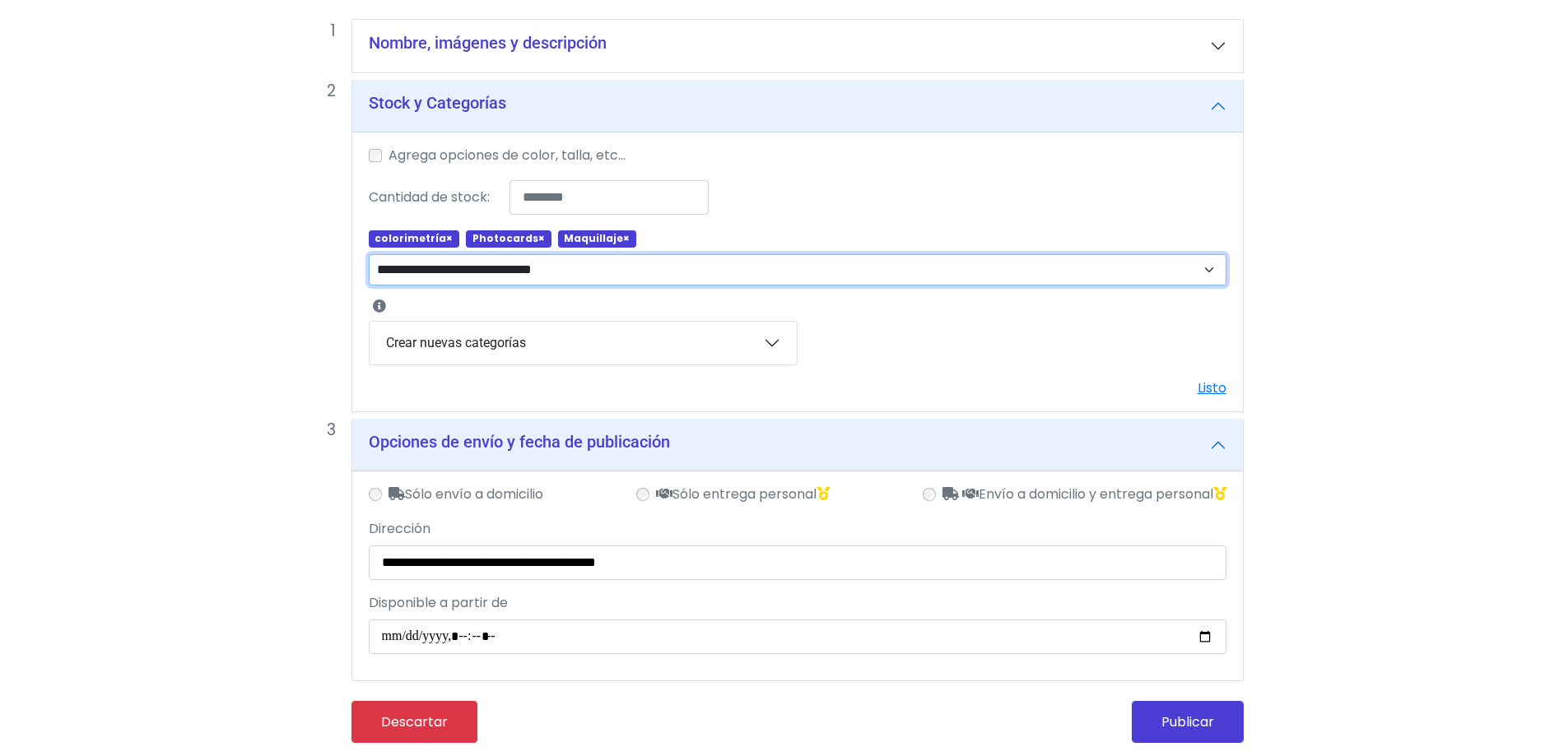 click on "**********" at bounding box center [798, 270] 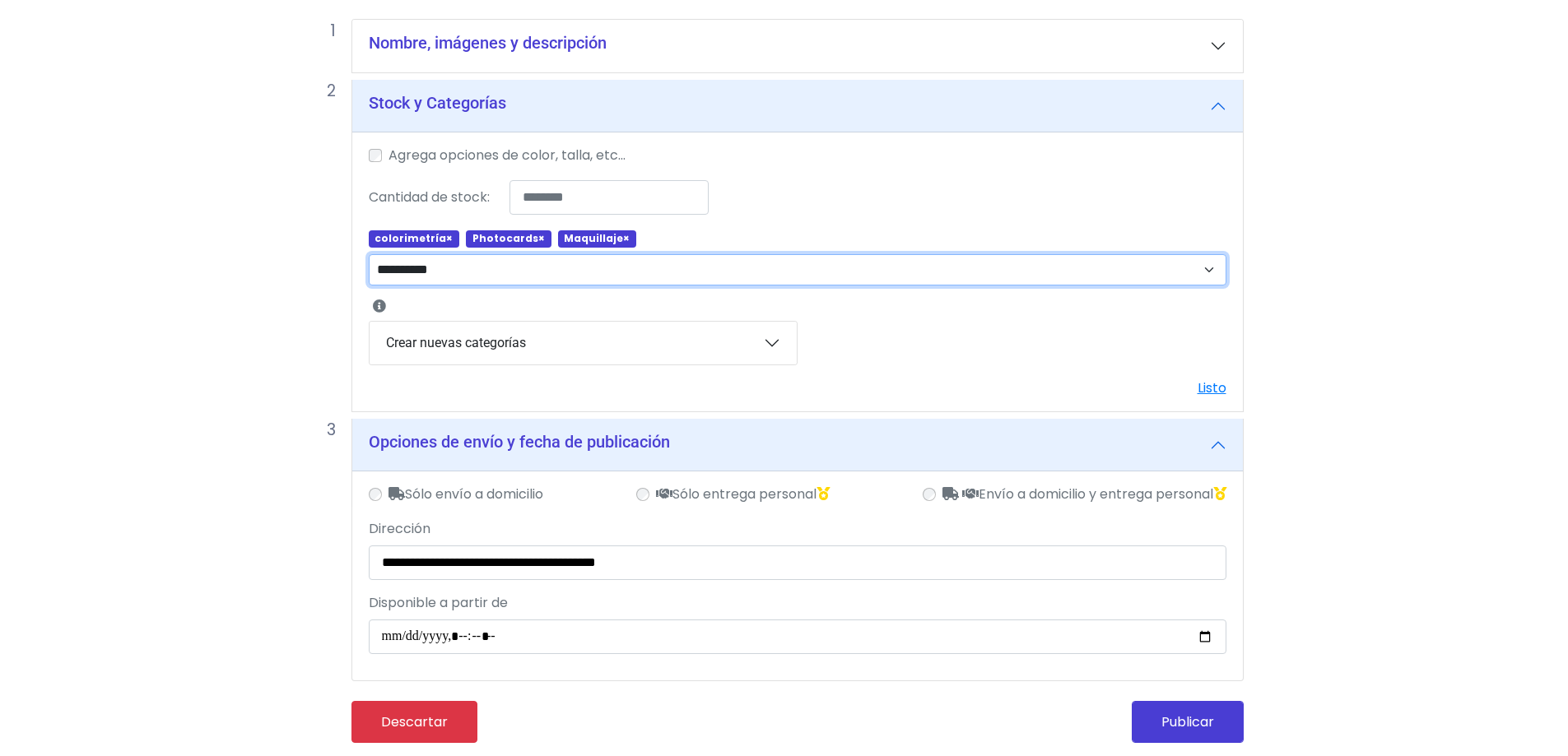 click on "**********" at bounding box center [798, 270] 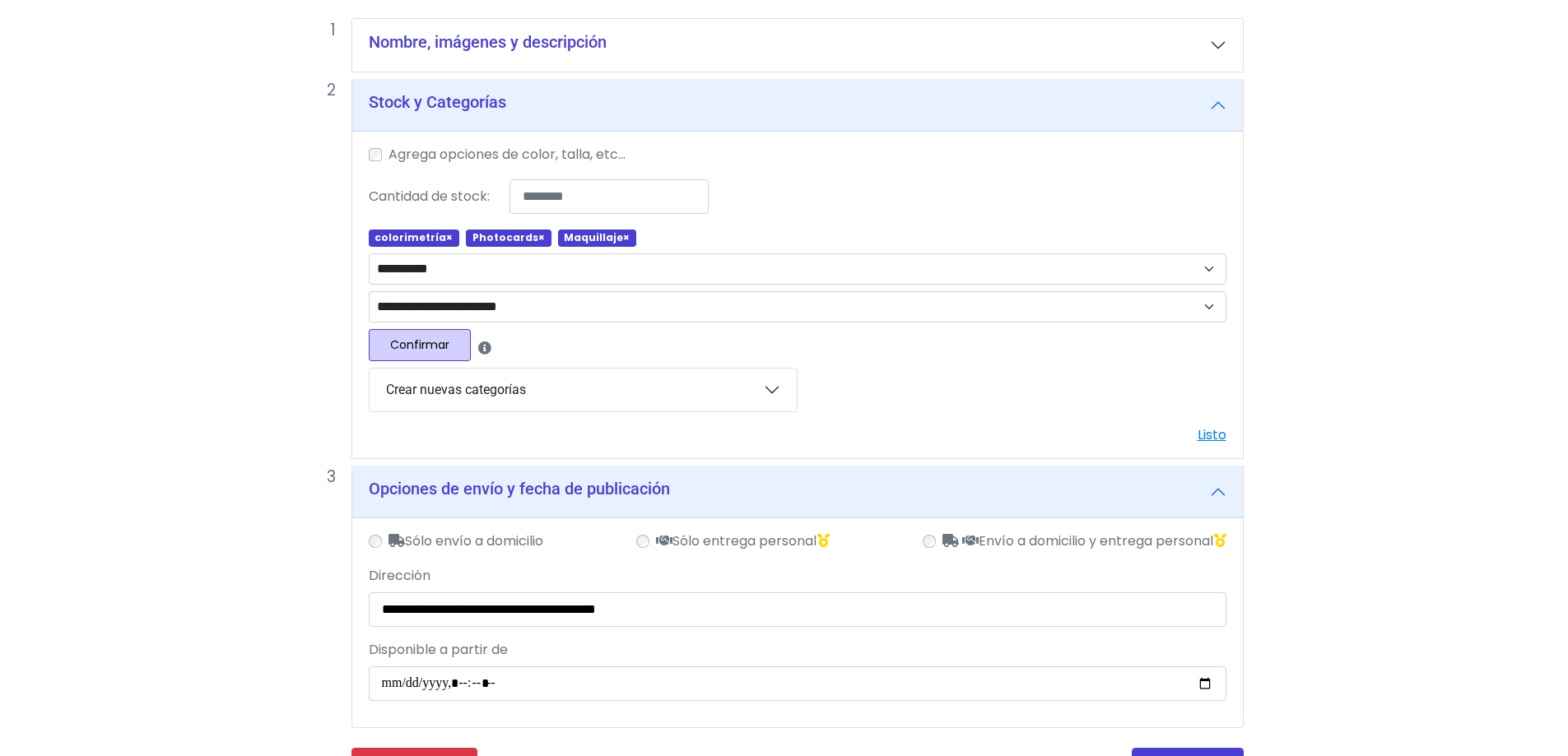 click on "Confirmar" at bounding box center (420, 345) 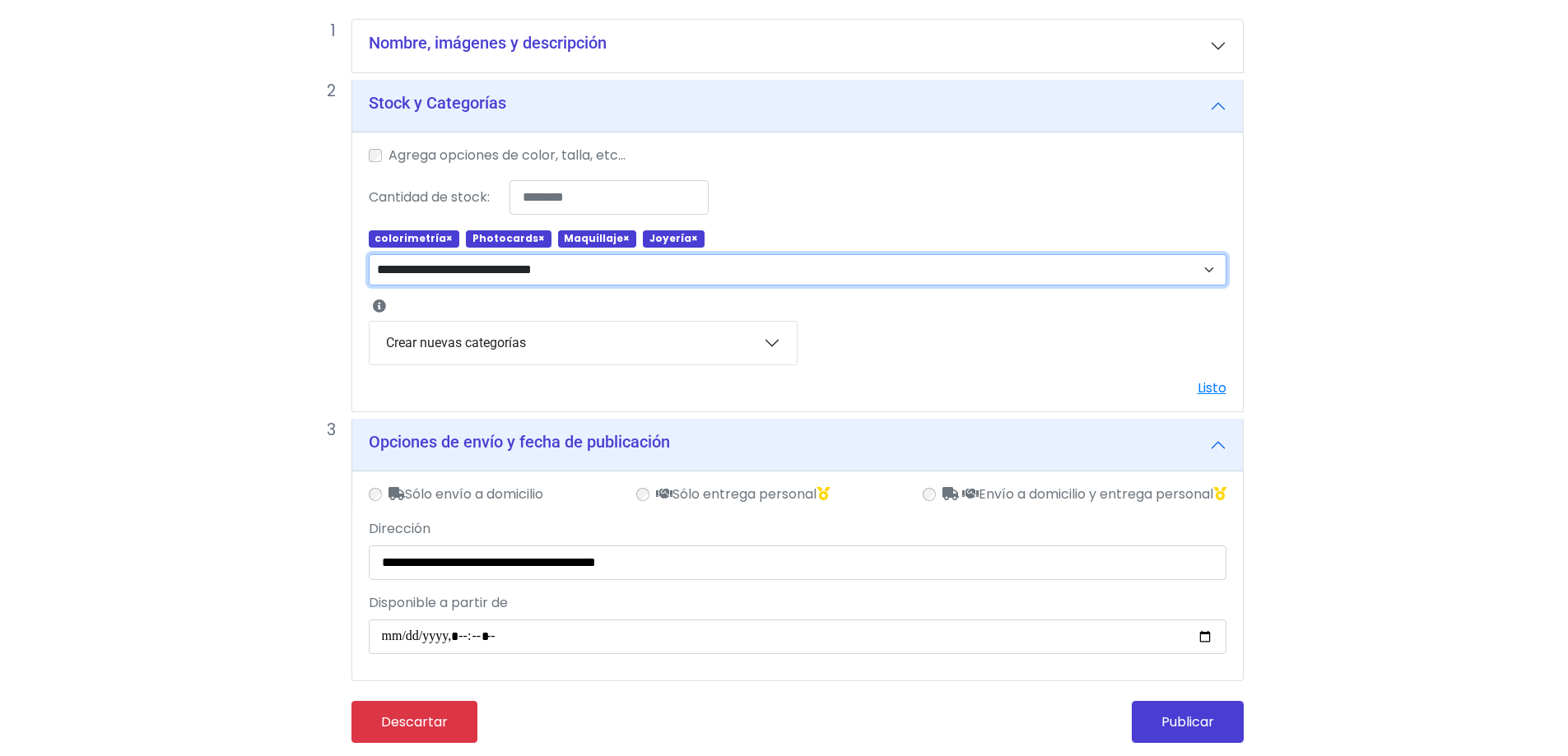 click on "**********" at bounding box center [798, 270] 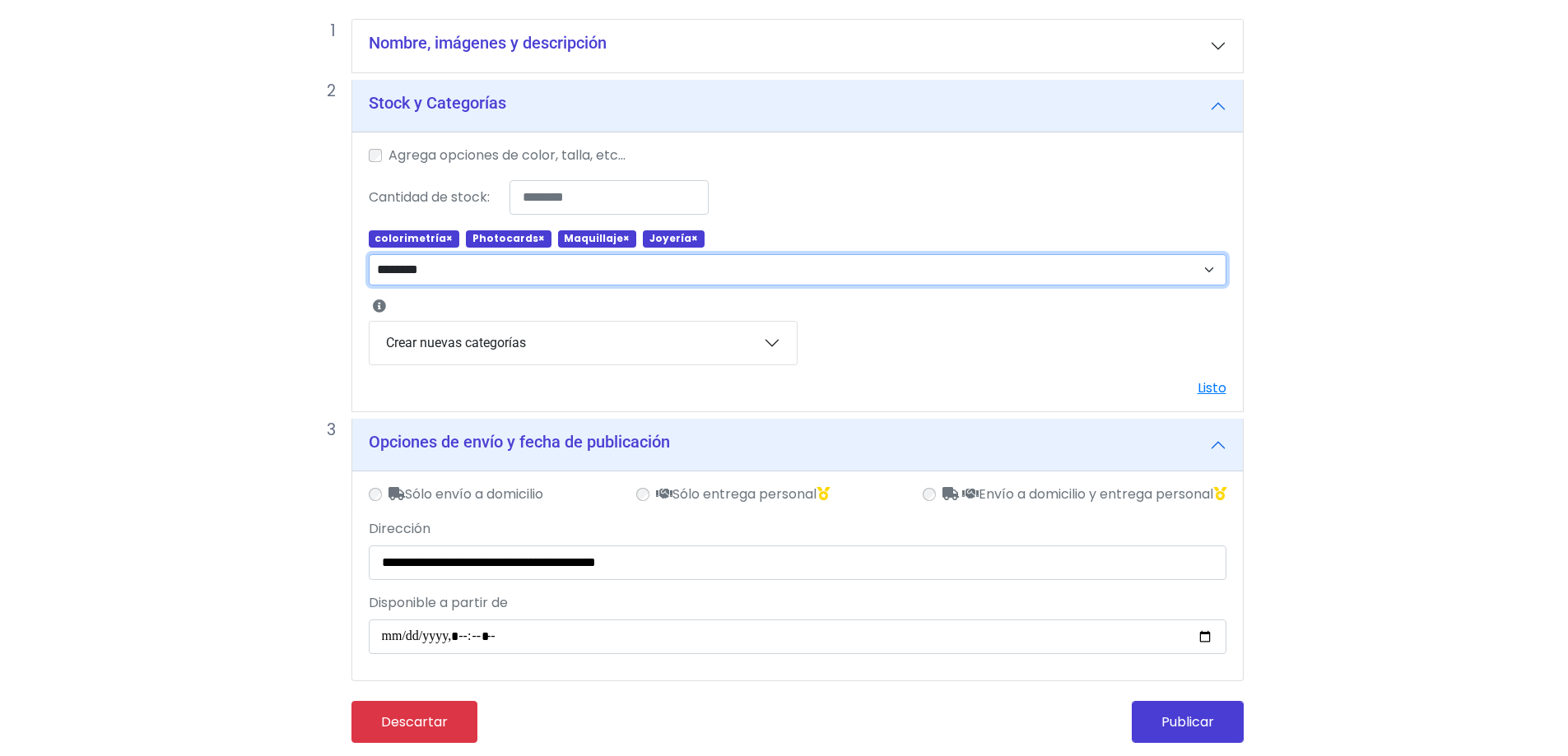click on "**********" at bounding box center [798, 270] 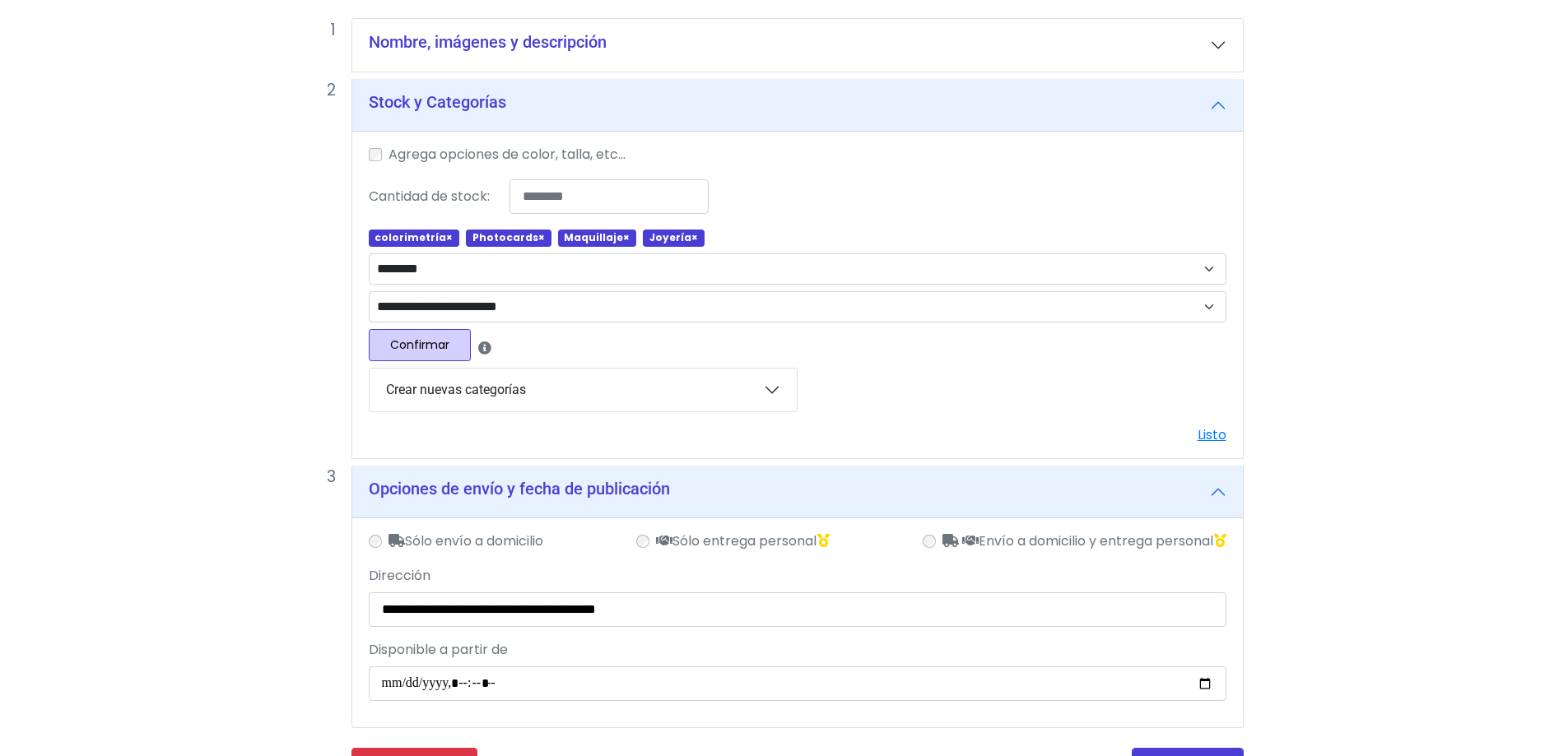 click on "Confirmar" at bounding box center [420, 345] 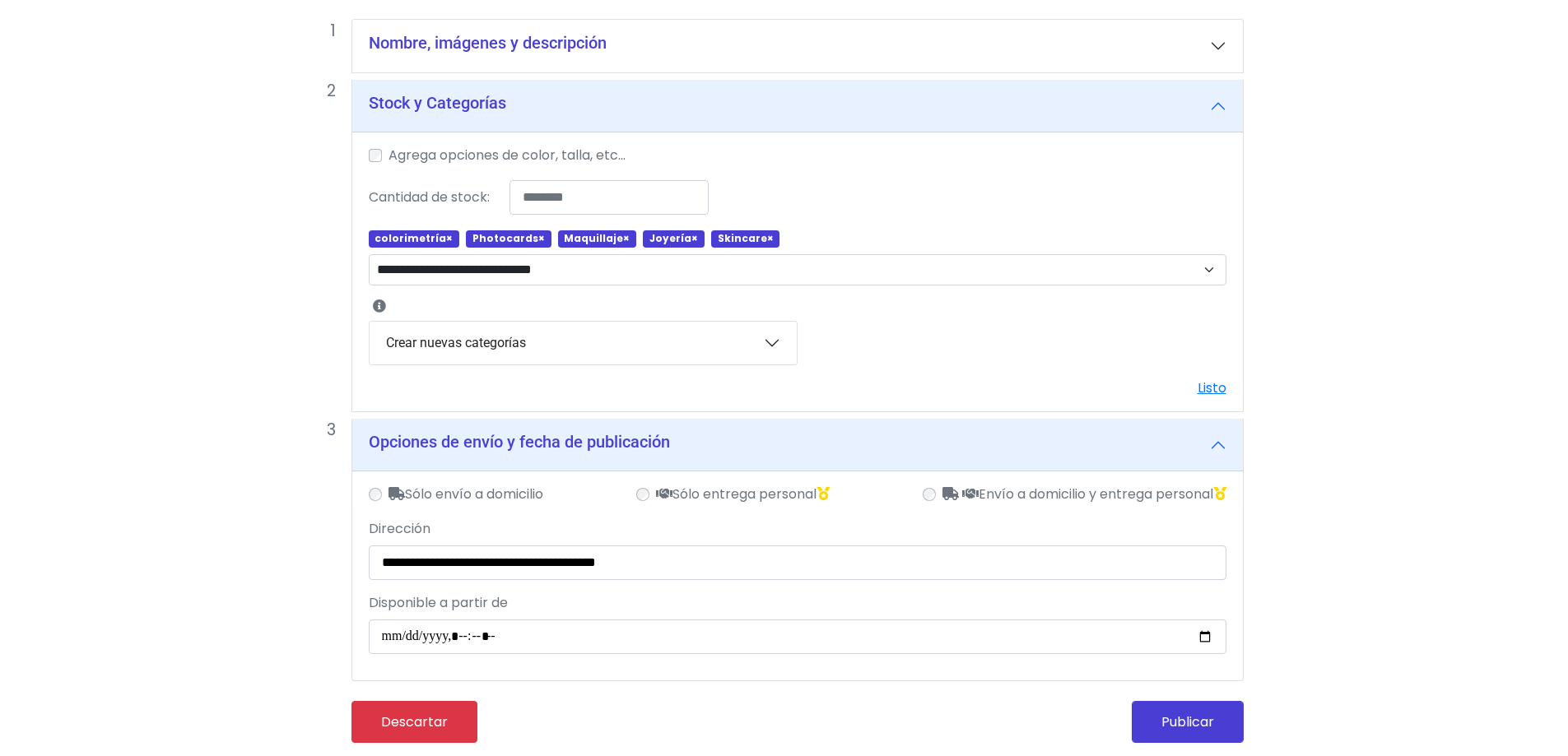 click on "Crear nuevas categorías" at bounding box center (583, 343) 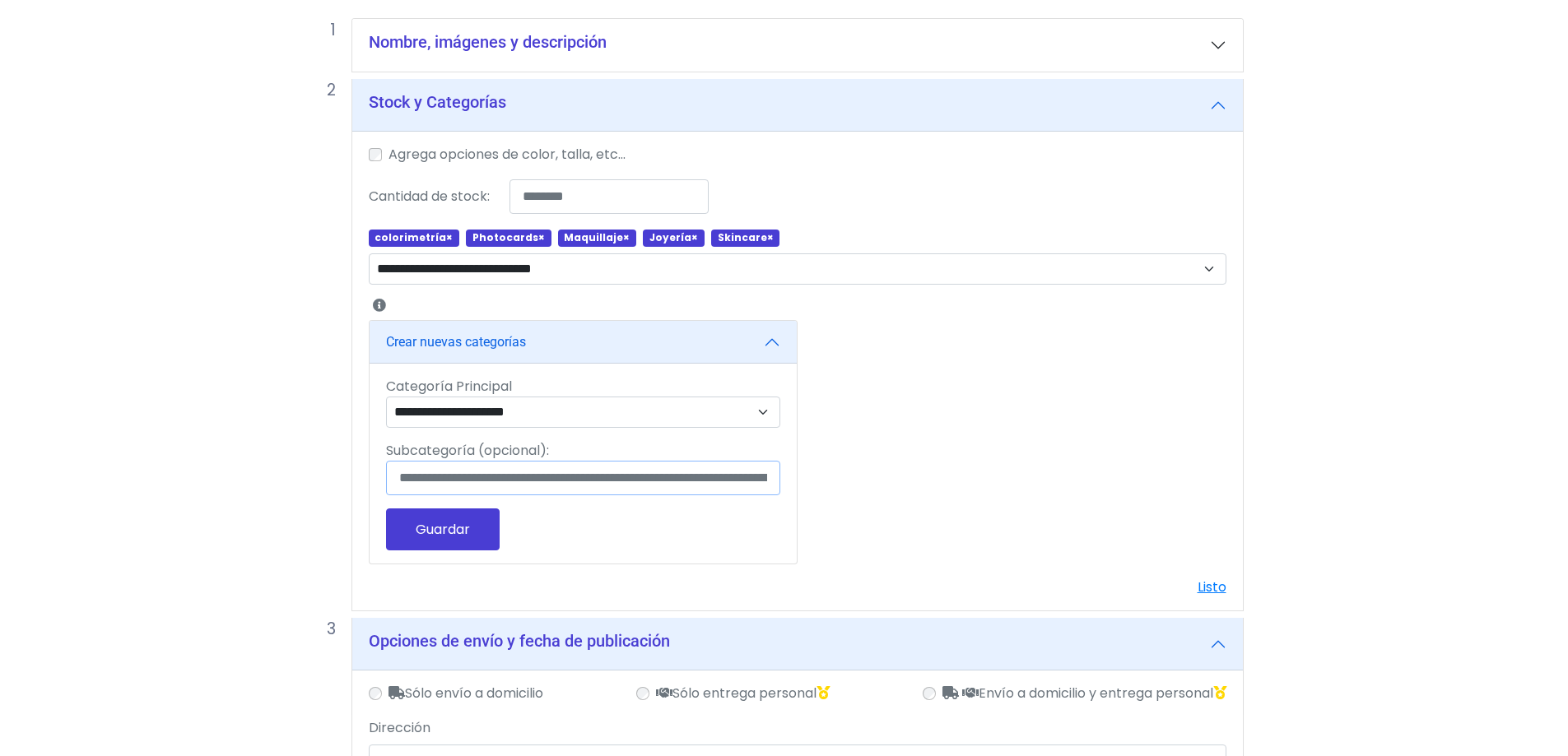 click on "Subcategoría (opcional):" at bounding box center (583, 478) 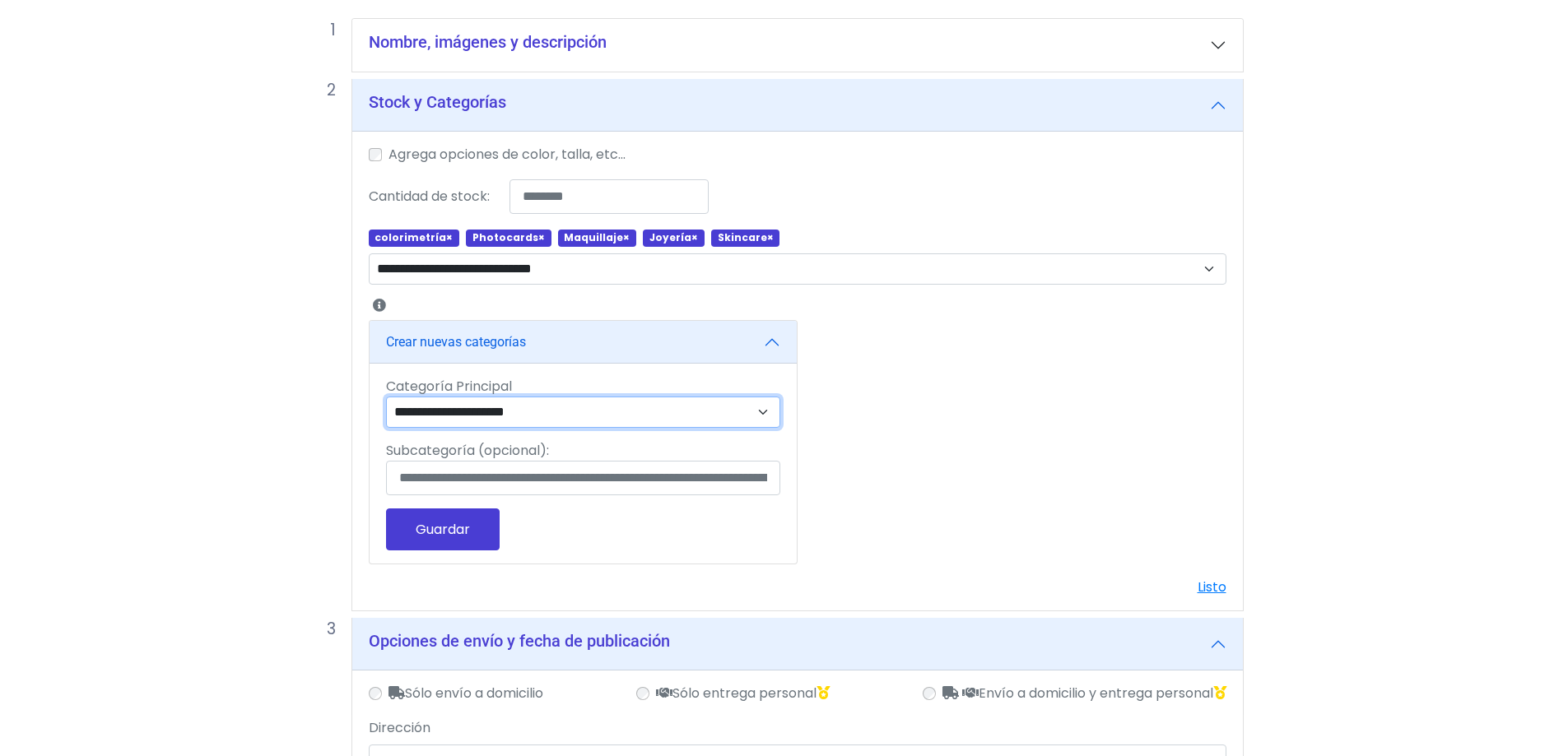 click on "**********" at bounding box center [583, 412] 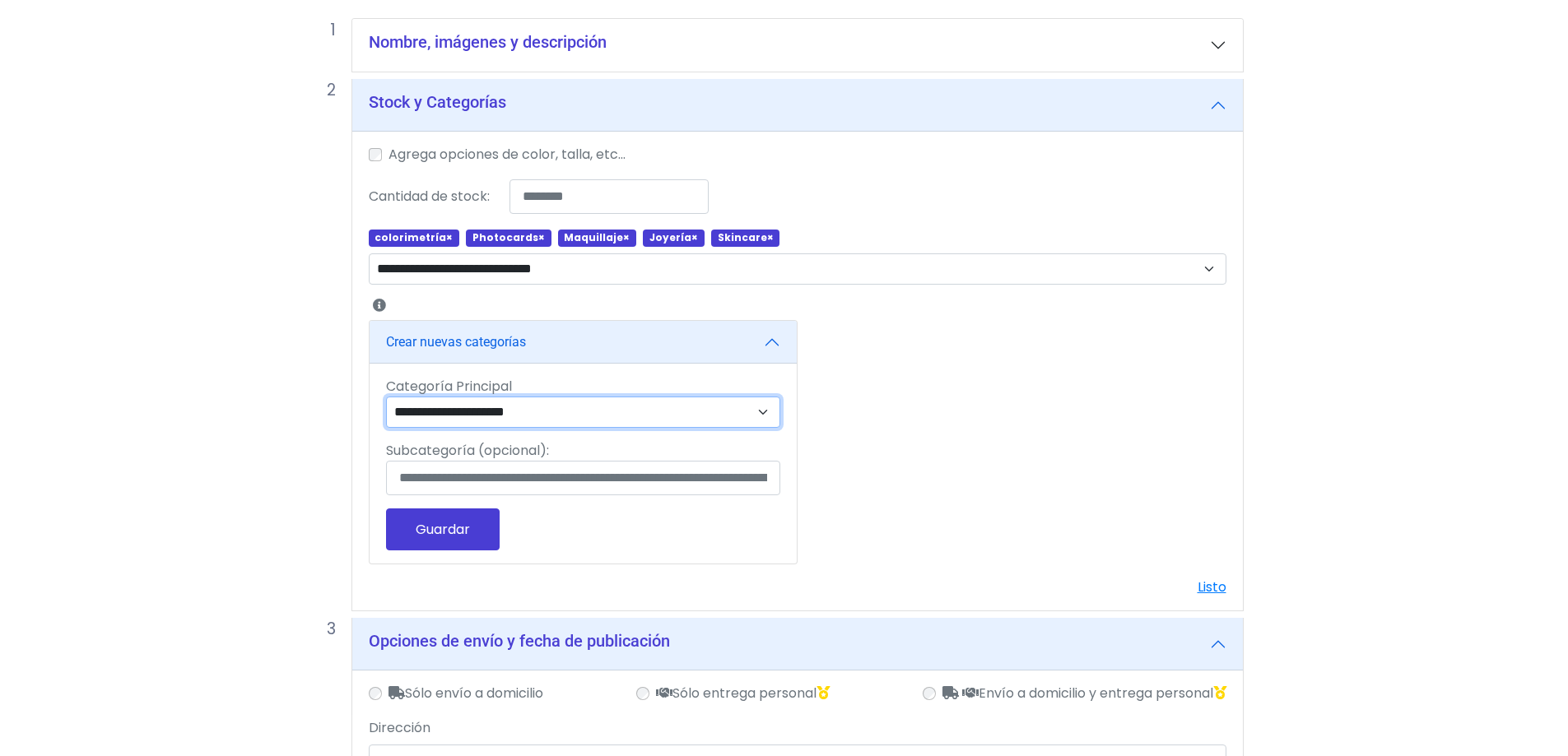 select on "**" 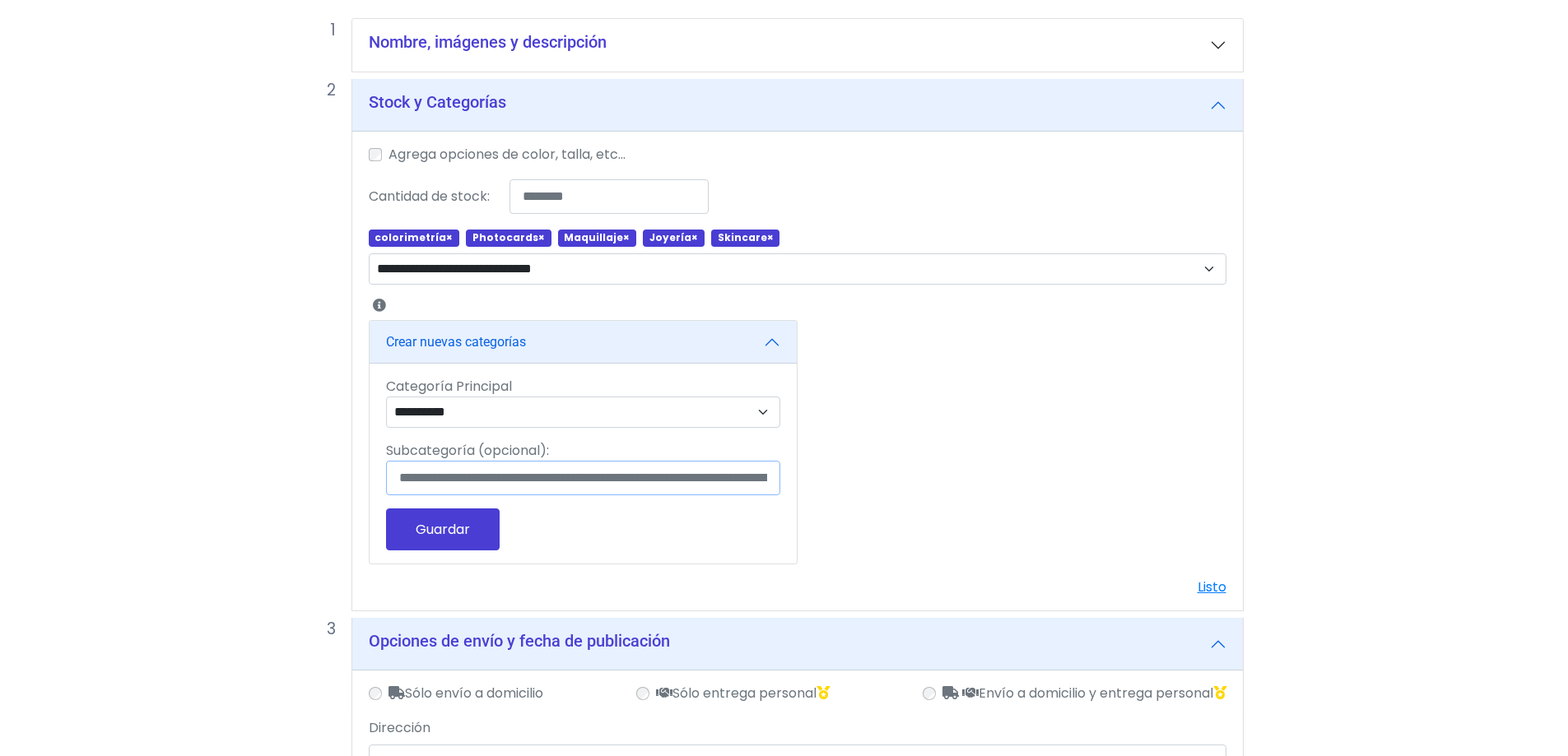 click on "Subcategoría (opcional):" at bounding box center [583, 478] 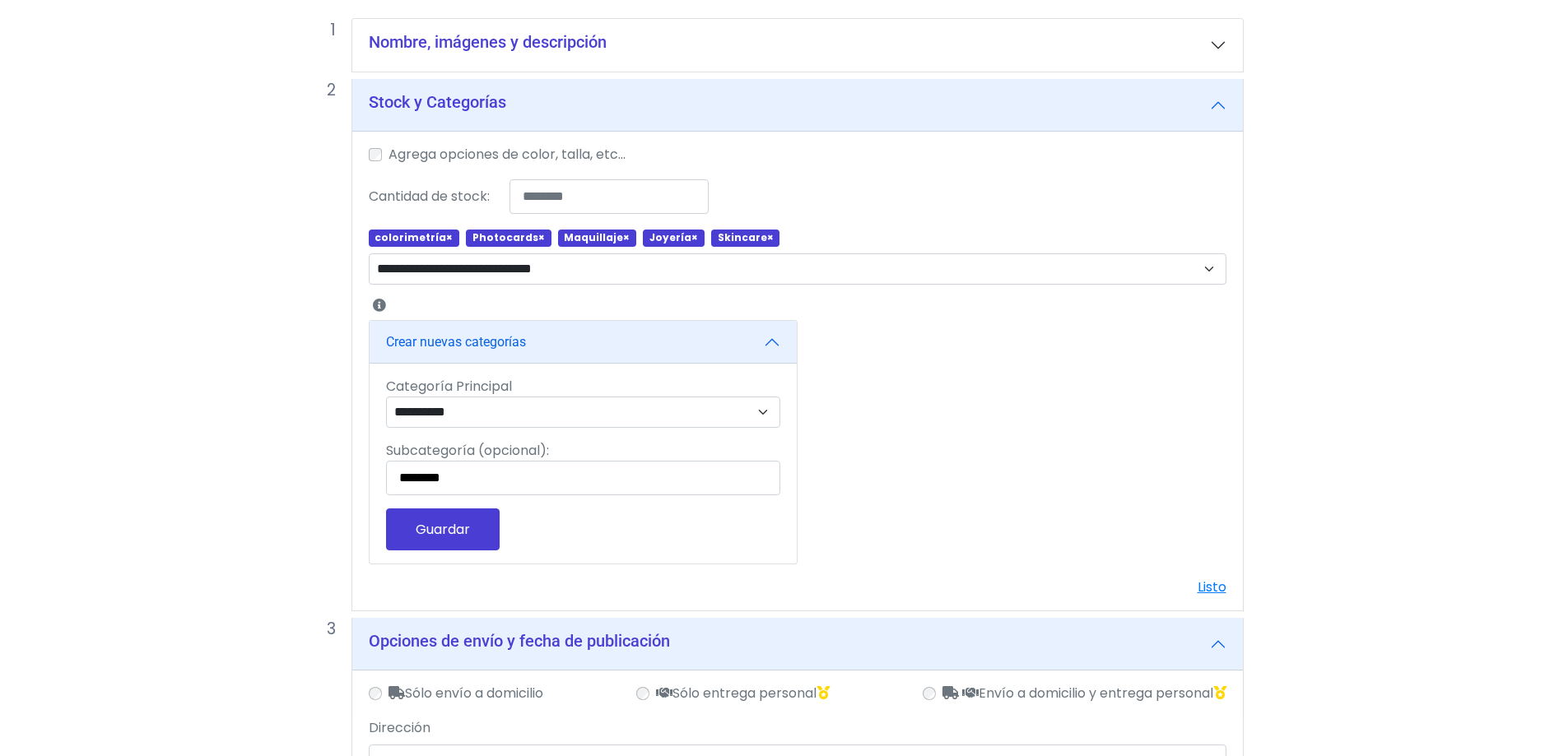 click on "Guardar" at bounding box center [443, 529] 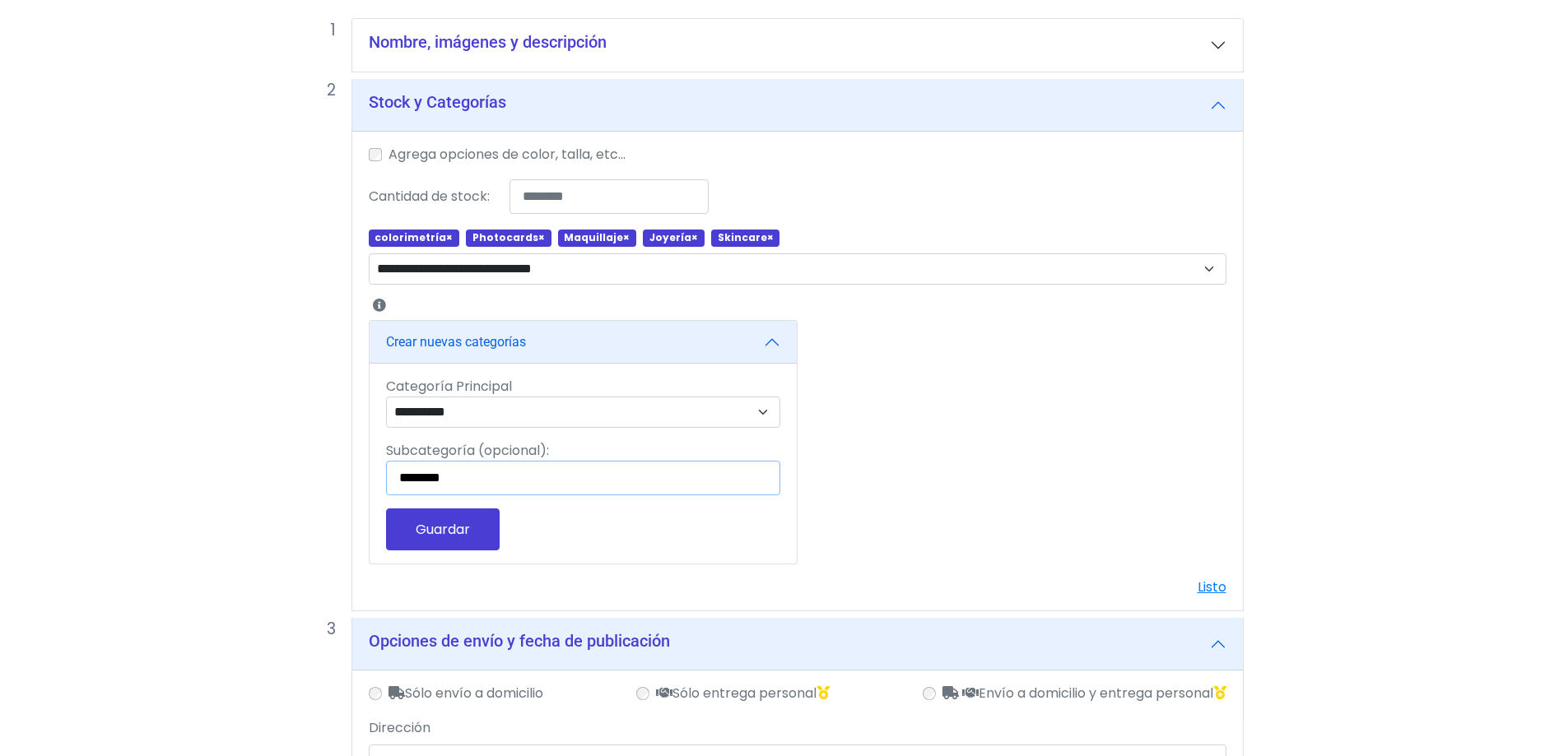 click on "********" at bounding box center (583, 478) 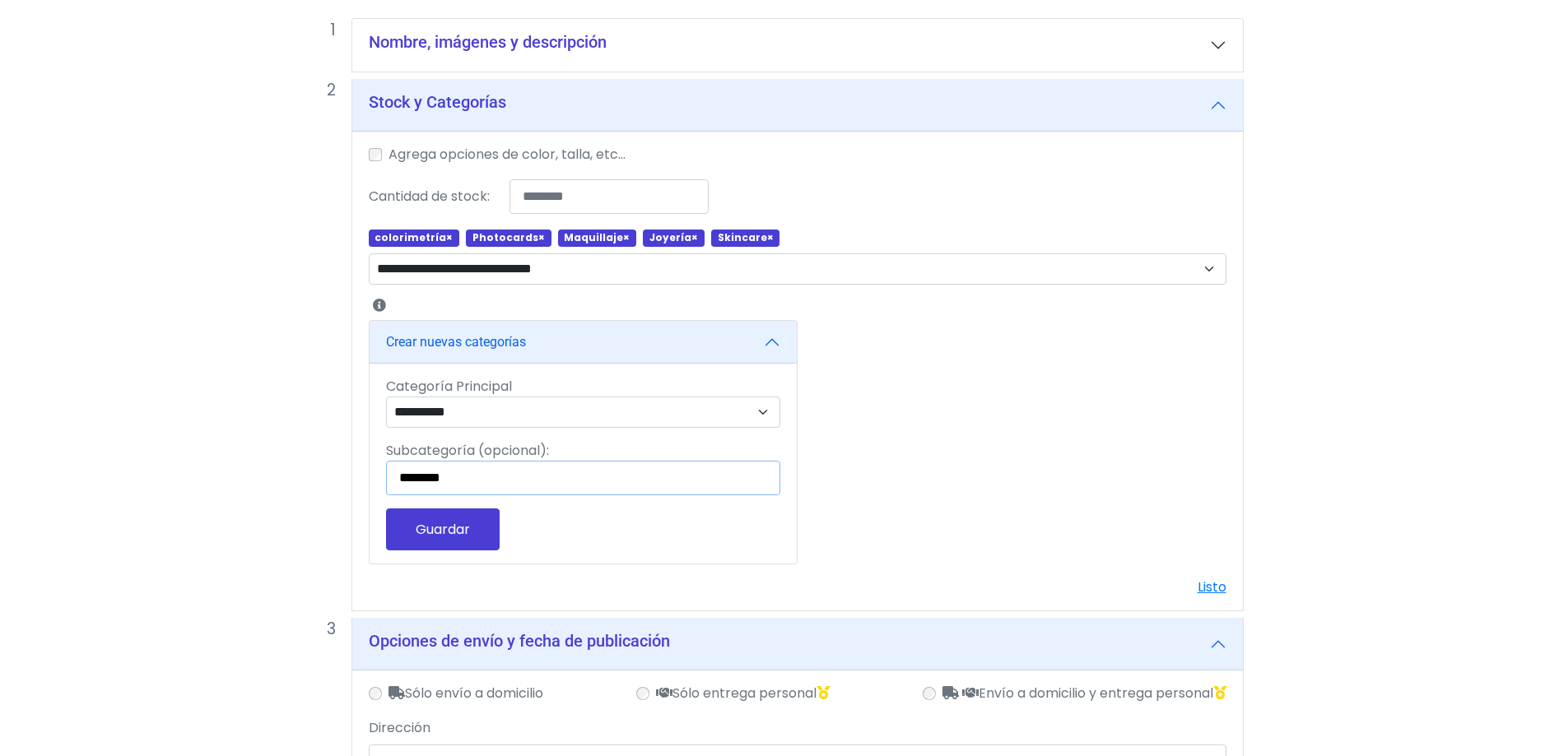 click on "********" at bounding box center [583, 478] 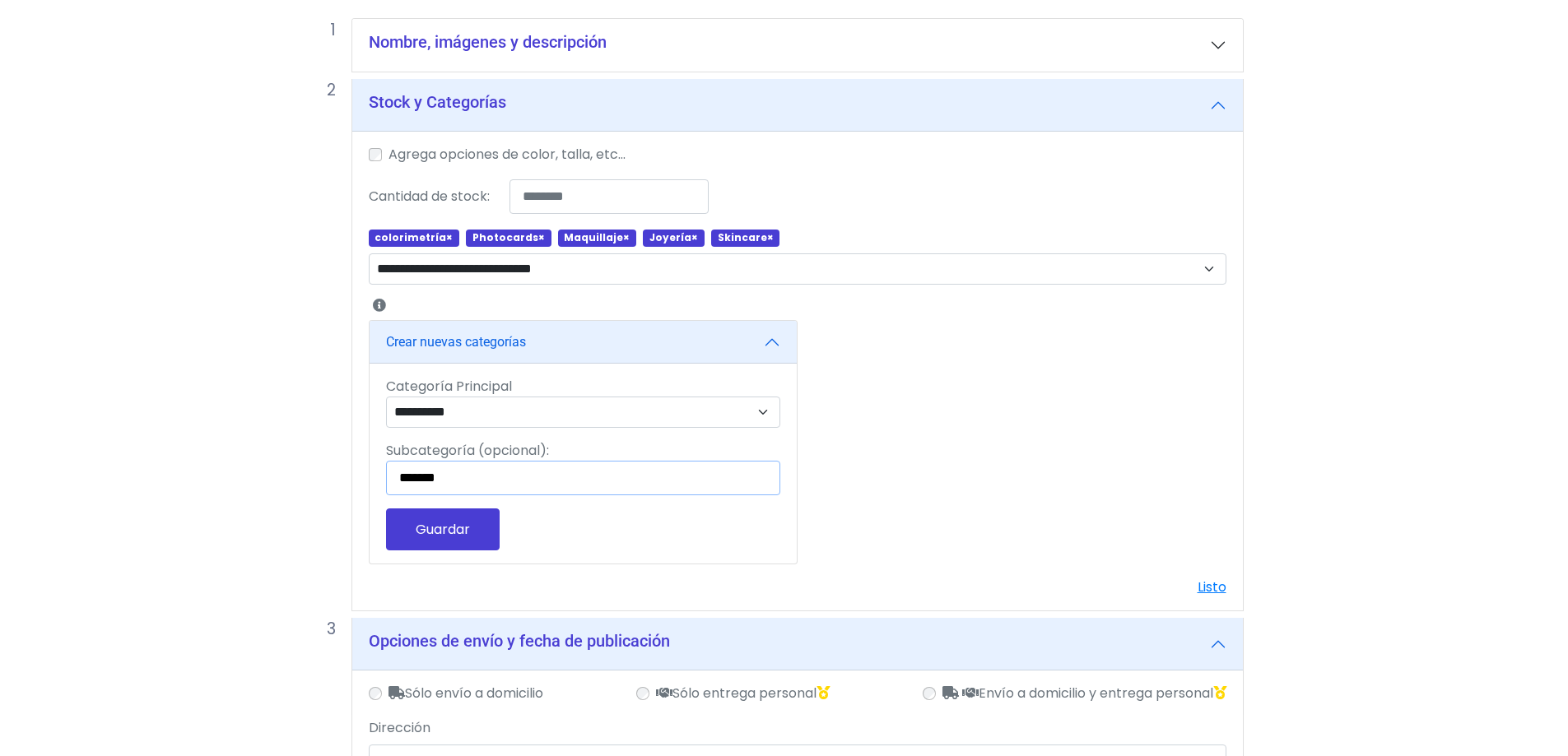 type on "*******" 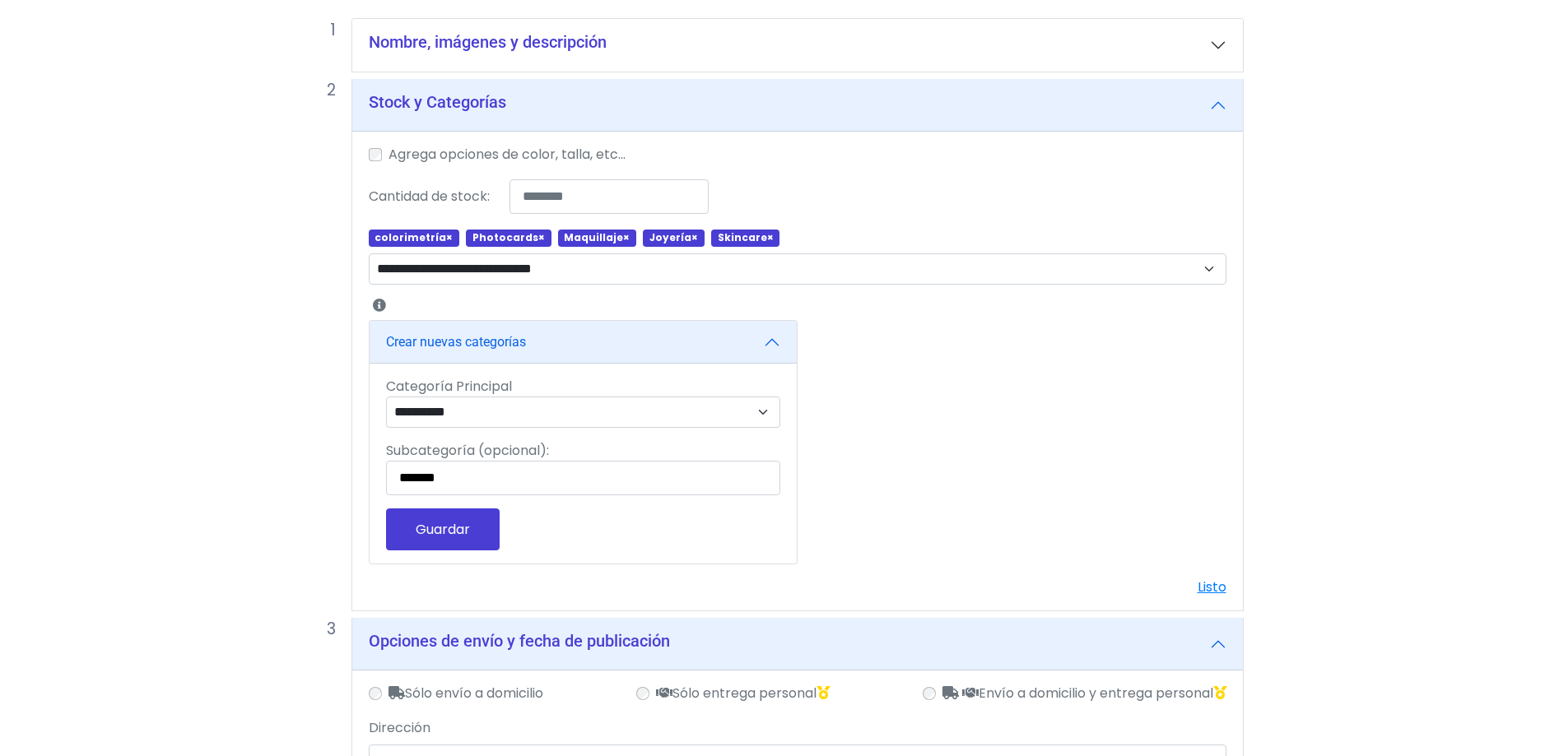 click on "Guardar" at bounding box center [443, 529] 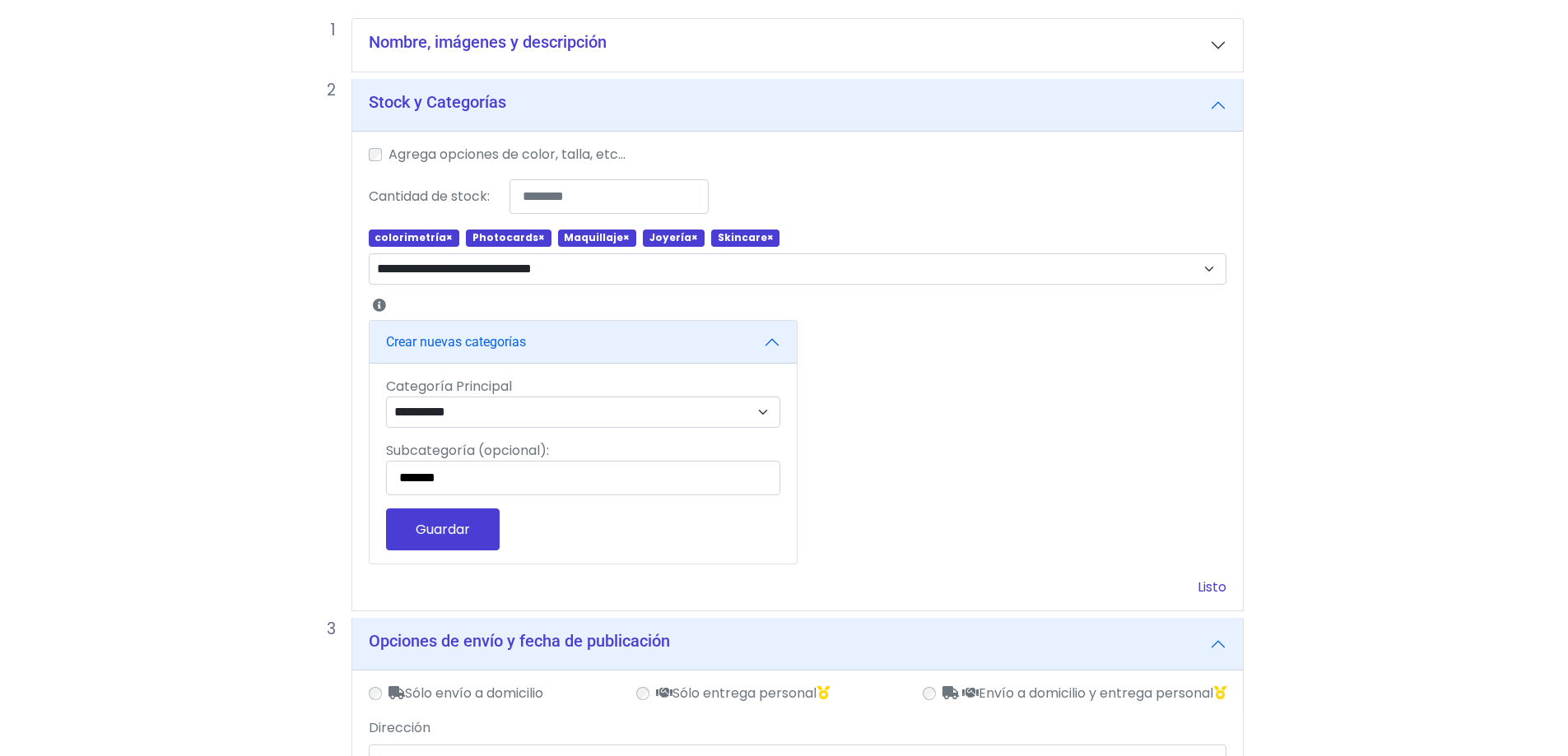 click on "Listo" at bounding box center [1212, 587] 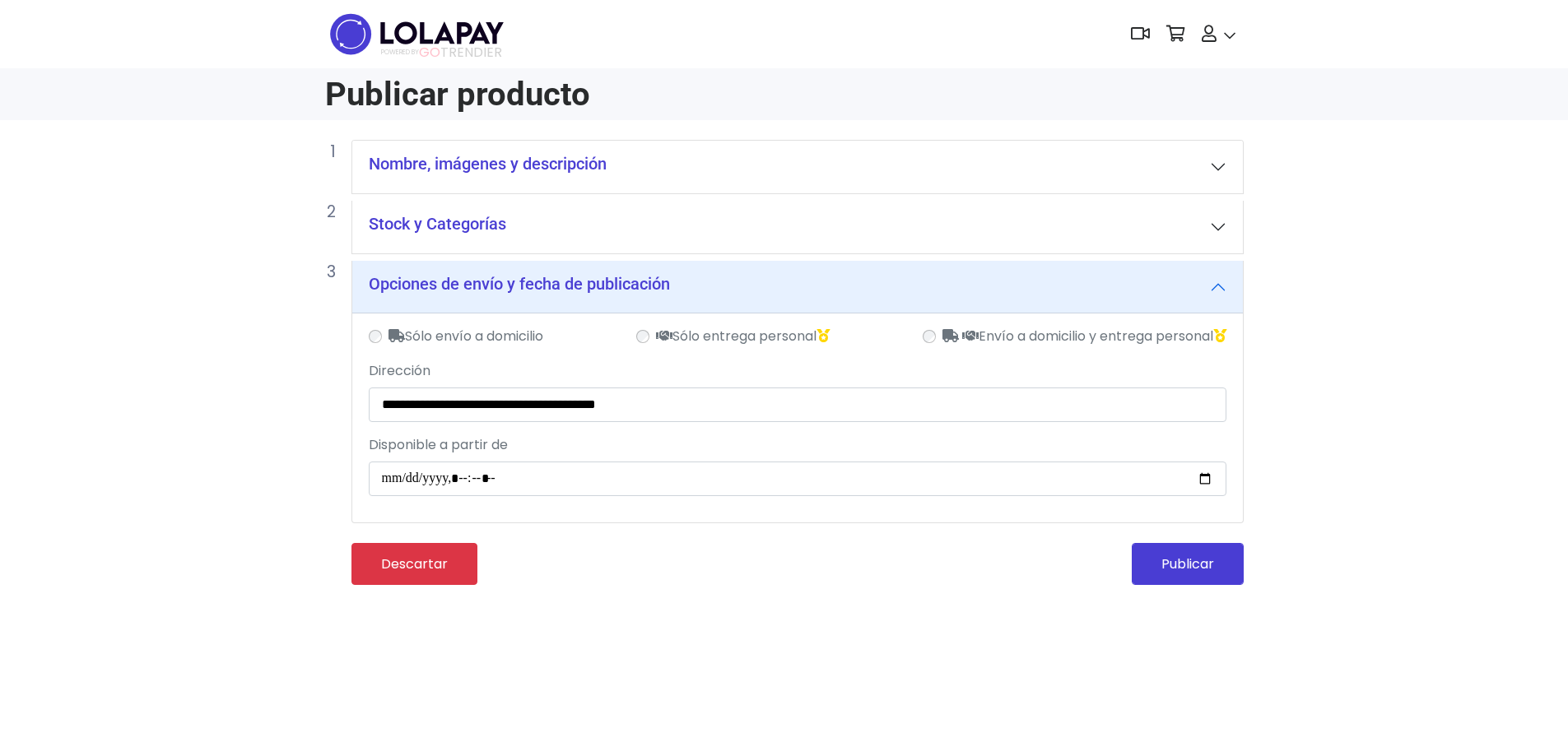 scroll, scrollTop: 0, scrollLeft: 0, axis: both 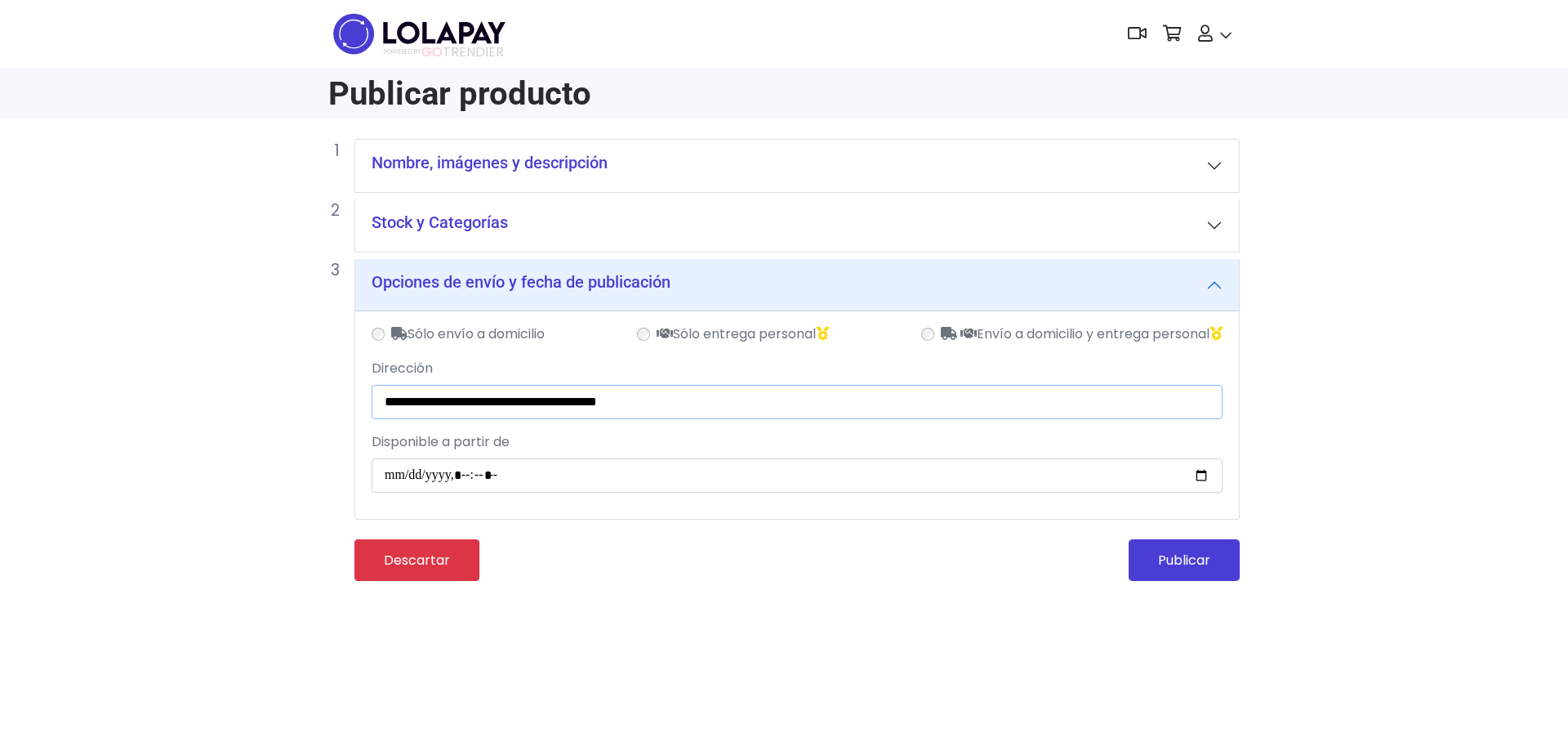 drag, startPoint x: 694, startPoint y: 396, endPoint x: 335, endPoint y: 395, distance: 359.00139 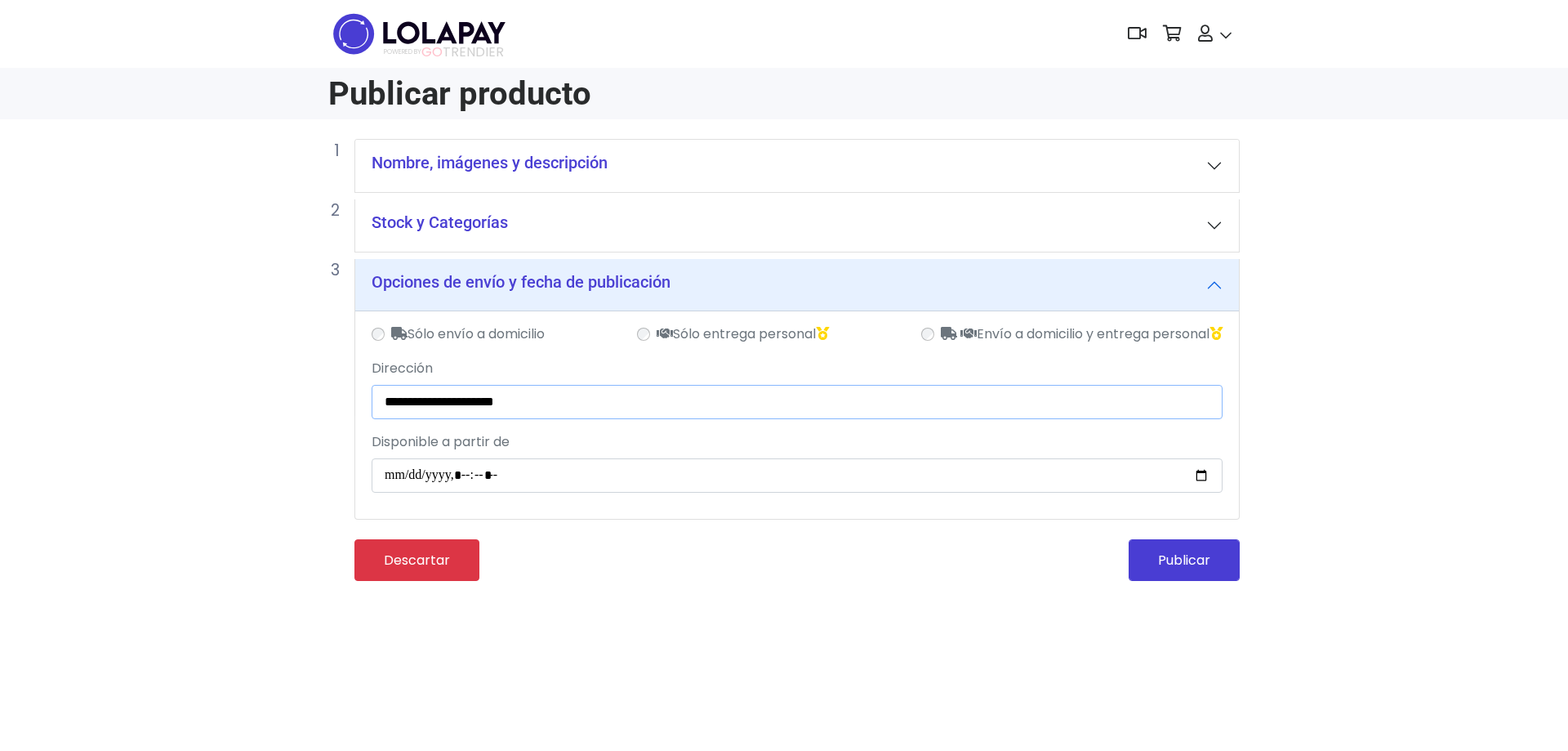 type on "**********" 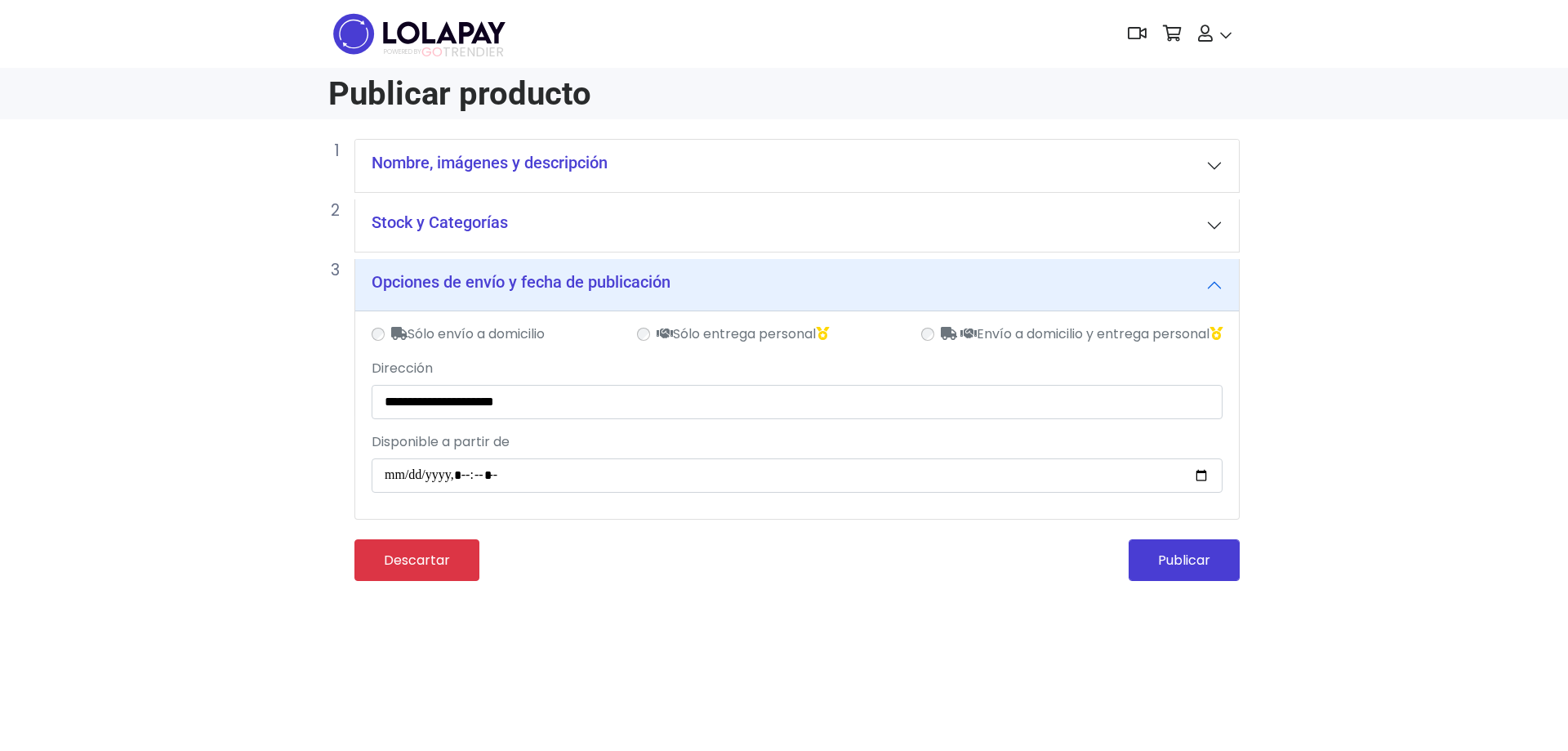 click on "Nombre, imágenes y descripción" at bounding box center [797, 166] 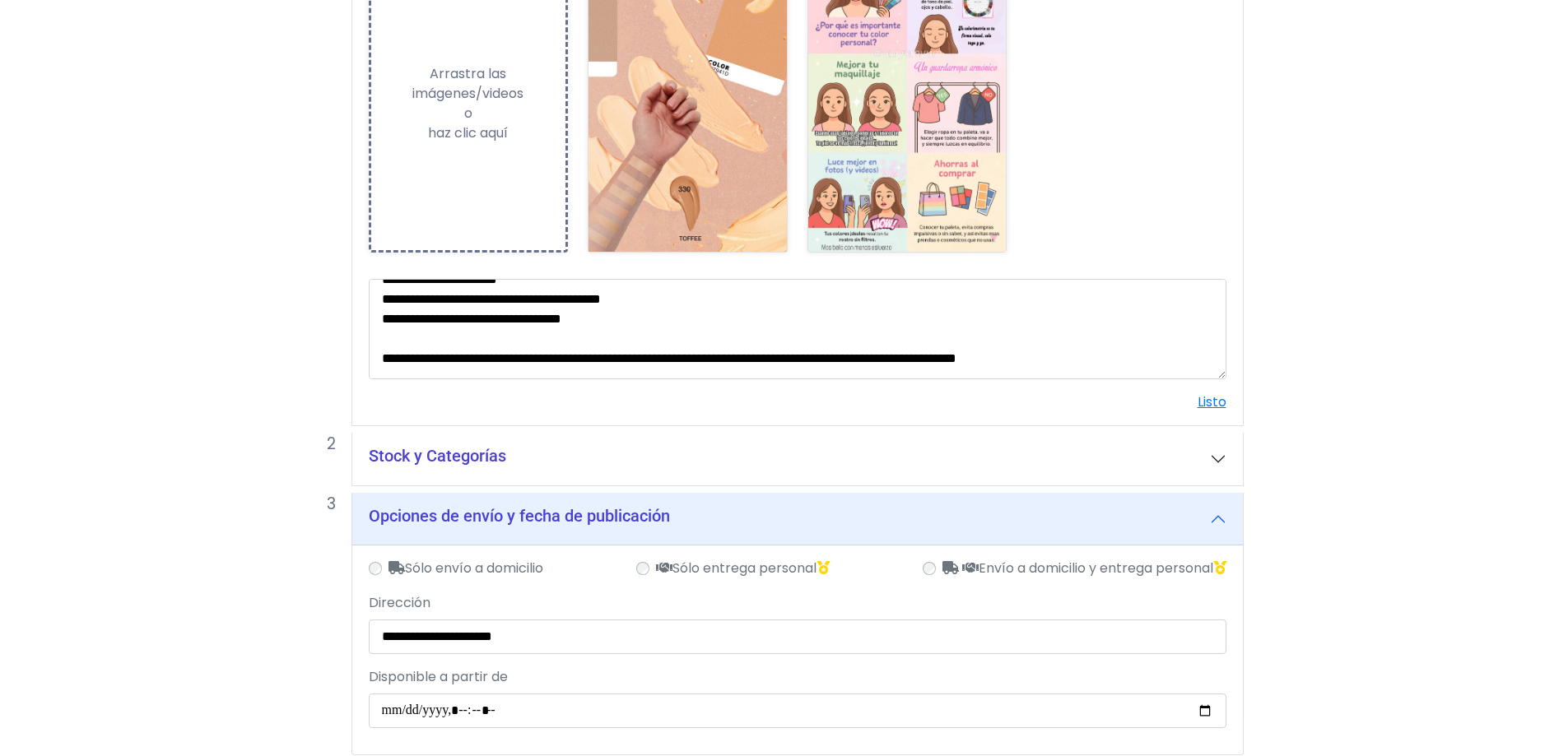 scroll, scrollTop: 404, scrollLeft: 0, axis: vertical 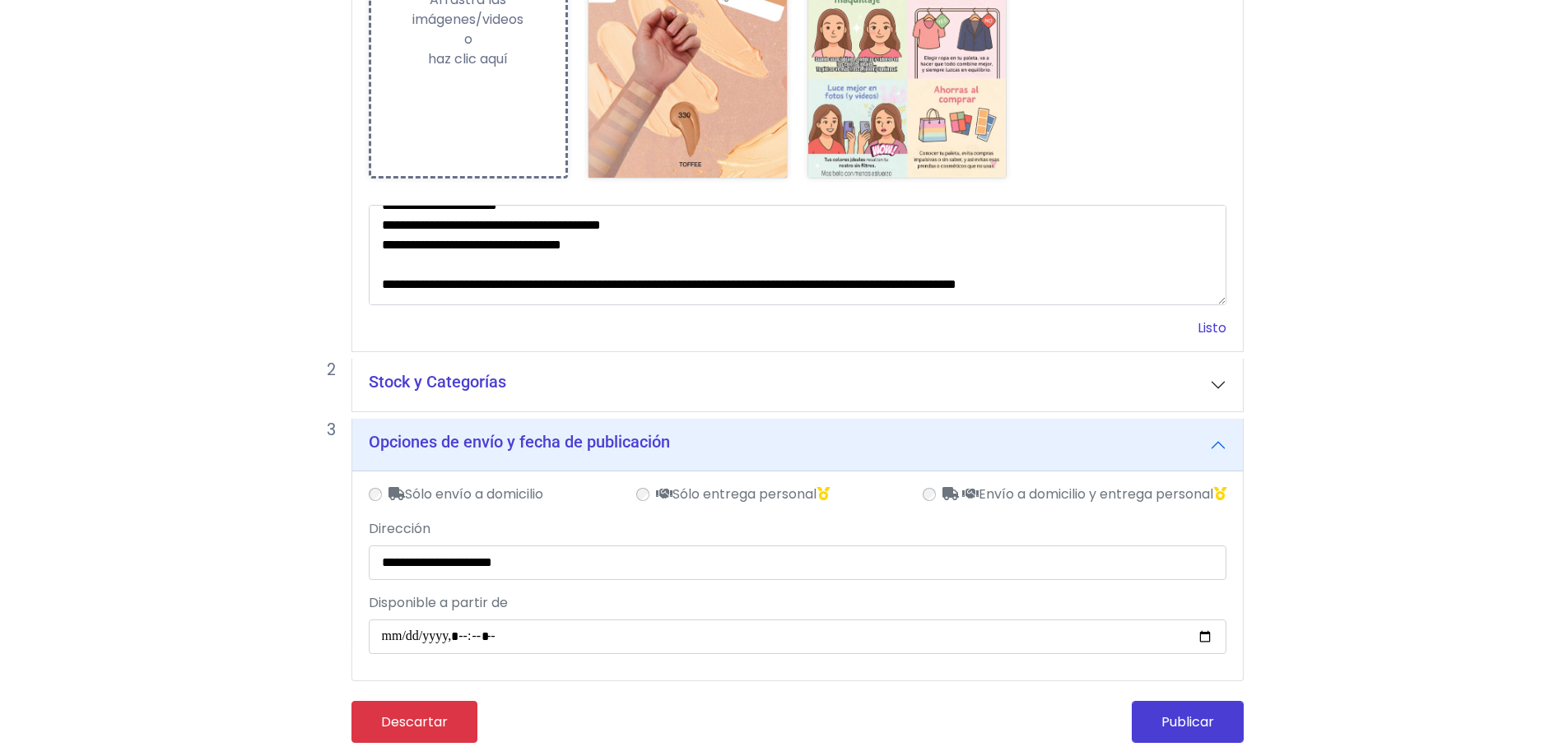 click on "Listo" at bounding box center (1212, 327) 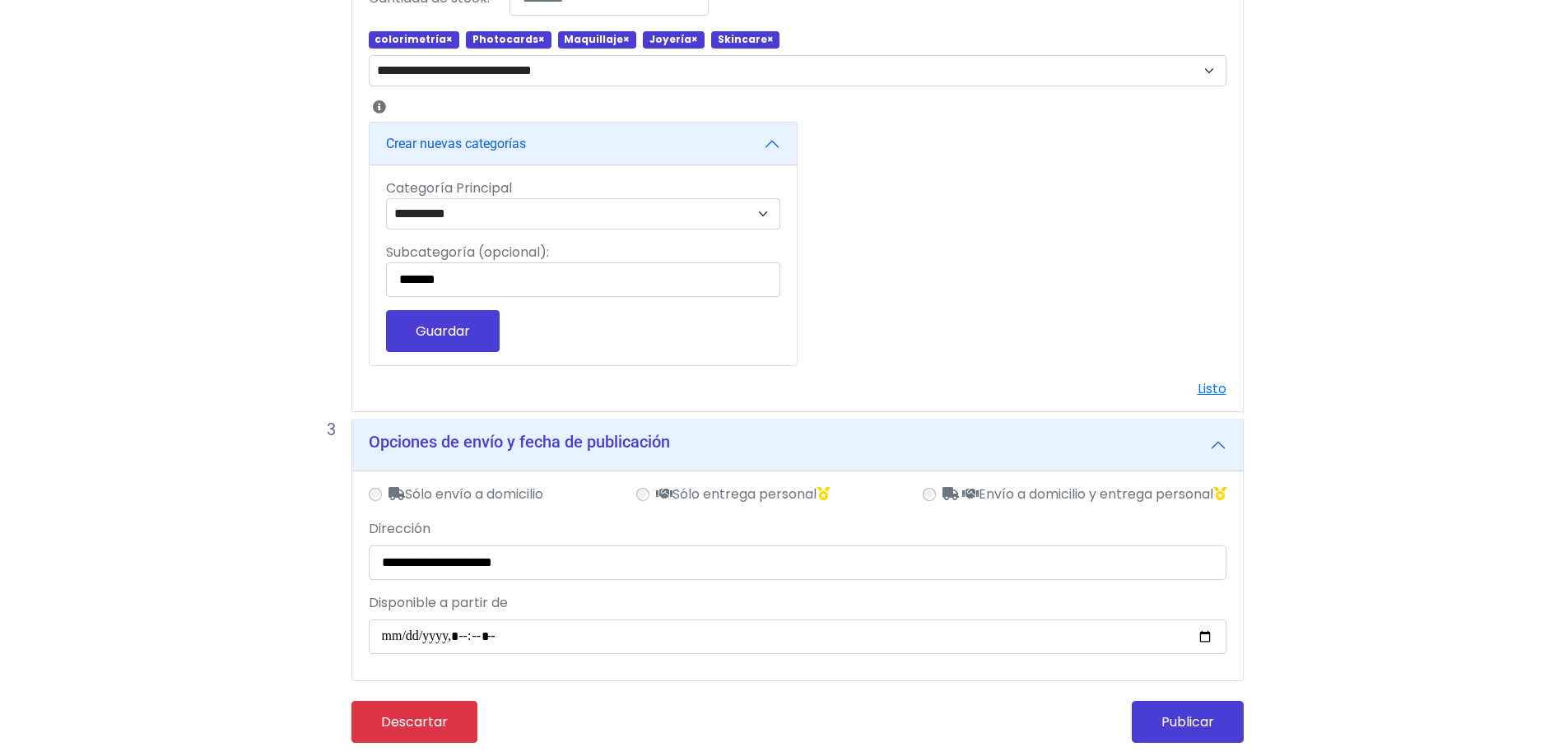 scroll, scrollTop: 322, scrollLeft: 0, axis: vertical 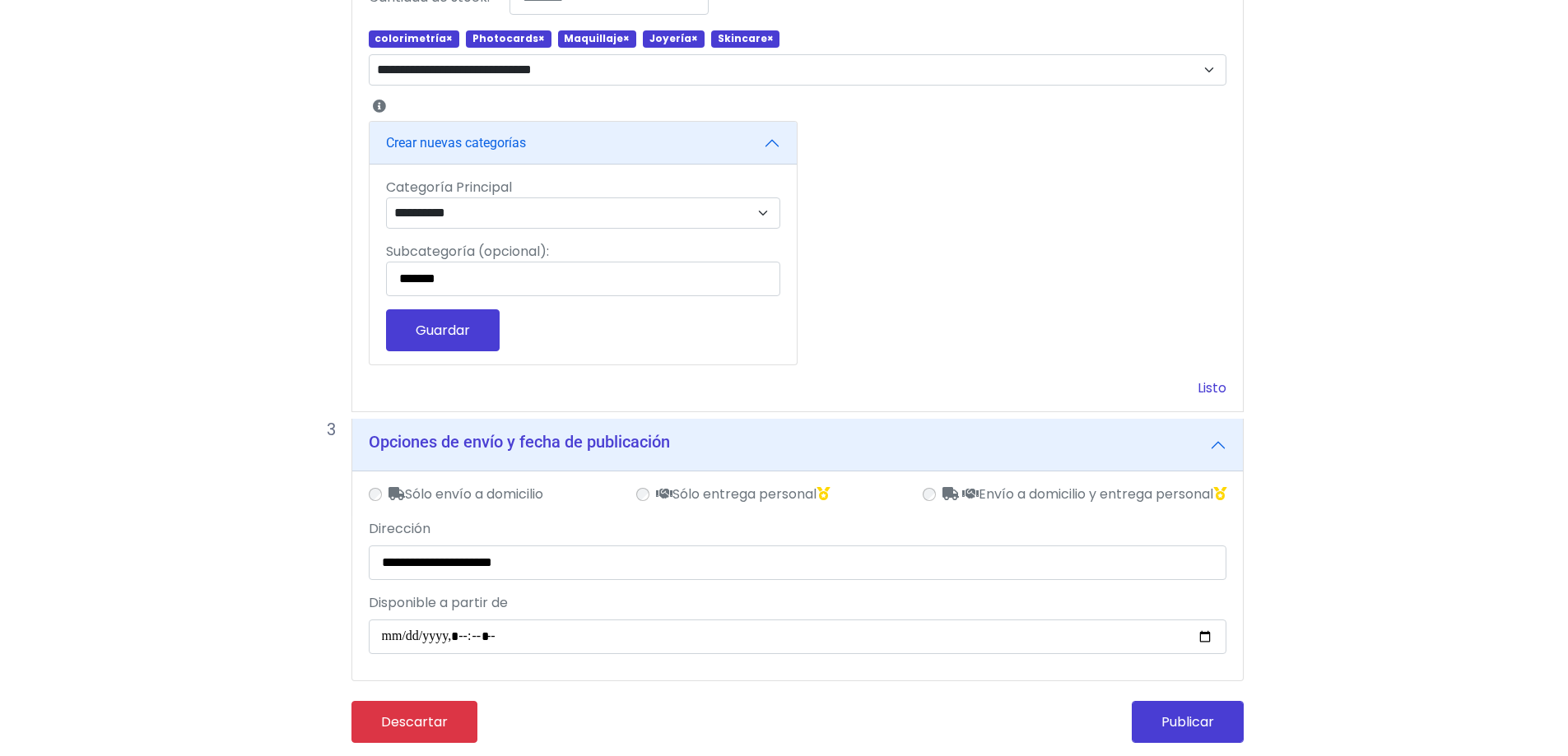 click on "Listo" at bounding box center [1212, 387] 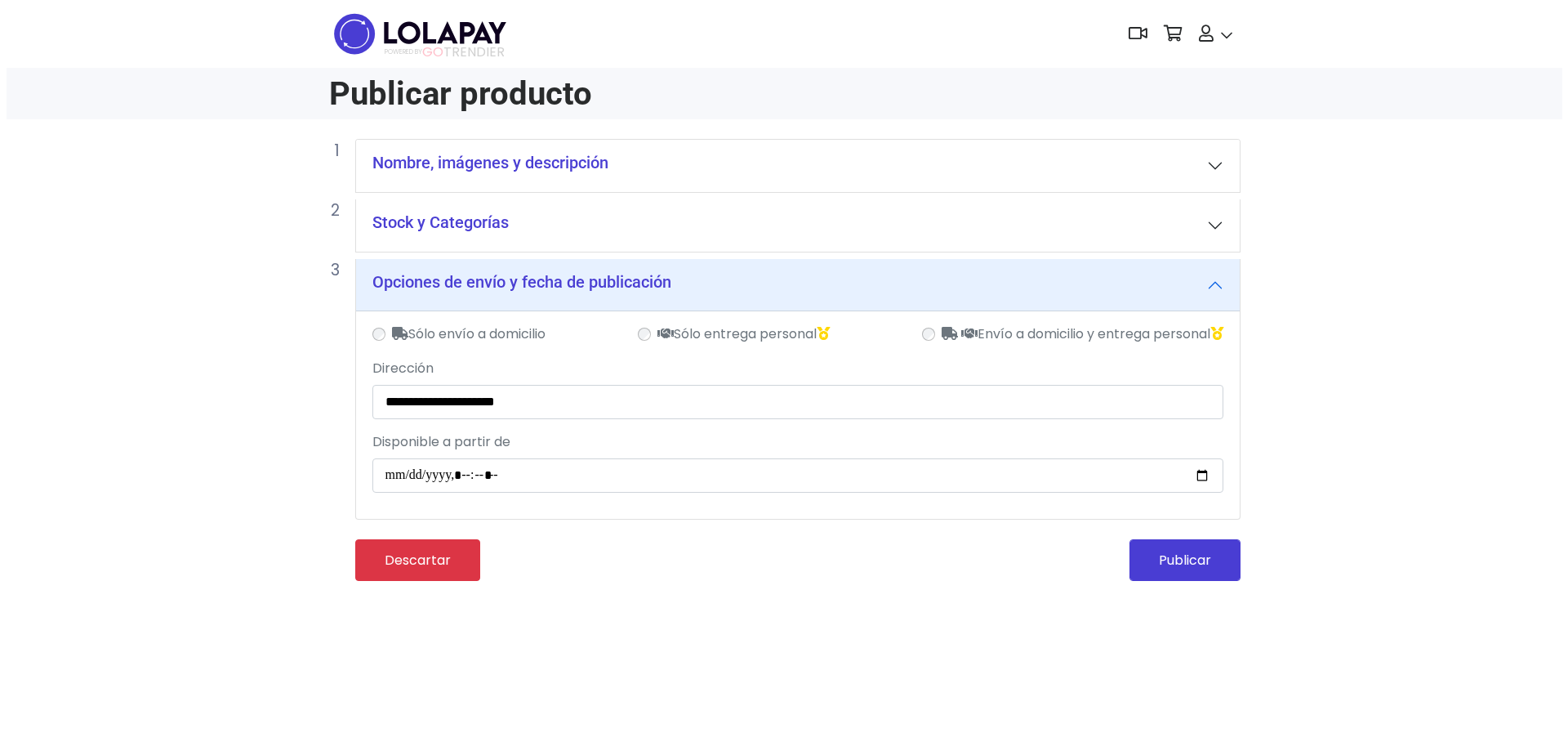 scroll, scrollTop: 0, scrollLeft: 0, axis: both 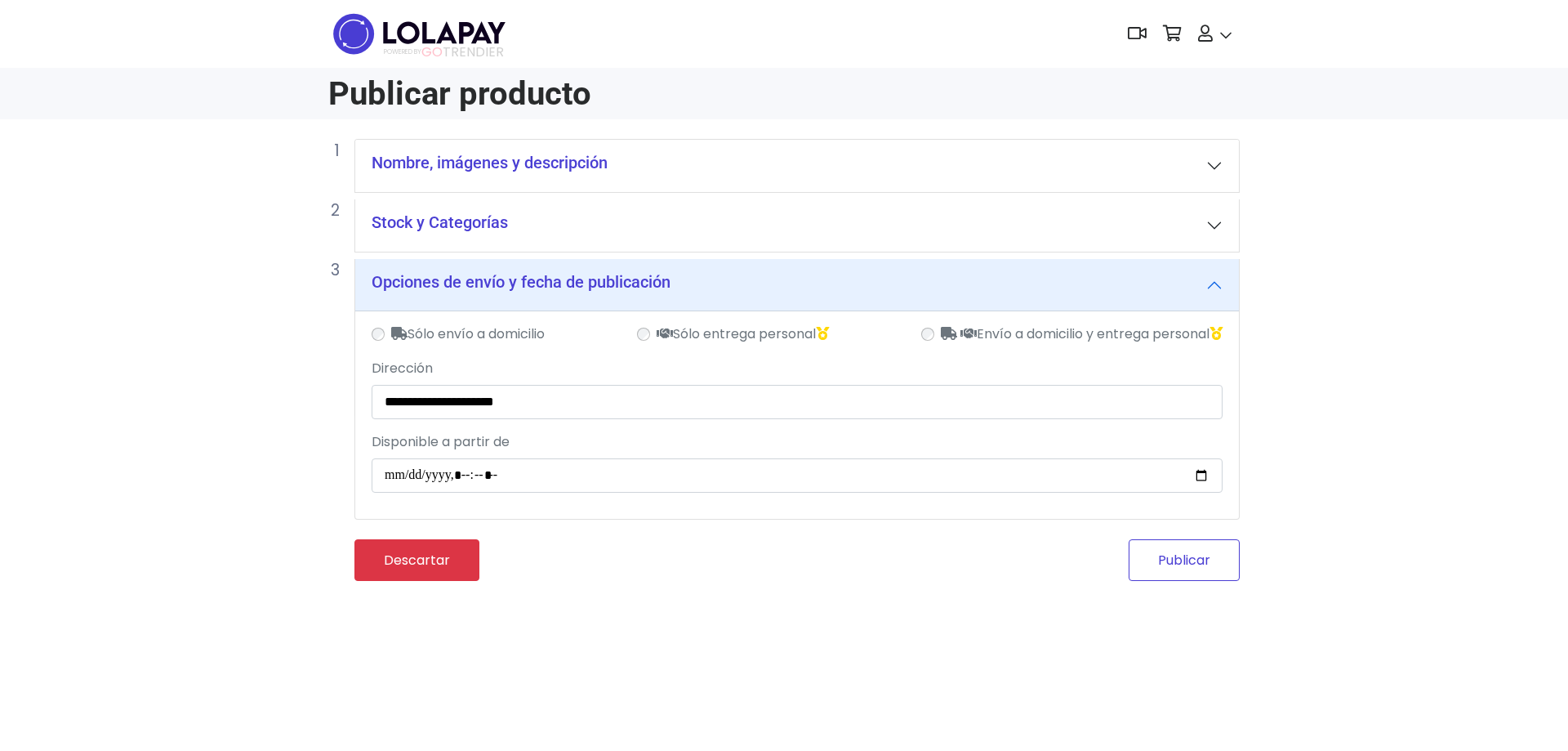 click on "Publicar" at bounding box center [1184, 560] 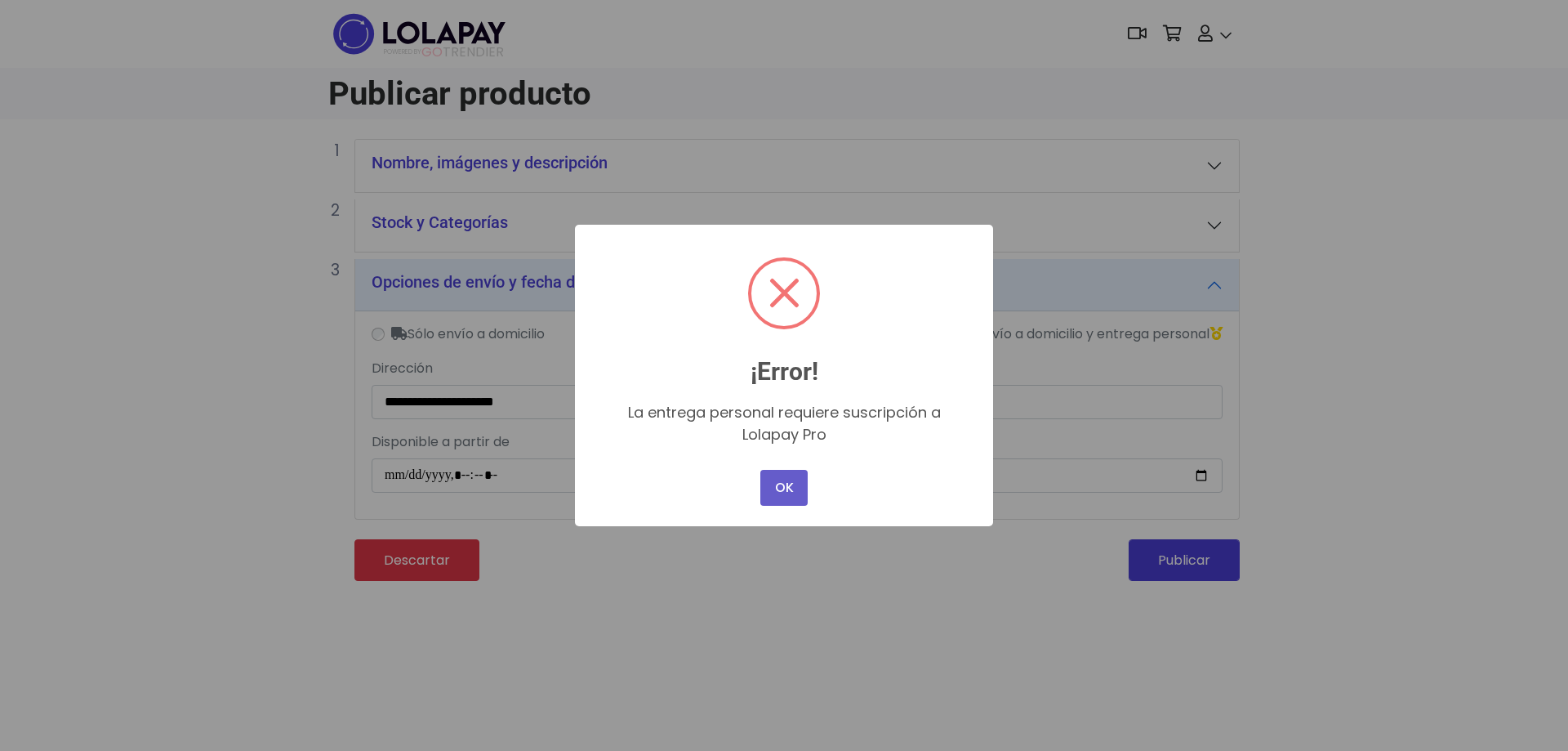 click on "OK" at bounding box center (784, 488) 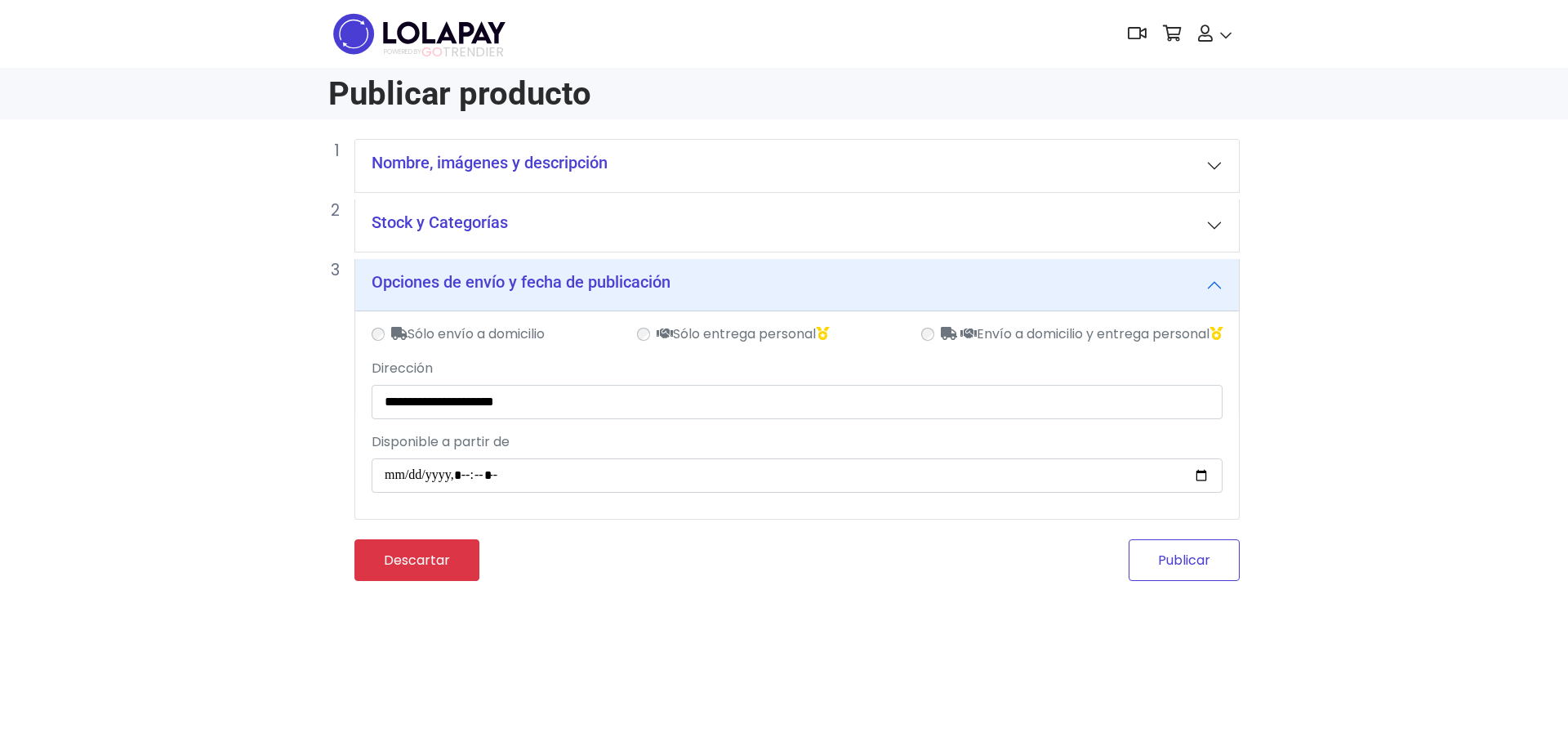 click on "Publicar" at bounding box center (1184, 560) 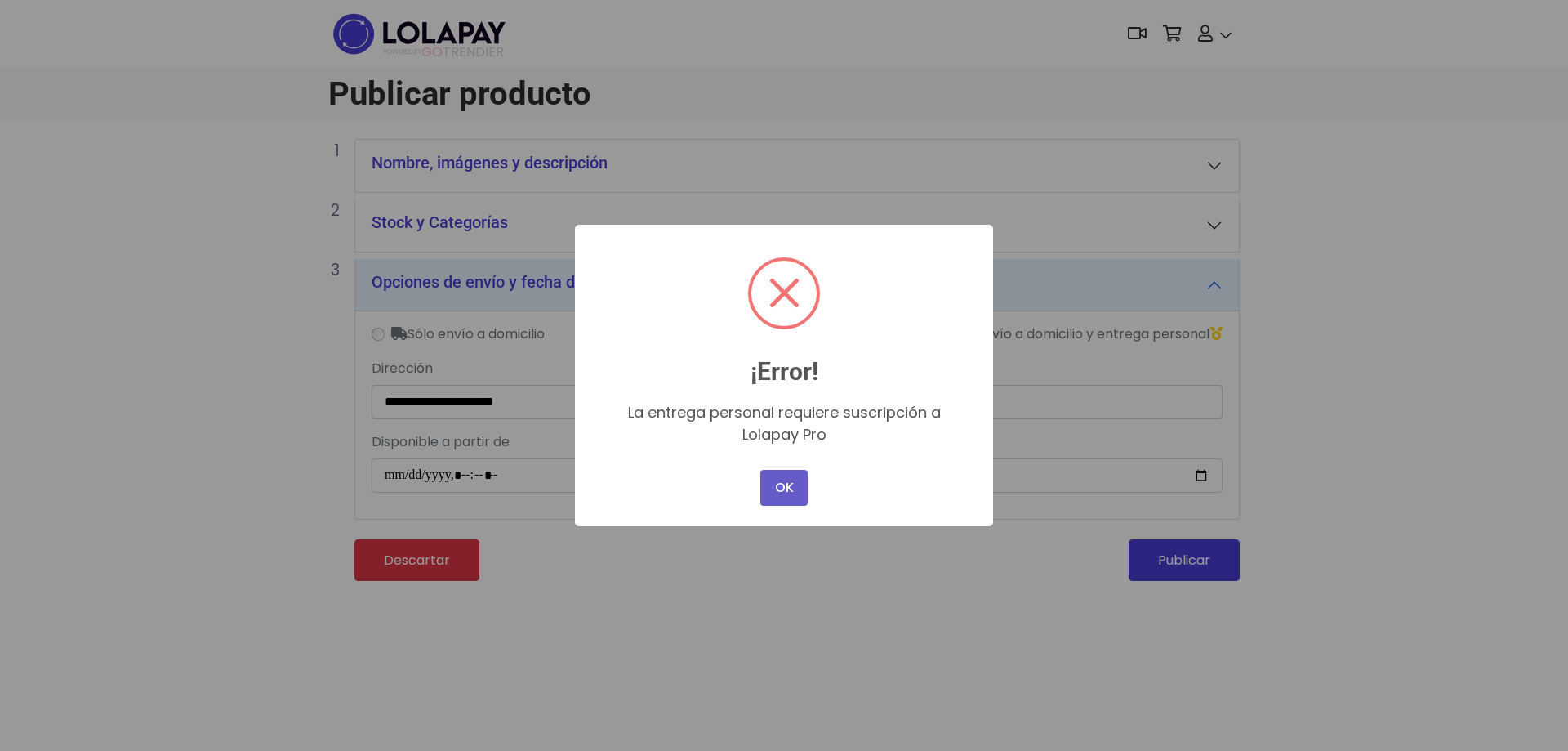 click on "OK" at bounding box center [784, 488] 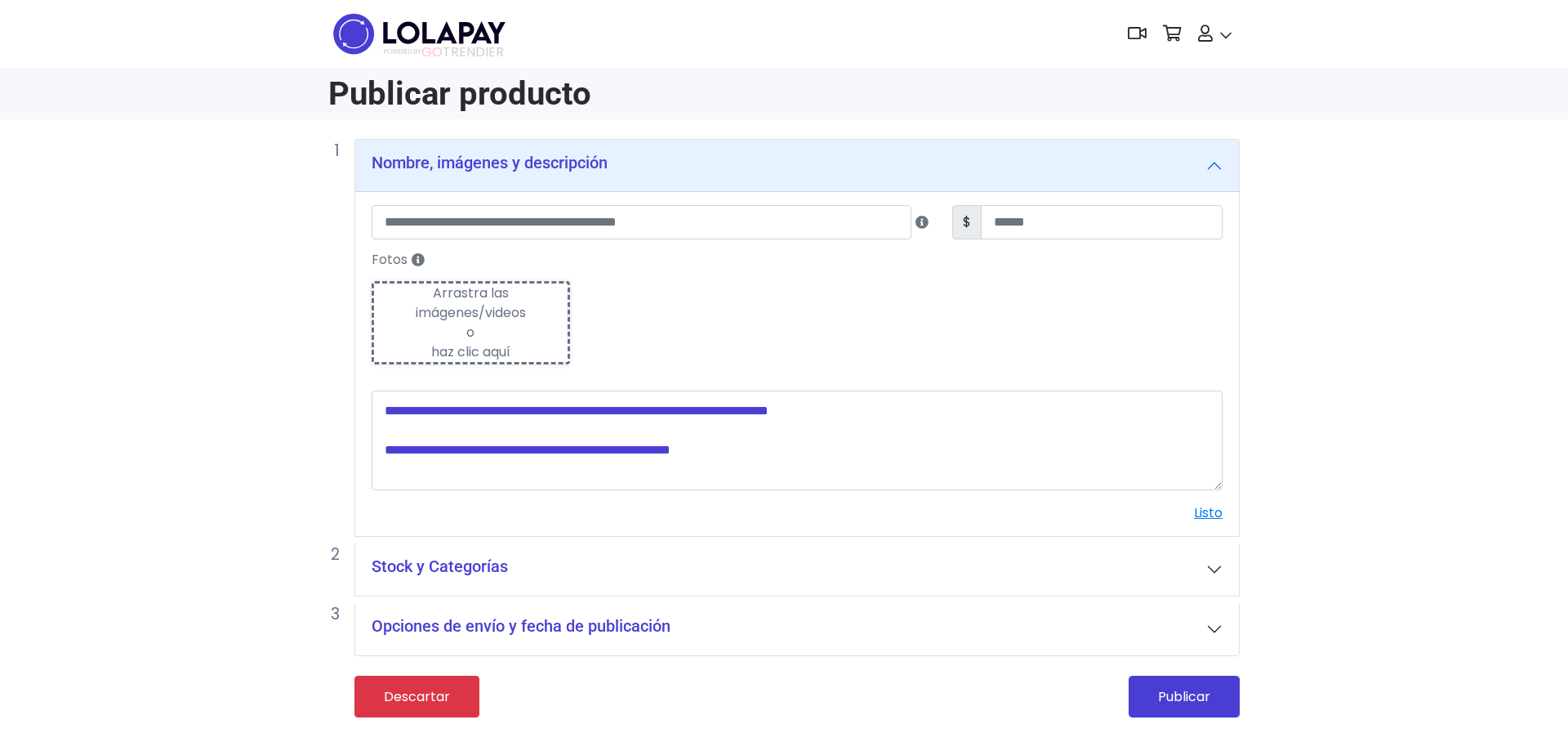 scroll, scrollTop: 0, scrollLeft: 0, axis: both 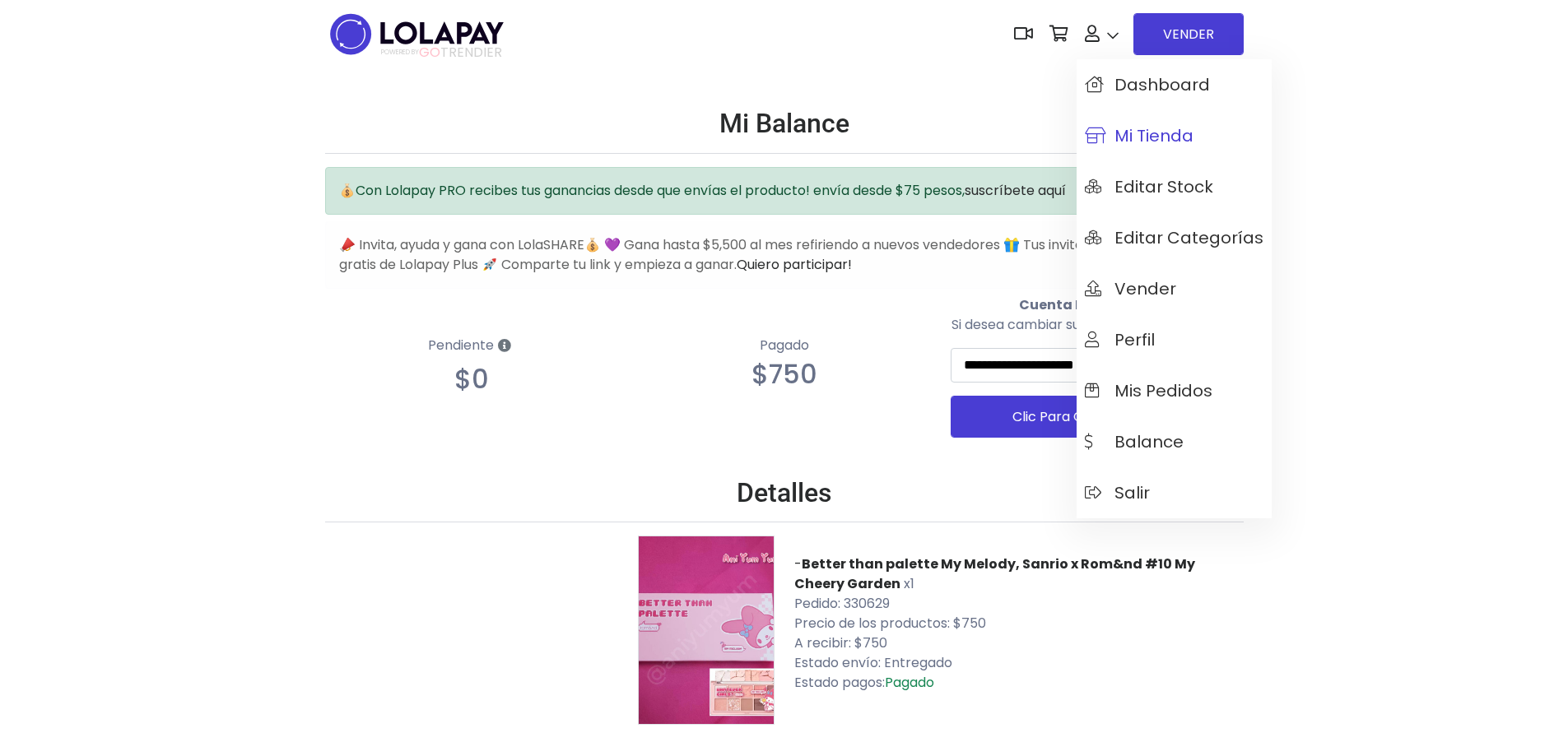 click on "Mi tienda" at bounding box center (1139, 136) 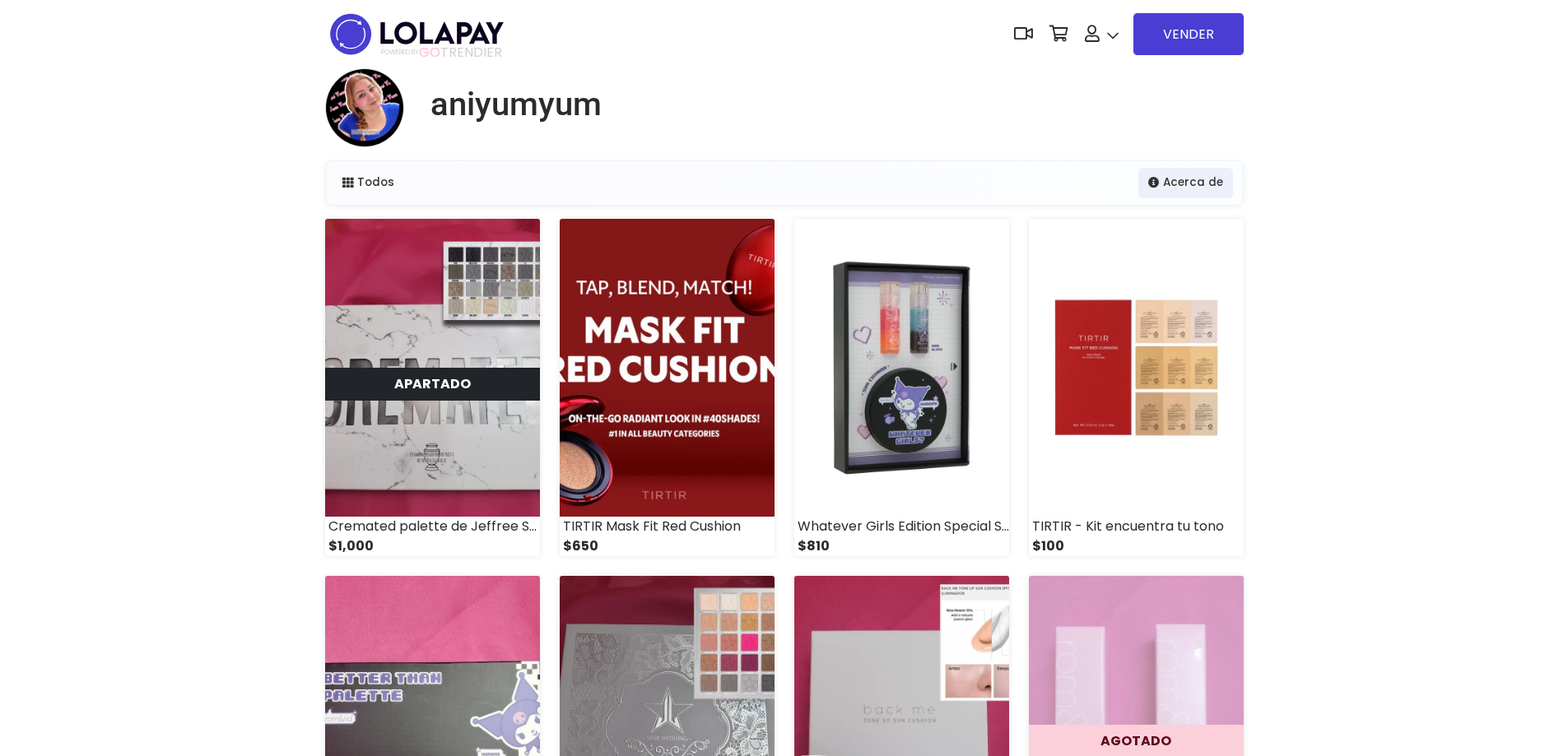 scroll, scrollTop: 0, scrollLeft: 0, axis: both 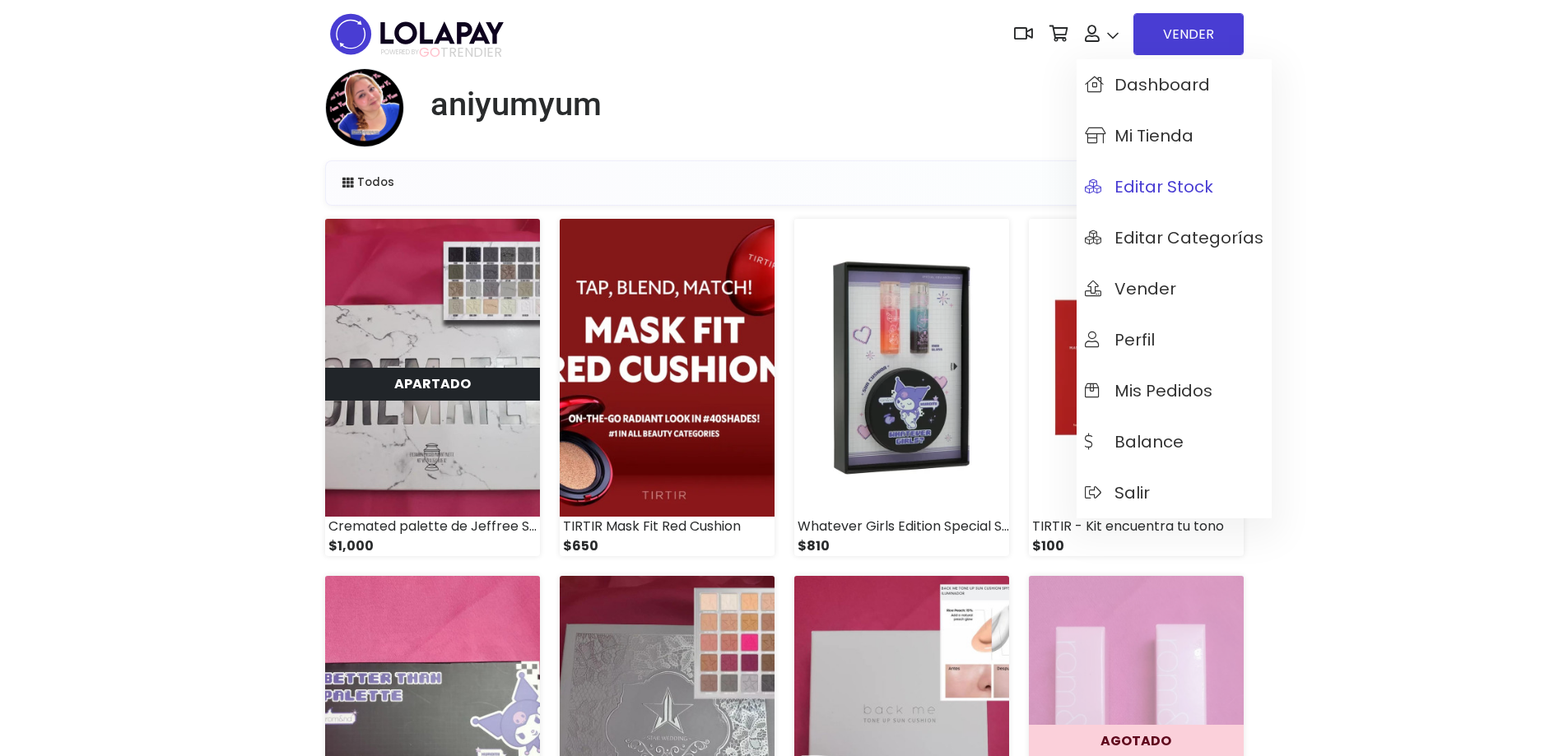 click on "Editar Stock" at bounding box center [1149, 187] 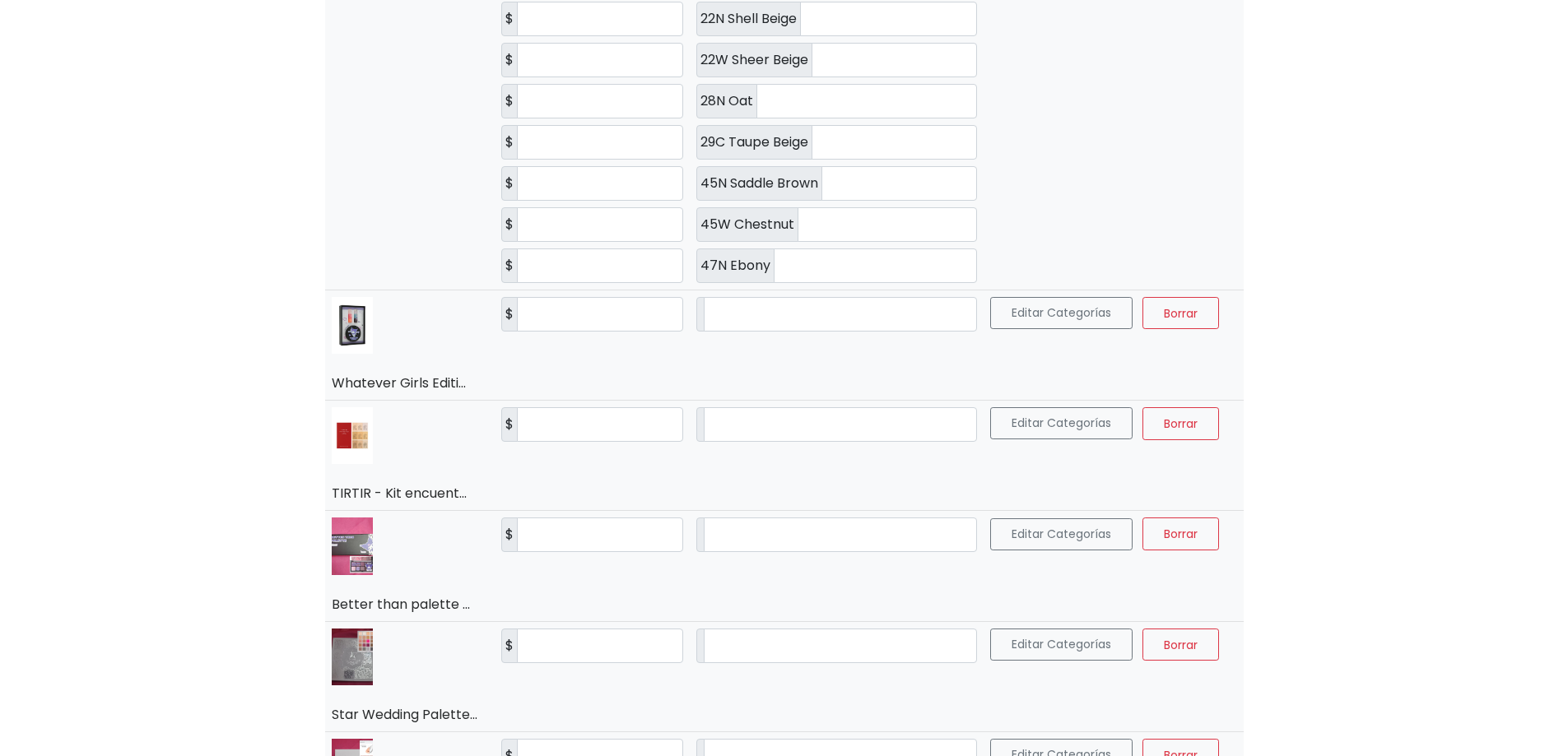 scroll, scrollTop: 1728, scrollLeft: 0, axis: vertical 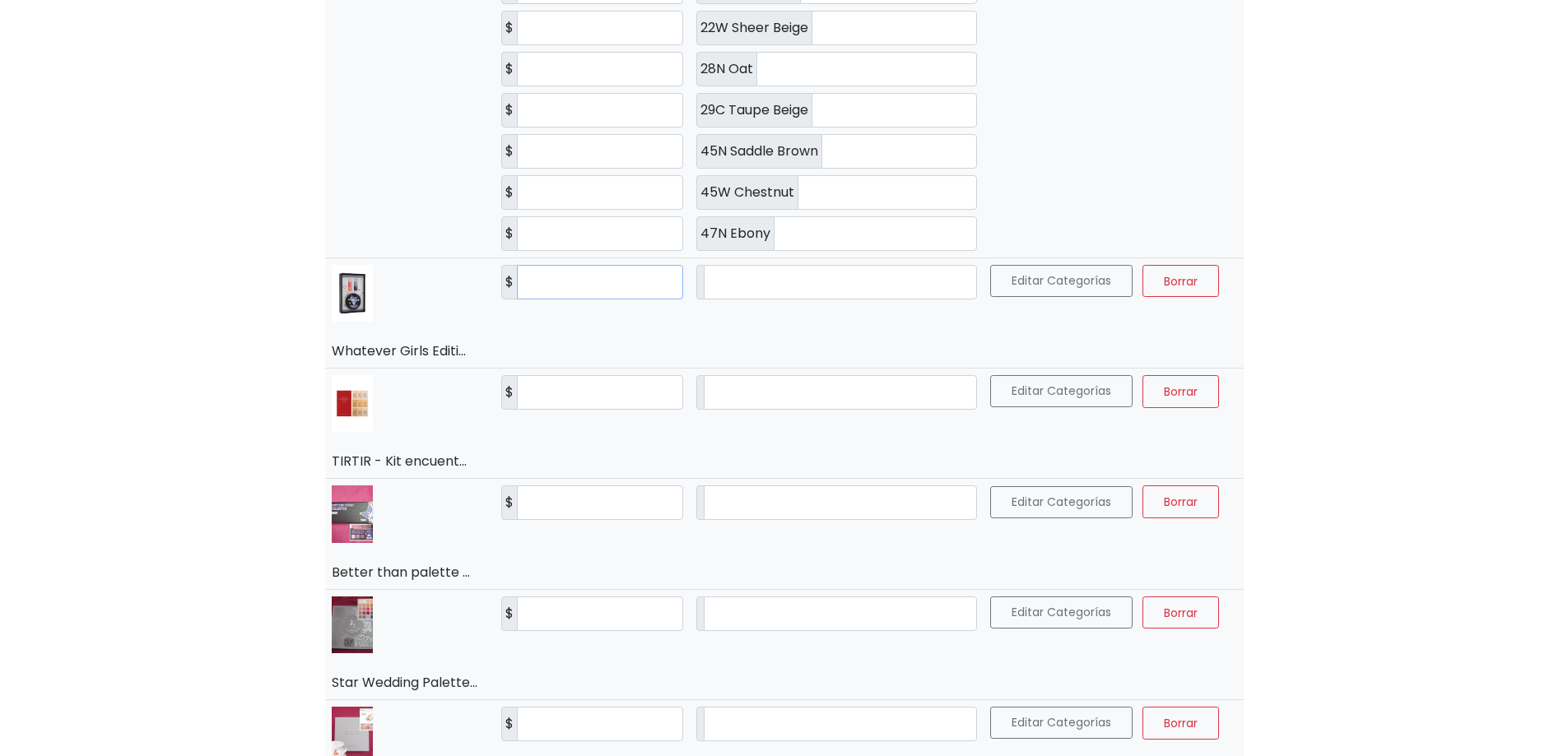 click on "***" at bounding box center (600, 282) 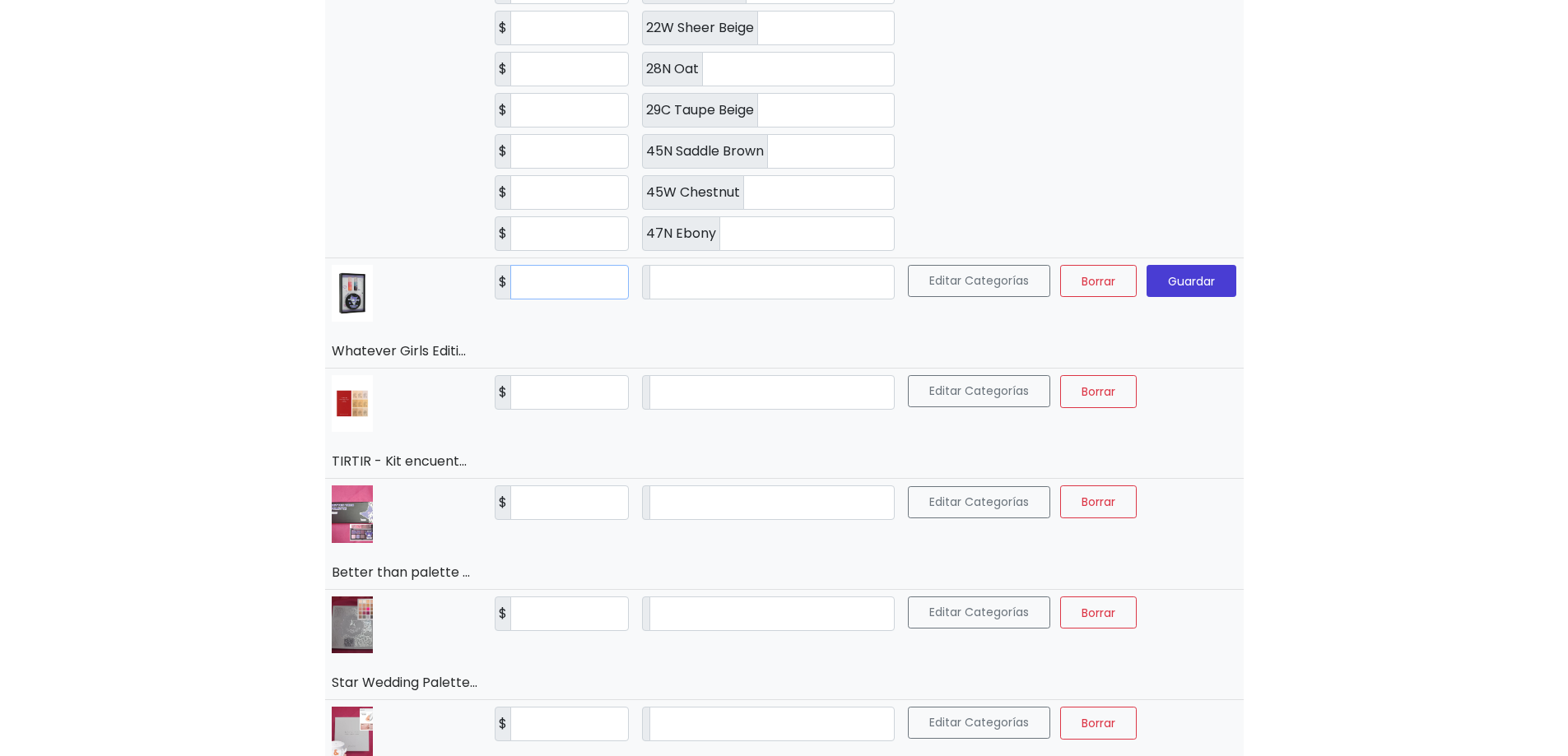 type on "*" 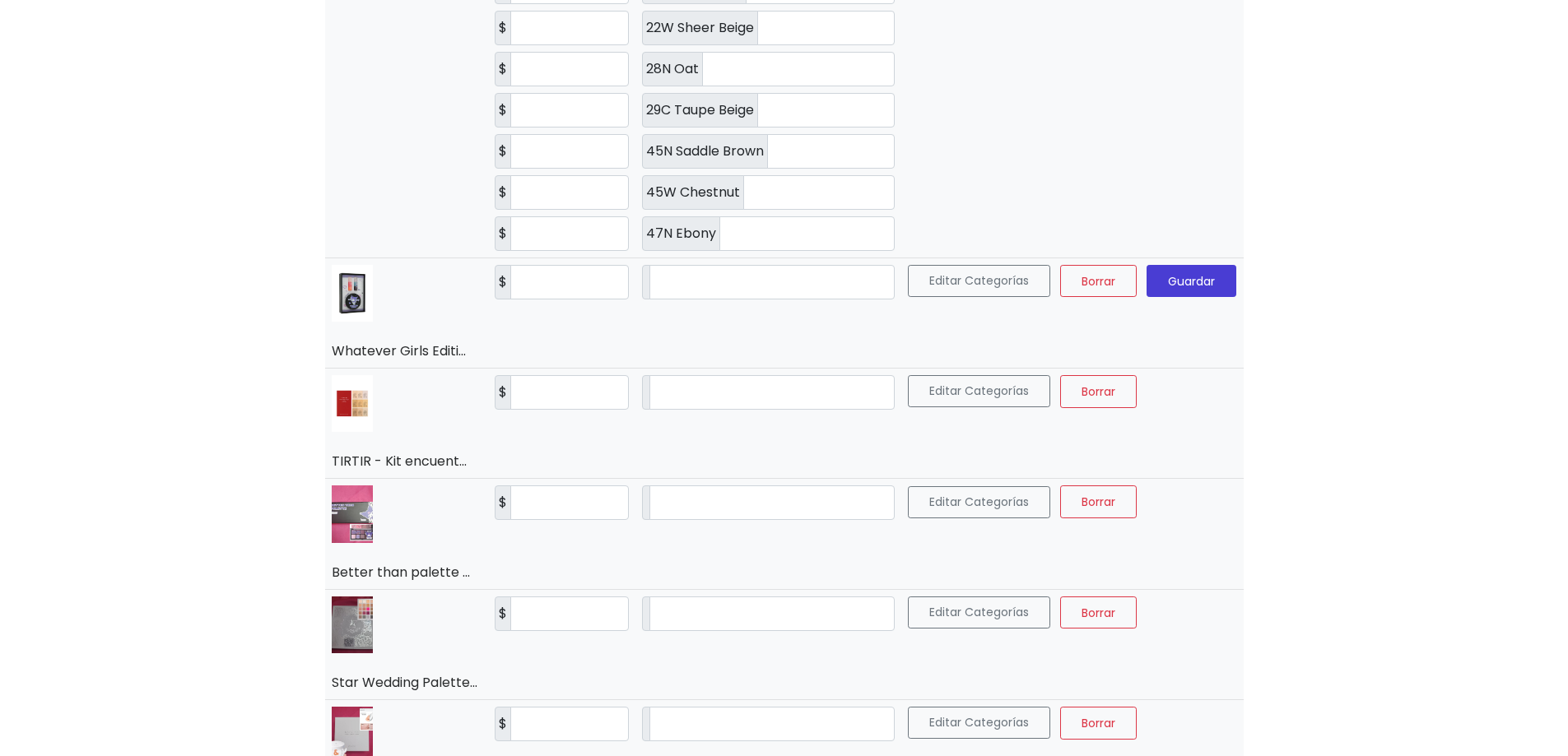 click on "Guardar" at bounding box center (1191, 281) 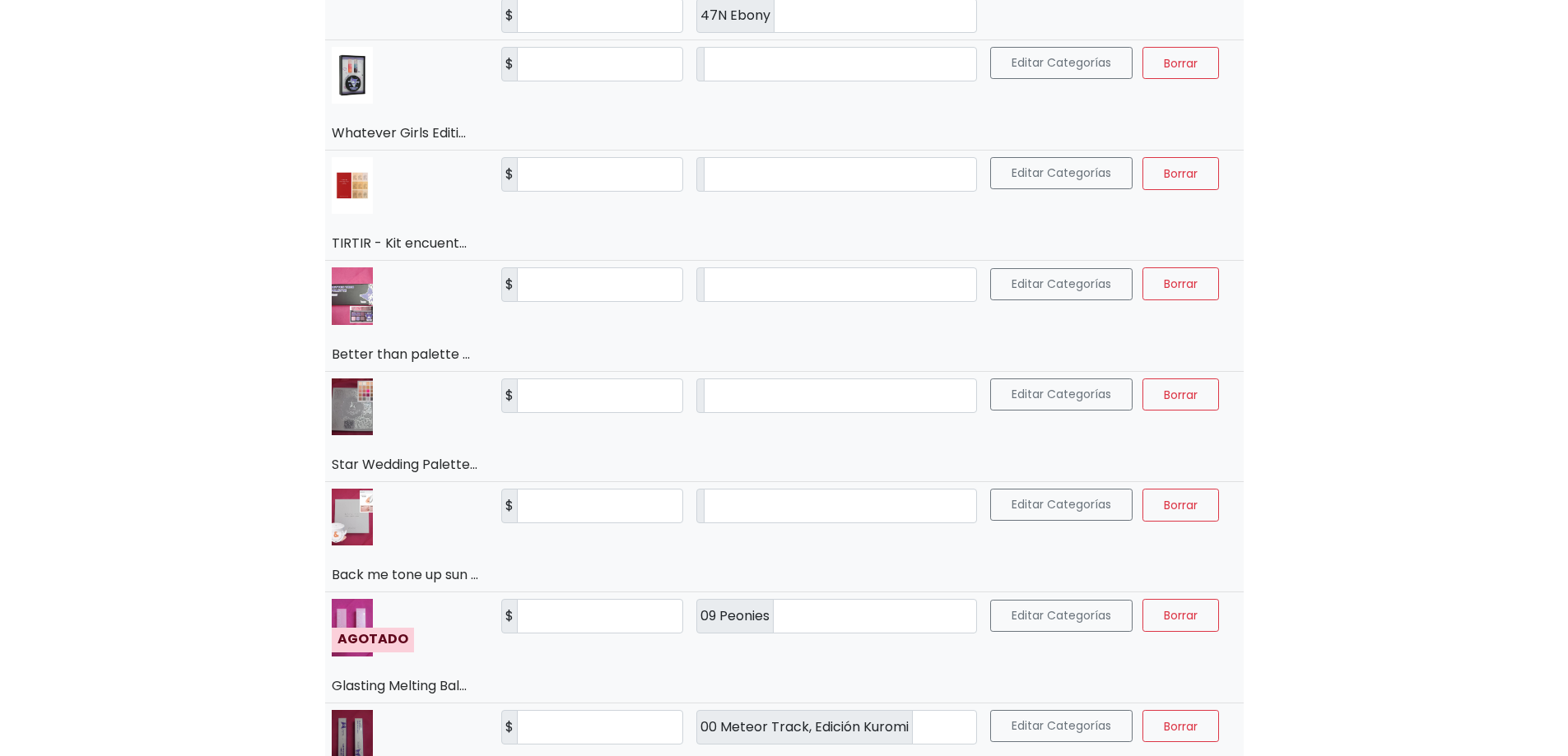 scroll, scrollTop: 1974, scrollLeft: 0, axis: vertical 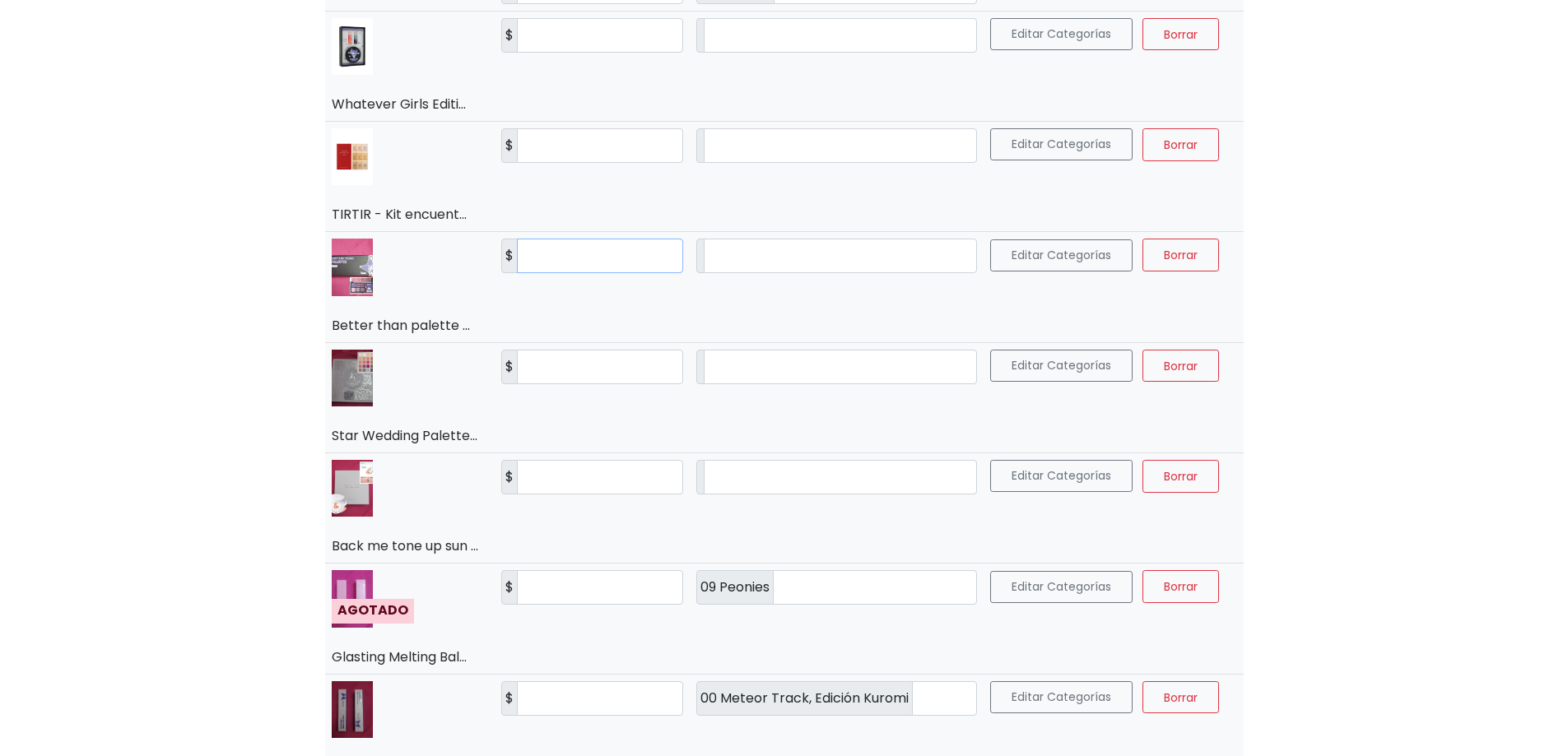 click on "***" at bounding box center [600, 256] 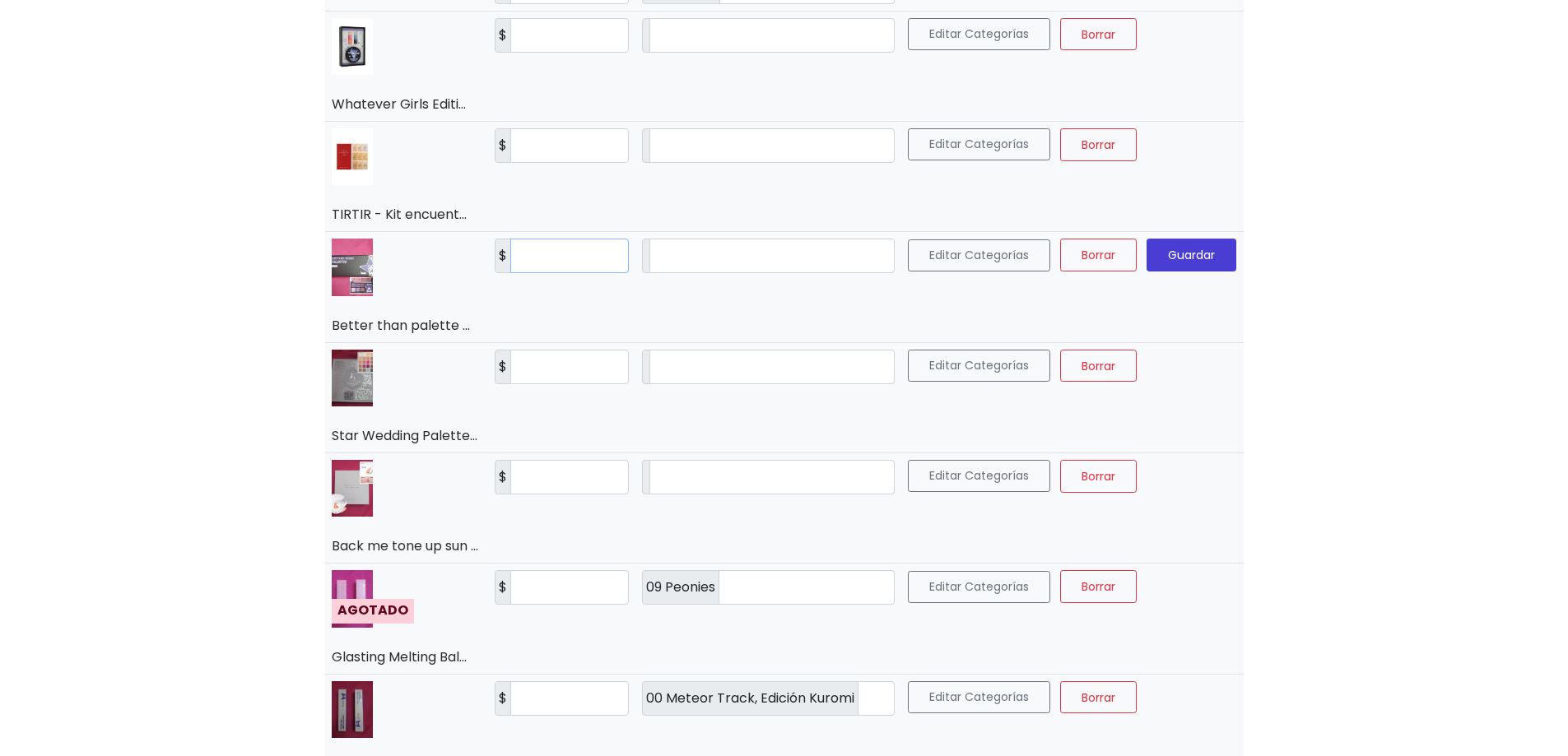 type on "***" 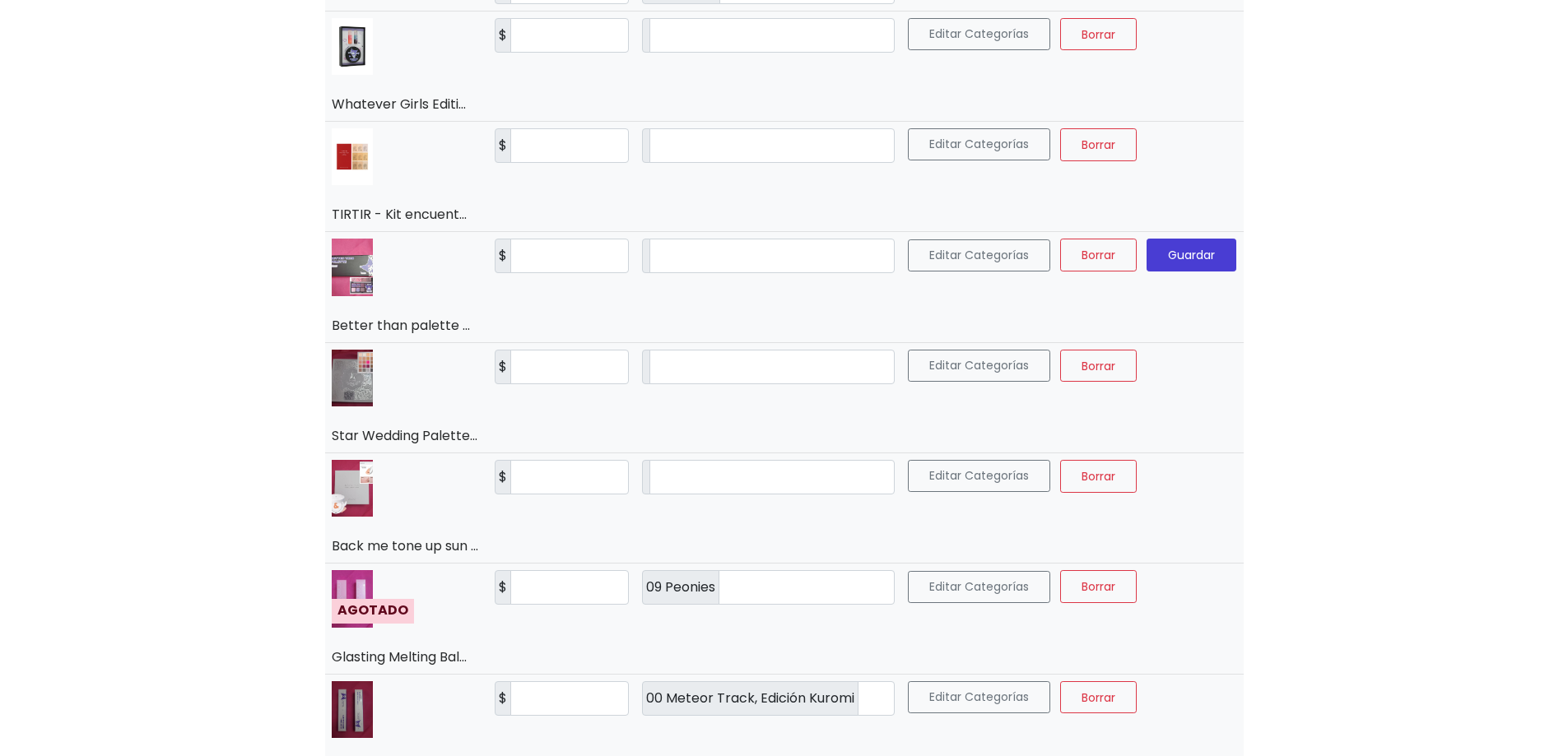 click on "Guardar" at bounding box center (1191, 255) 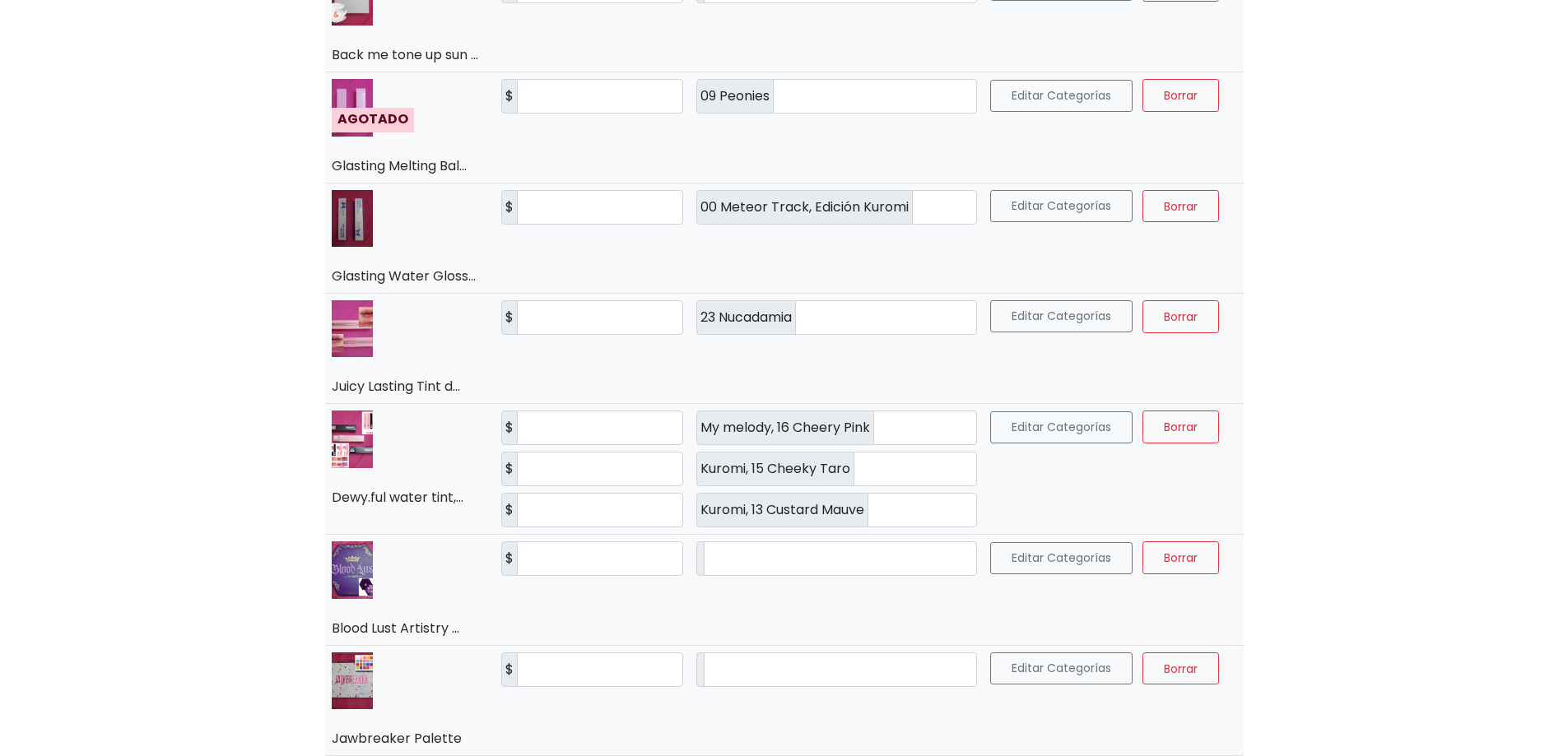 scroll, scrollTop: 2468, scrollLeft: 0, axis: vertical 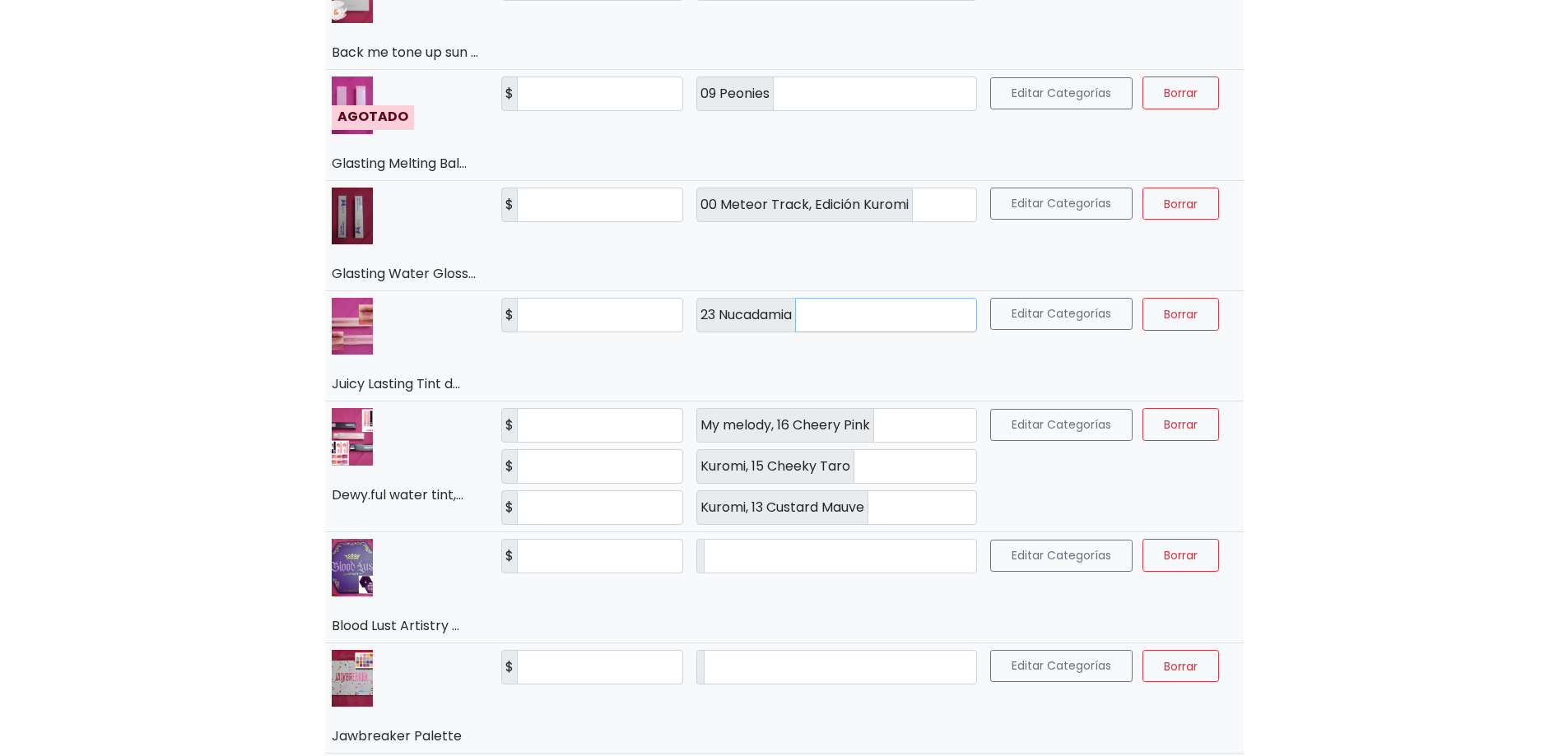 click on "*" at bounding box center (886, 315) 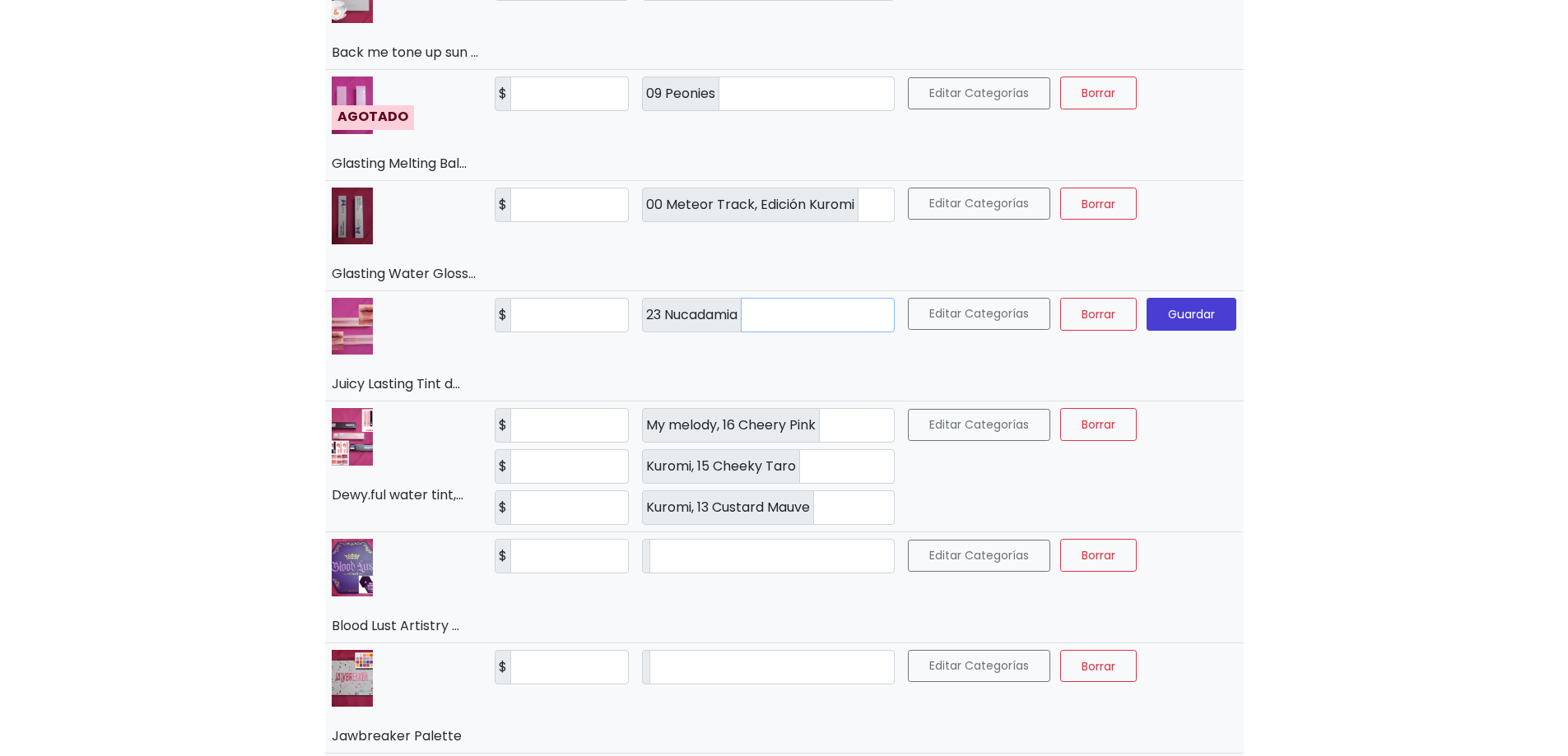type on "*" 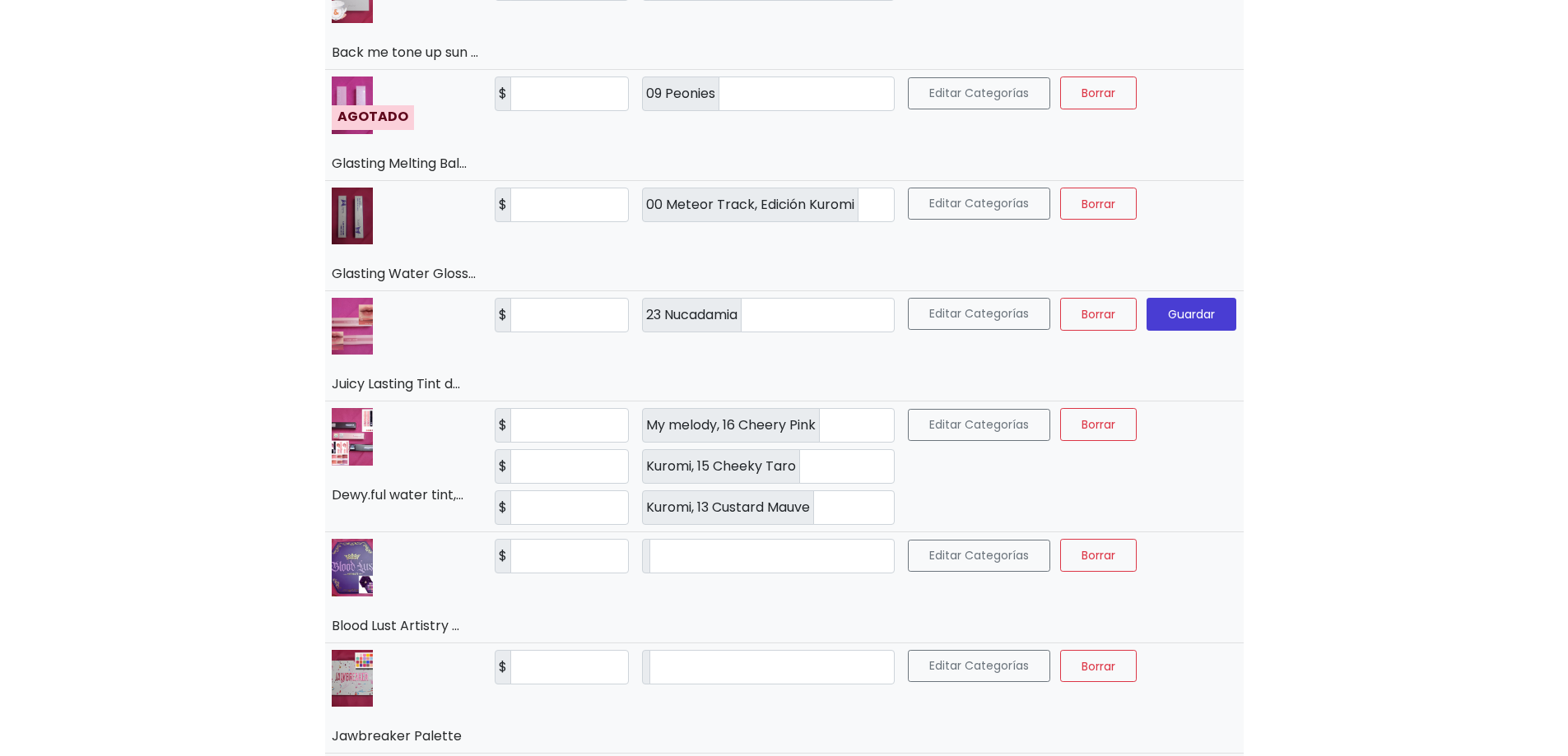 click on "Guardar" at bounding box center [1191, 314] 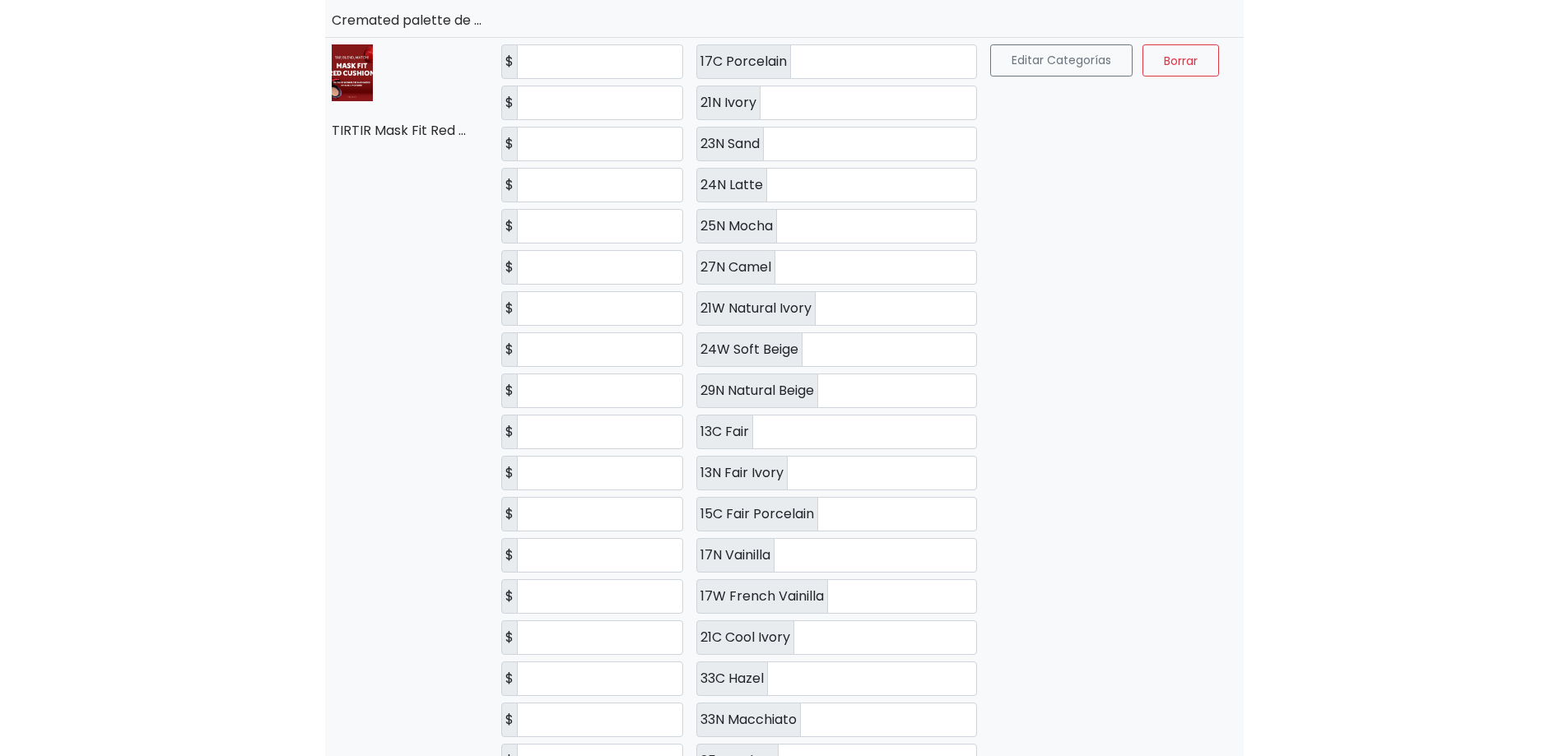scroll, scrollTop: 0, scrollLeft: 0, axis: both 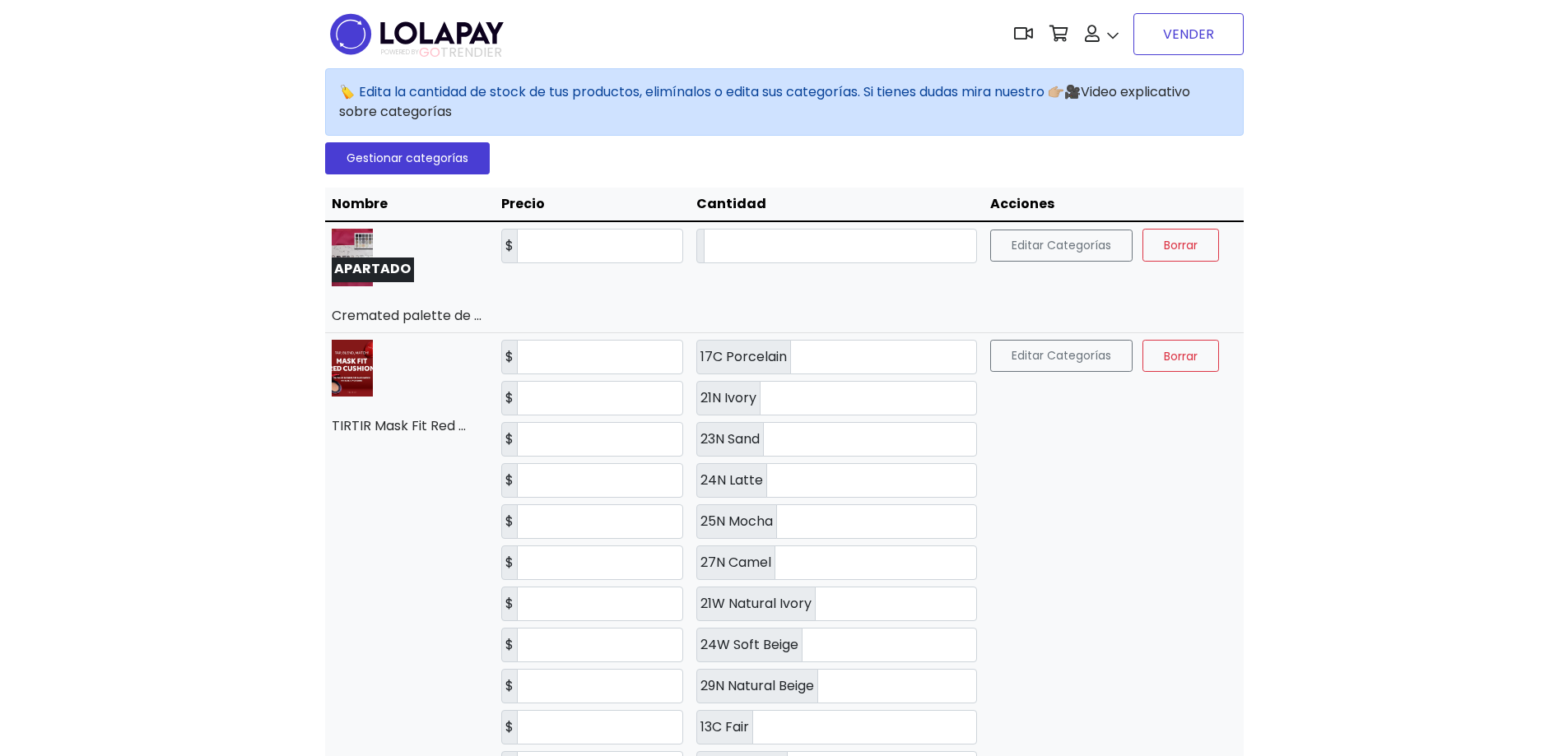 click on "VENDER" at bounding box center [1189, 34] 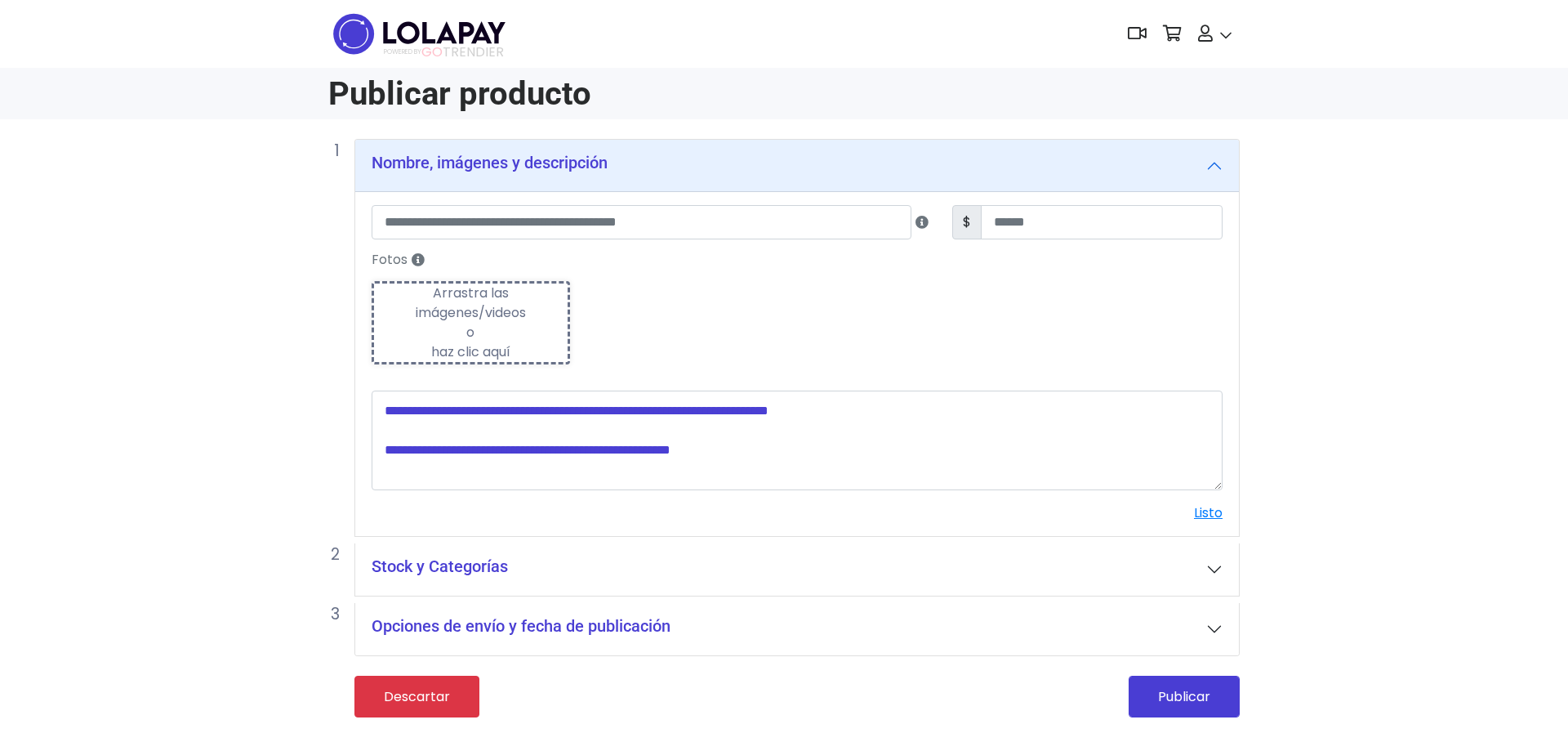 scroll, scrollTop: 0, scrollLeft: 0, axis: both 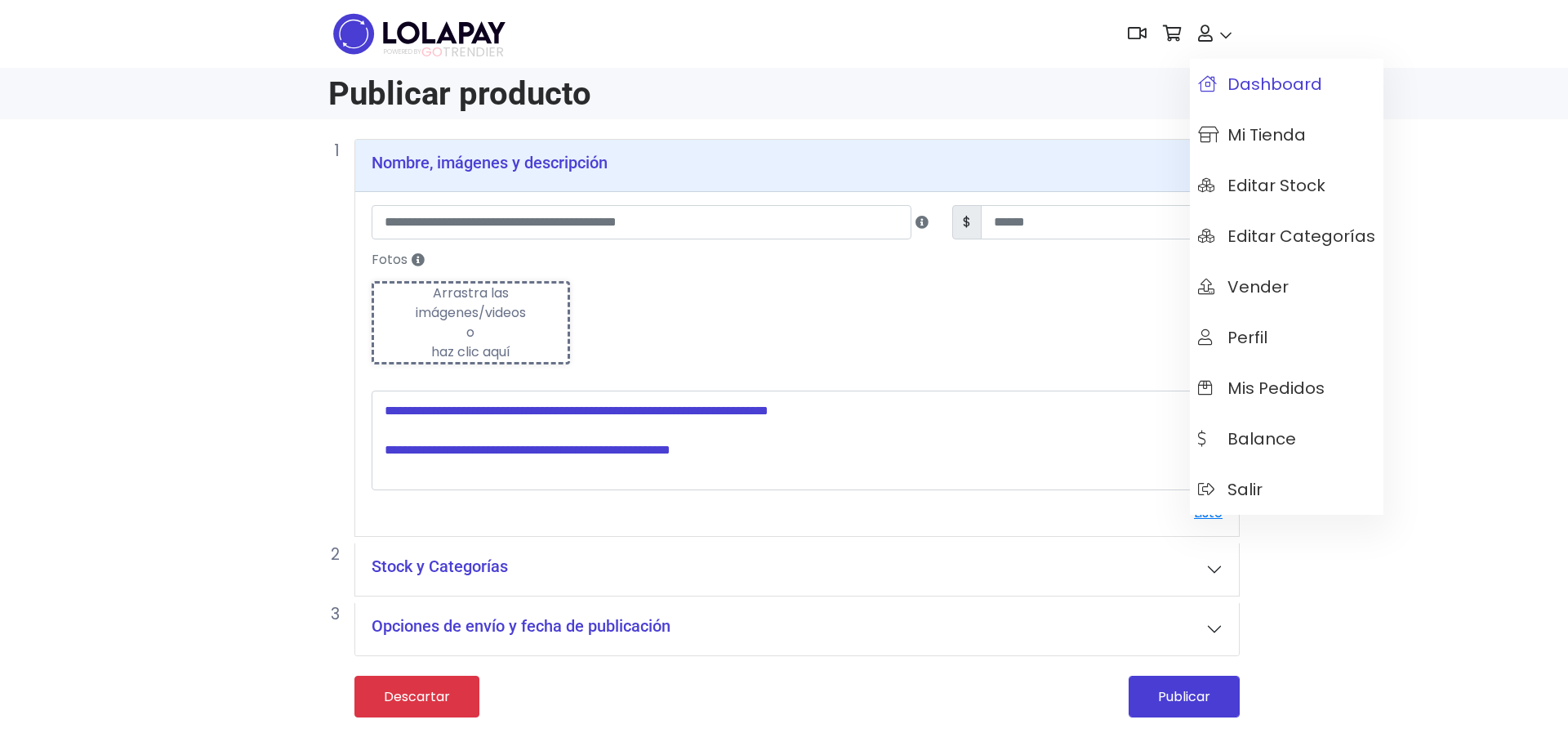 click on "Dashboard" at bounding box center [1260, 84] 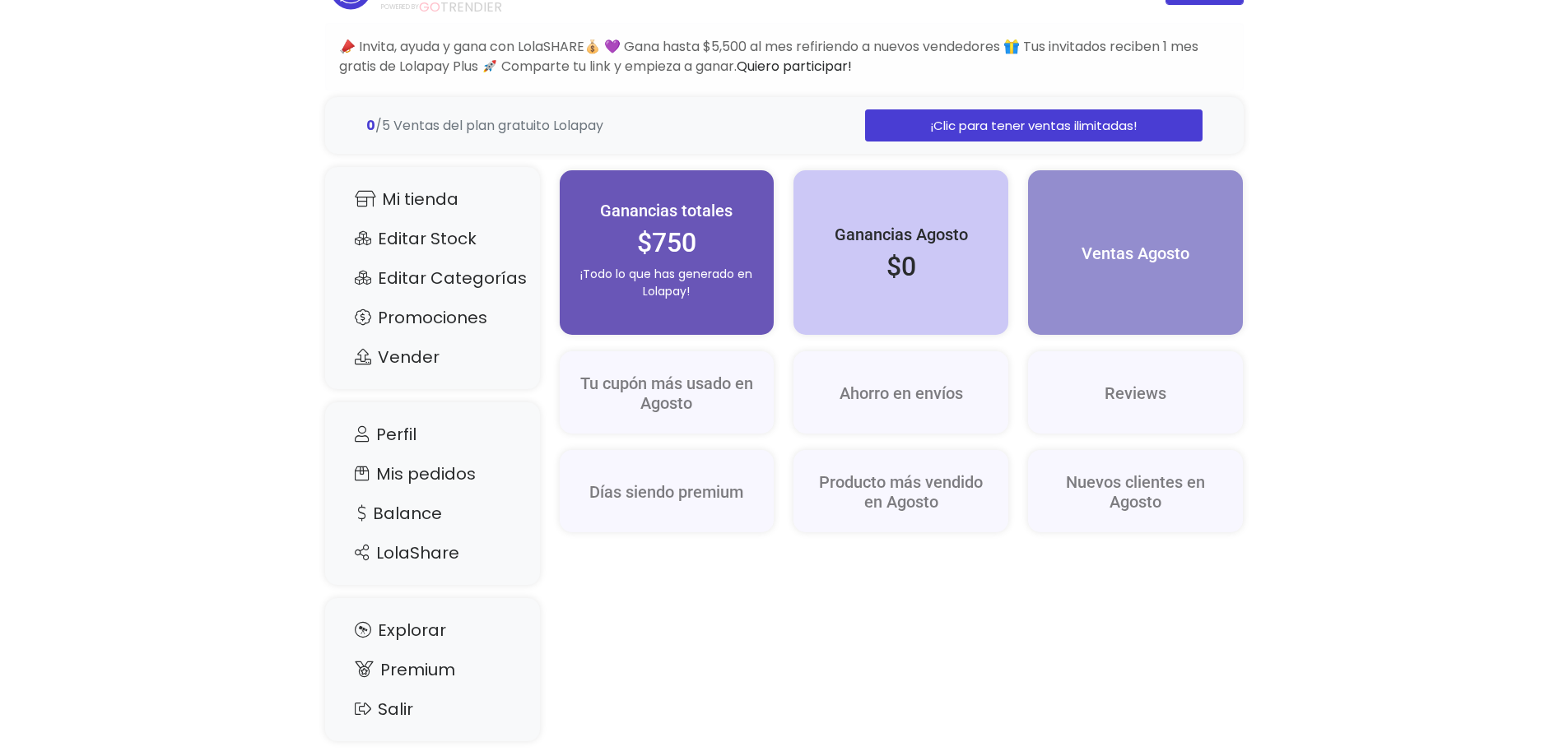 scroll, scrollTop: 70, scrollLeft: 0, axis: vertical 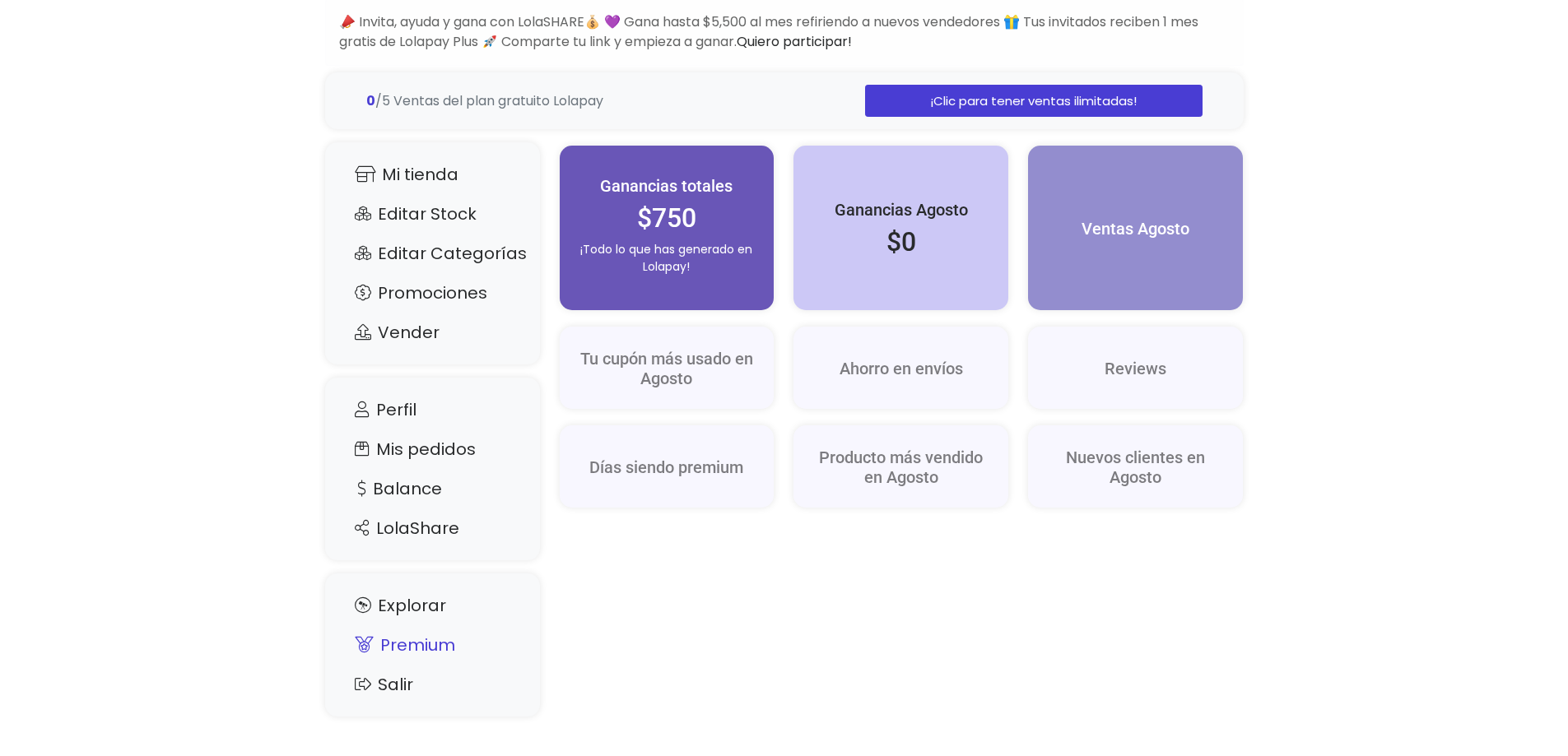 click on "Premium" at bounding box center (432, 645) 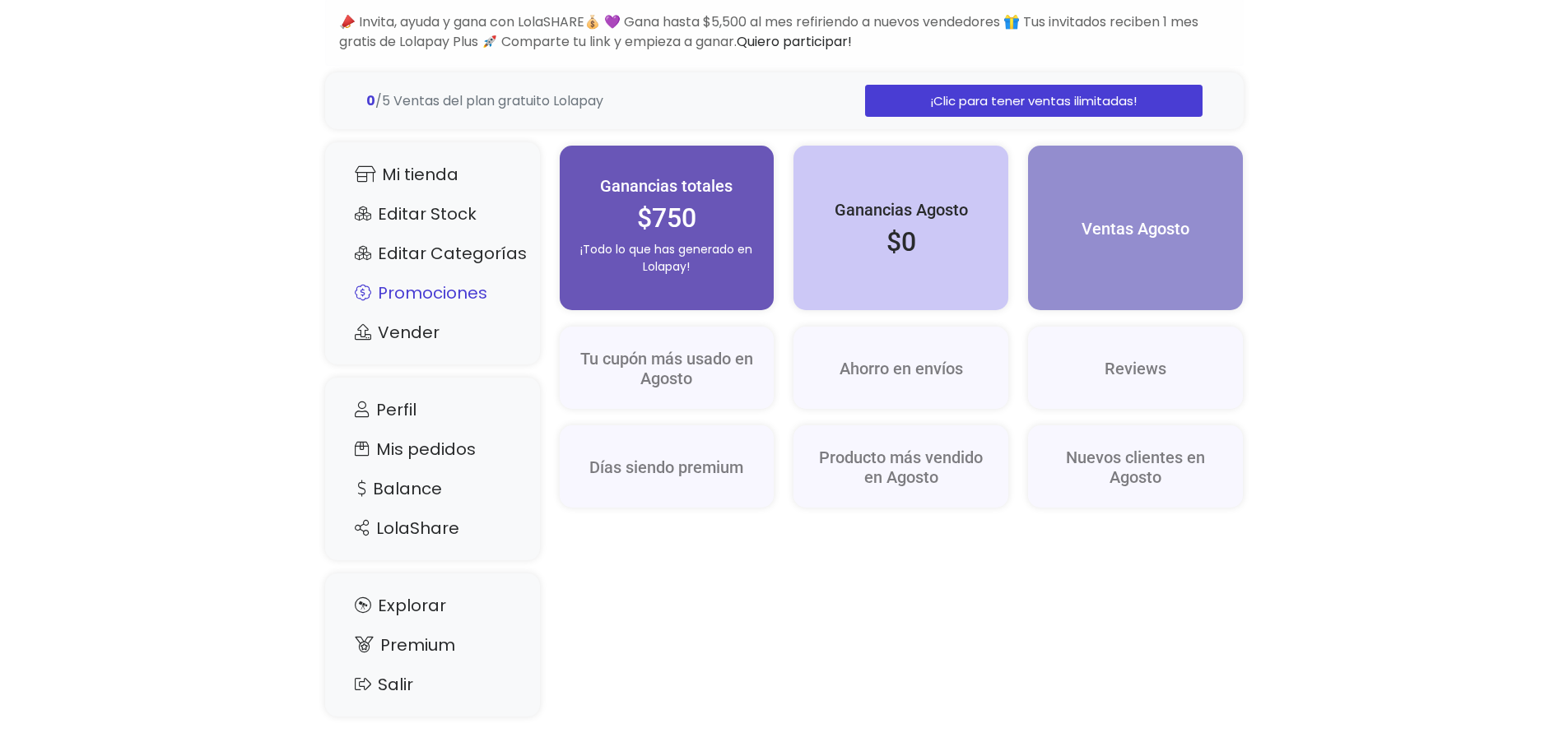 click on "Promociones" at bounding box center [432, 293] 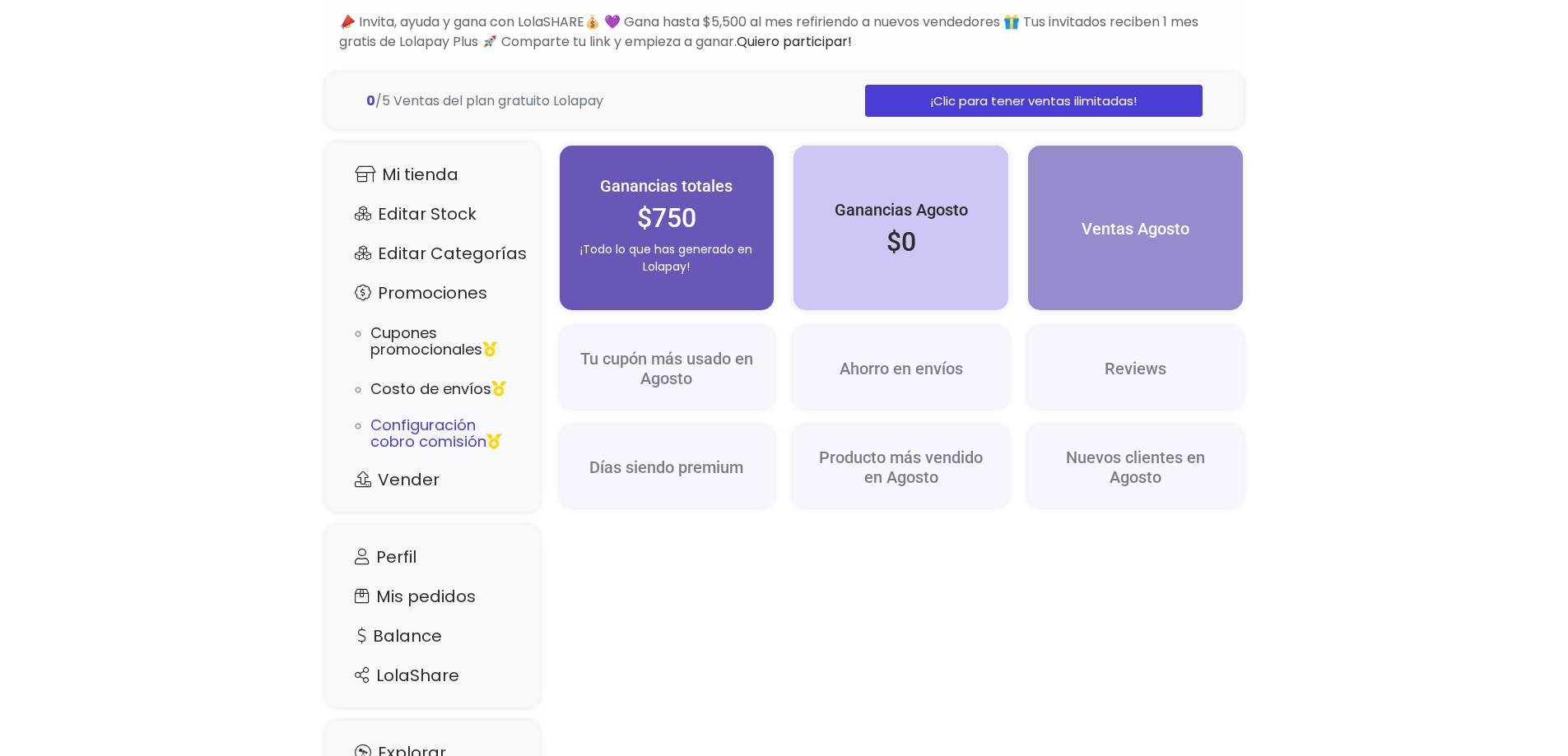 click on "Configuración cobro comisión" at bounding box center (447, 434) 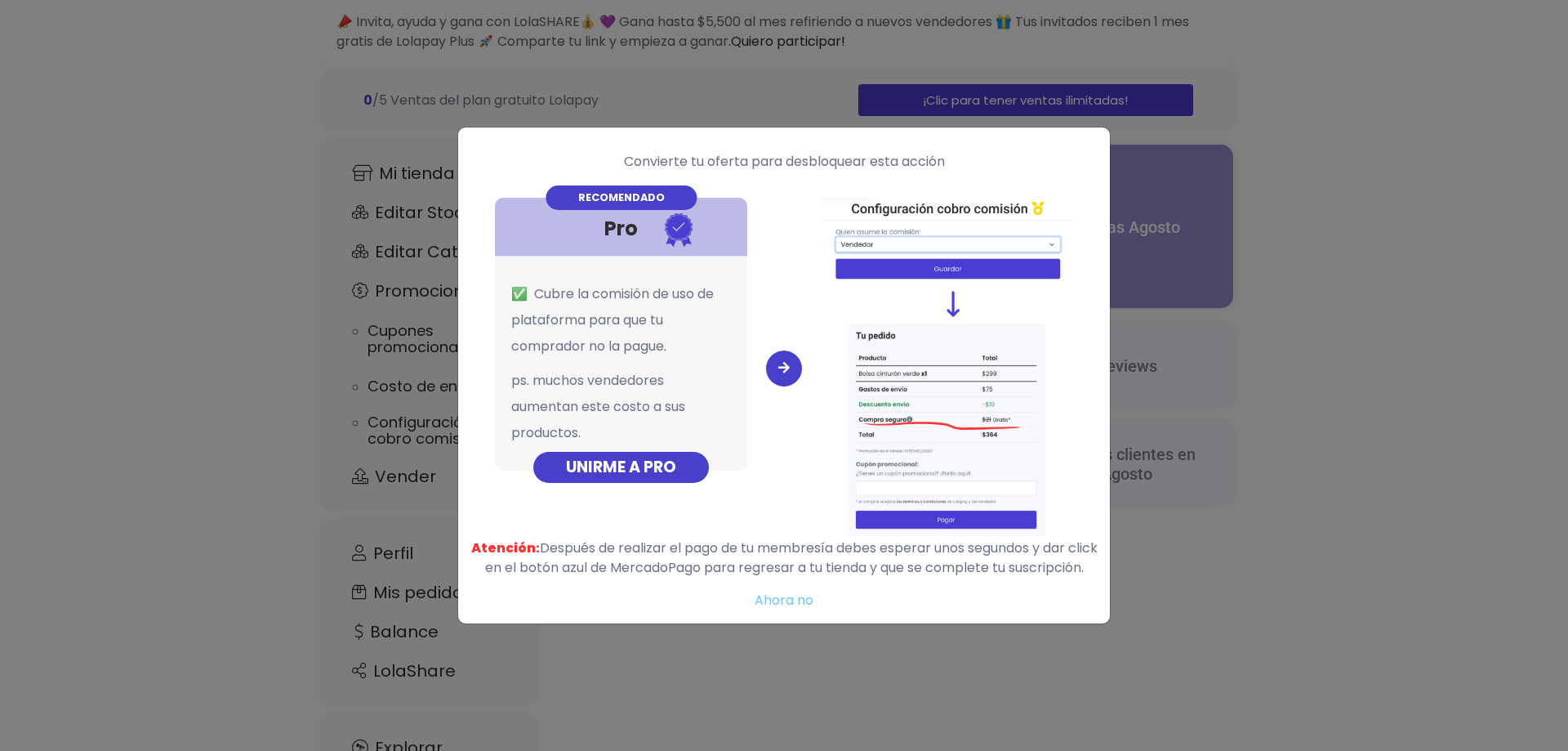 click on "Convierte tu oferta para desbloquear esta acción
RECOMENDADO
Pro
✅  Cubre la comisión de uso de plataforma para que tu comprador no la pague.
ps. muchos vendedores aumentan este costo a sus productos.
UNIRME A PRO" at bounding box center (784, 375) 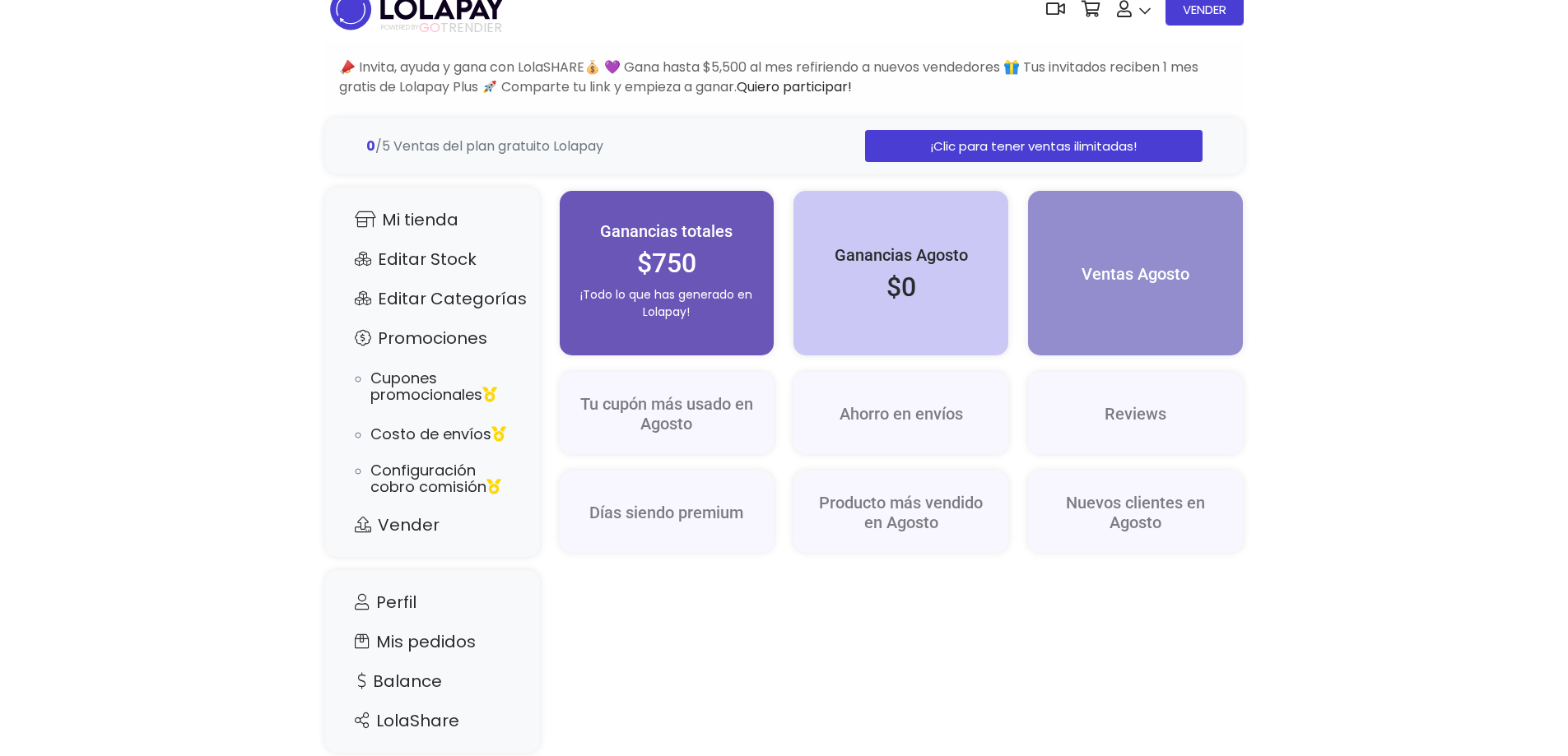 scroll, scrollTop: 0, scrollLeft: 0, axis: both 